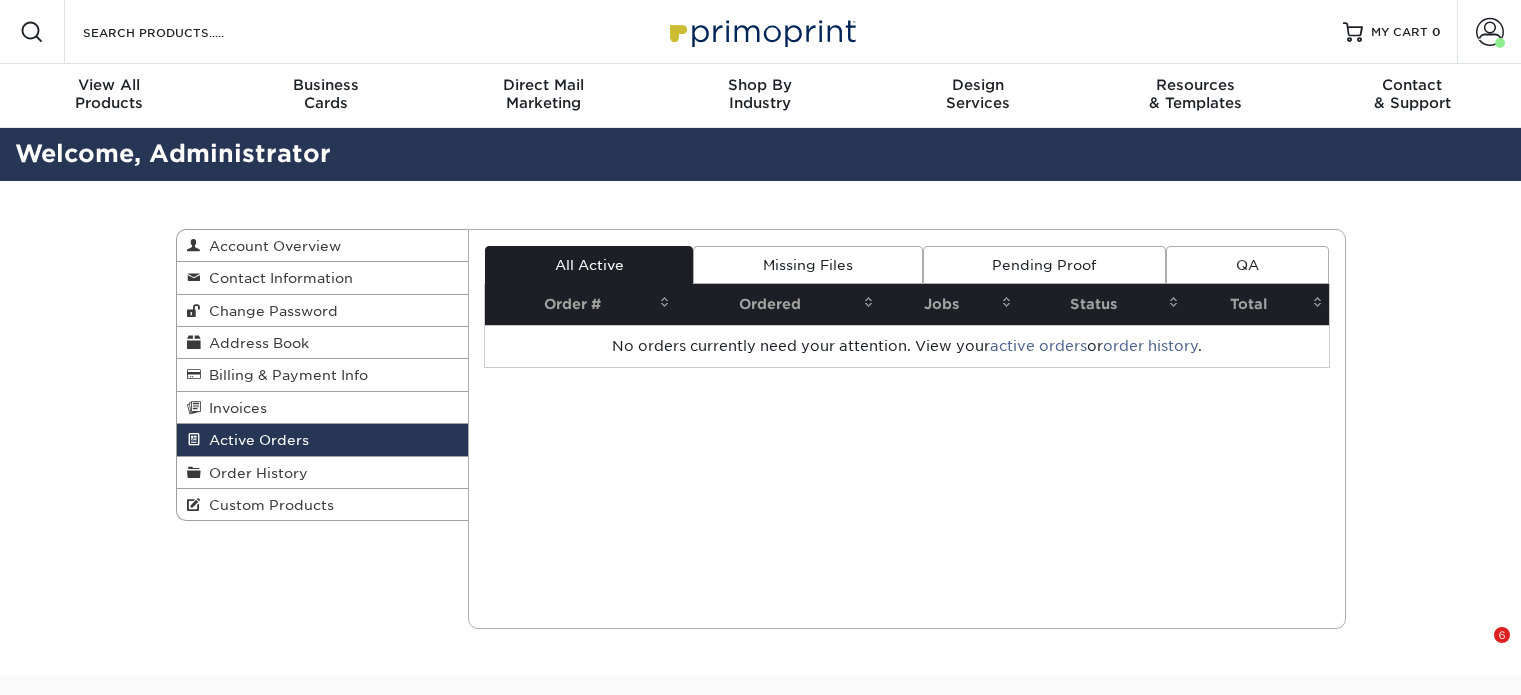 scroll, scrollTop: 0, scrollLeft: 0, axis: both 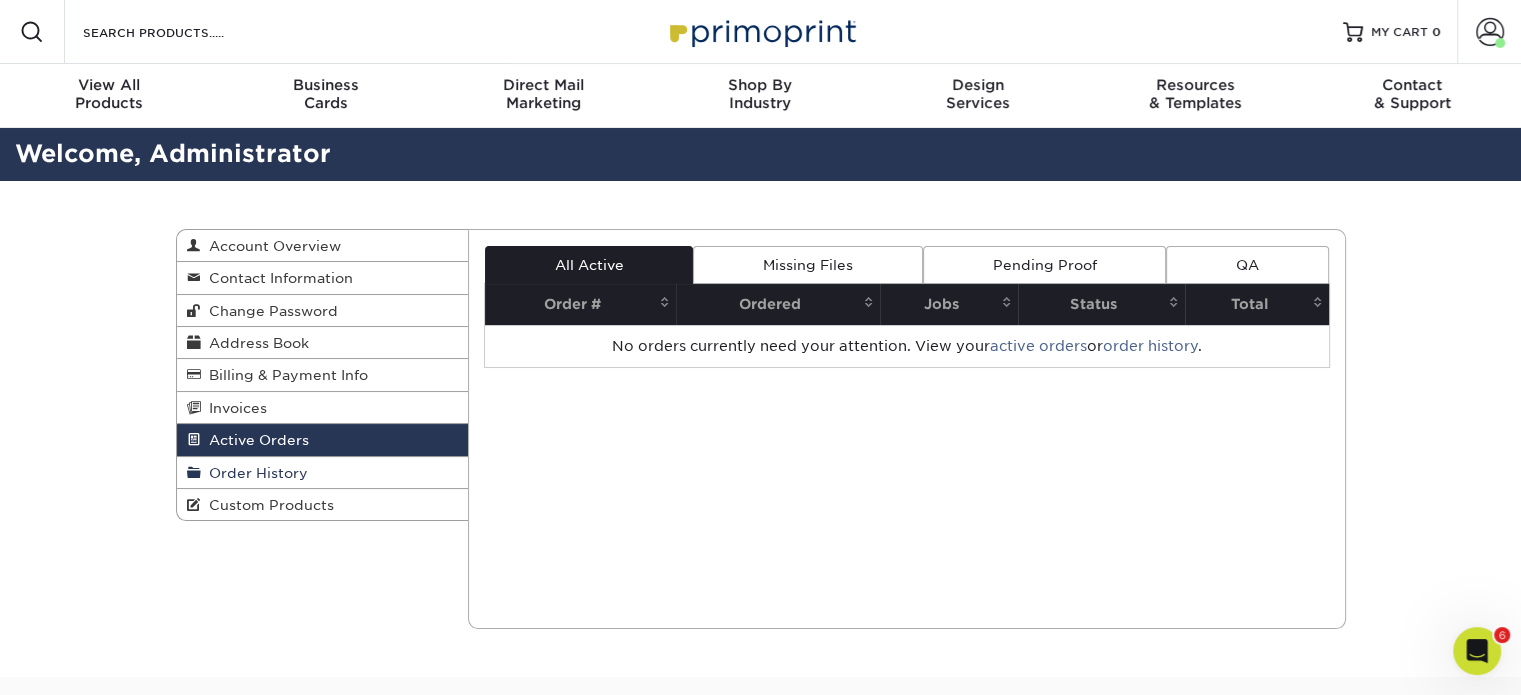 click on "Order History" at bounding box center [254, 473] 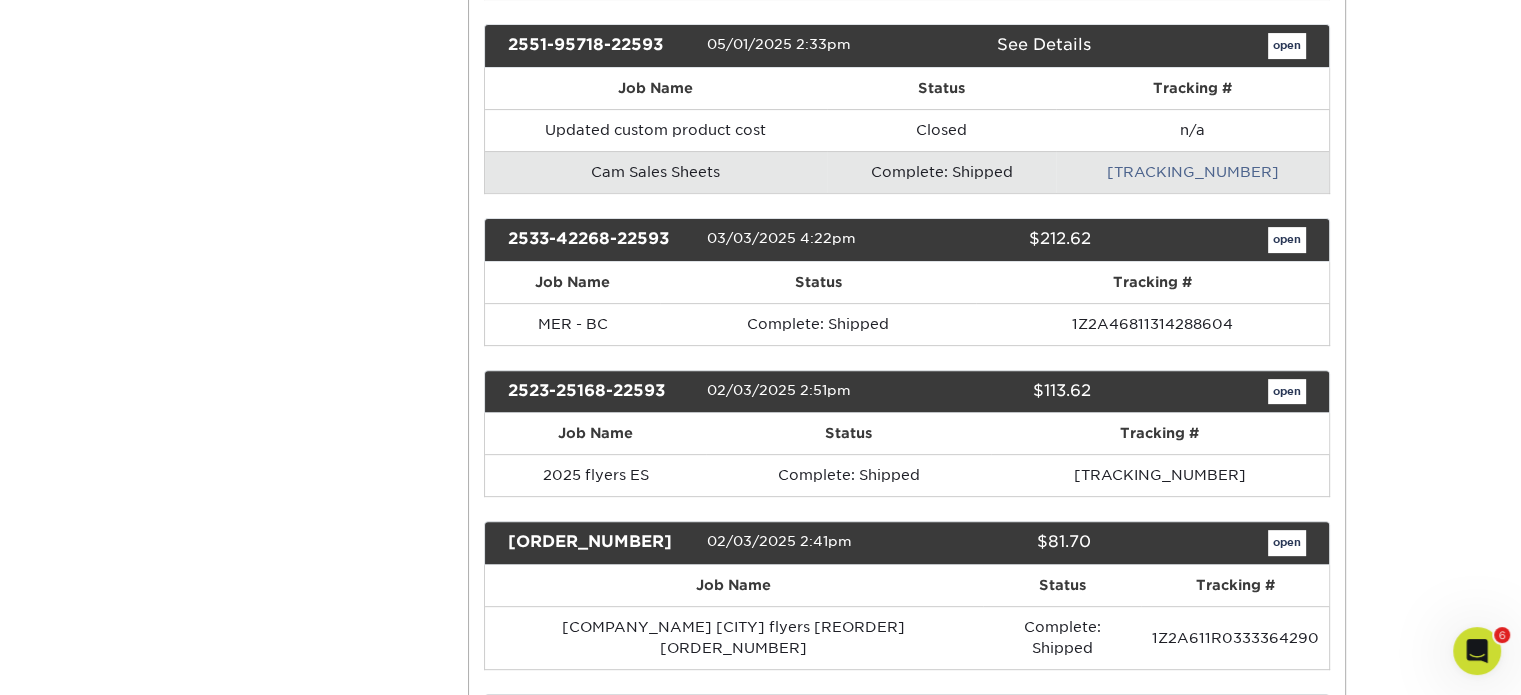 scroll, scrollTop: 639, scrollLeft: 0, axis: vertical 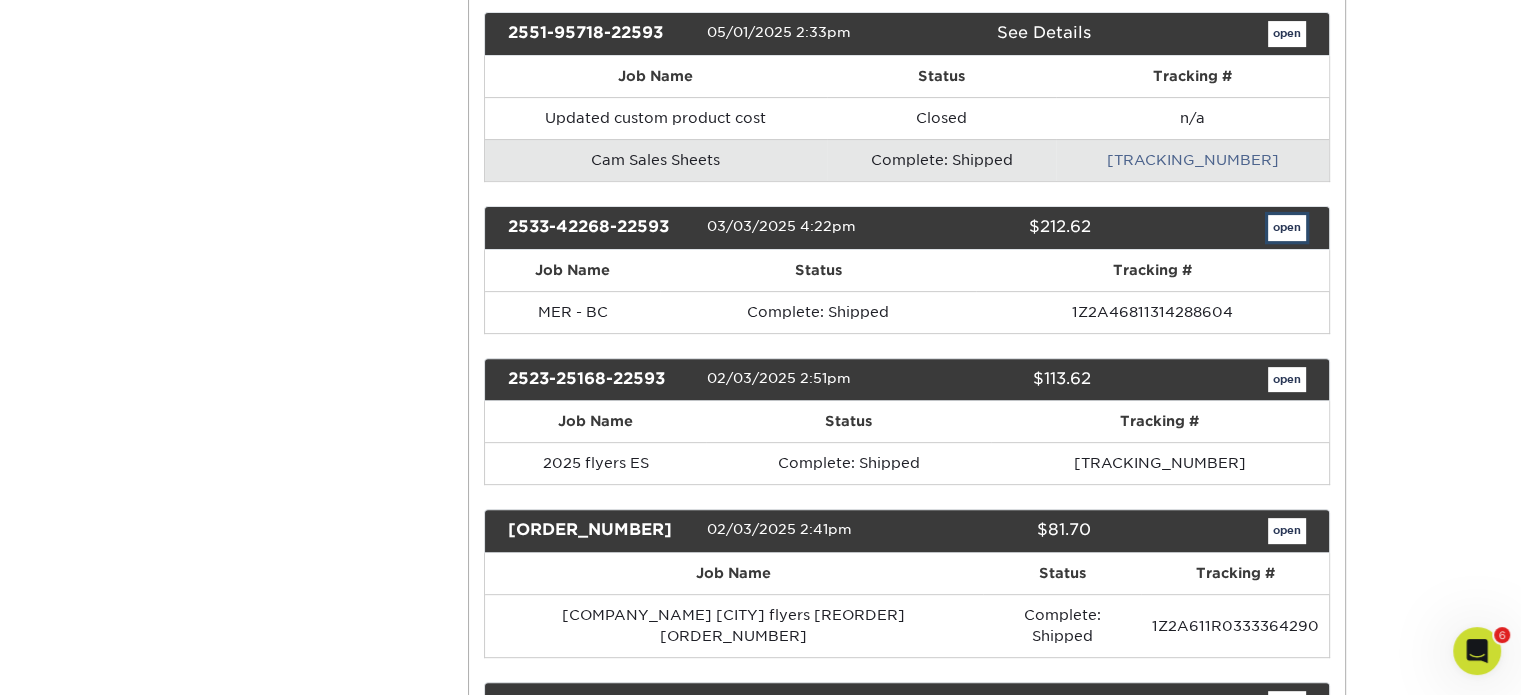 click on "open" at bounding box center (1287, 228) 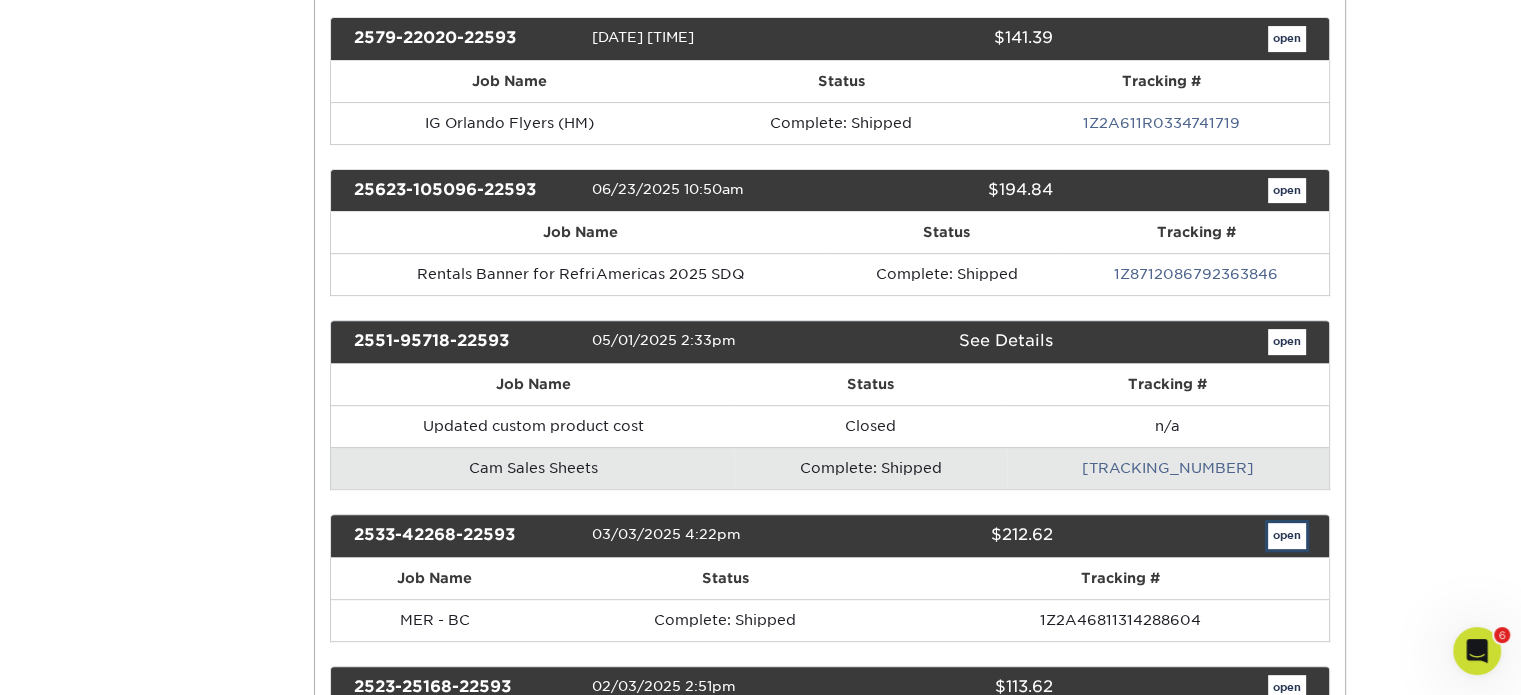 scroll, scrollTop: 0, scrollLeft: 0, axis: both 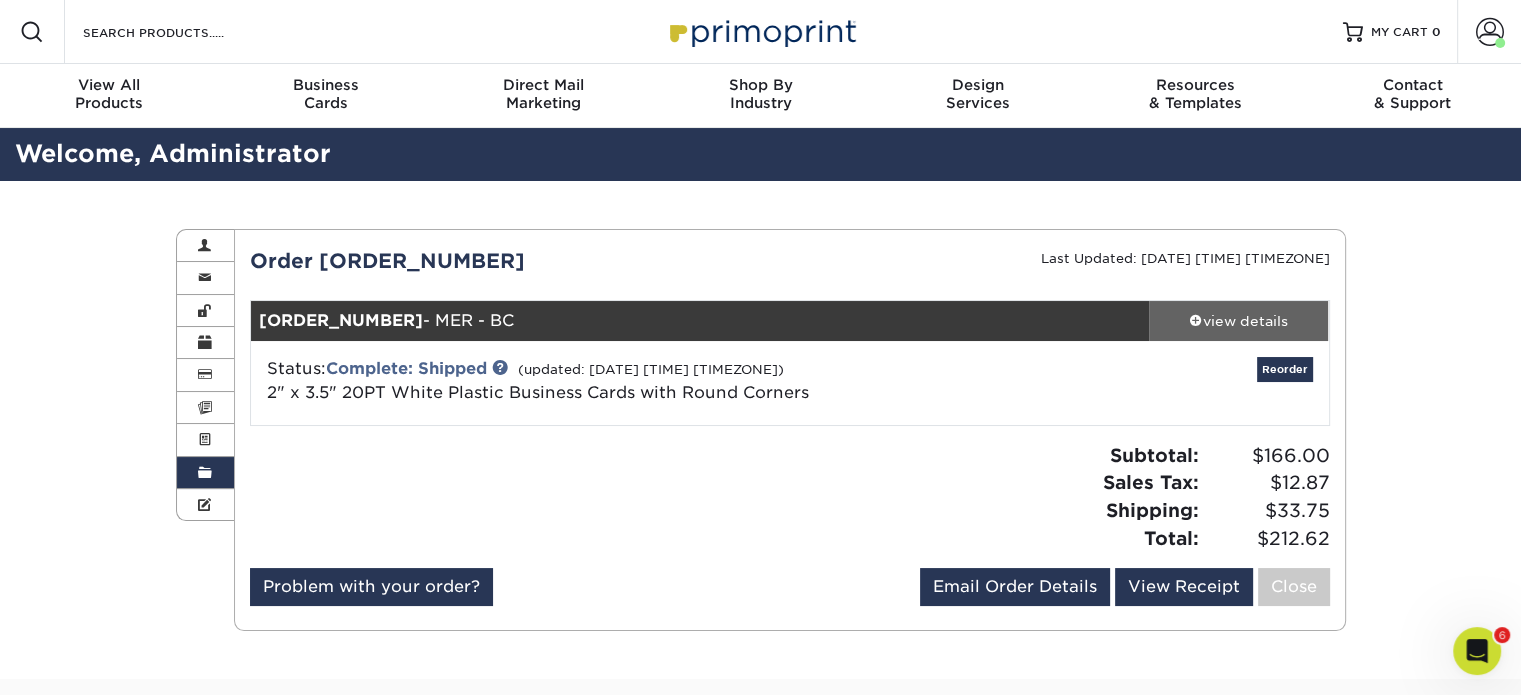 click on "view details" at bounding box center [1239, 321] 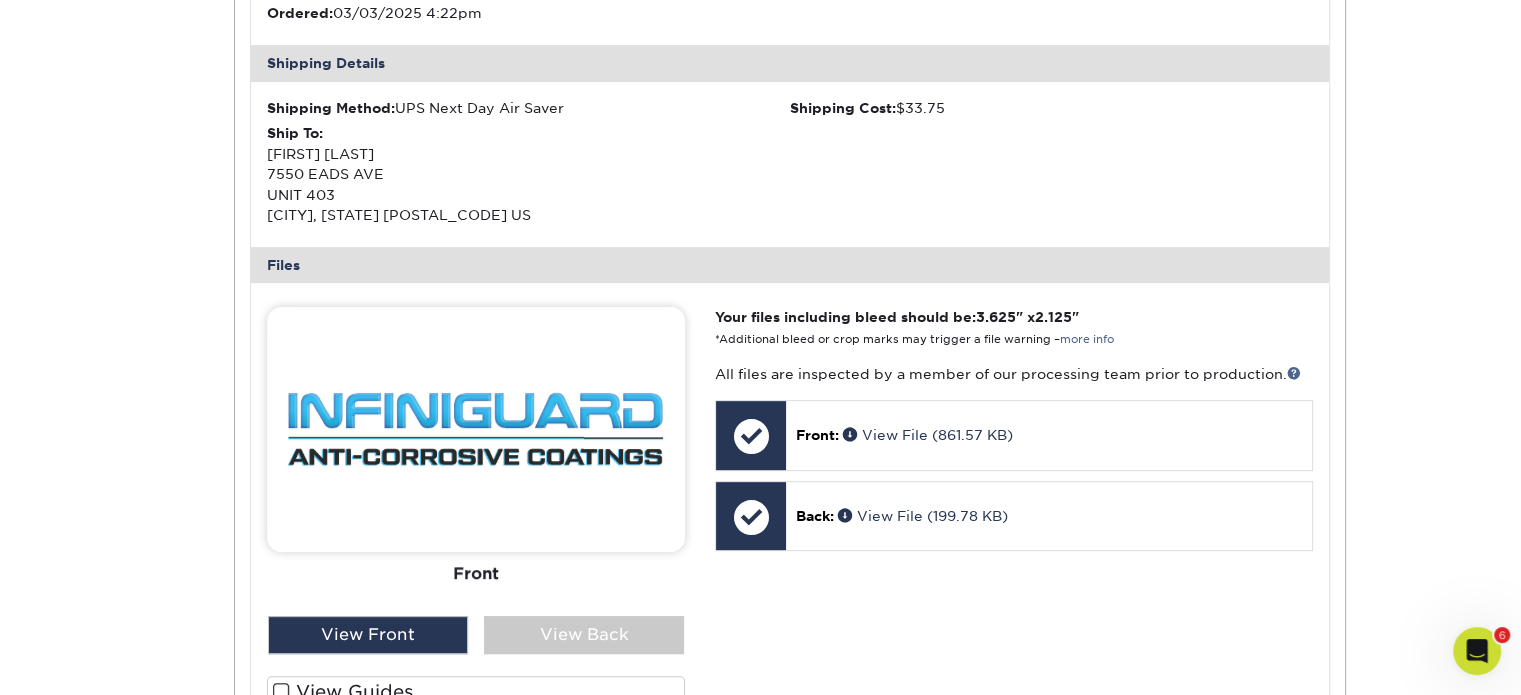 scroll, scrollTop: 619, scrollLeft: 0, axis: vertical 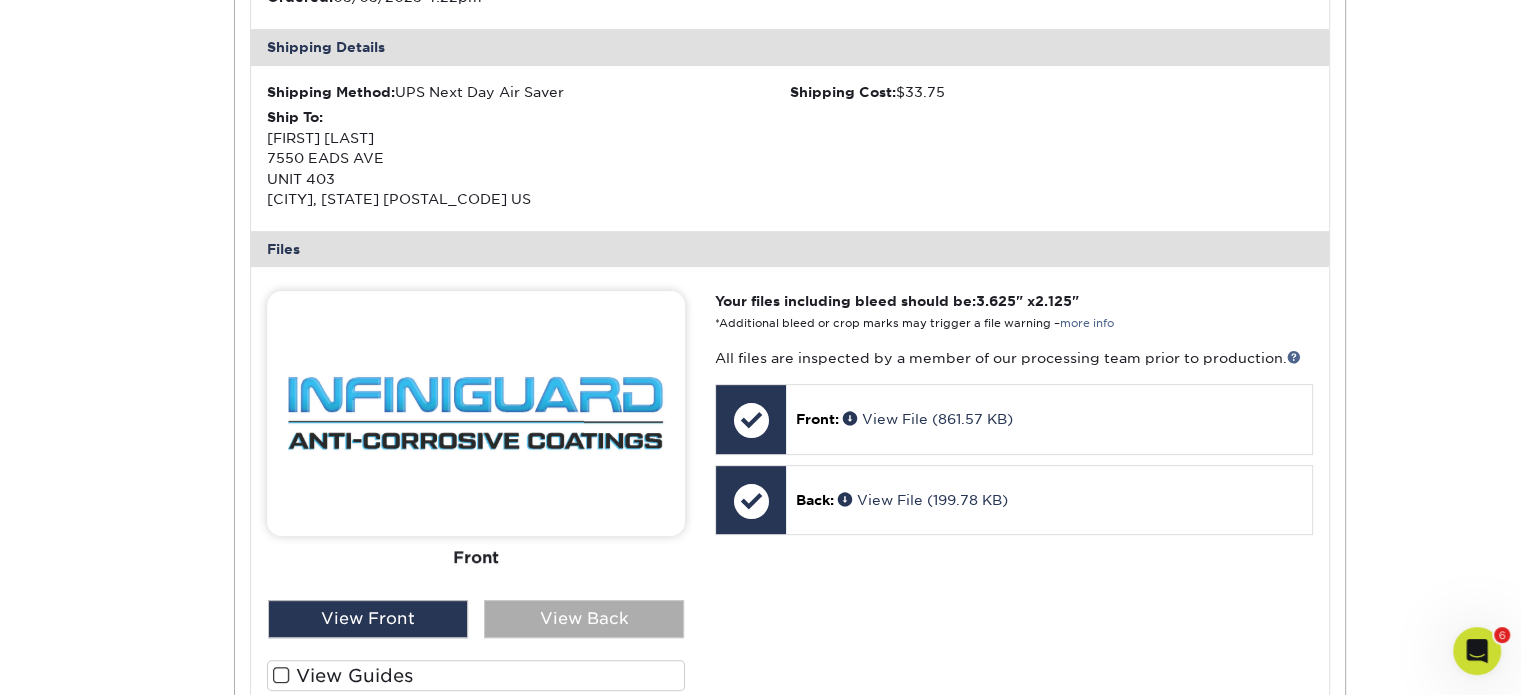 click on "View Back" at bounding box center (584, 619) 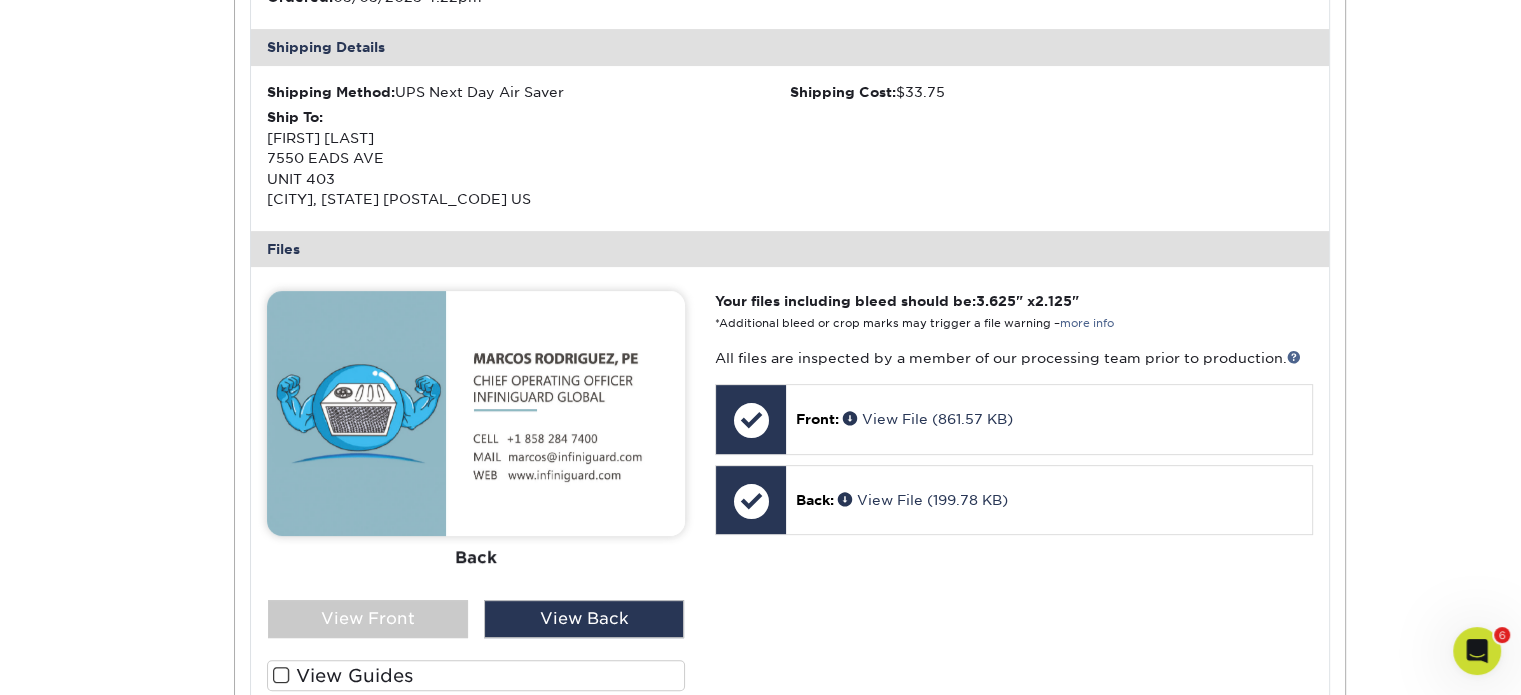scroll, scrollTop: 0, scrollLeft: 0, axis: both 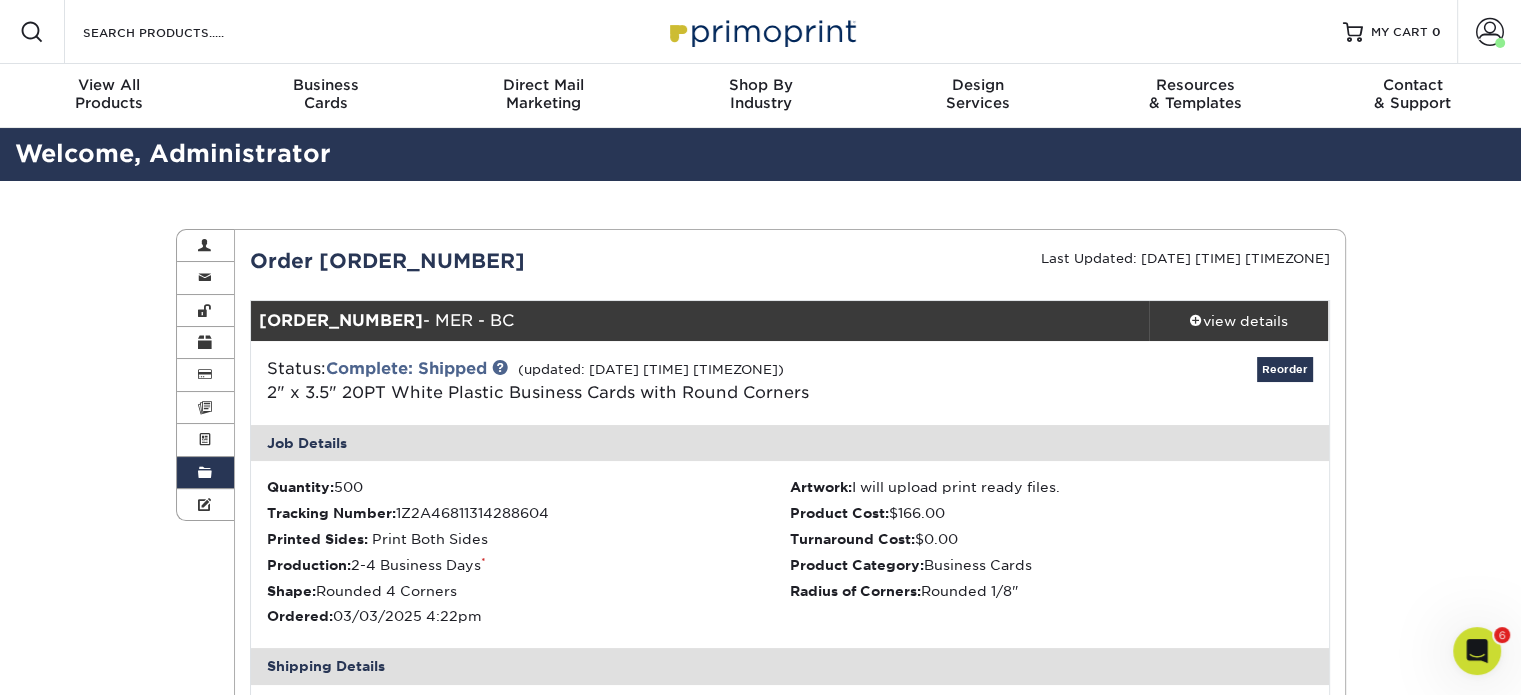 click on "Order History" at bounding box center (206, 473) 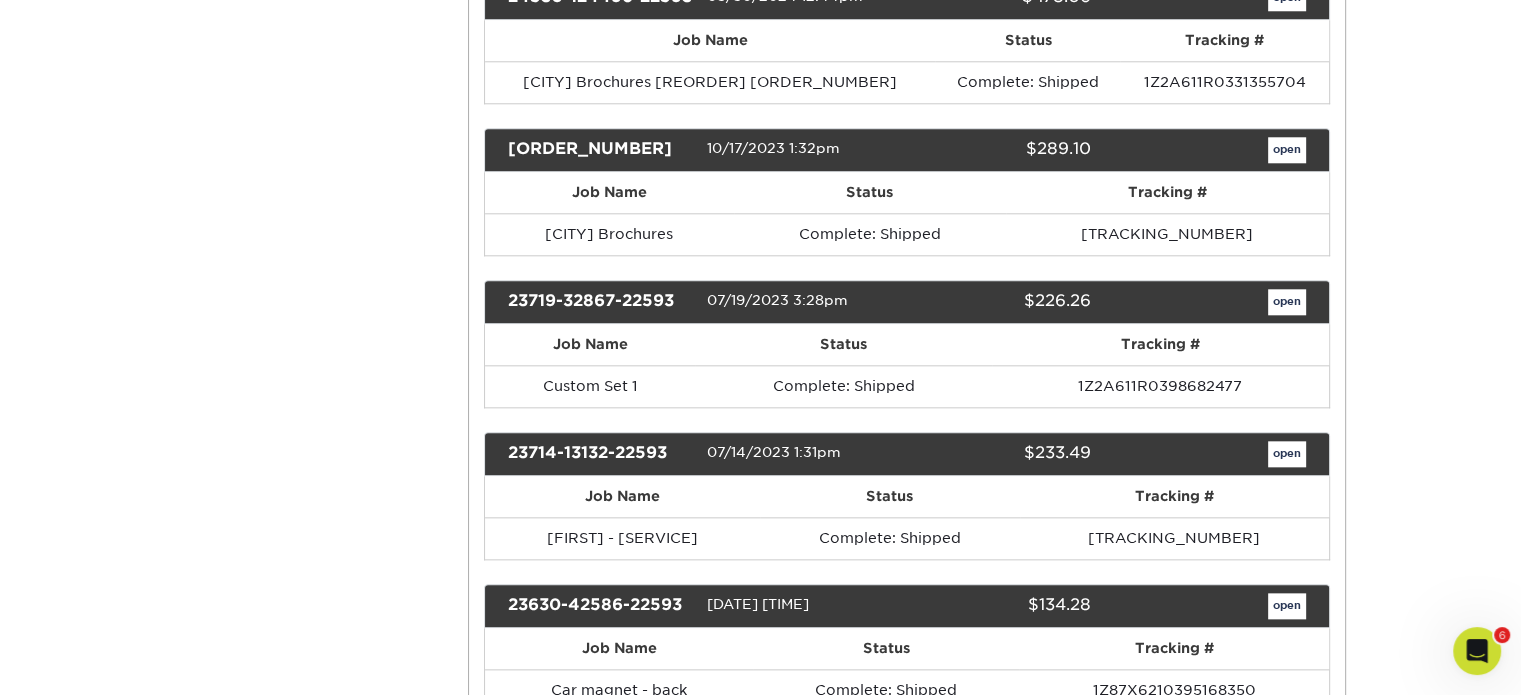 scroll, scrollTop: 2124, scrollLeft: 0, axis: vertical 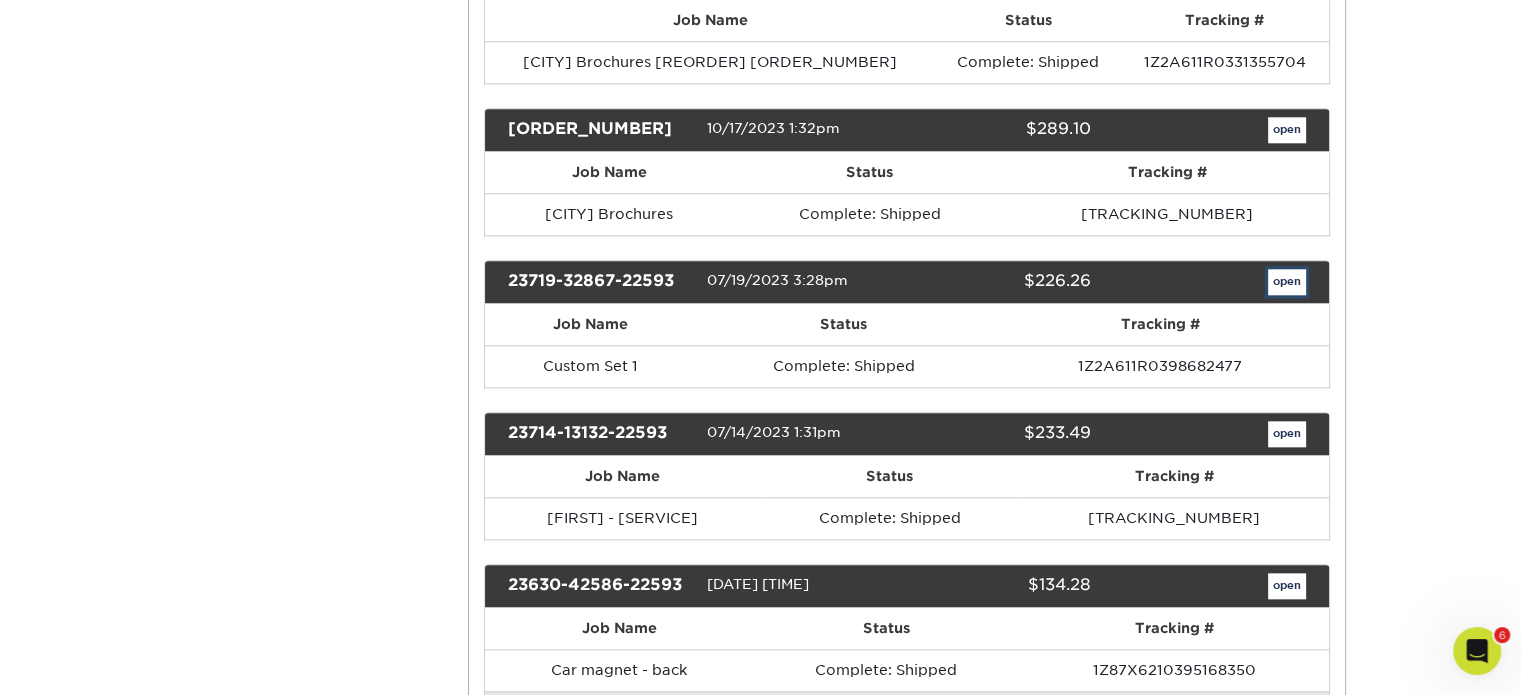 click on "open" at bounding box center (1287, 282) 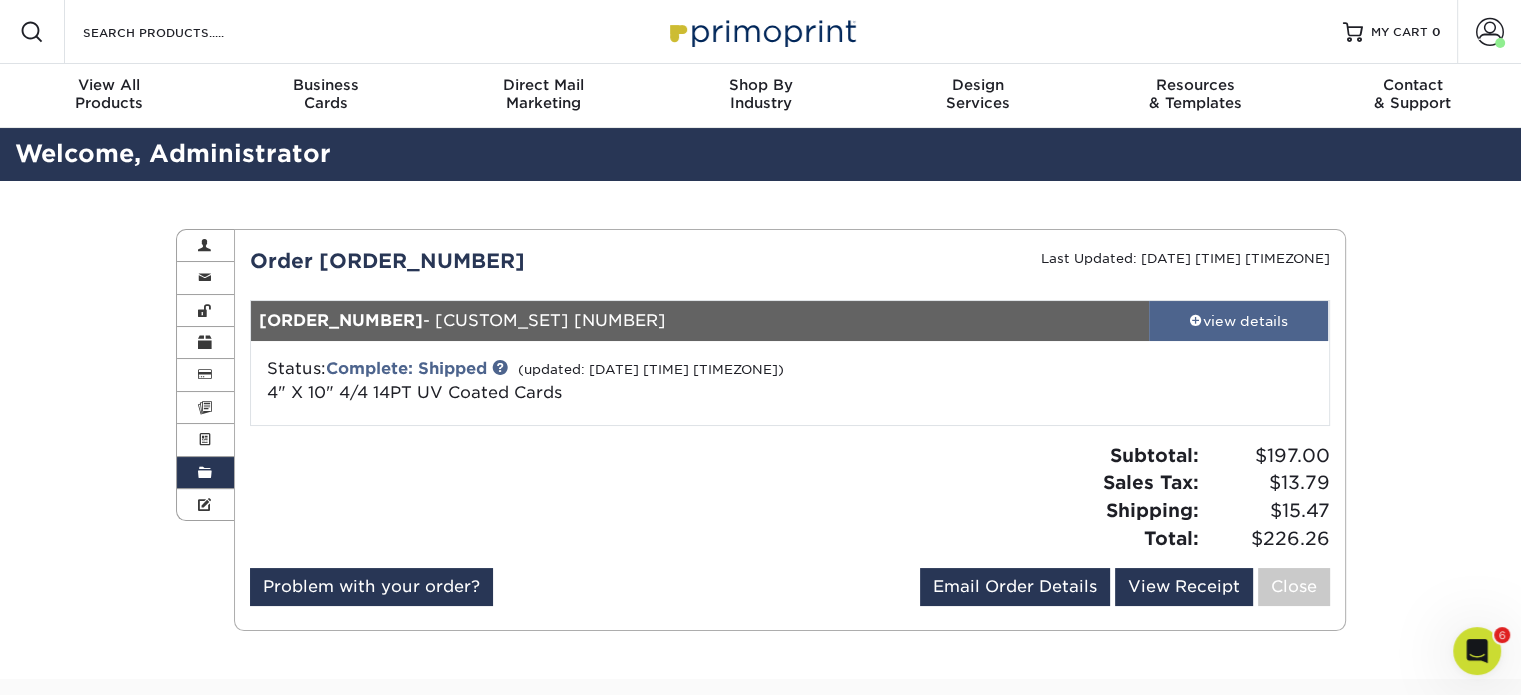 click on "view details" at bounding box center [1239, 321] 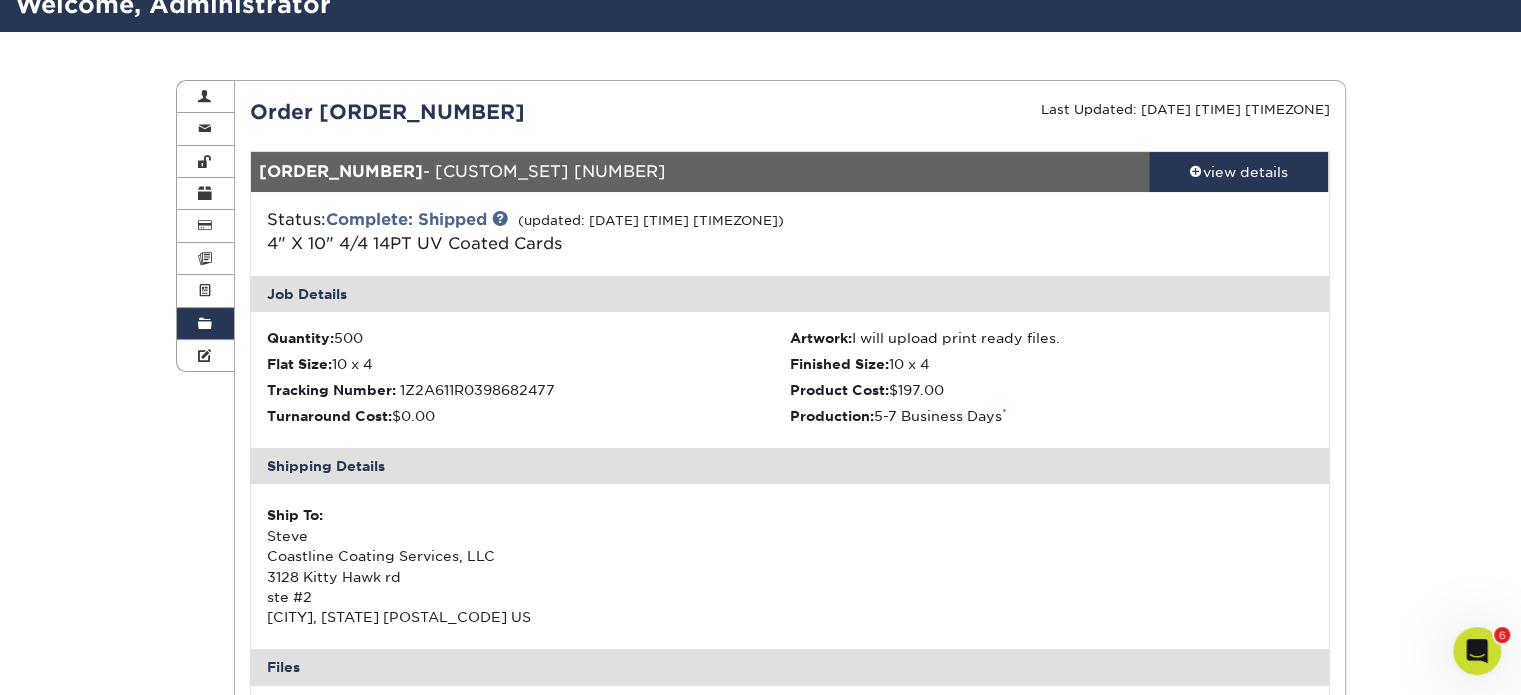 scroll, scrollTop: 0, scrollLeft: 0, axis: both 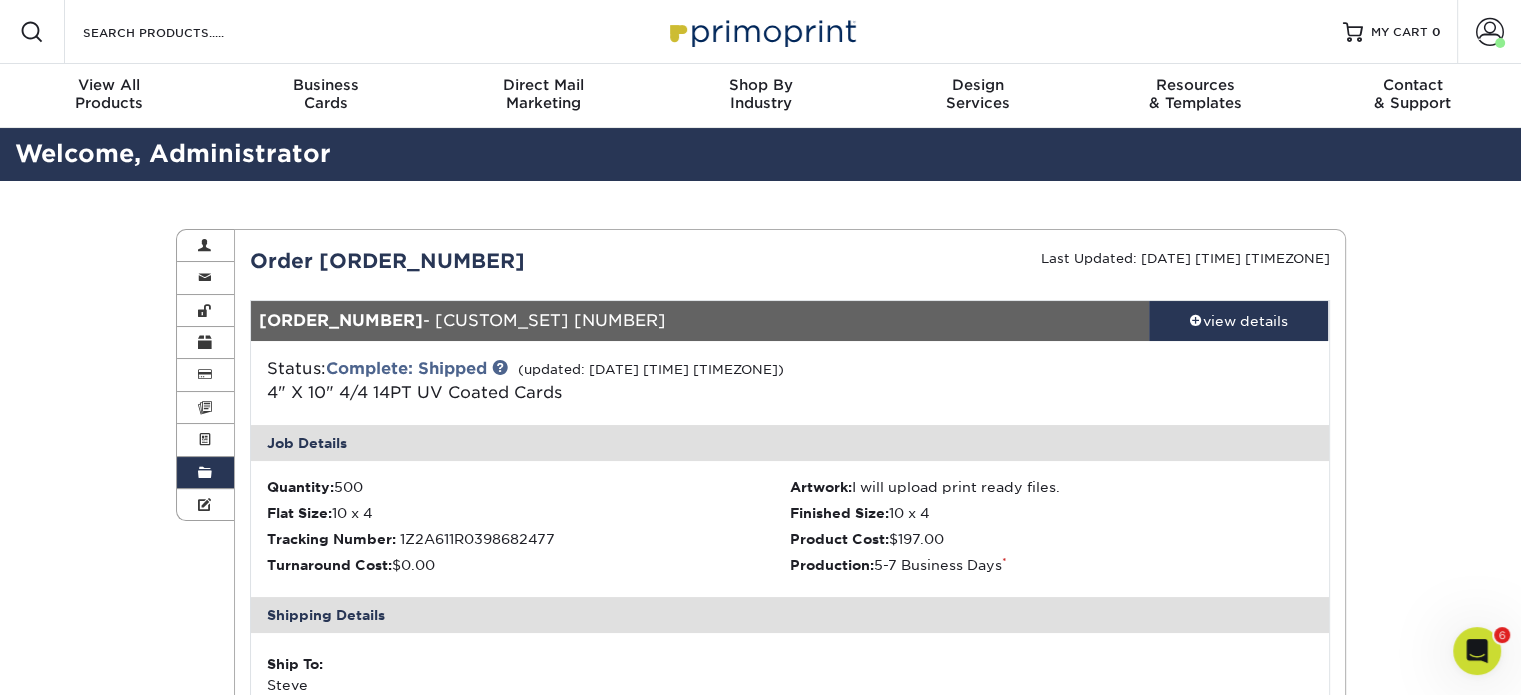 click on "Order History" at bounding box center (206, 473) 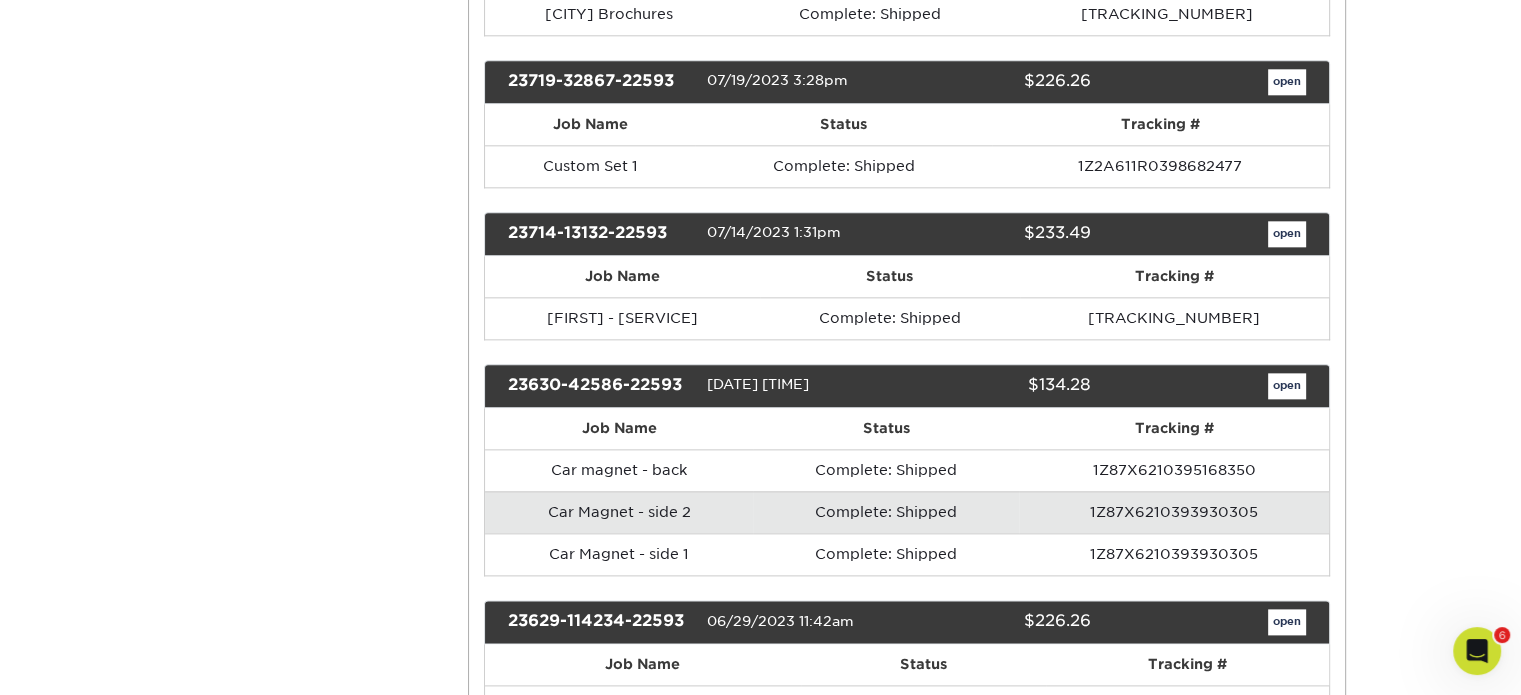 scroll, scrollTop: 2324, scrollLeft: 0, axis: vertical 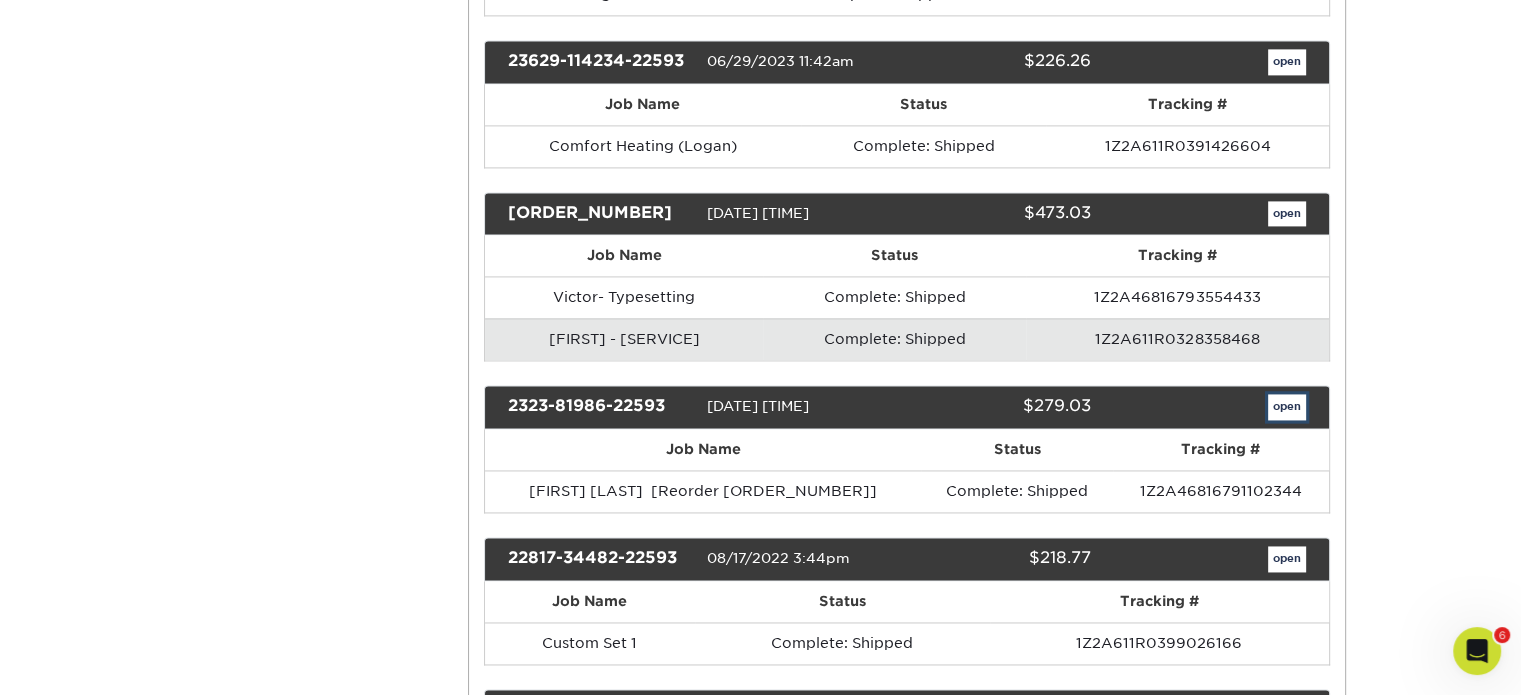 click on "open" at bounding box center (1287, 407) 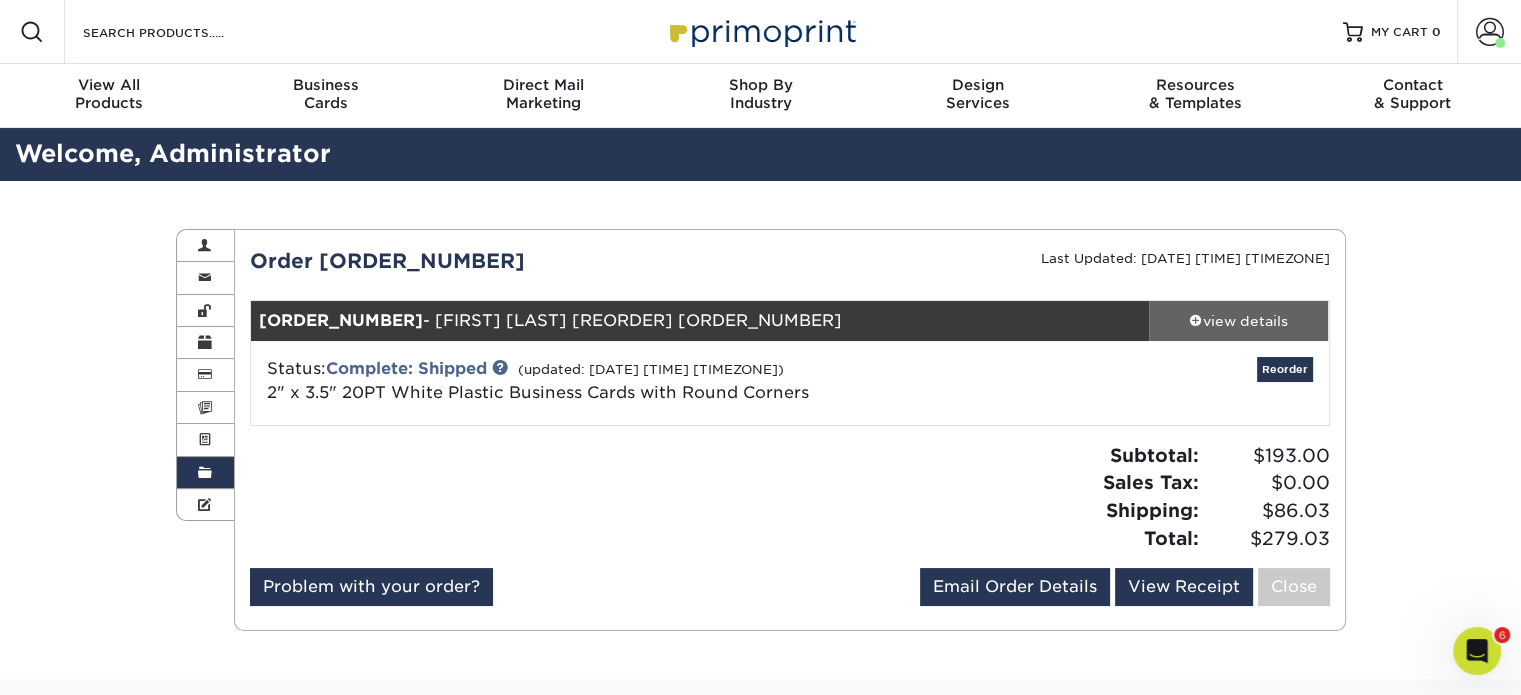 click on "view details" at bounding box center [1239, 321] 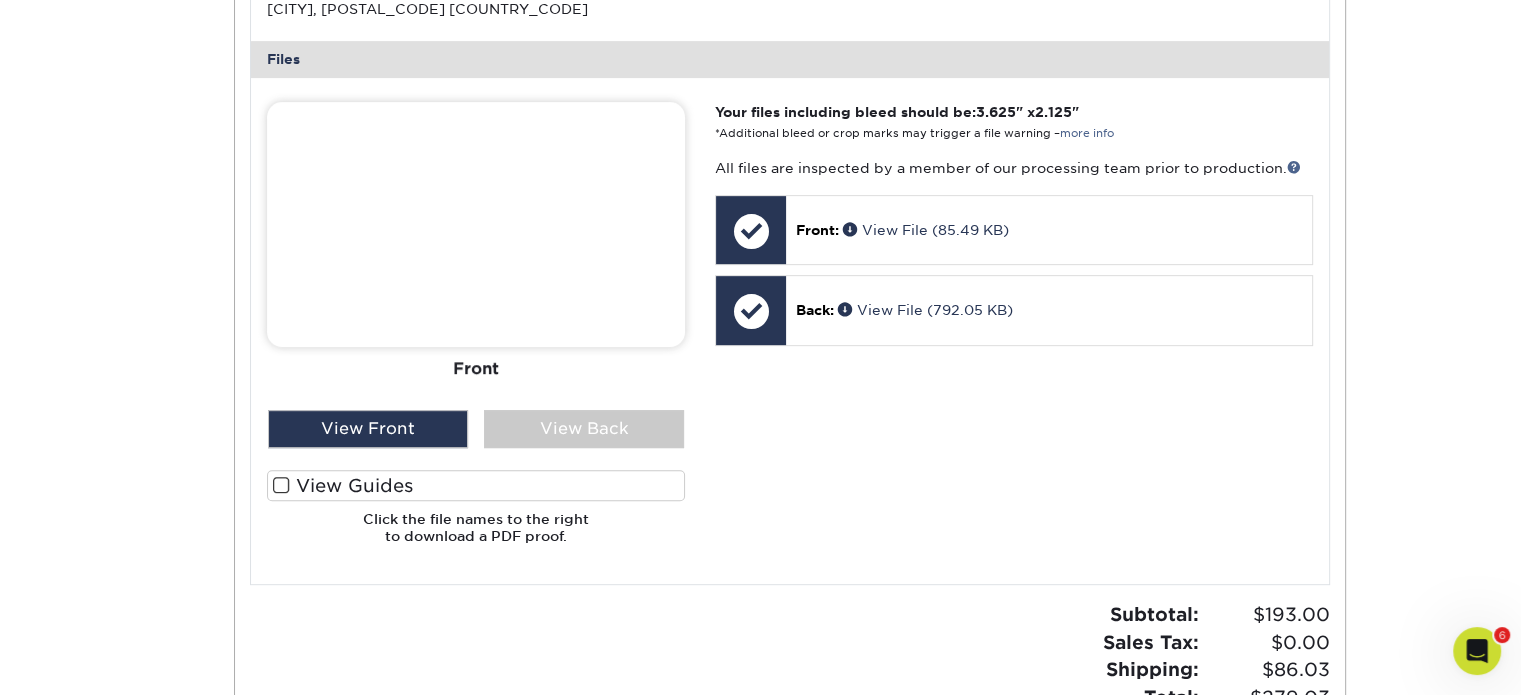 scroll, scrollTop: 828, scrollLeft: 0, axis: vertical 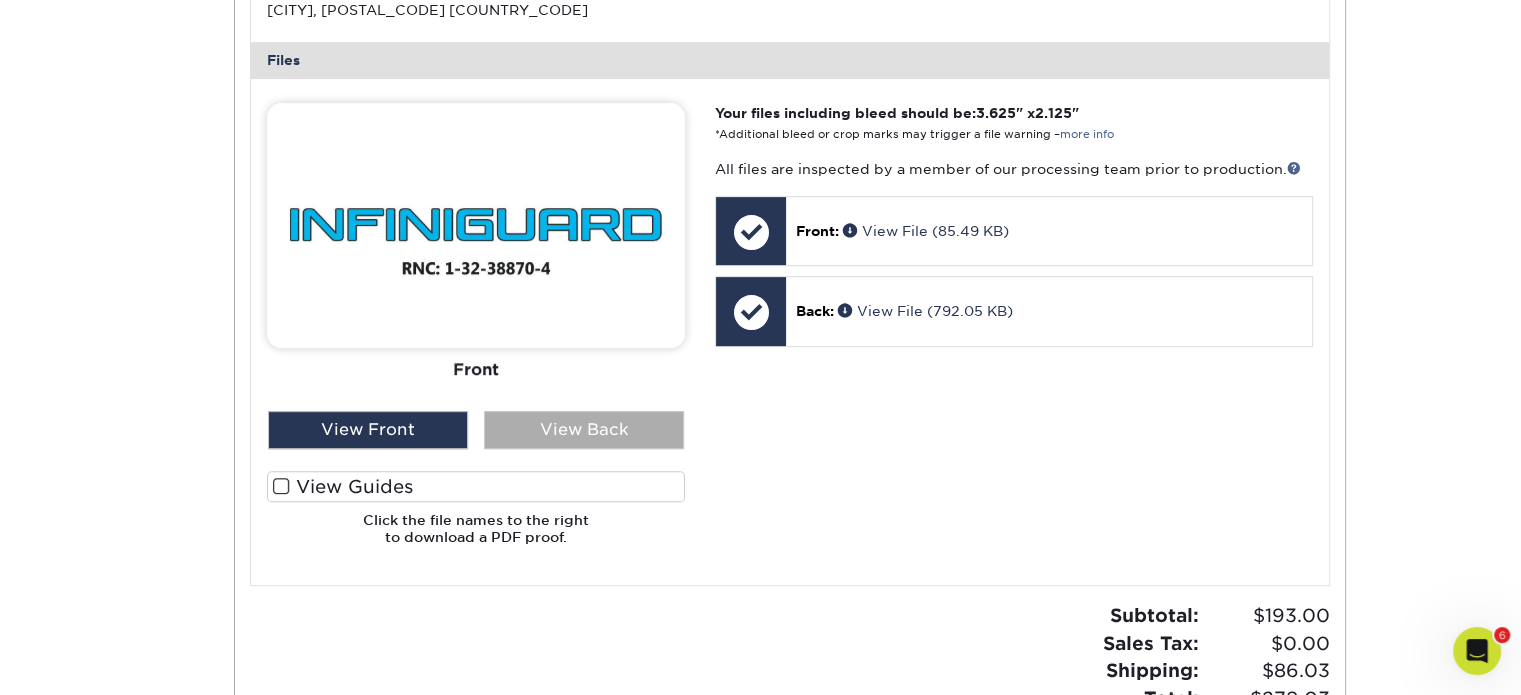 click on "View Back" at bounding box center [584, 430] 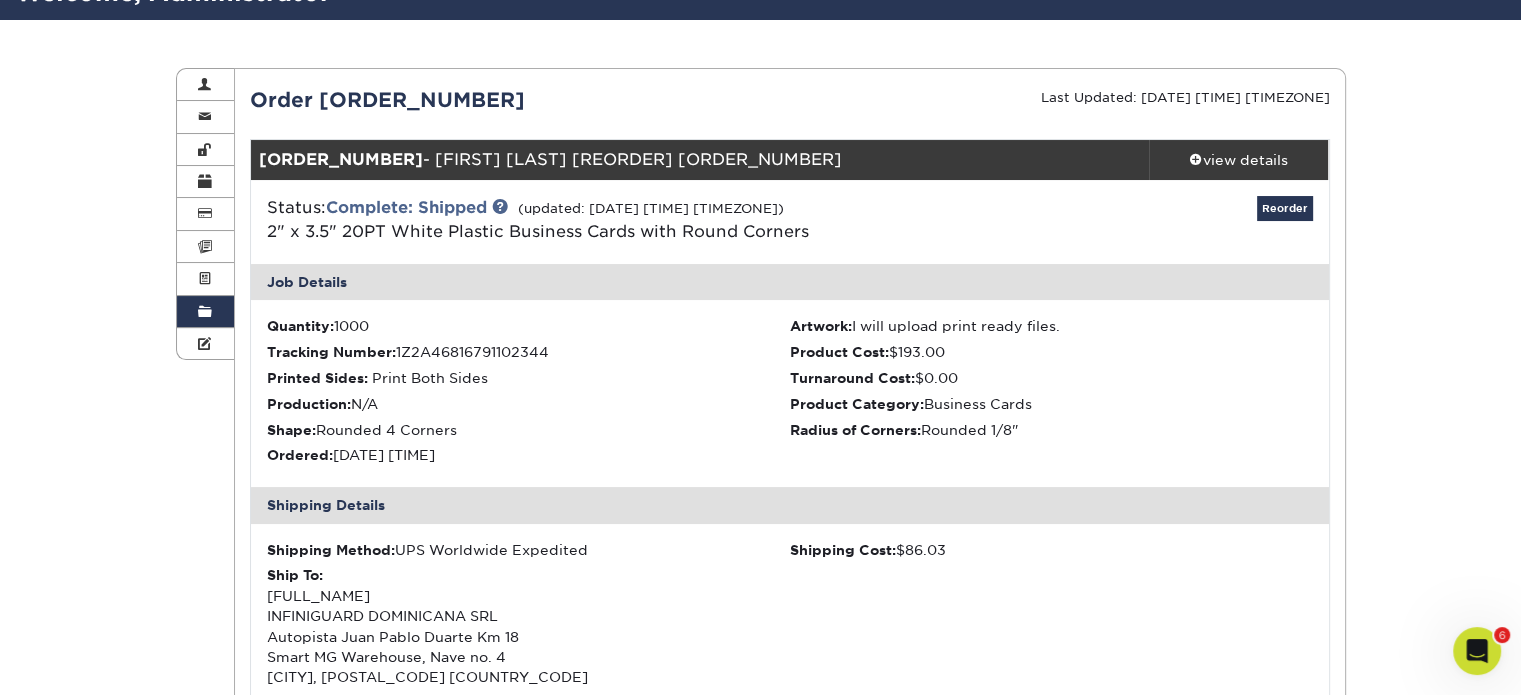 scroll, scrollTop: 159, scrollLeft: 0, axis: vertical 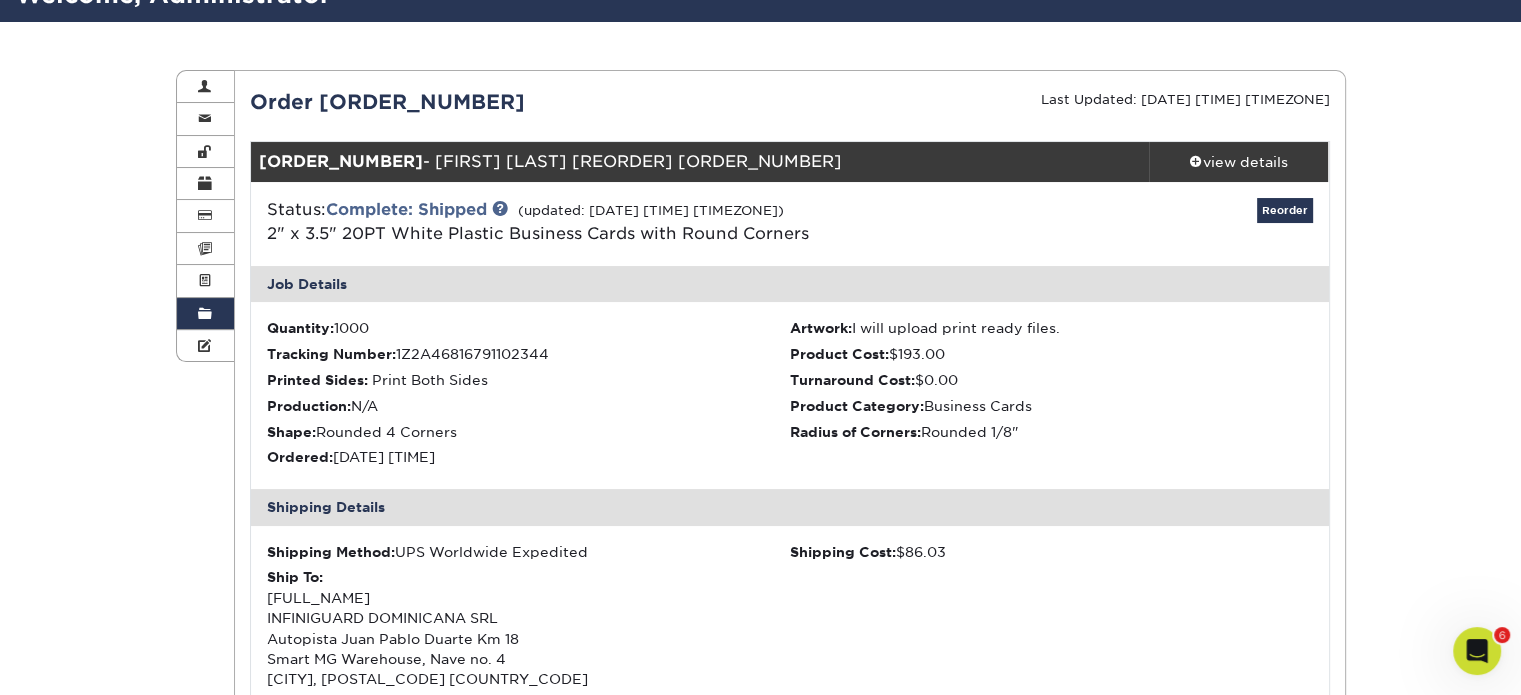 click at bounding box center (205, 314) 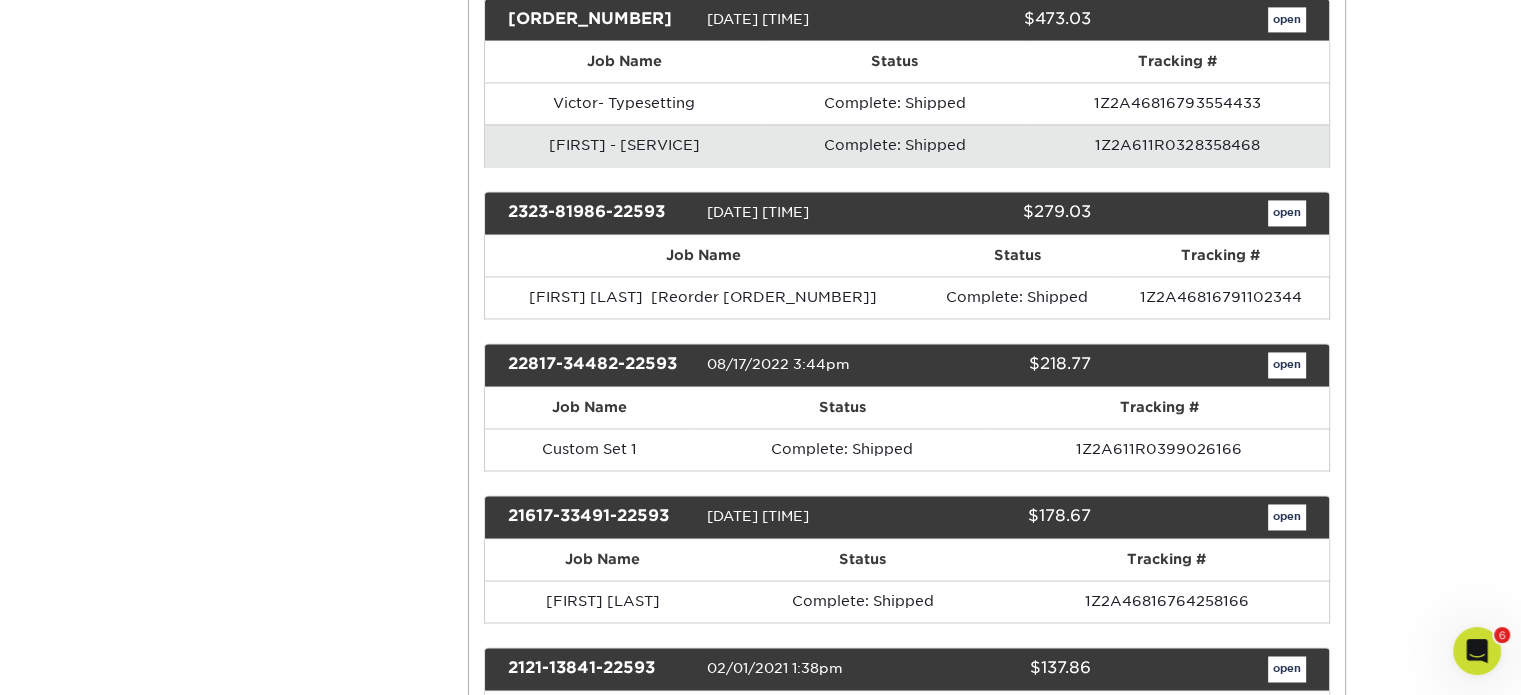 scroll, scrollTop: 3076, scrollLeft: 0, axis: vertical 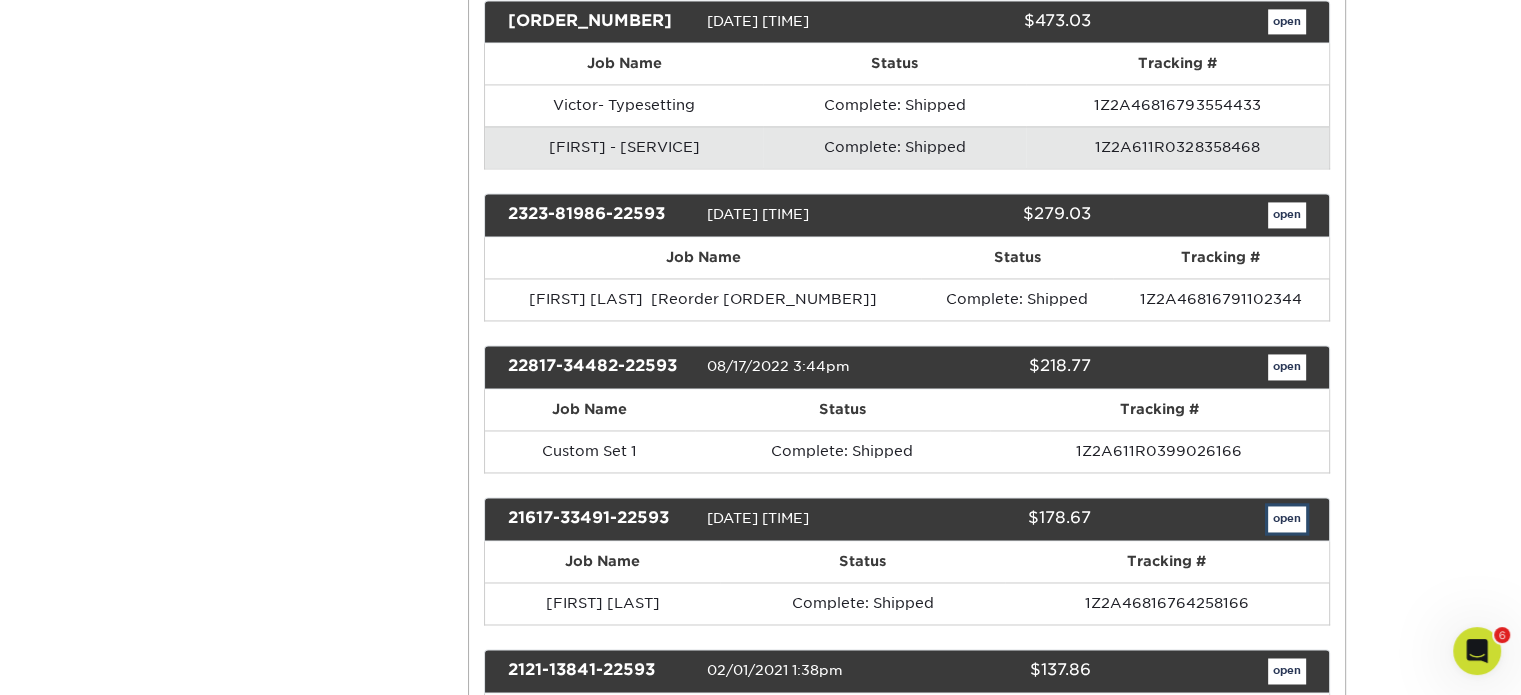 click on "open" at bounding box center (1287, 519) 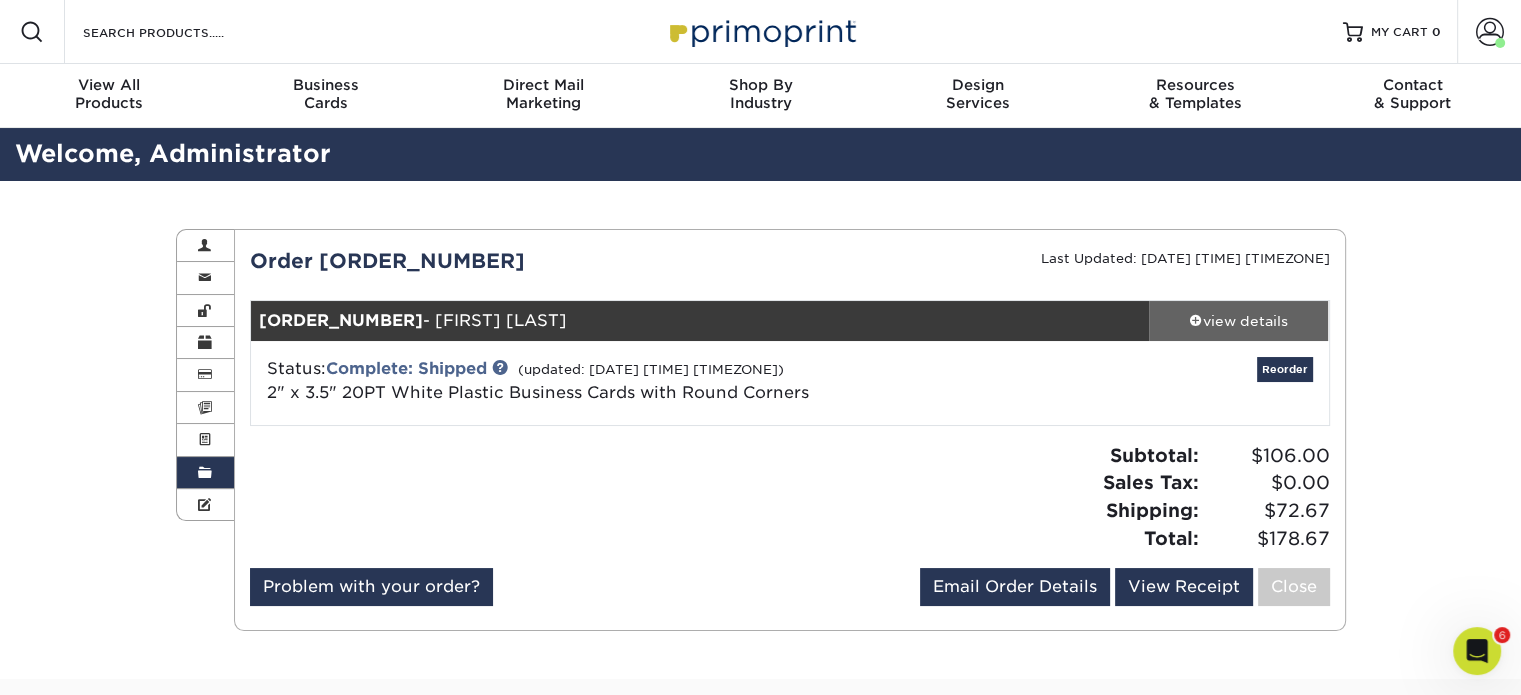 click on "view details" at bounding box center [1239, 321] 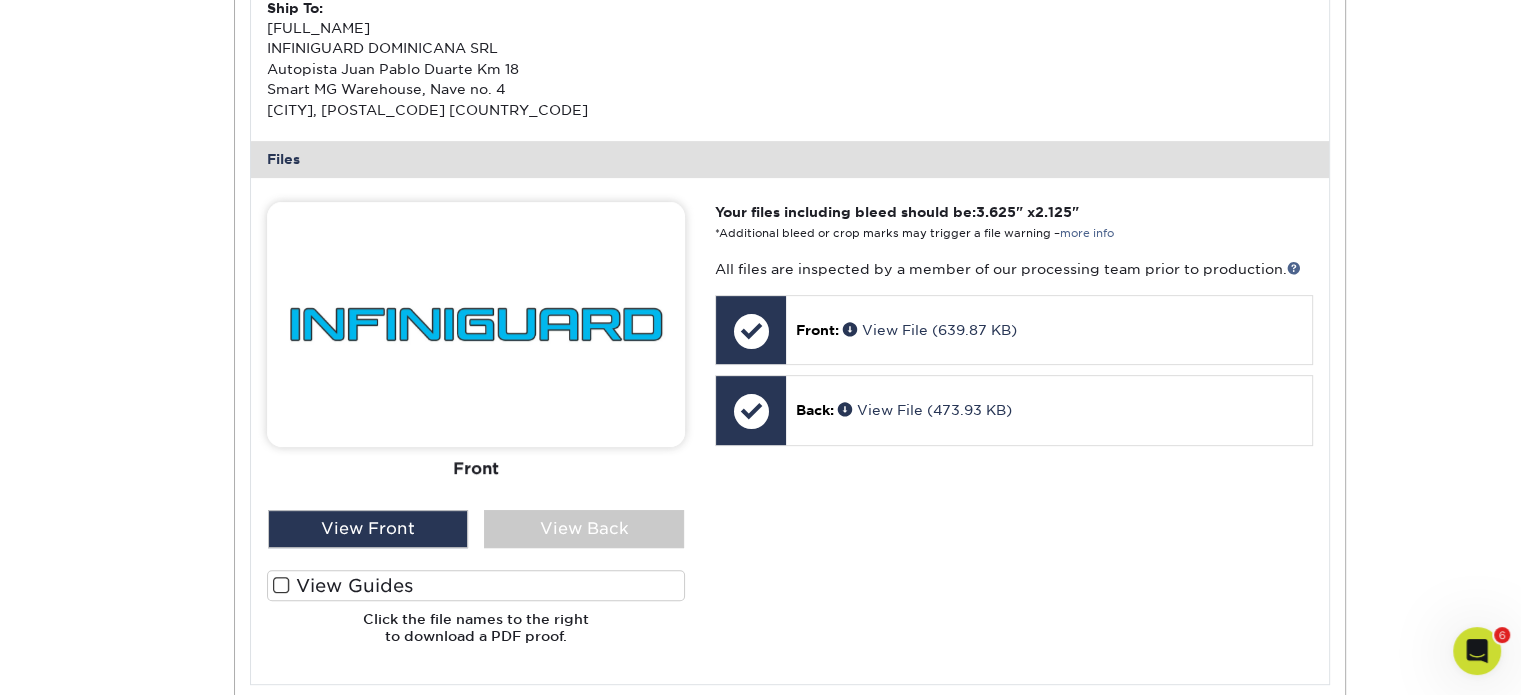 scroll, scrollTop: 704, scrollLeft: 0, axis: vertical 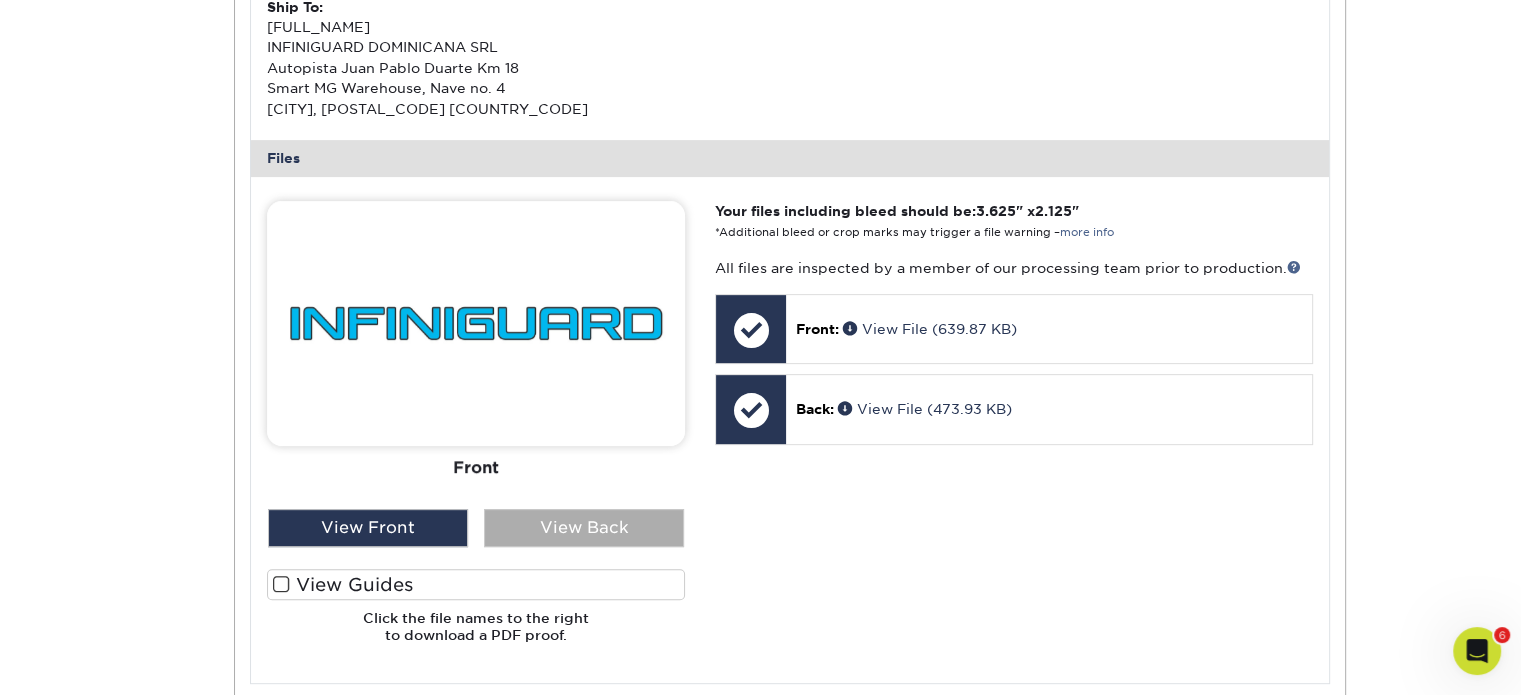 click on "View Back" at bounding box center [584, 528] 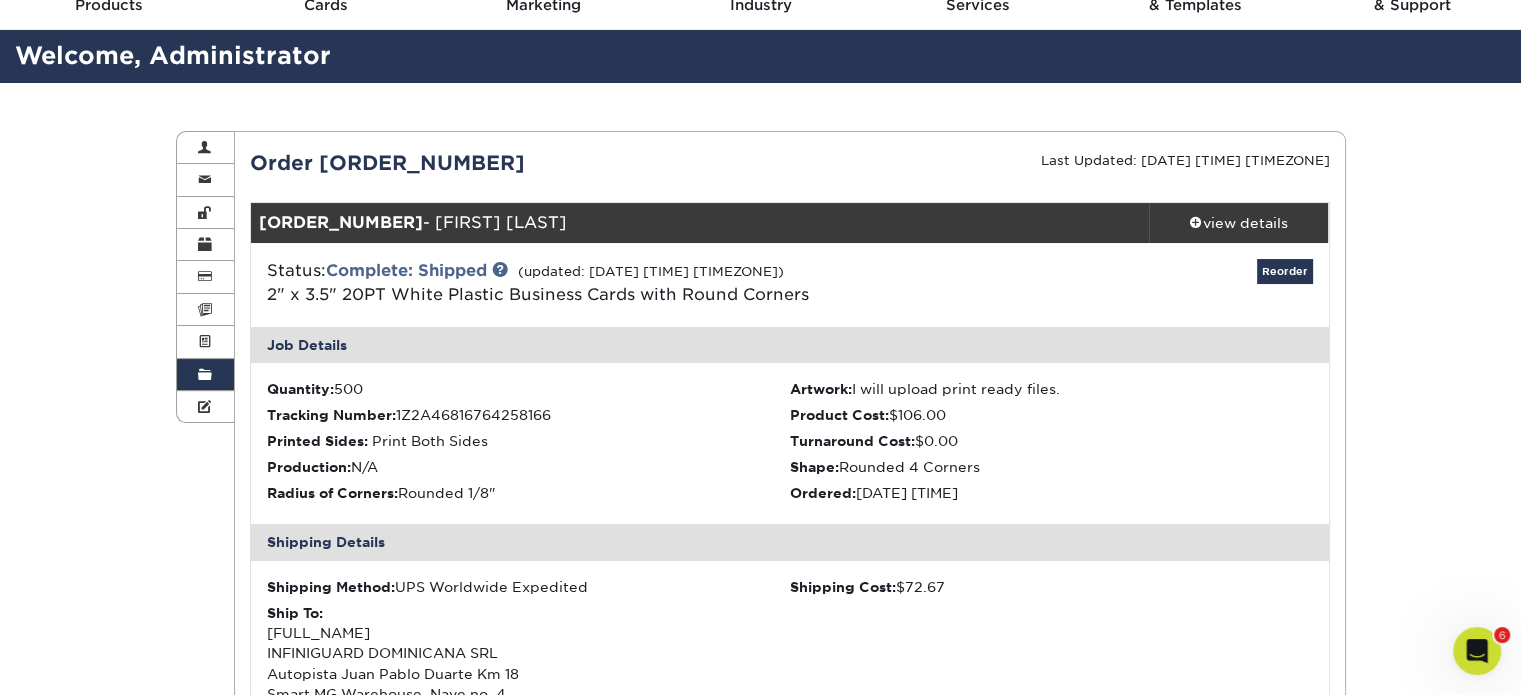 scroll, scrollTop: 97, scrollLeft: 0, axis: vertical 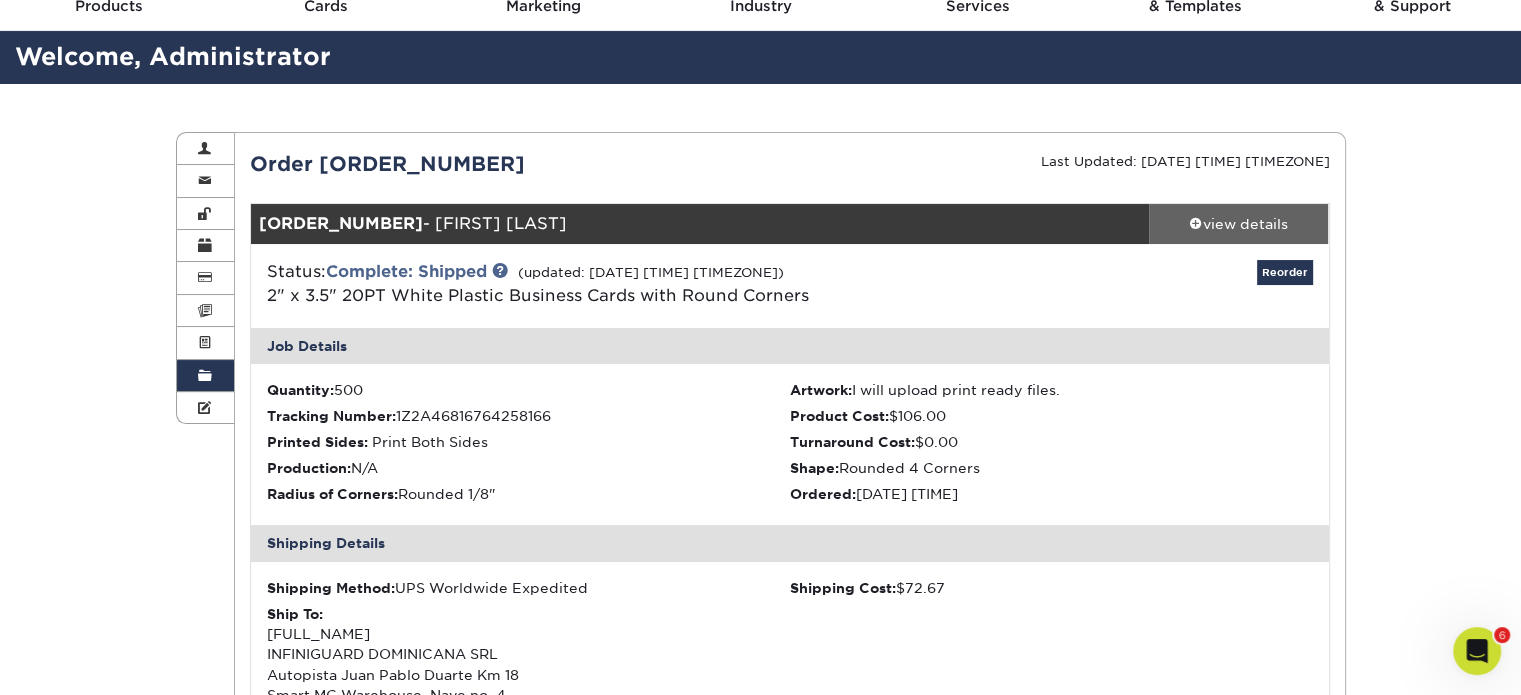 click on "view details" at bounding box center (1239, 224) 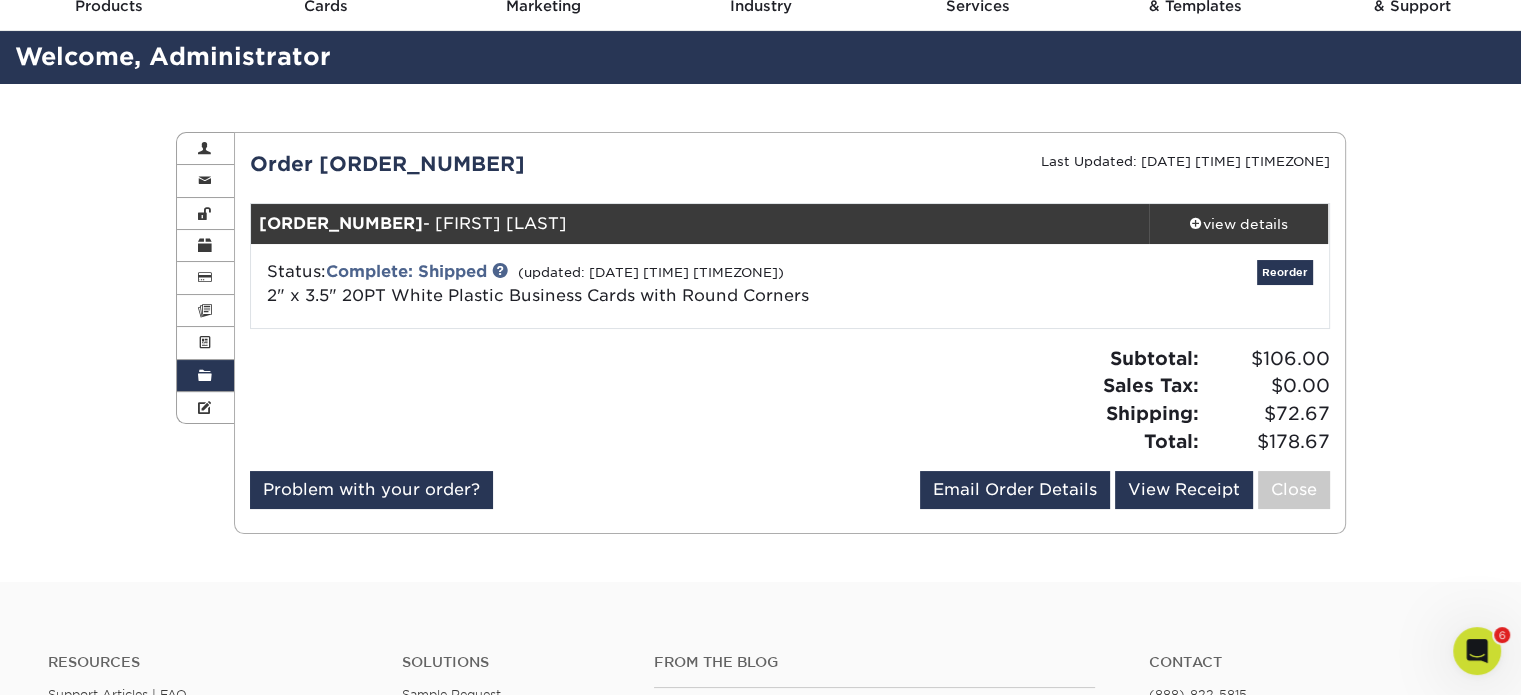 click on "21617-33491-22593-1  - Jason Morgan" at bounding box center (700, 224) 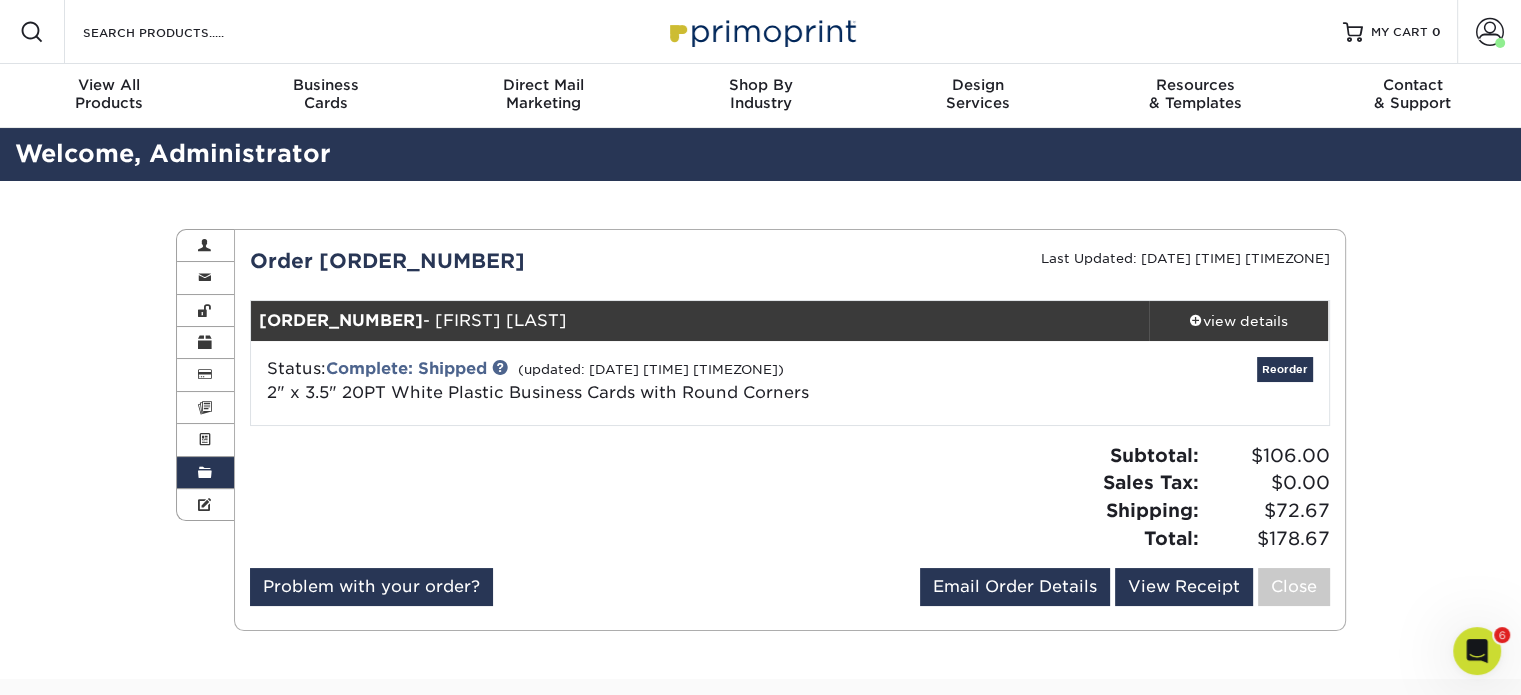 click at bounding box center (205, 473) 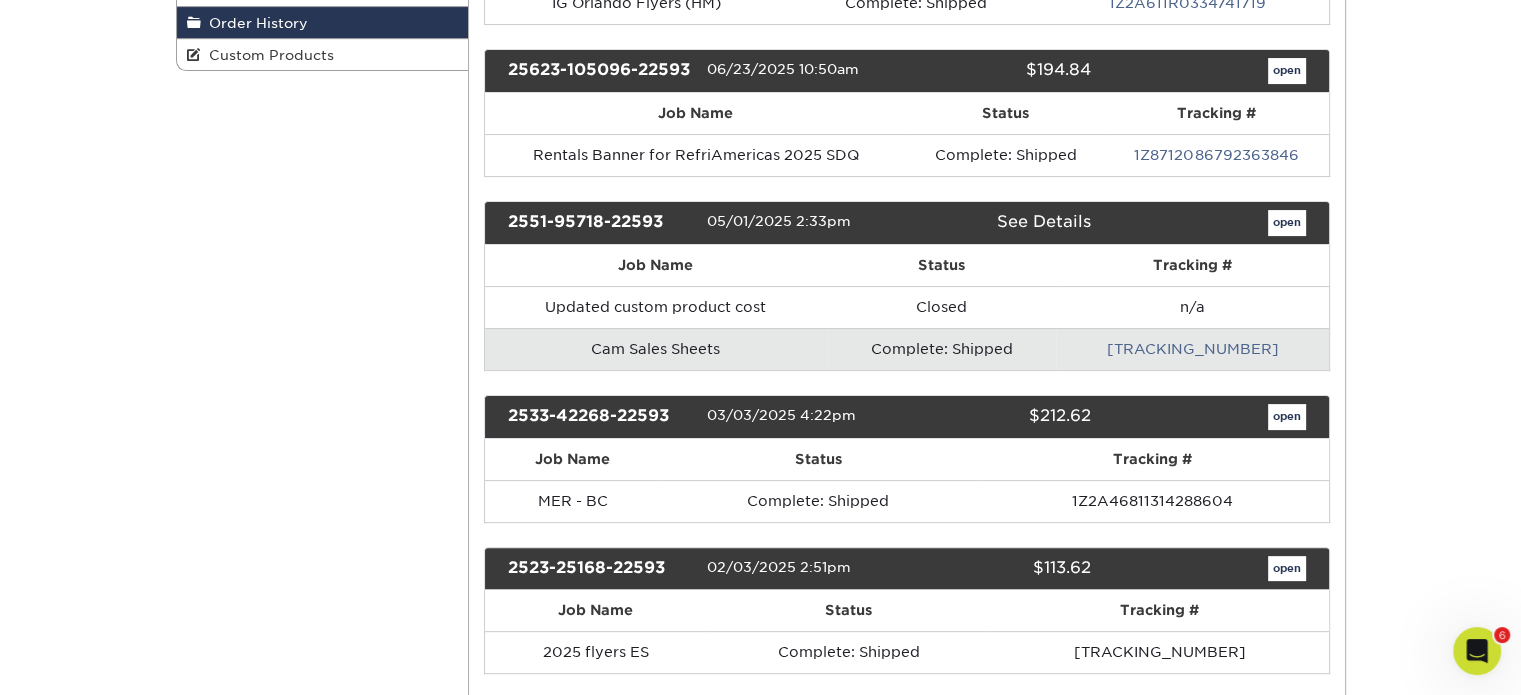 scroll, scrollTop: 0, scrollLeft: 0, axis: both 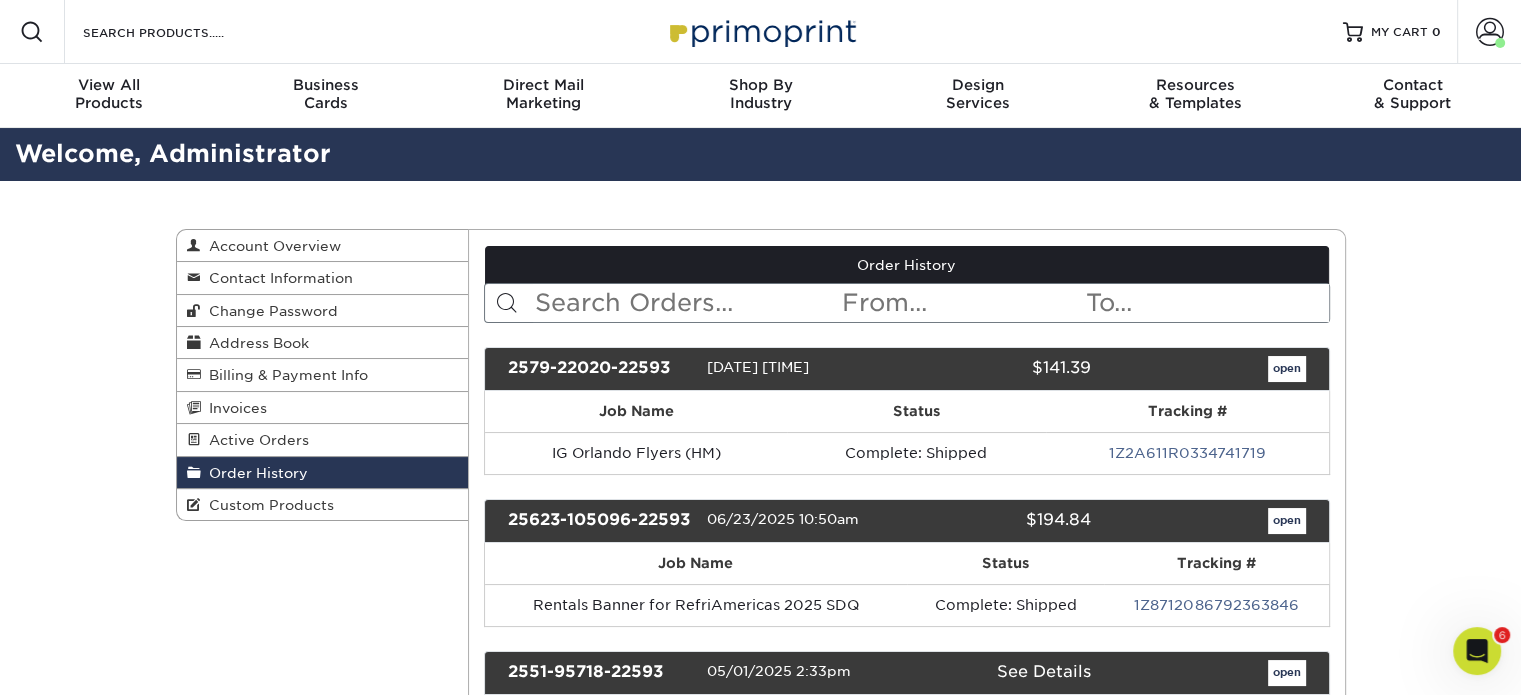 click at bounding box center [686, 303] 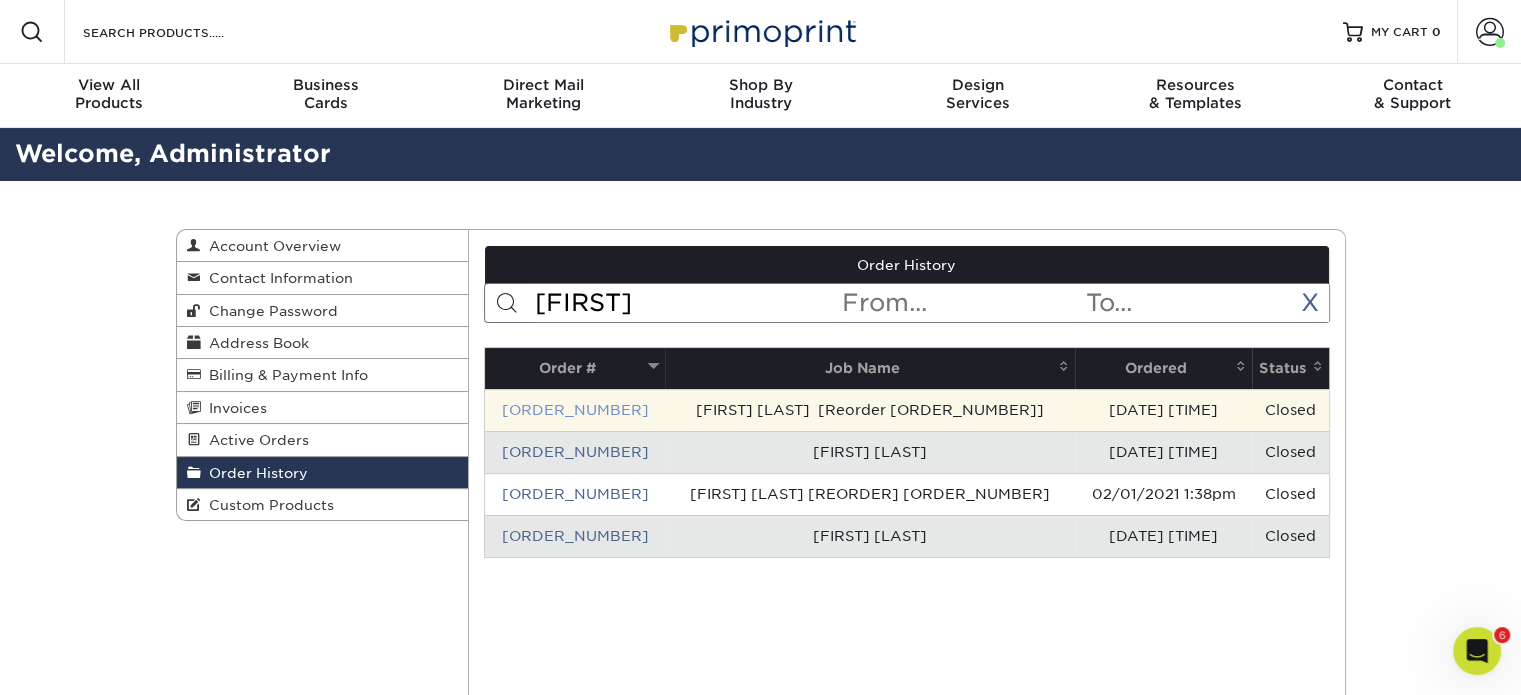 type on "jason" 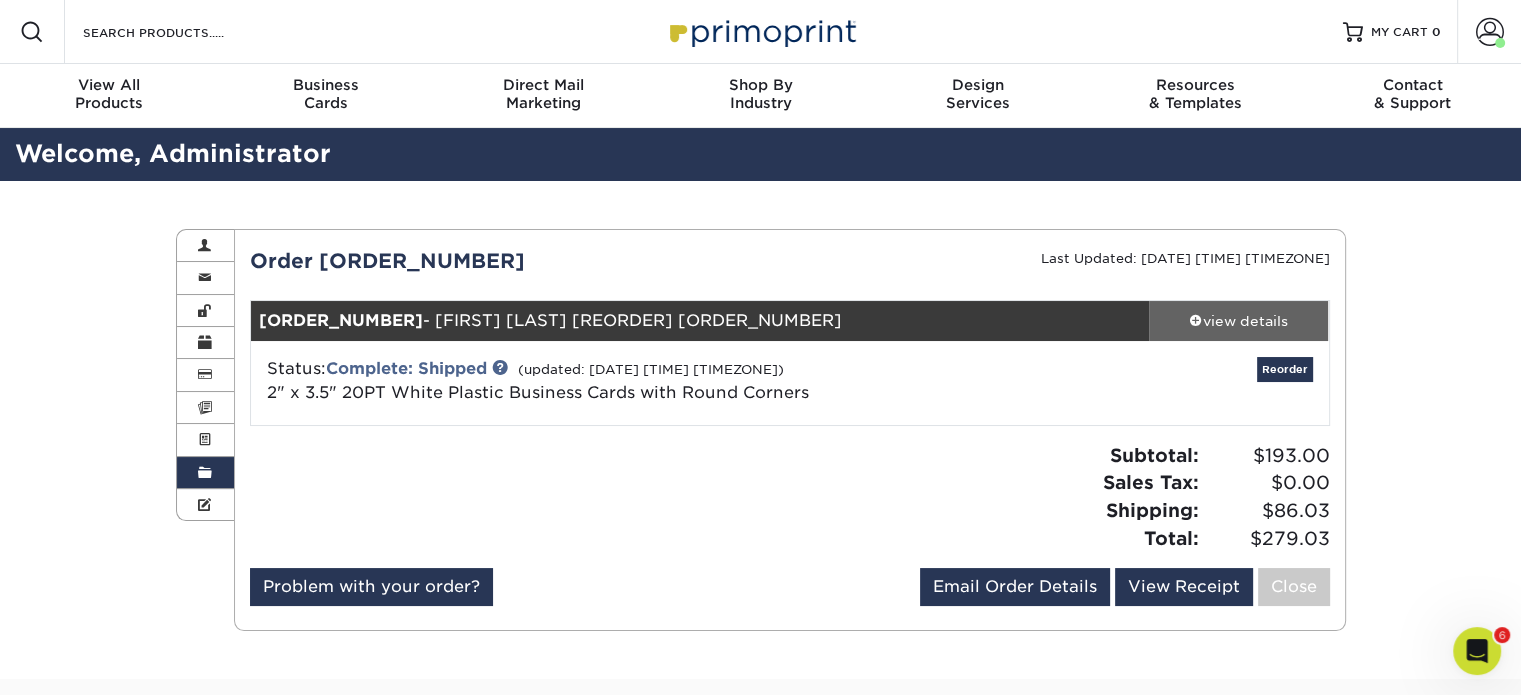 click on "view details" at bounding box center (1239, 321) 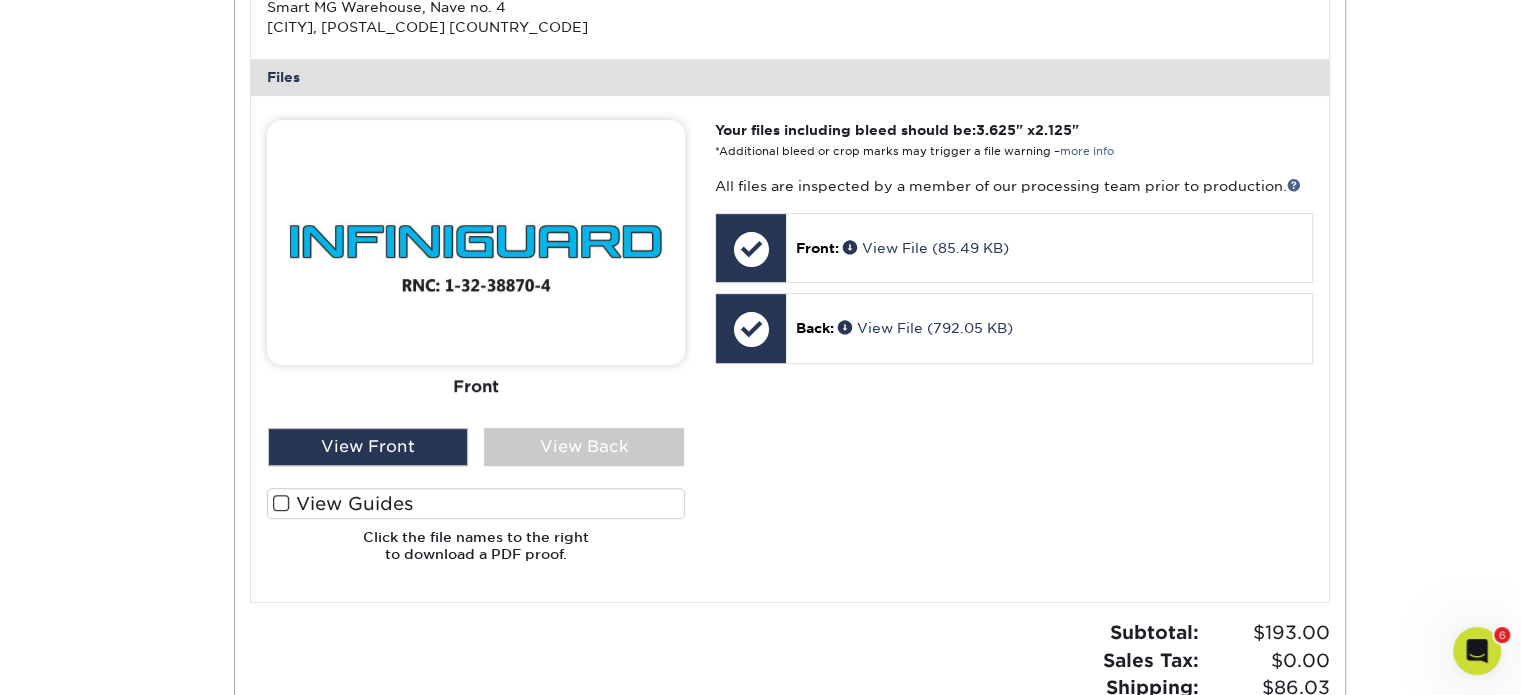scroll, scrollTop: 827, scrollLeft: 0, axis: vertical 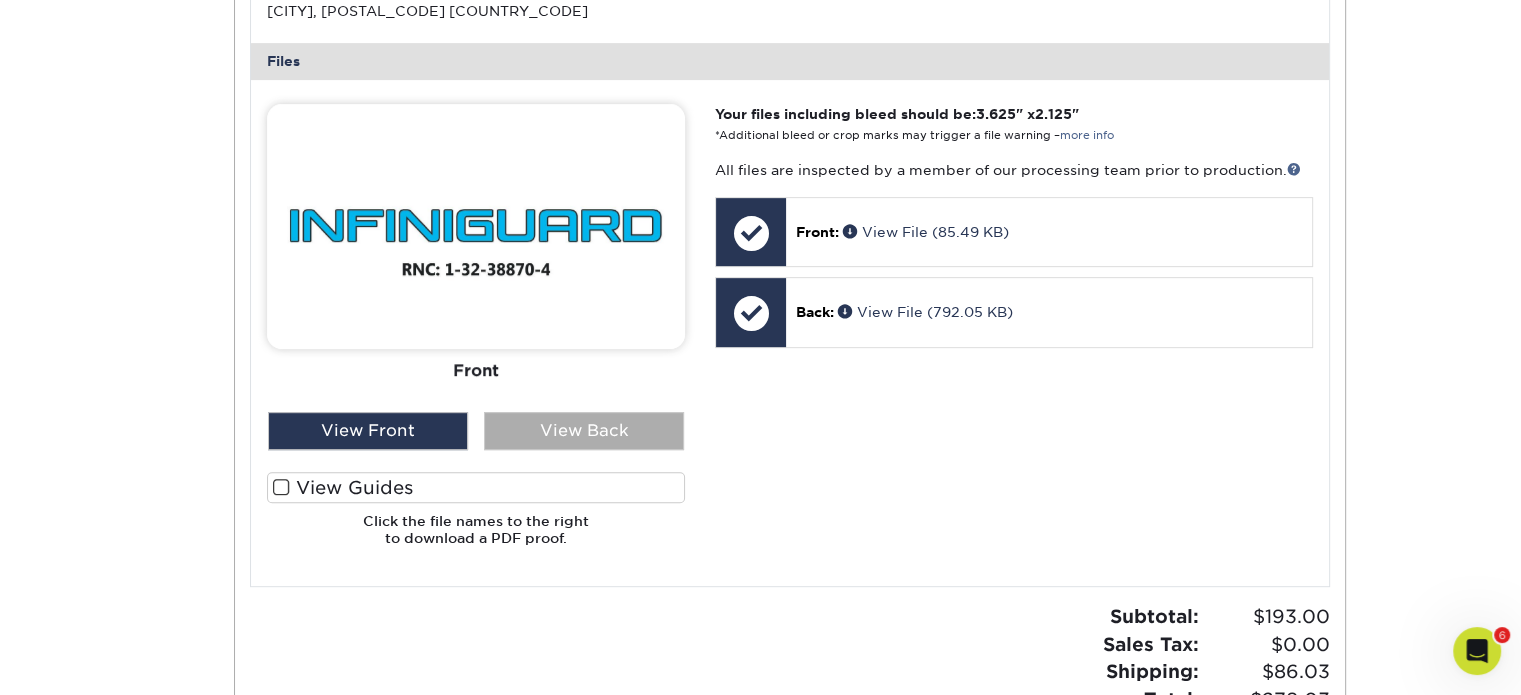 click on "View Back" at bounding box center [584, 431] 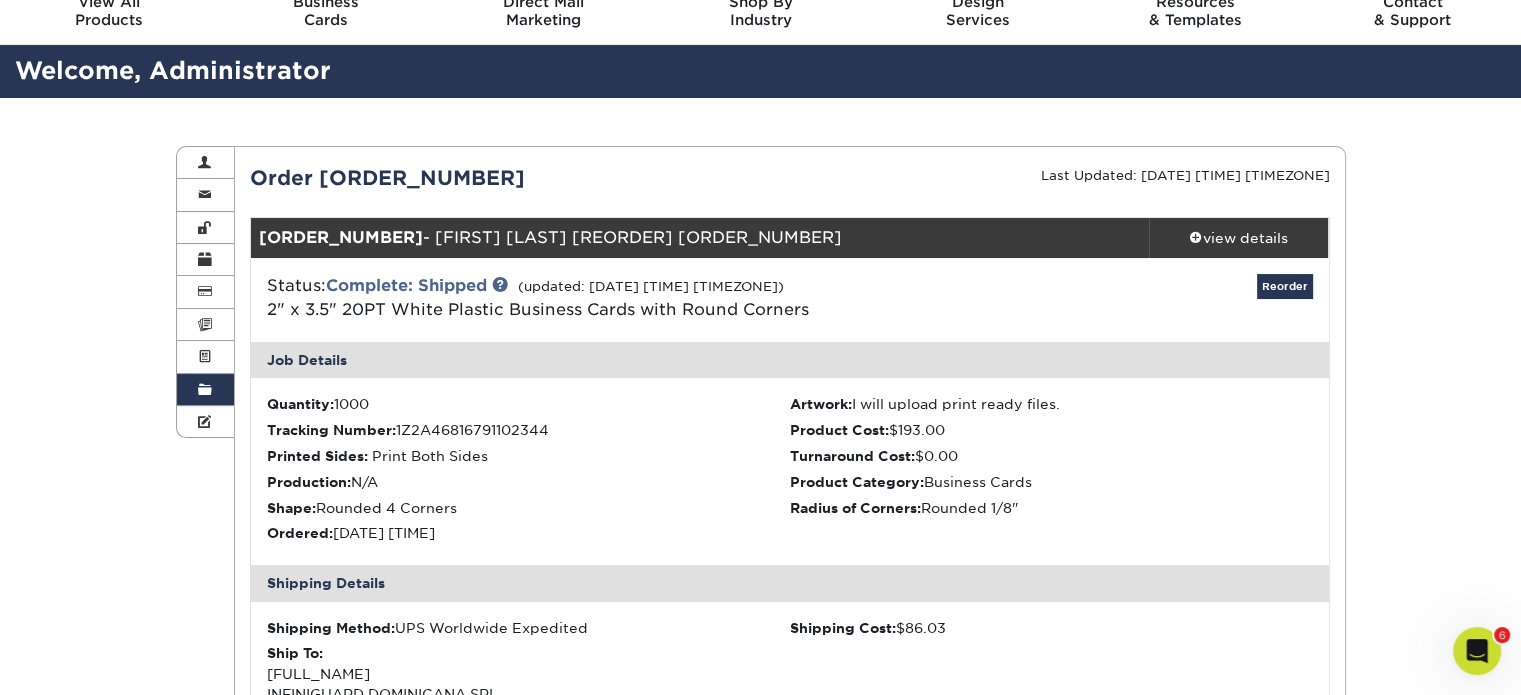 scroll, scrollTop: 0, scrollLeft: 0, axis: both 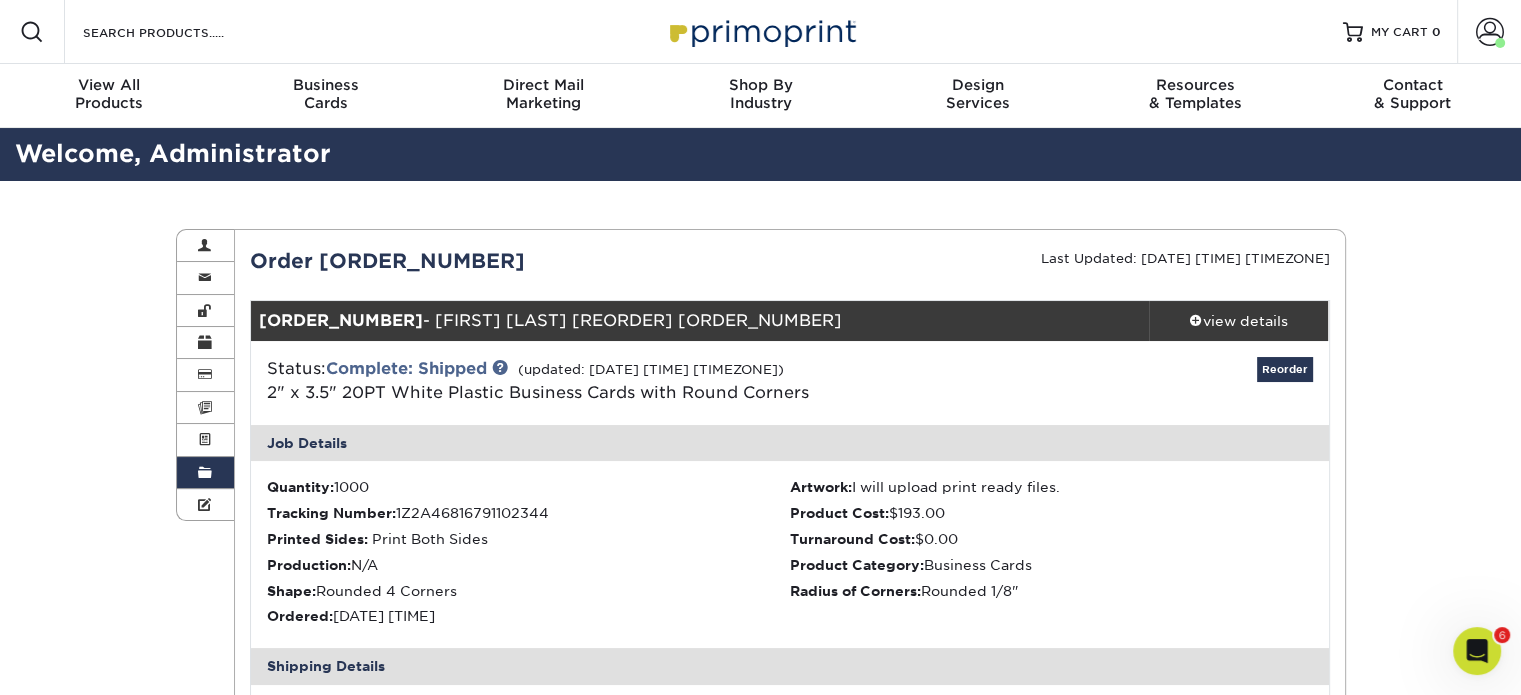 click on "Order History" at bounding box center [206, 473] 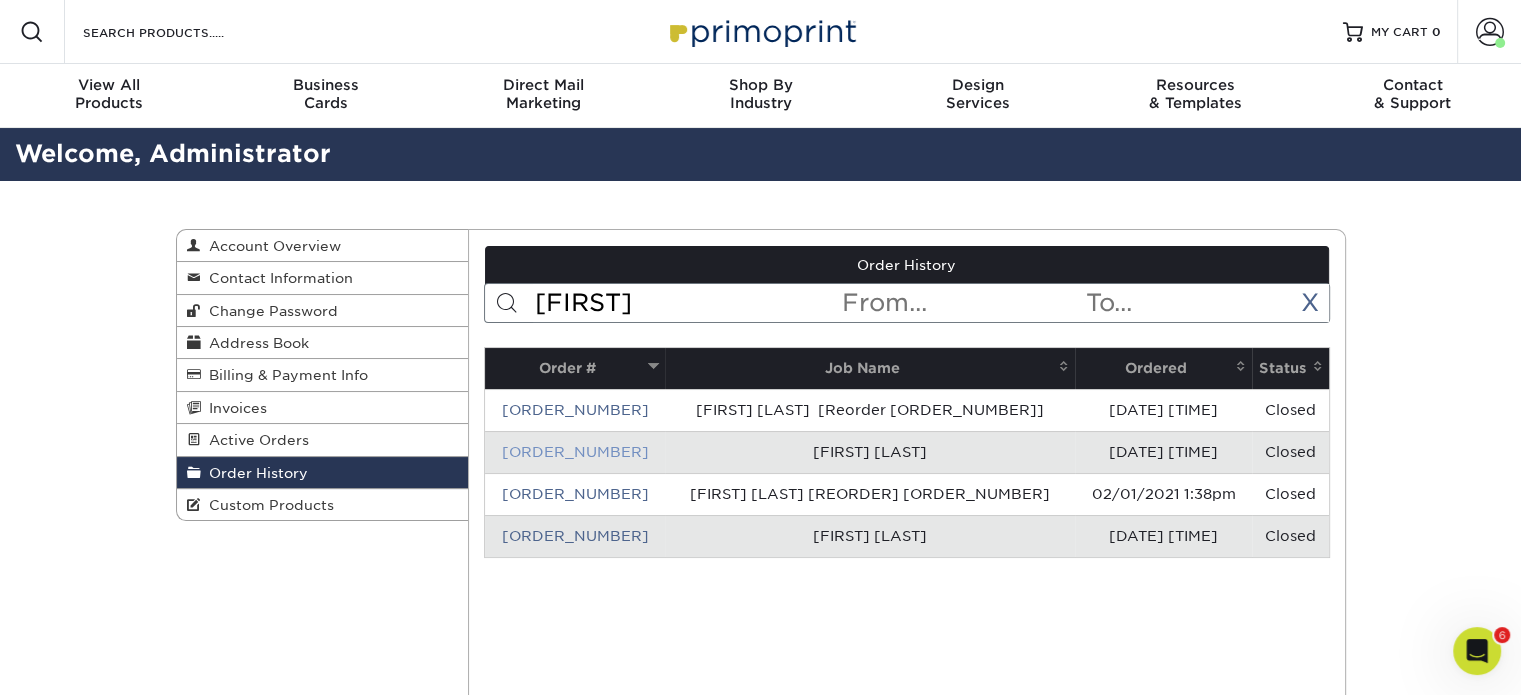 click on "21617-33491-22593-1" at bounding box center [575, 452] 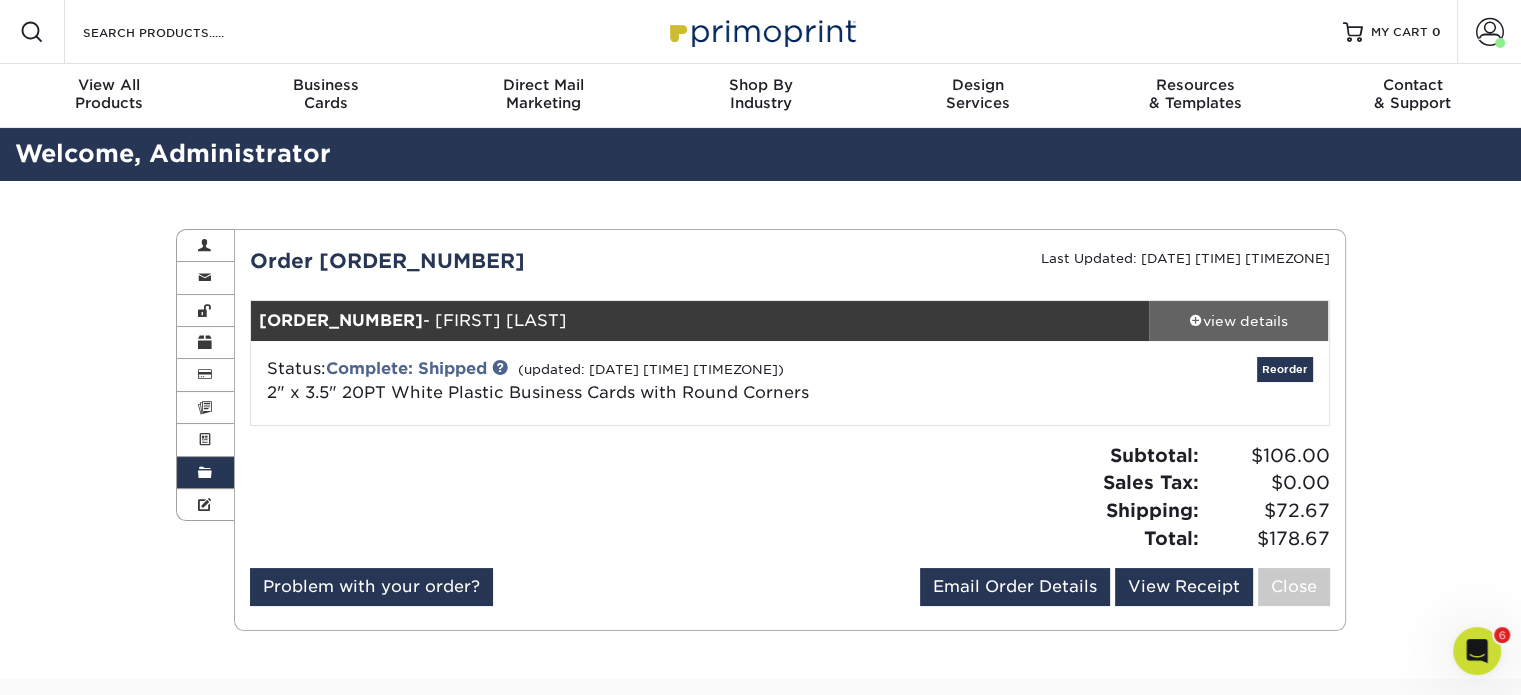 click on "view details" at bounding box center [1239, 321] 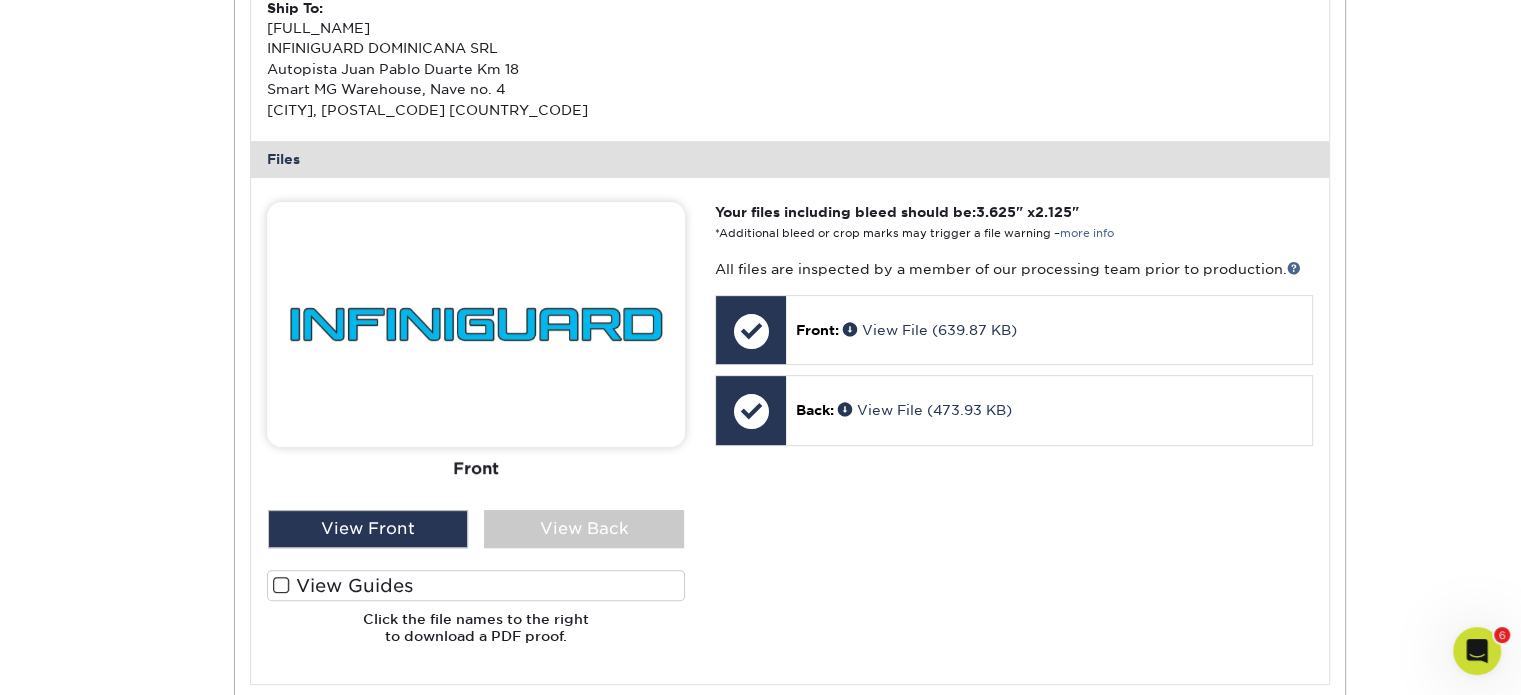 scroll, scrollTop: 704, scrollLeft: 0, axis: vertical 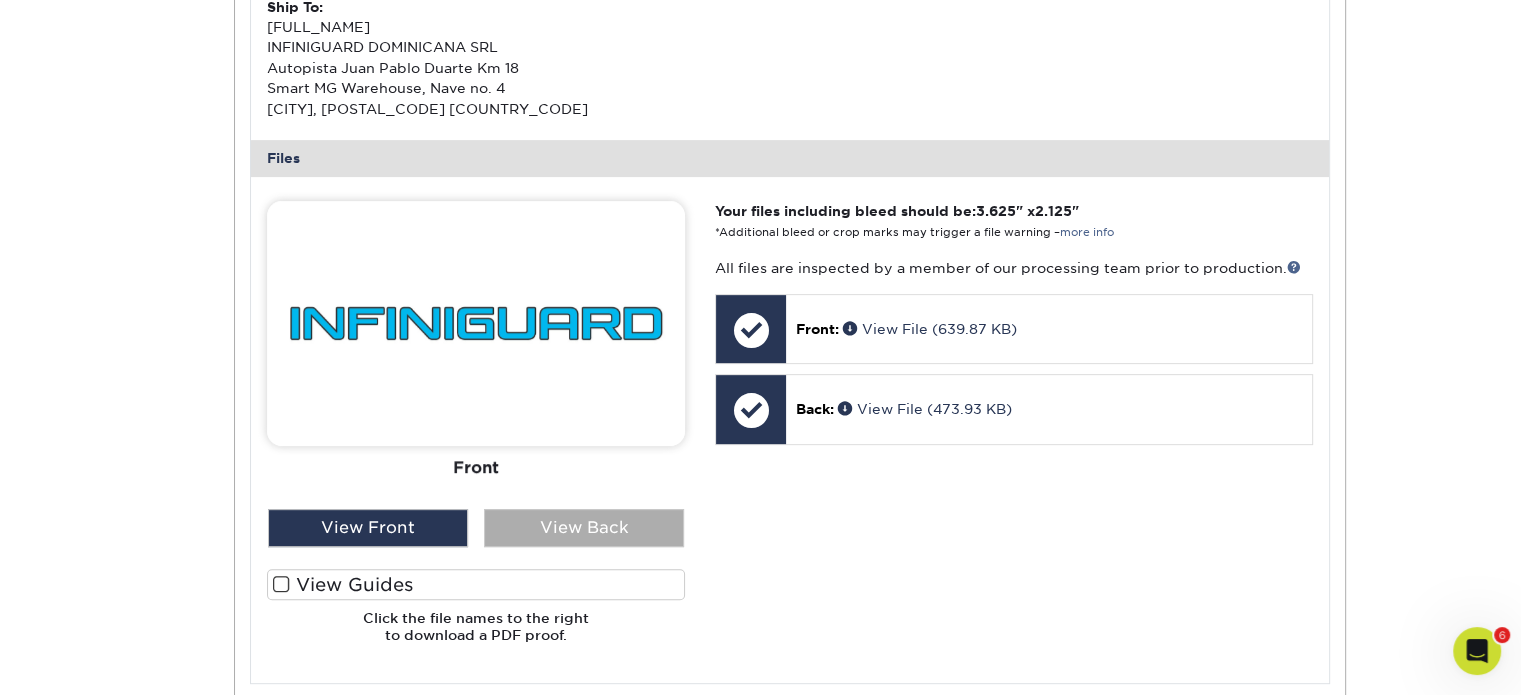 click on "View Back" at bounding box center (584, 528) 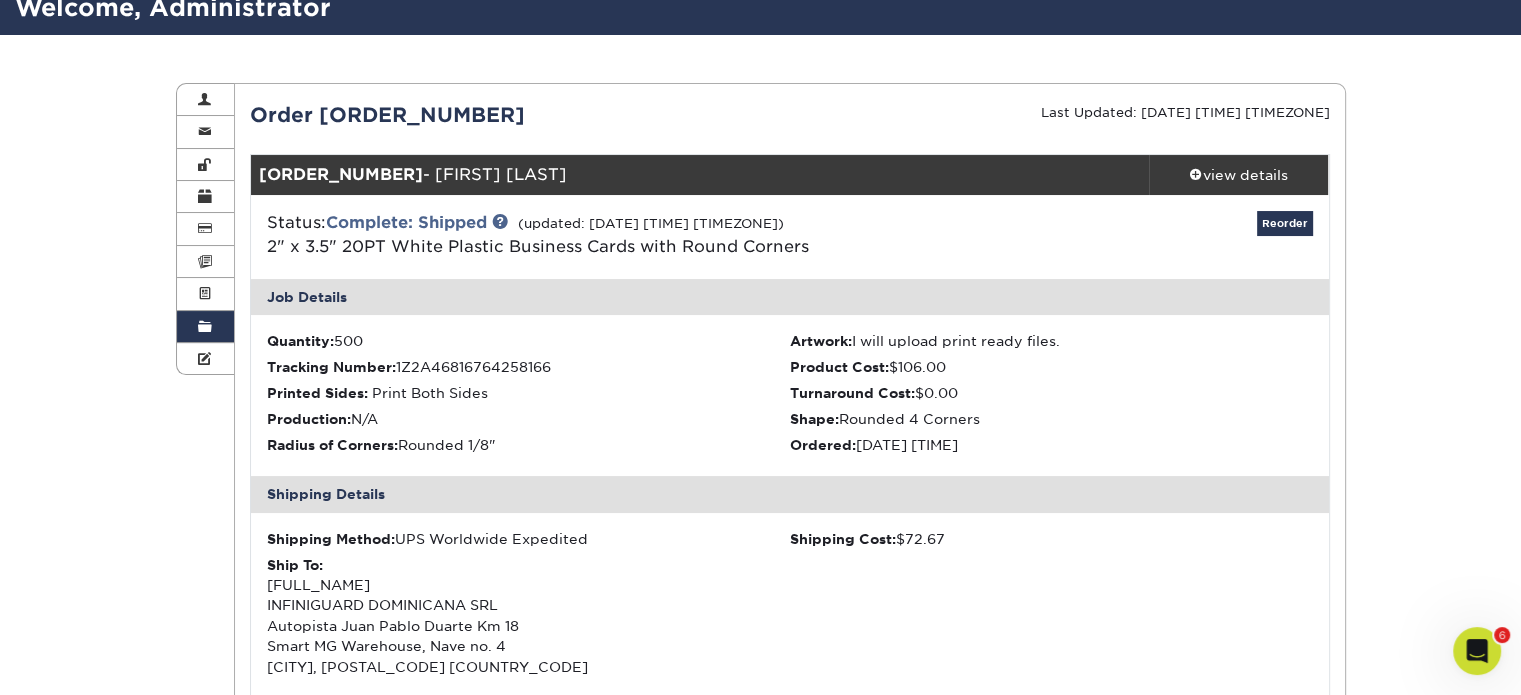 scroll, scrollTop: 0, scrollLeft: 0, axis: both 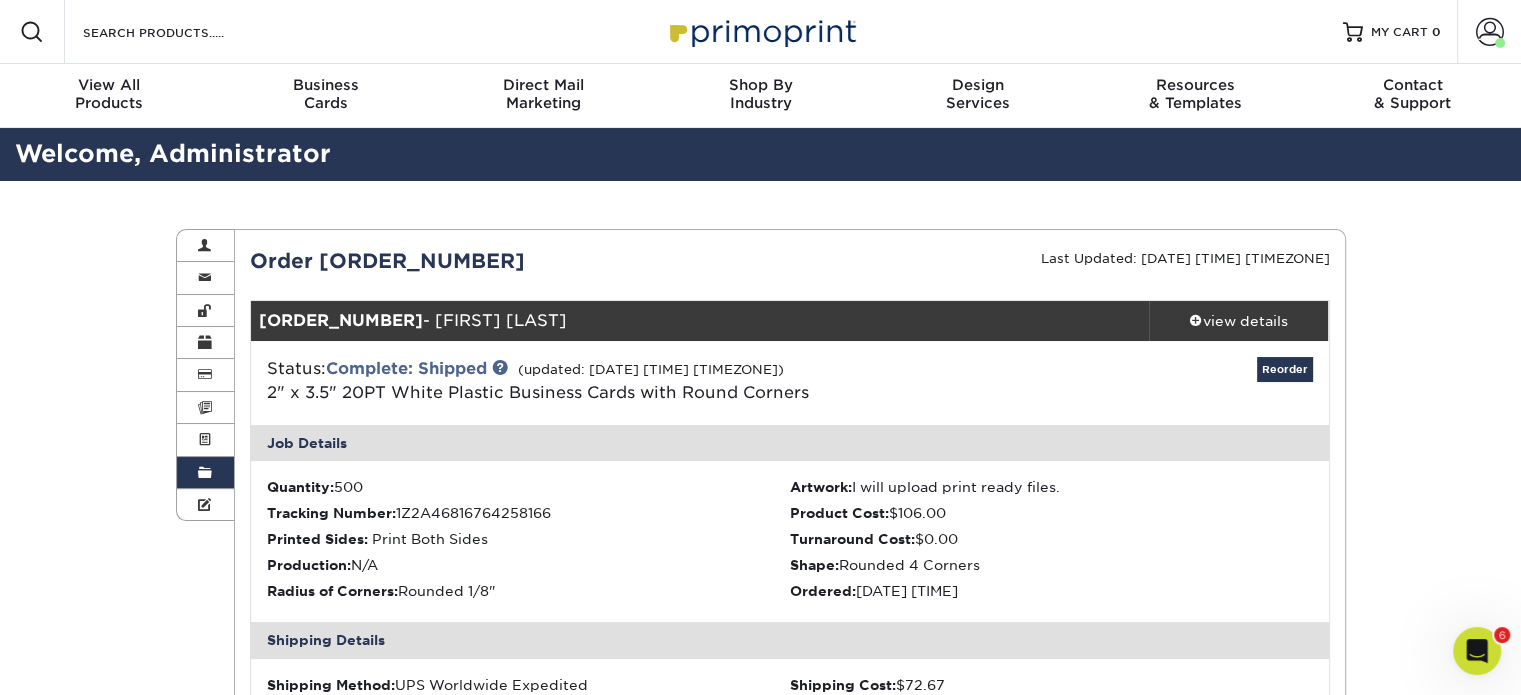 click at bounding box center [205, 473] 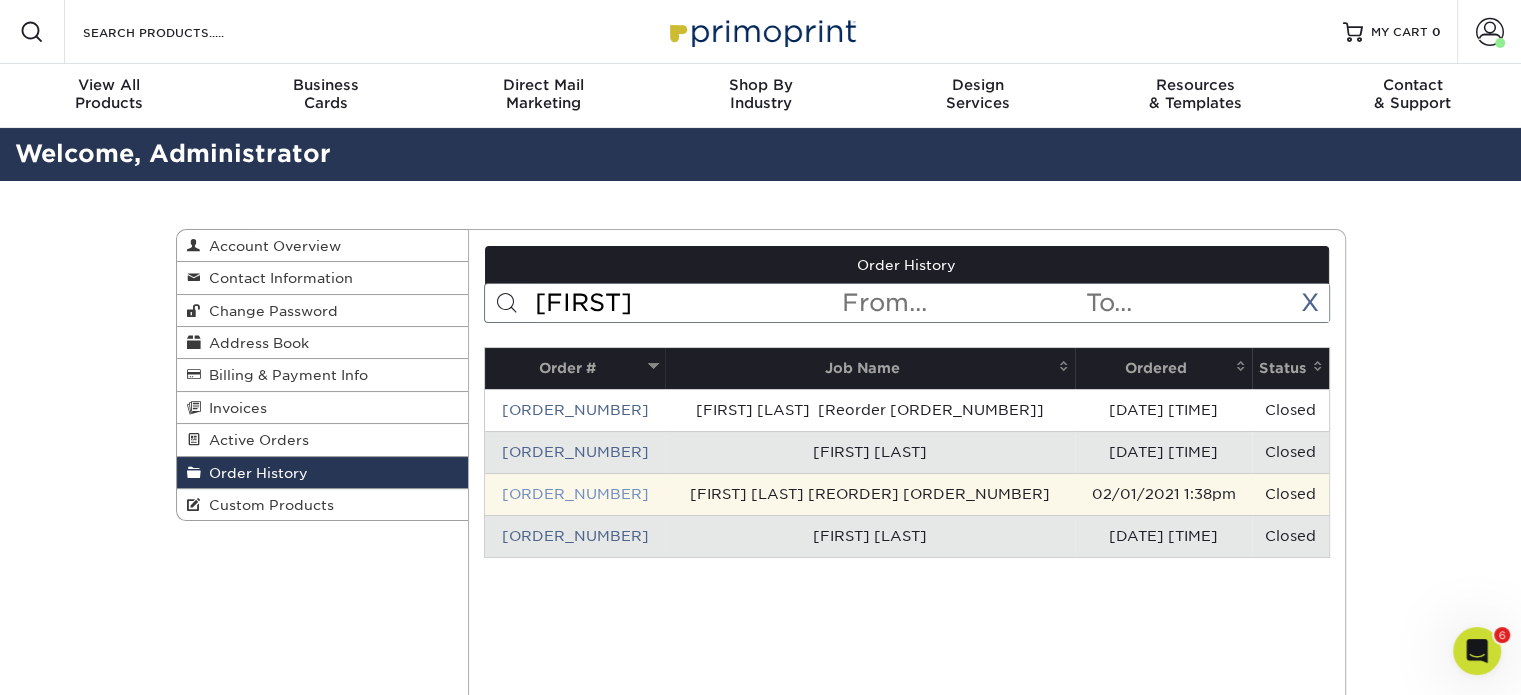 click on "2121-13841-22593-1" at bounding box center [575, 494] 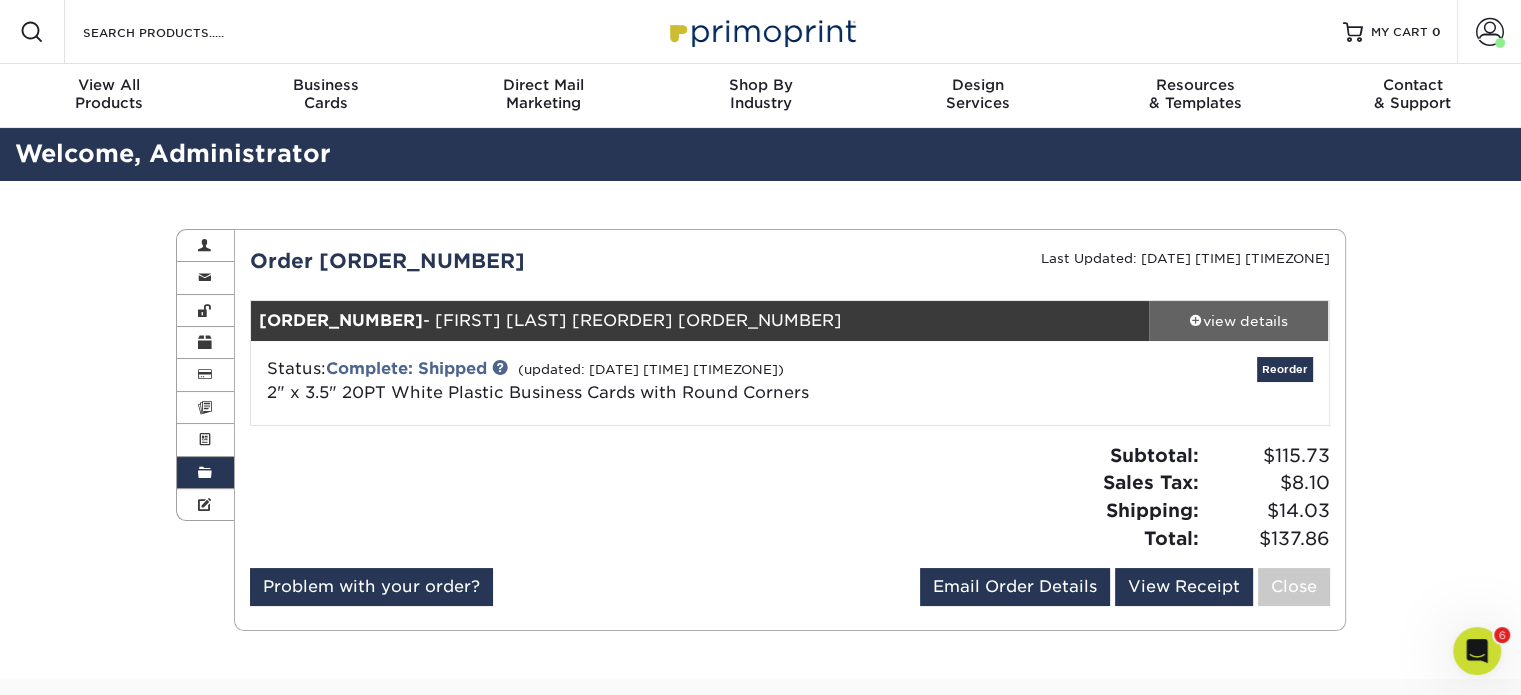 click on "view details" at bounding box center [1239, 321] 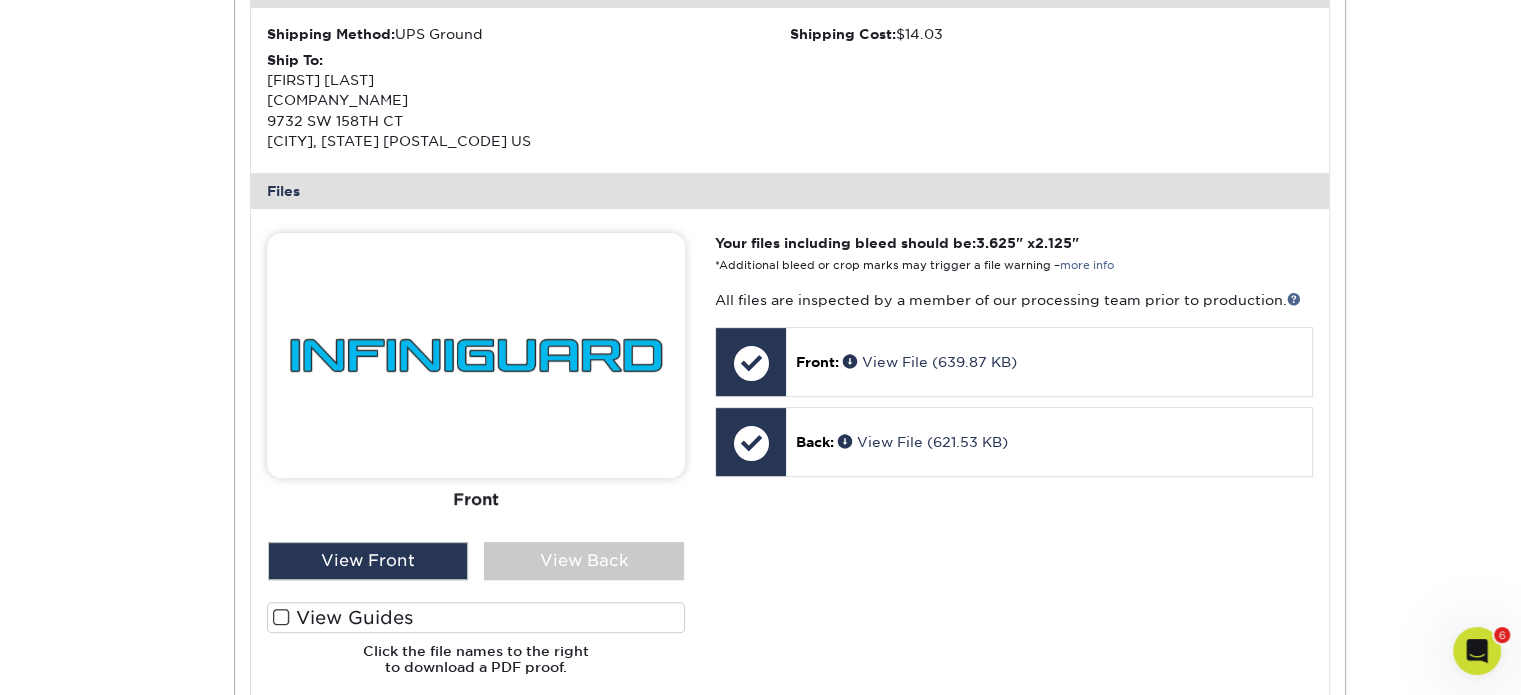 scroll, scrollTop: 668, scrollLeft: 0, axis: vertical 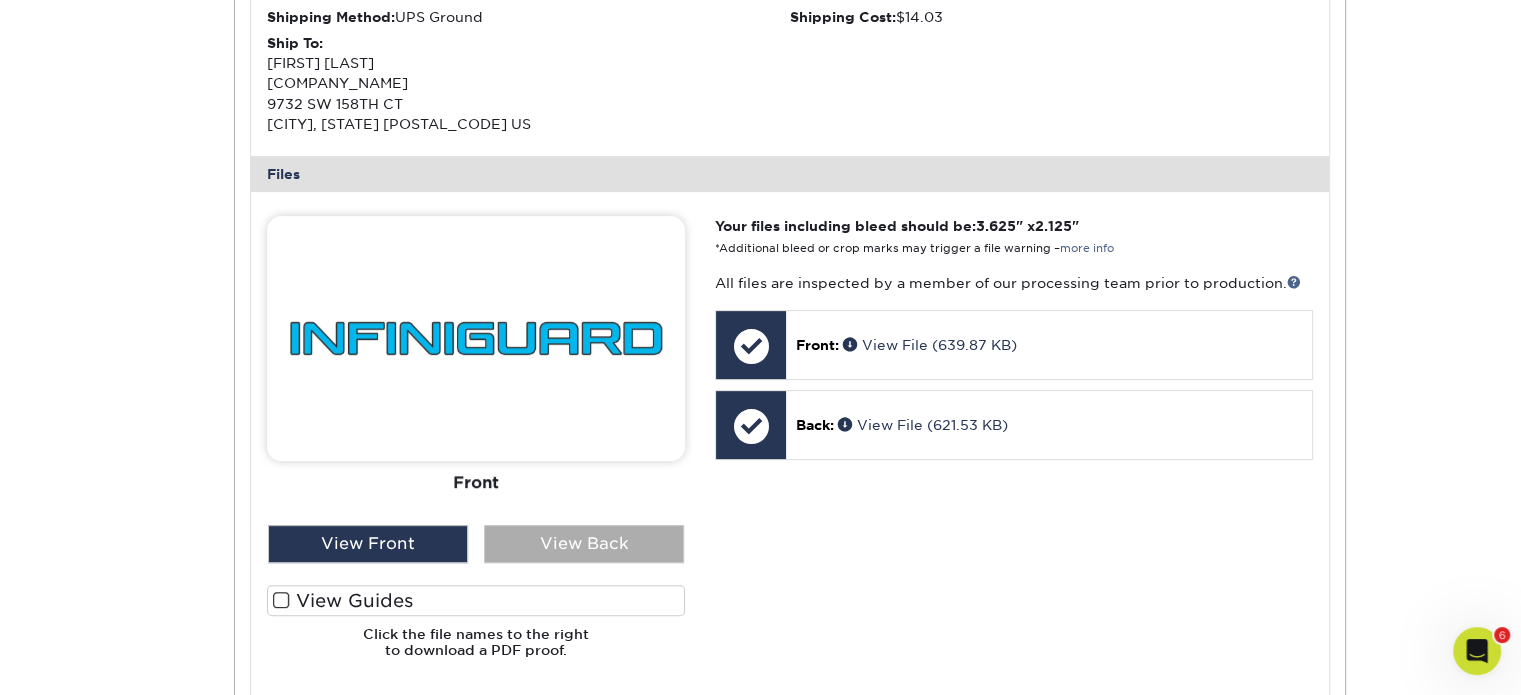 click on "View Back" at bounding box center [584, 544] 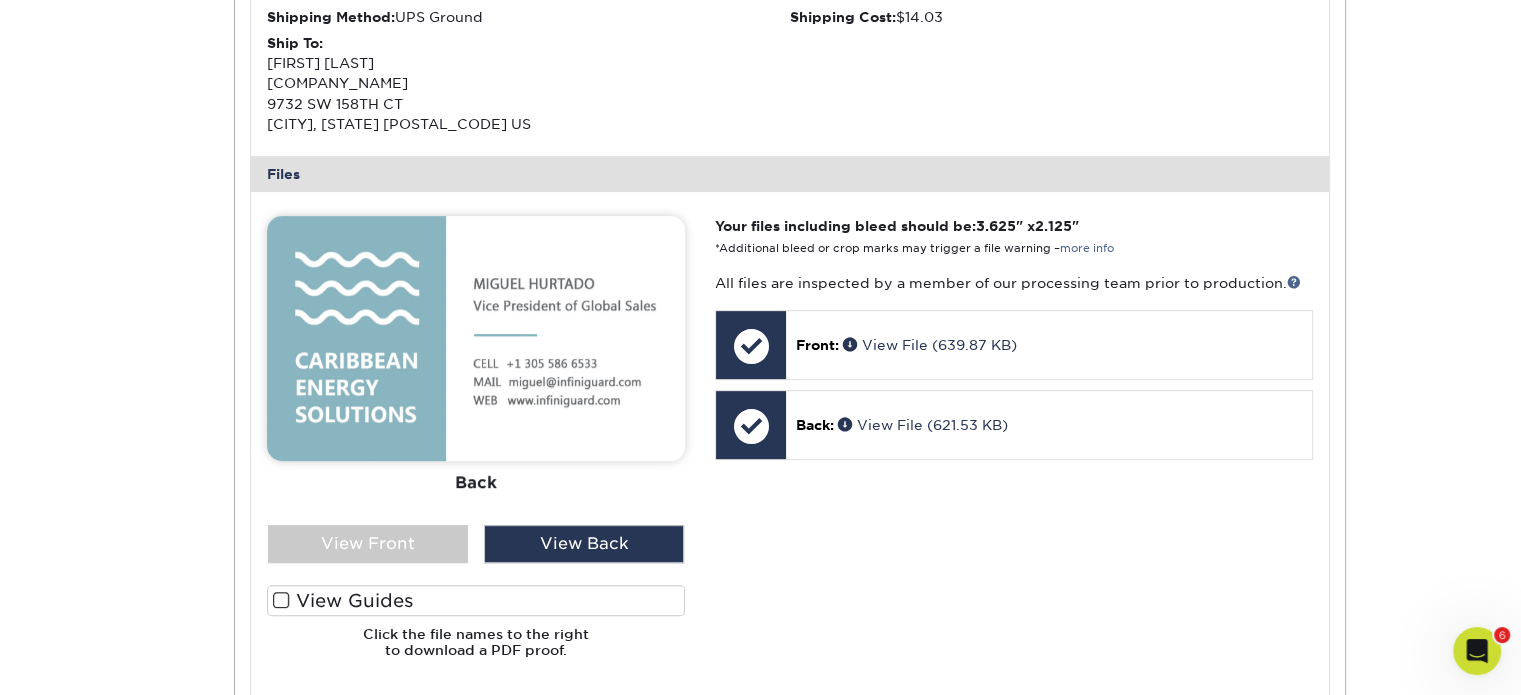 scroll, scrollTop: 0, scrollLeft: 0, axis: both 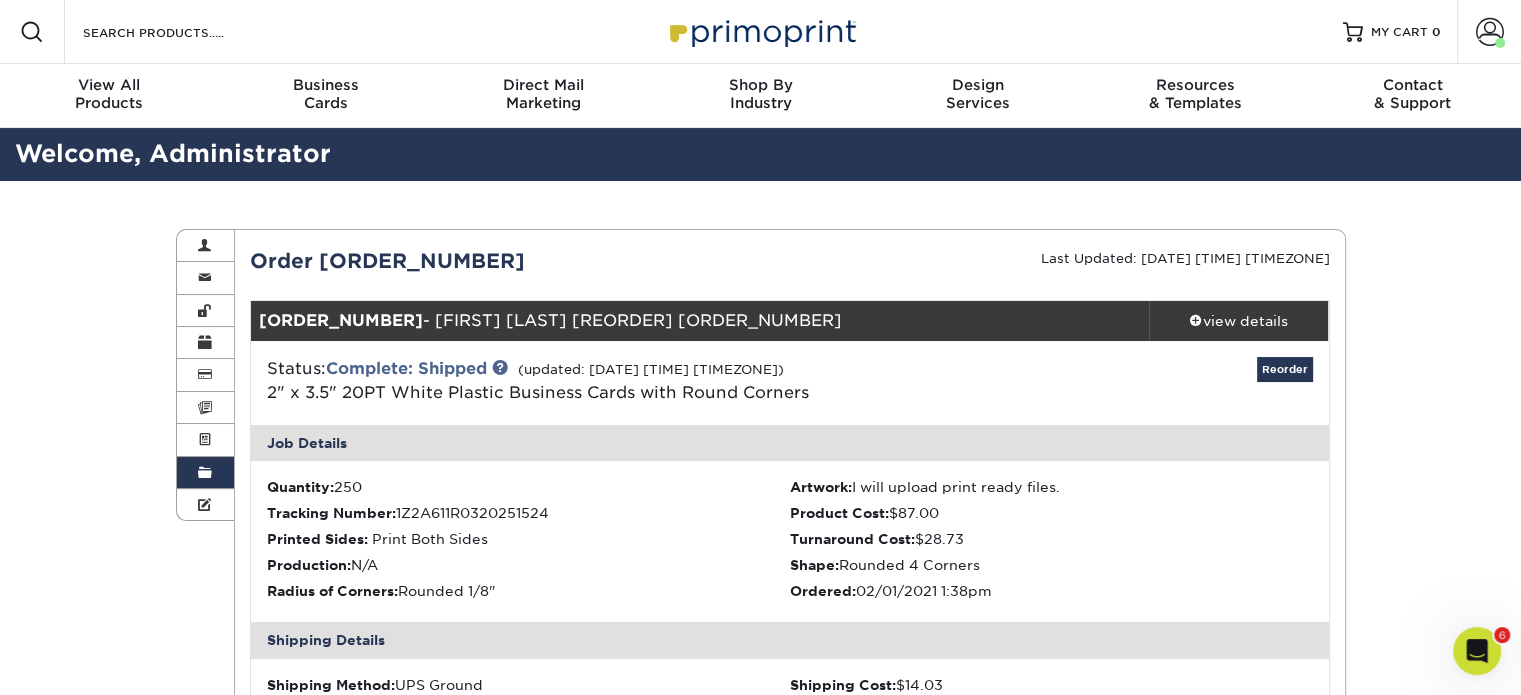 click at bounding box center (205, 473) 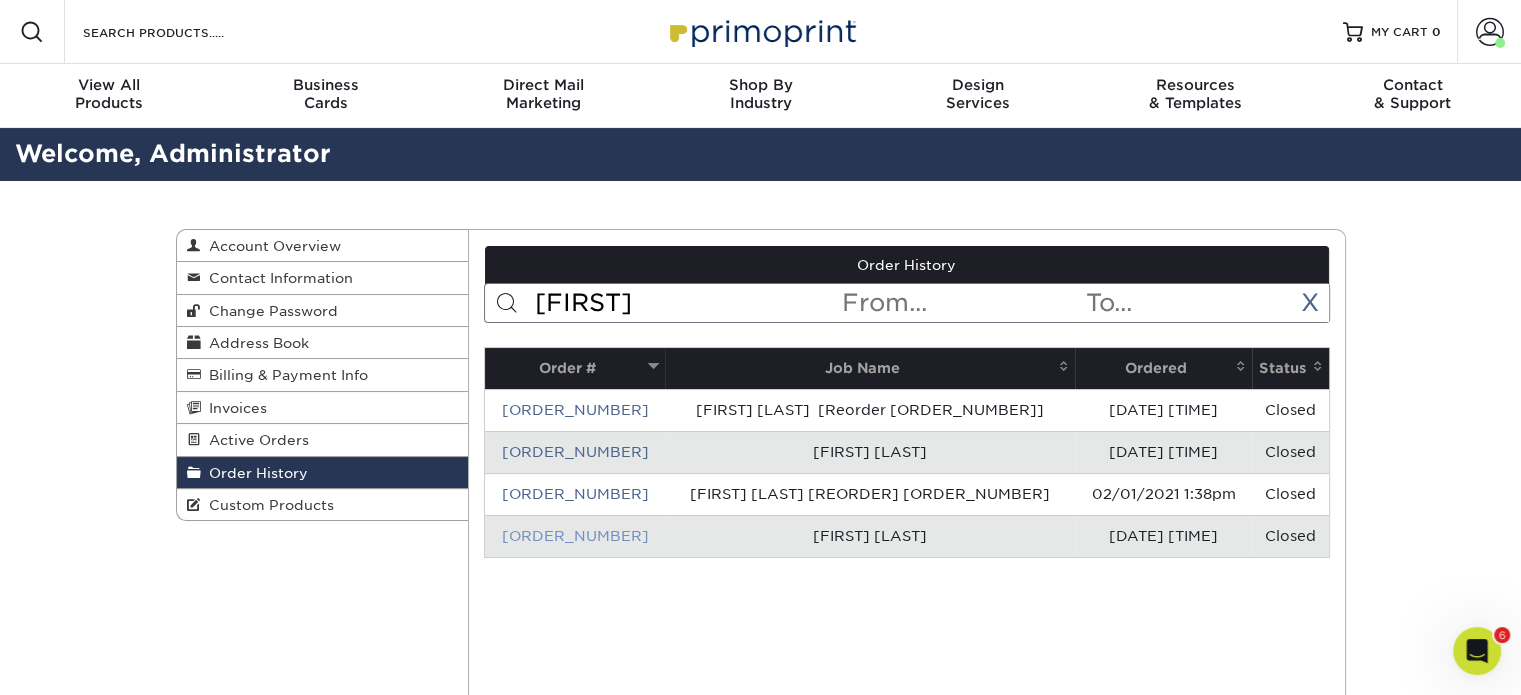 click on "20124-100170-22593-1" at bounding box center (575, 536) 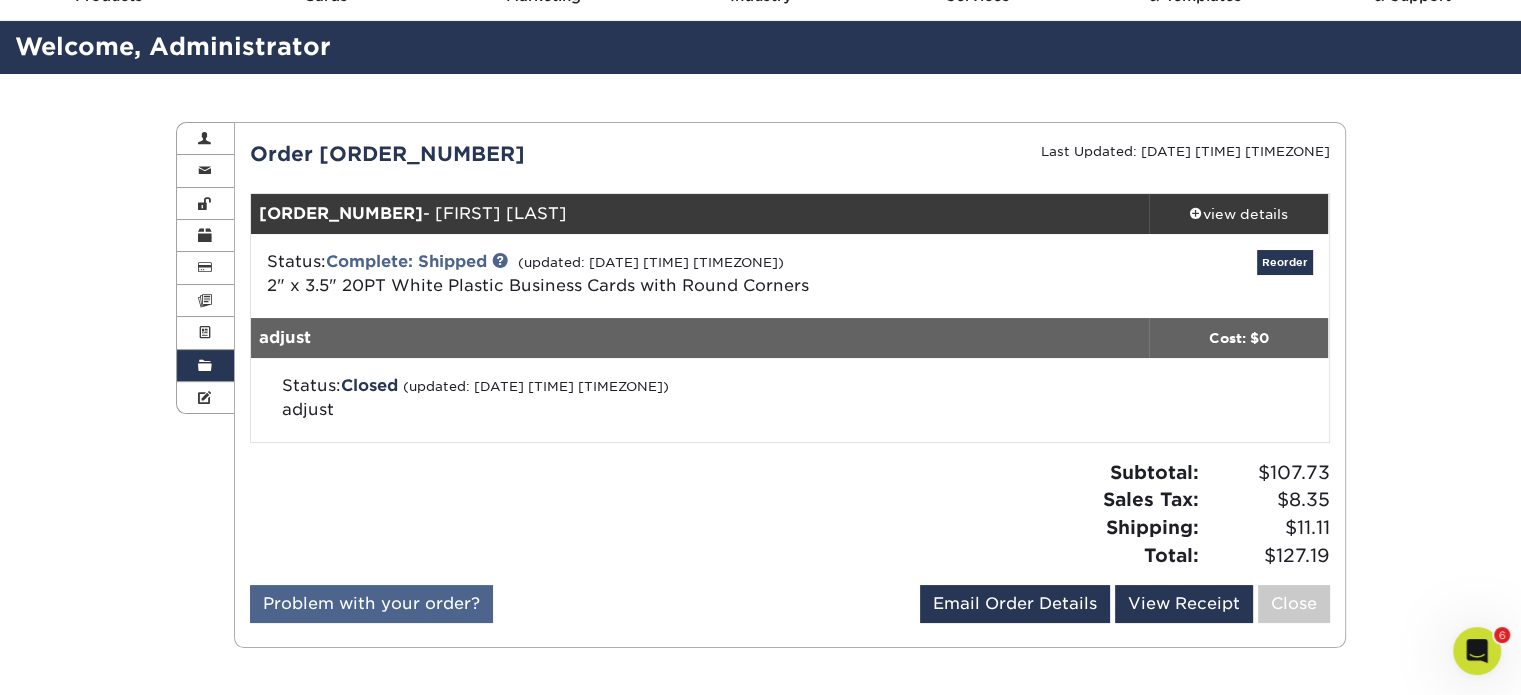 scroll, scrollTop: 98, scrollLeft: 0, axis: vertical 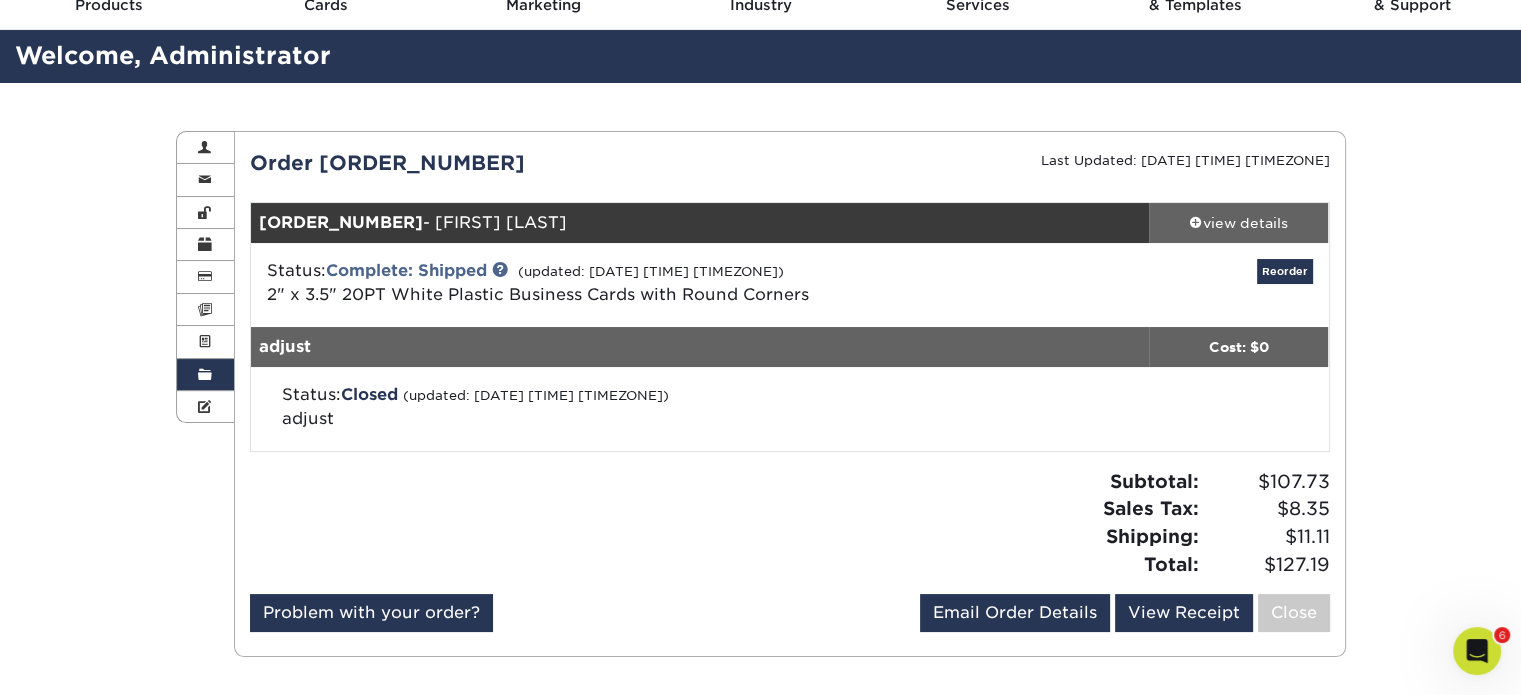 click on "view details" at bounding box center (1239, 223) 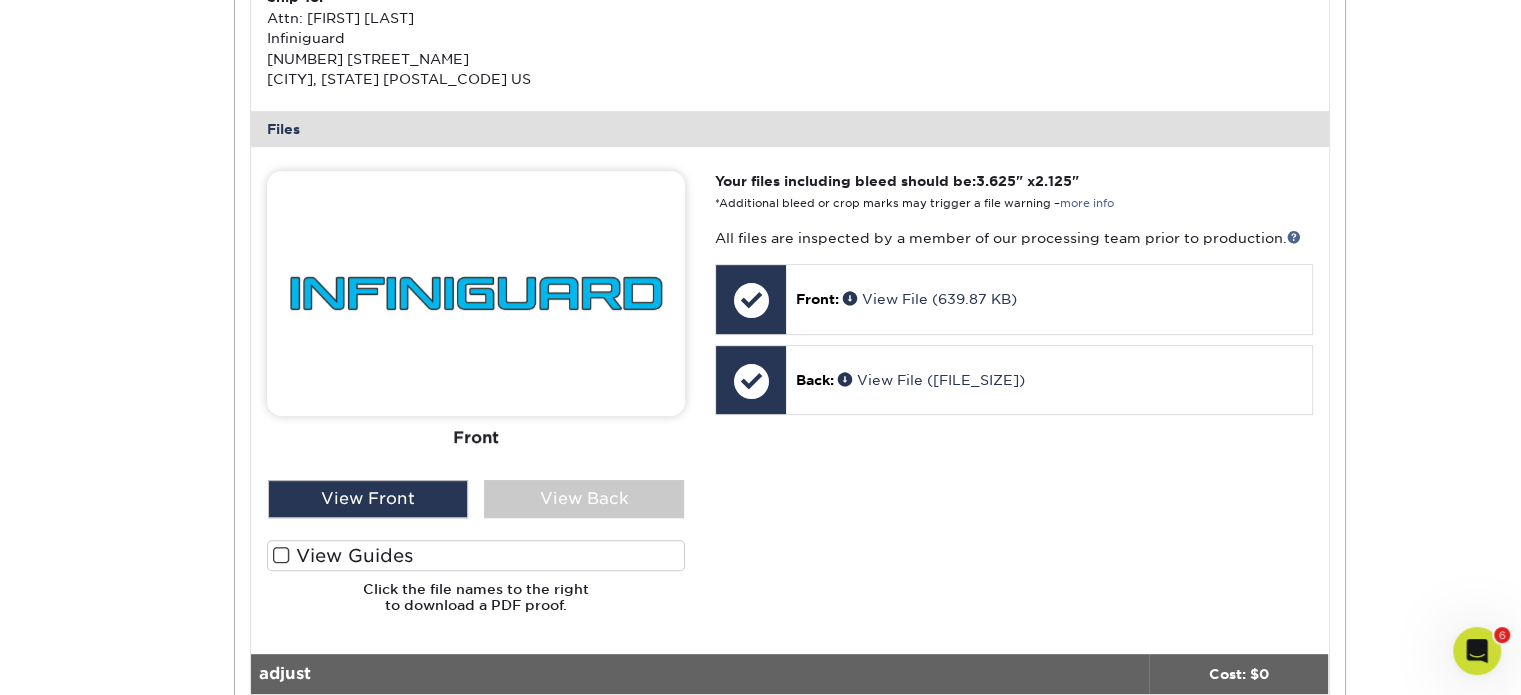 scroll, scrollTop: 740, scrollLeft: 0, axis: vertical 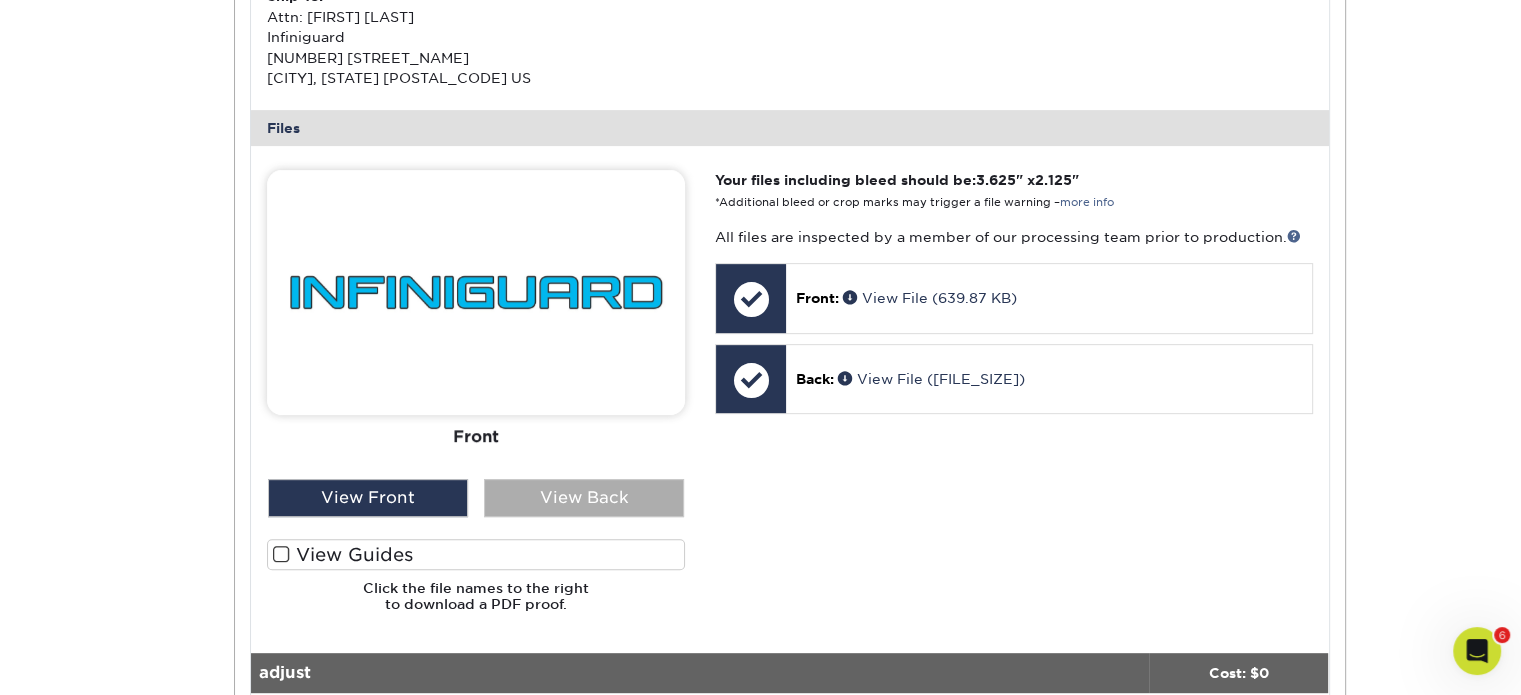 click on "View Back" at bounding box center (584, 498) 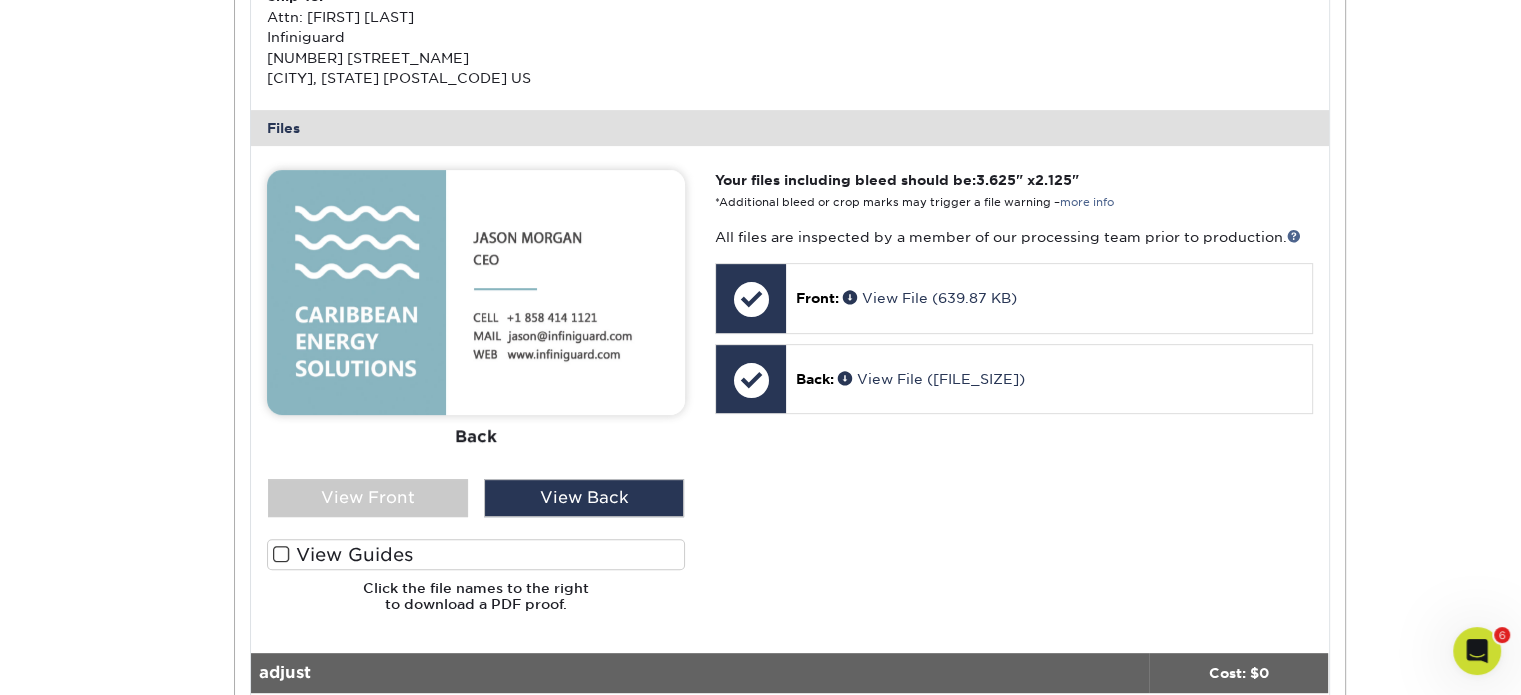 scroll, scrollTop: 0, scrollLeft: 0, axis: both 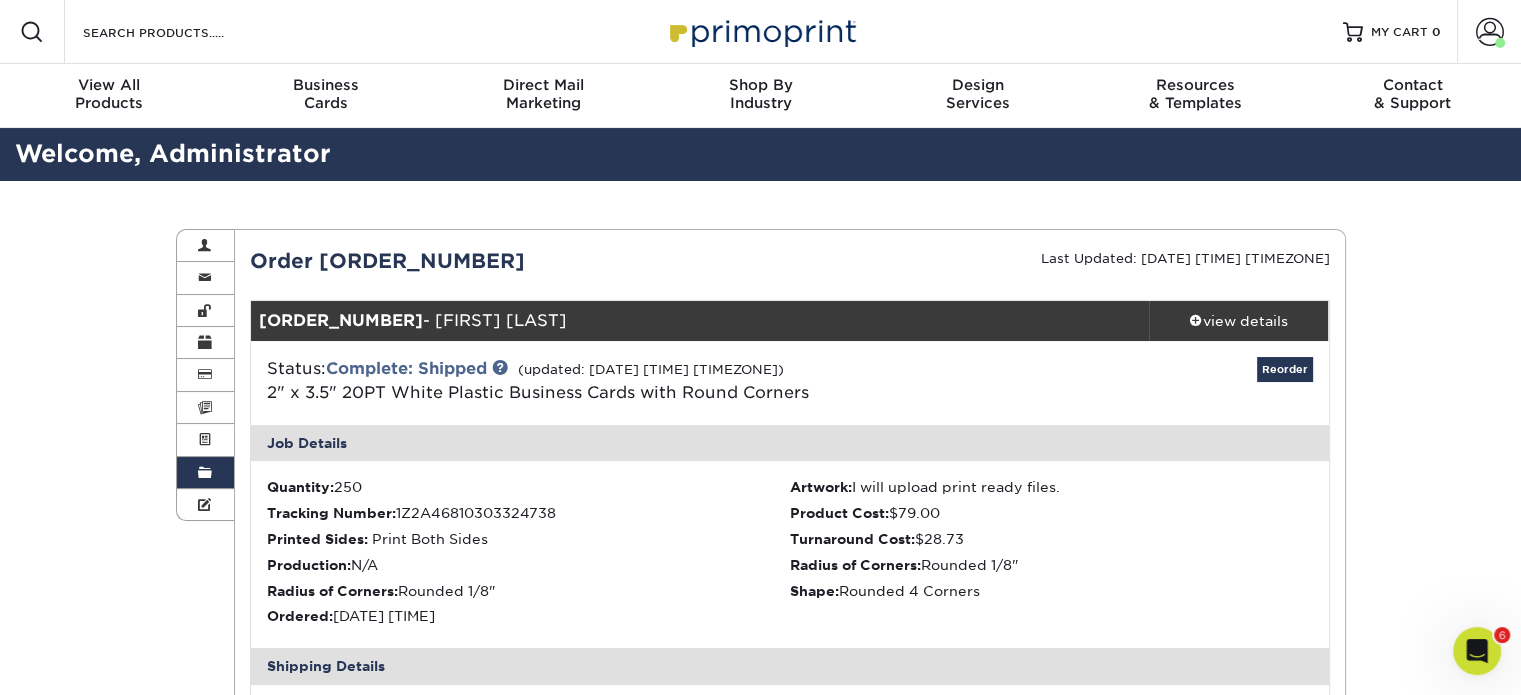 click at bounding box center (205, 473) 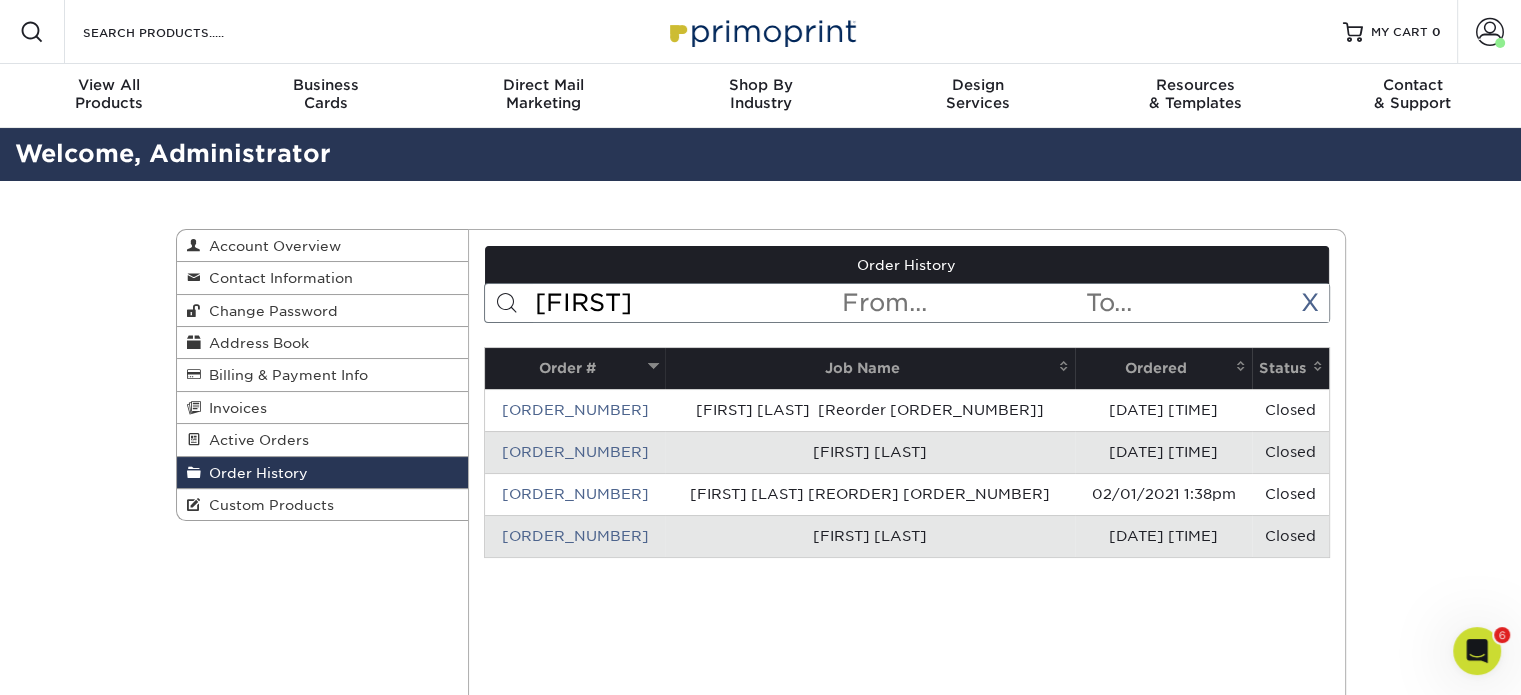 click on "jason" at bounding box center [686, 303] 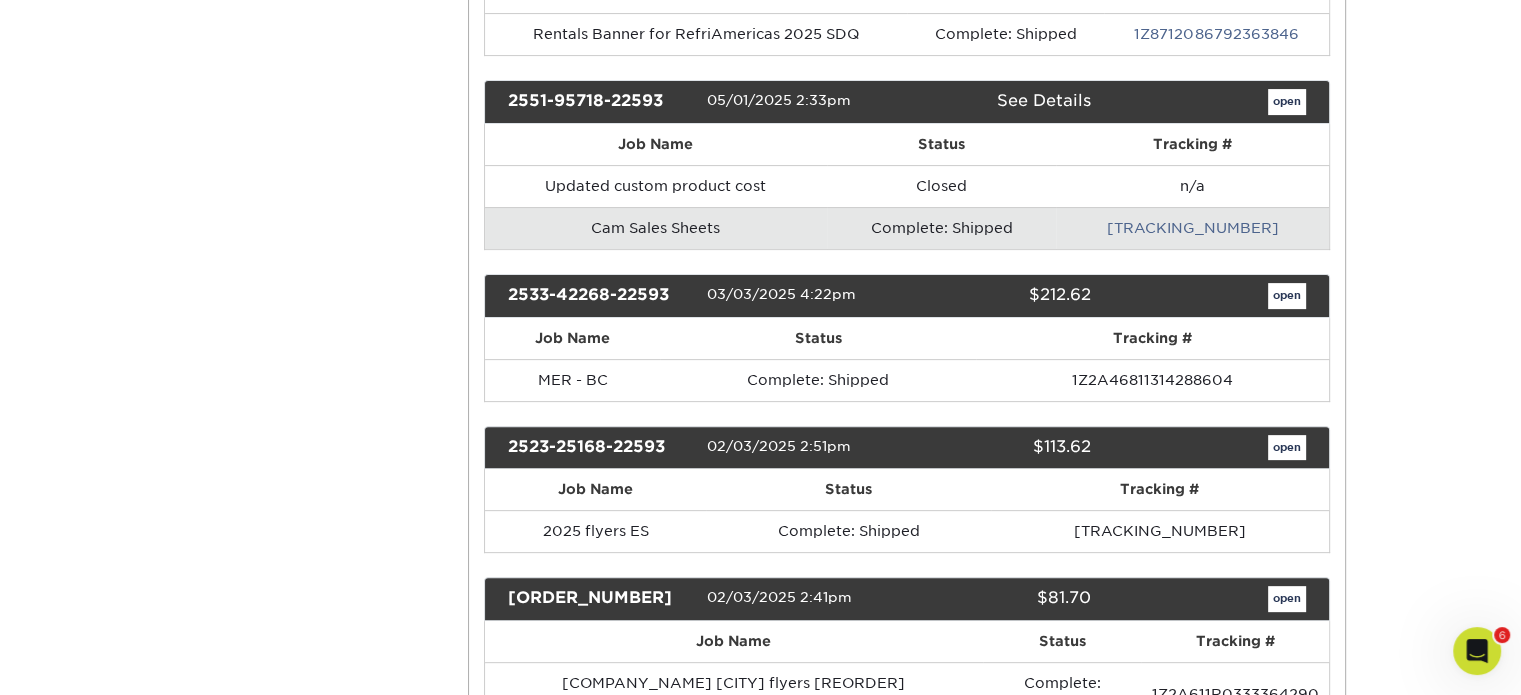 scroll, scrollTop: 574, scrollLeft: 0, axis: vertical 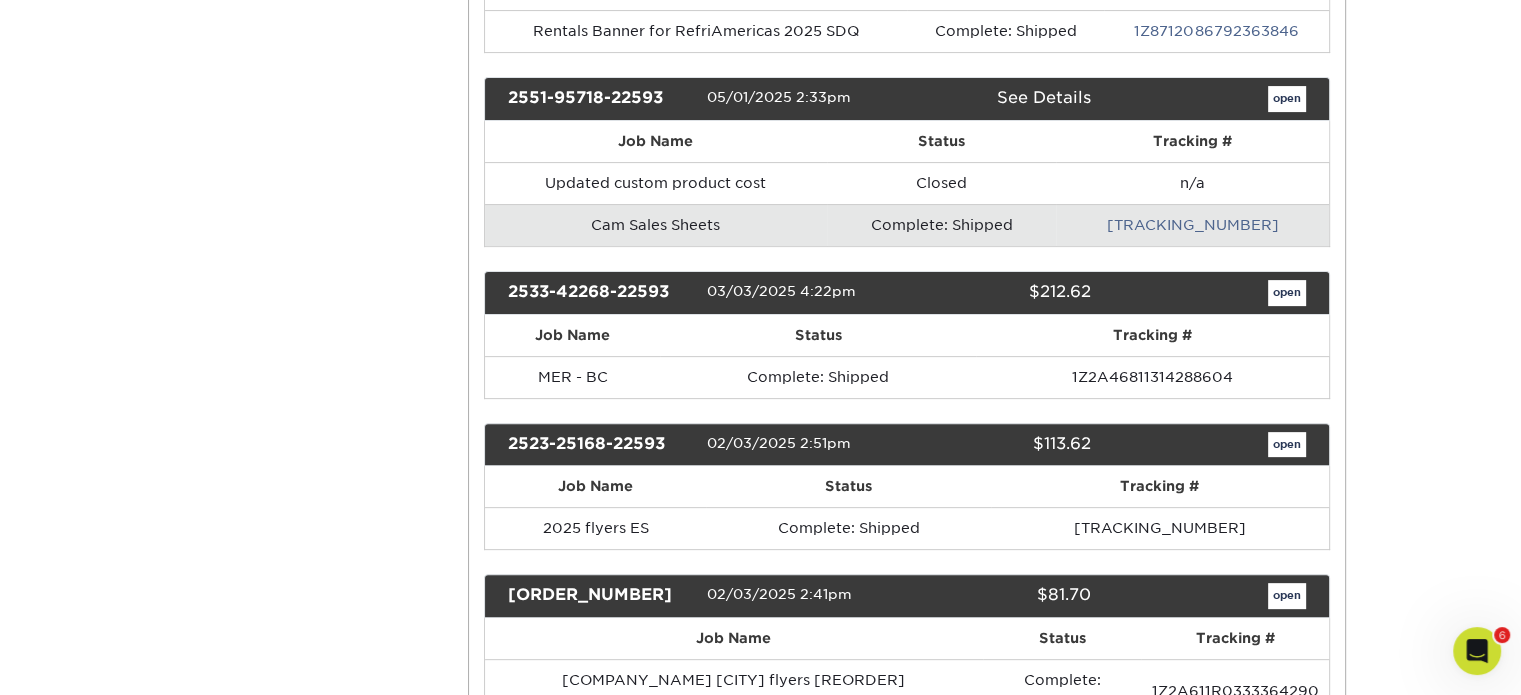 type 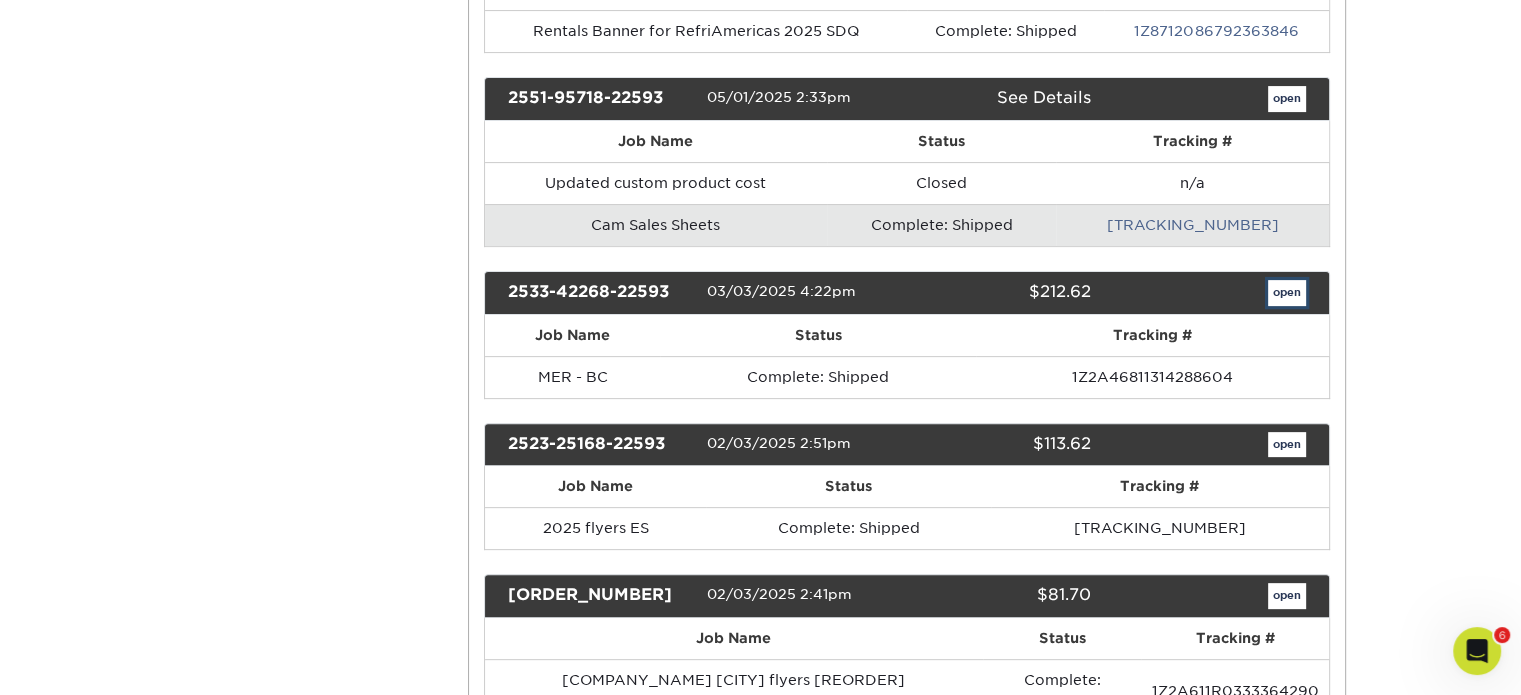 click on "open" at bounding box center (1287, 293) 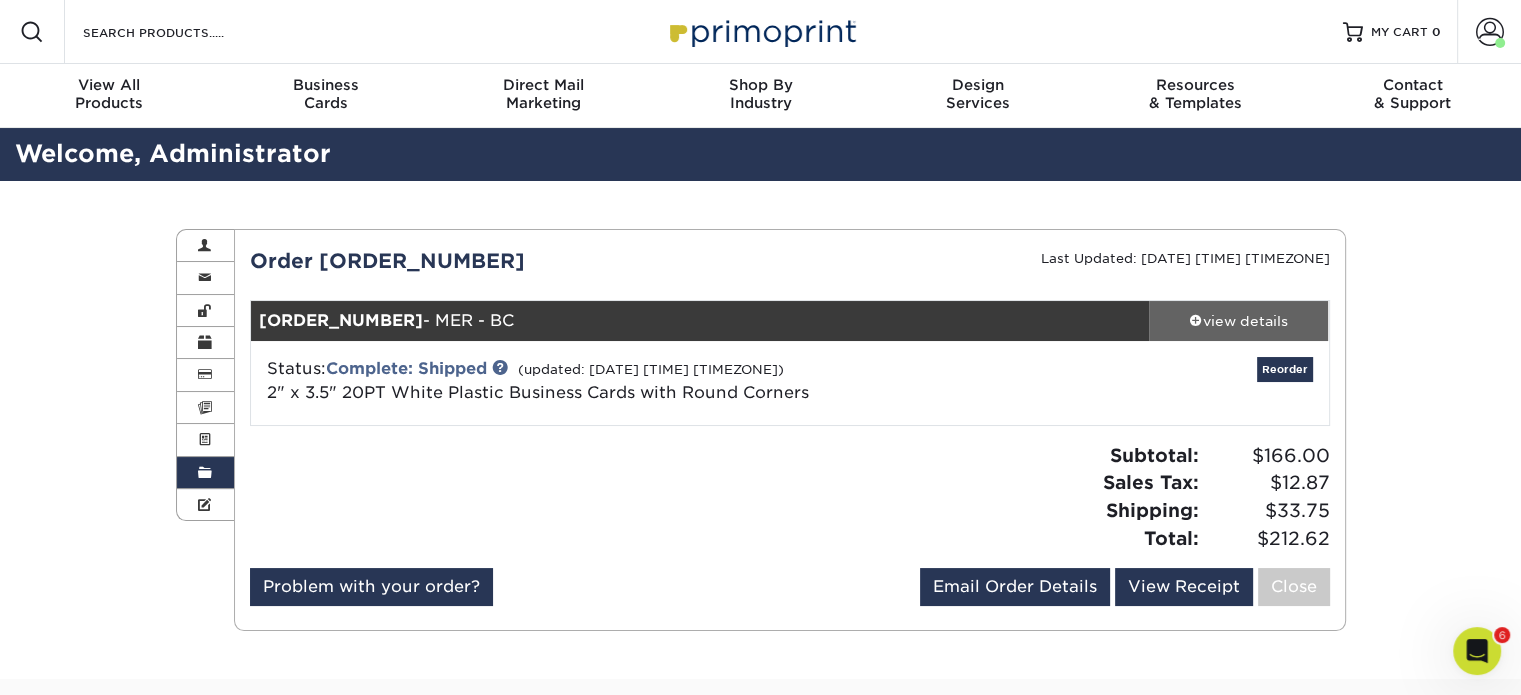 click on "view details" at bounding box center (1239, 321) 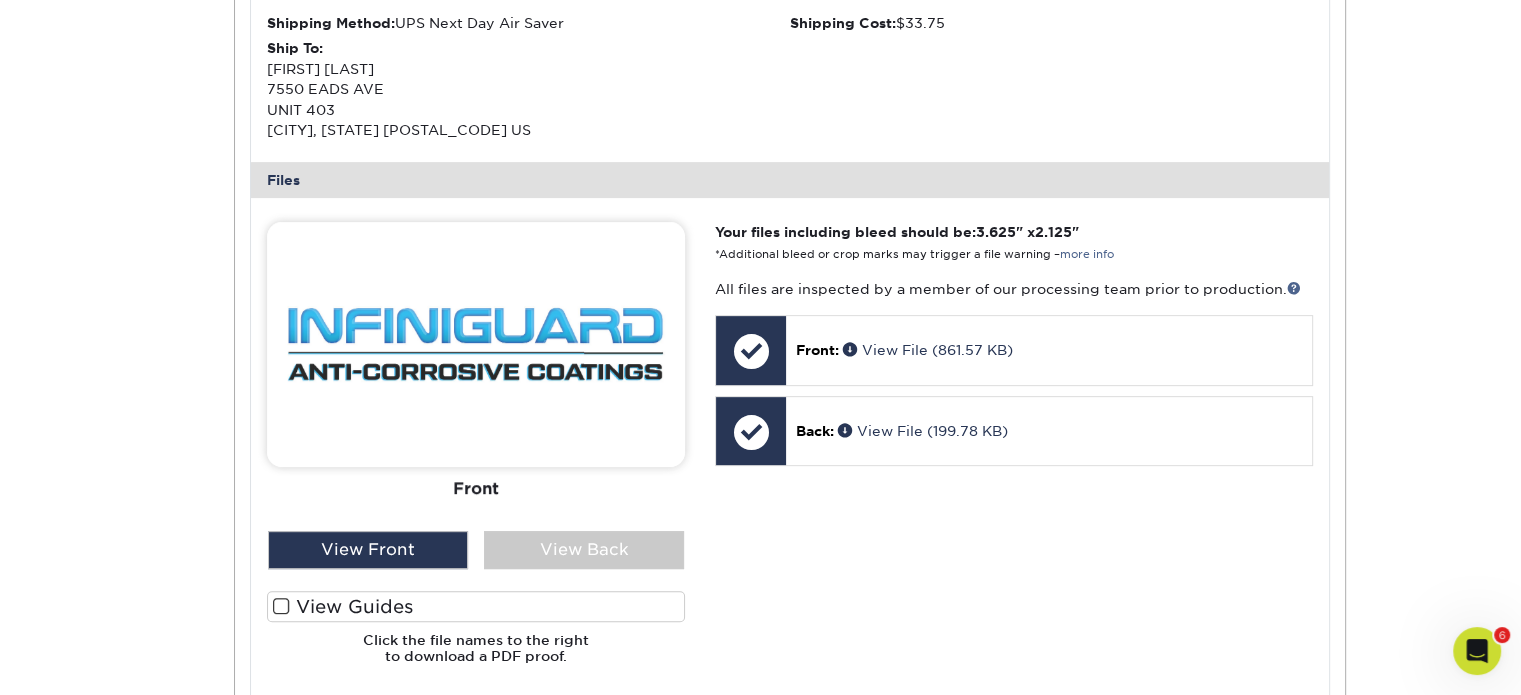 scroll, scrollTop: 690, scrollLeft: 0, axis: vertical 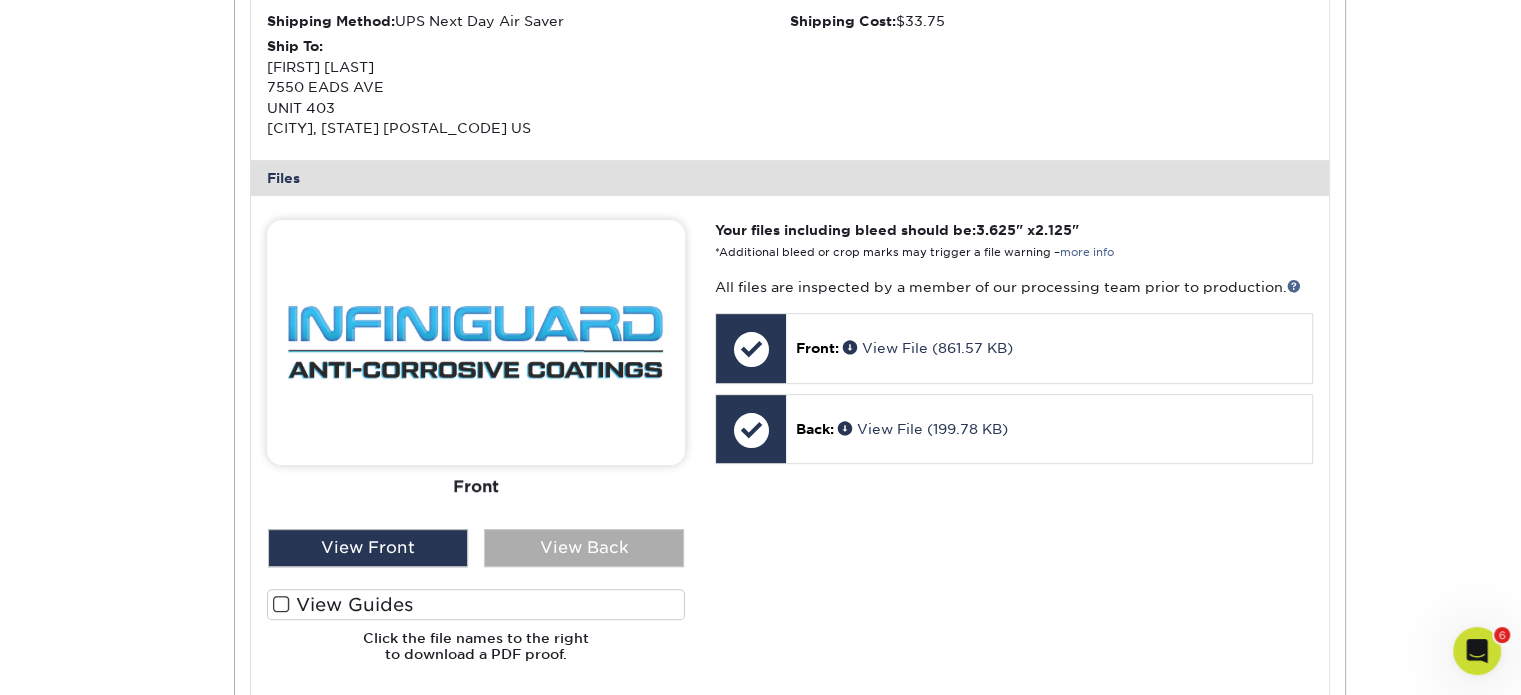 click on "View Back" at bounding box center (584, 548) 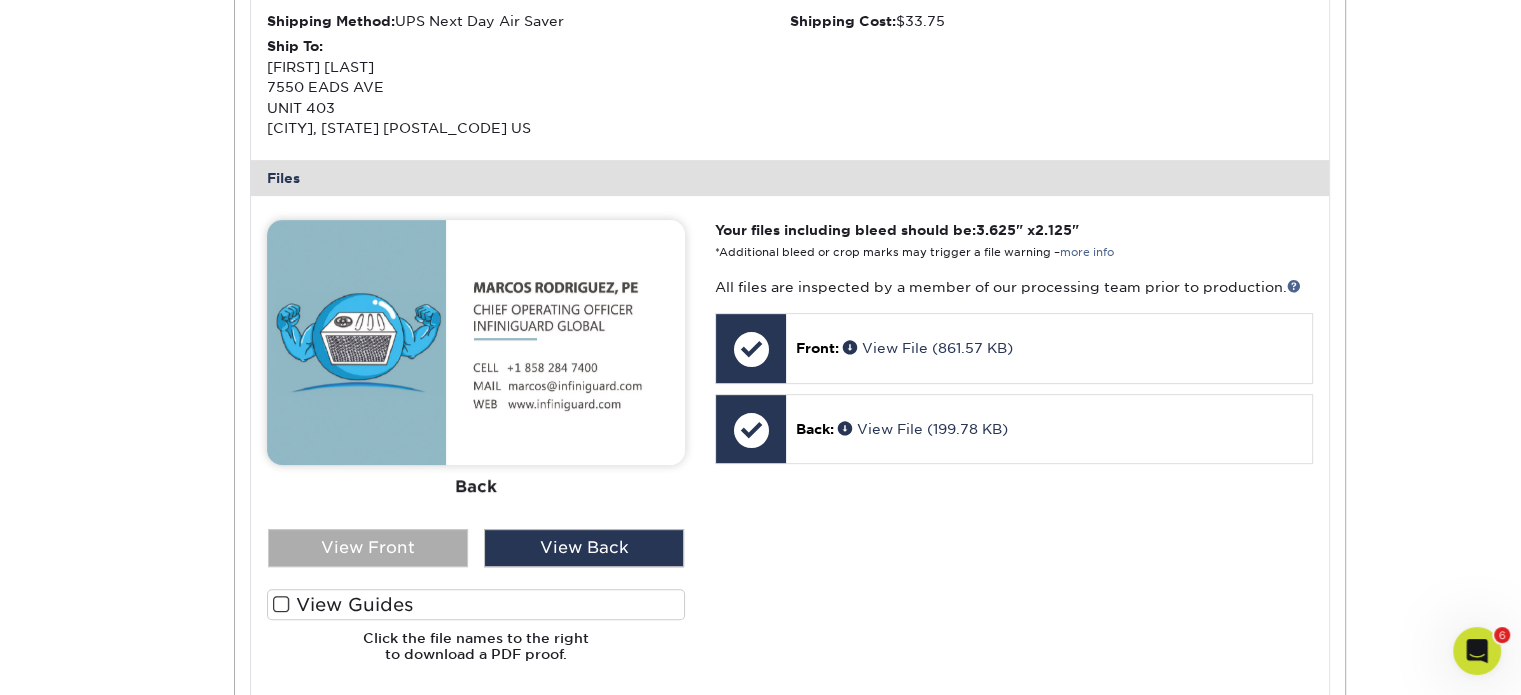 click on "View Front" at bounding box center [368, 548] 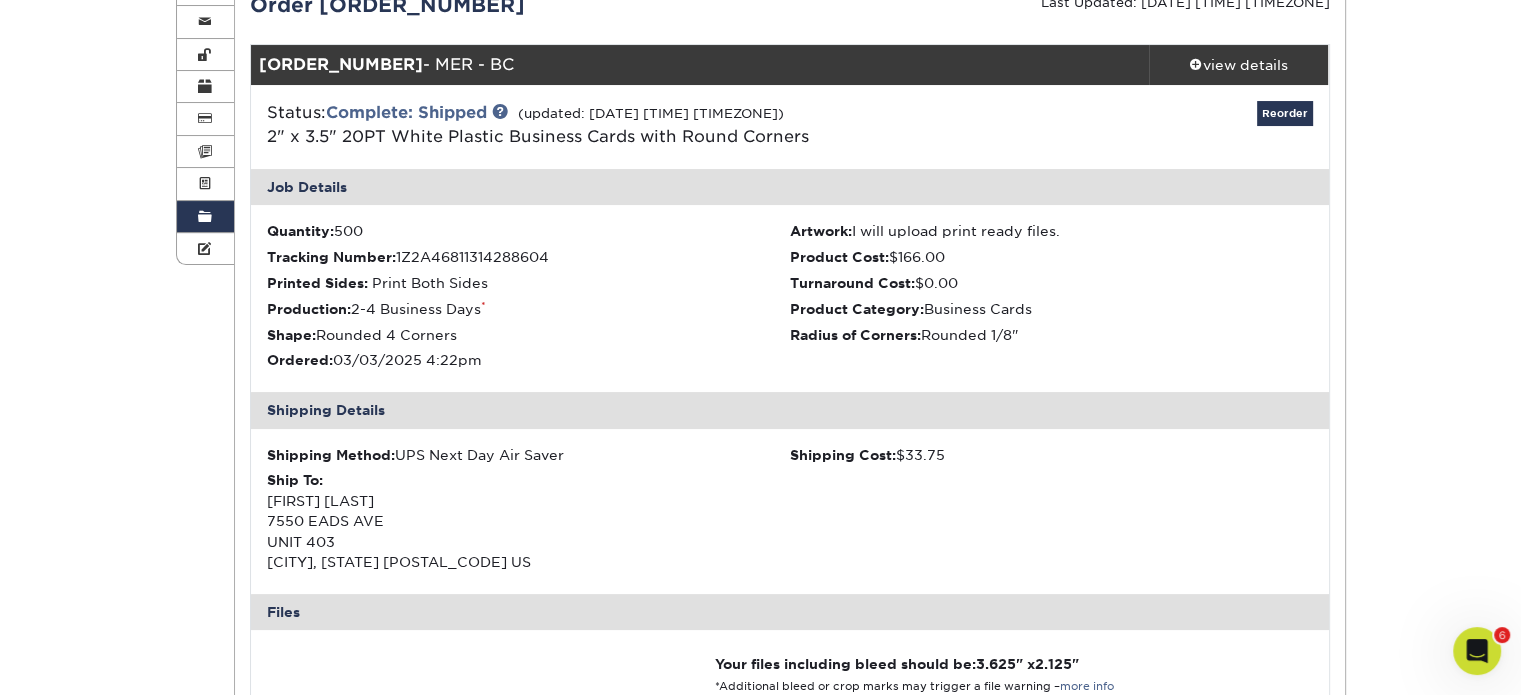 scroll, scrollTop: 250, scrollLeft: 0, axis: vertical 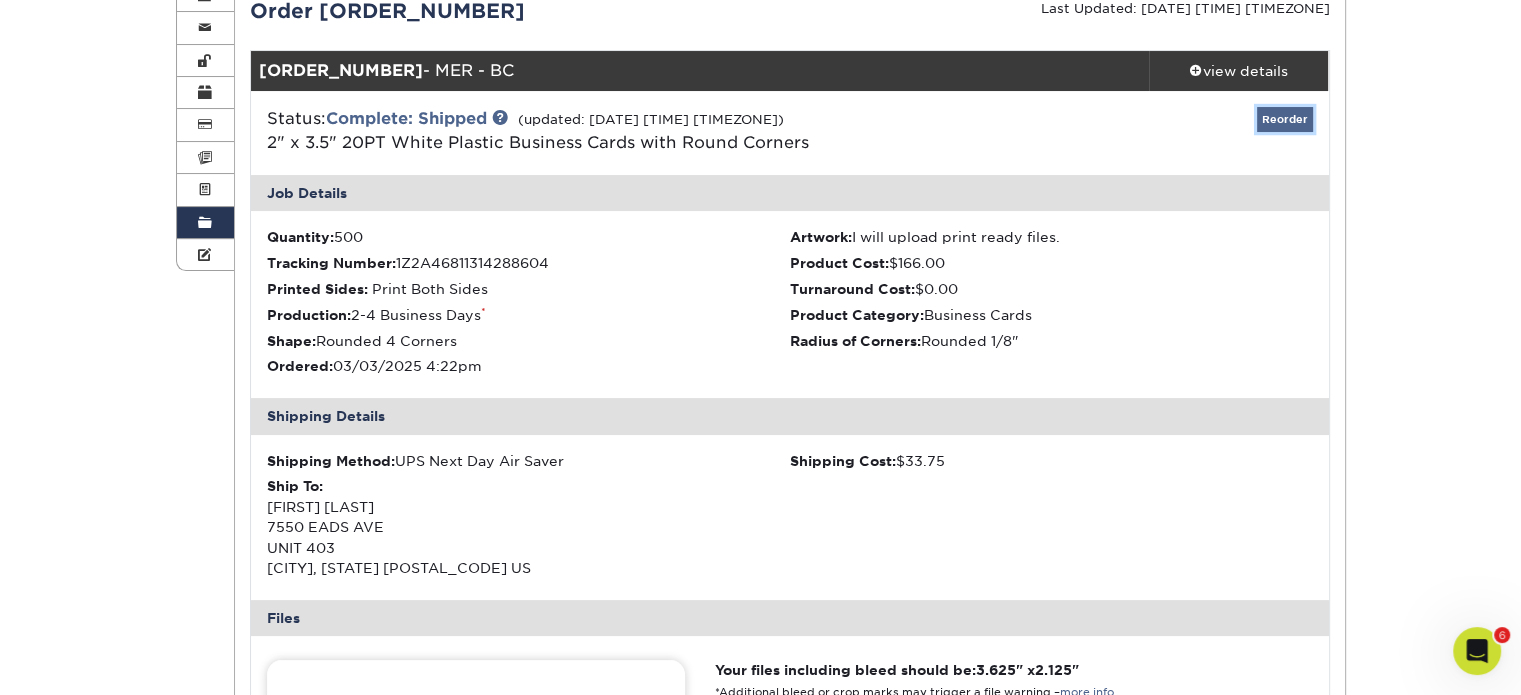 click on "Reorder" at bounding box center [1285, 119] 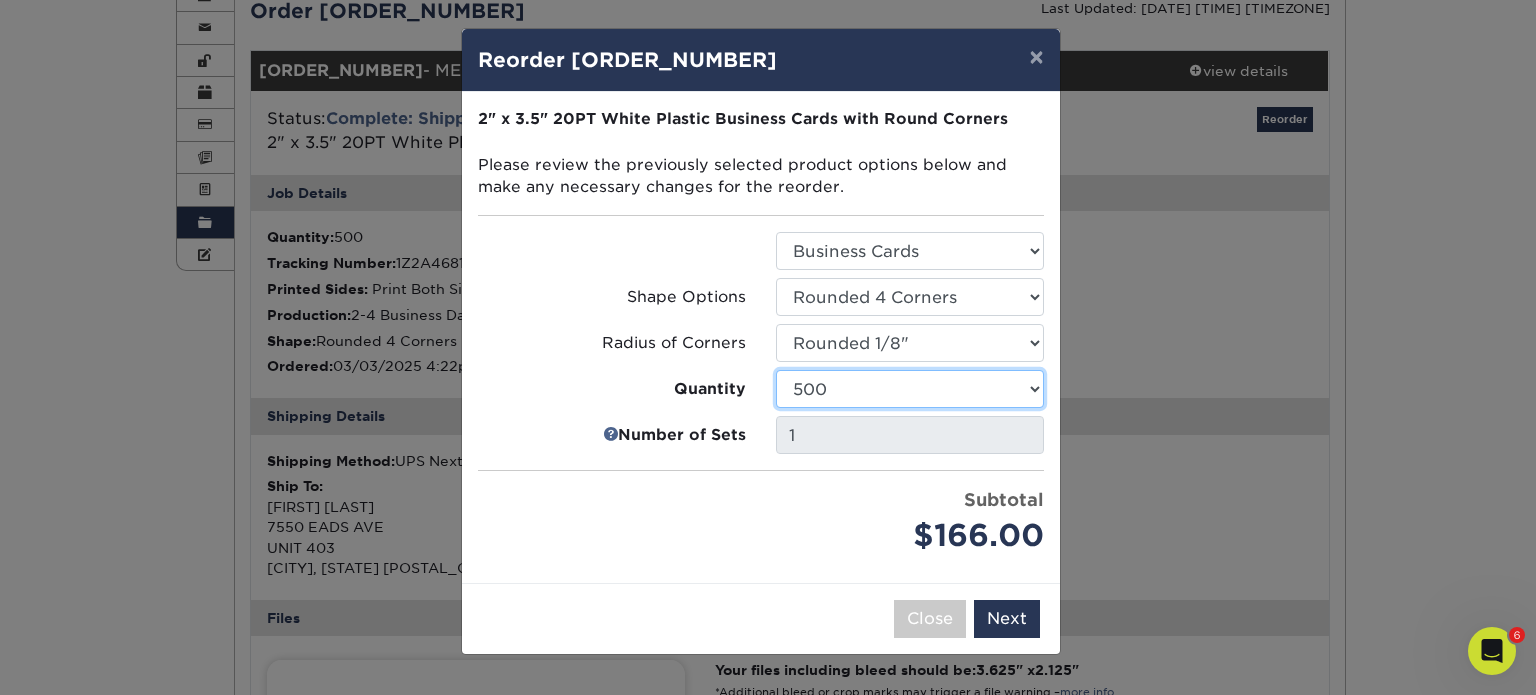 click on "100 250 500 1000 2500 5000" at bounding box center (910, 389) 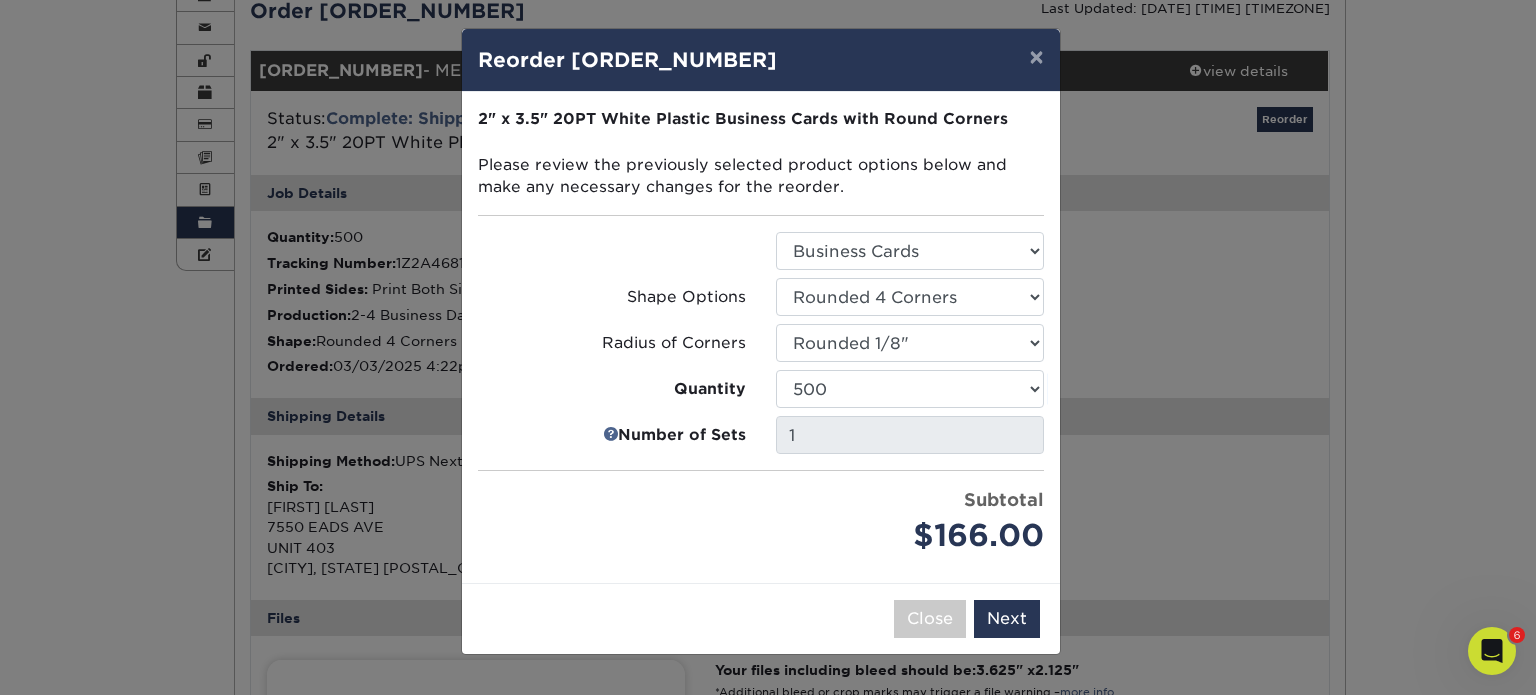 click on "Price per set
$166.00" at bounding box center [612, 523] 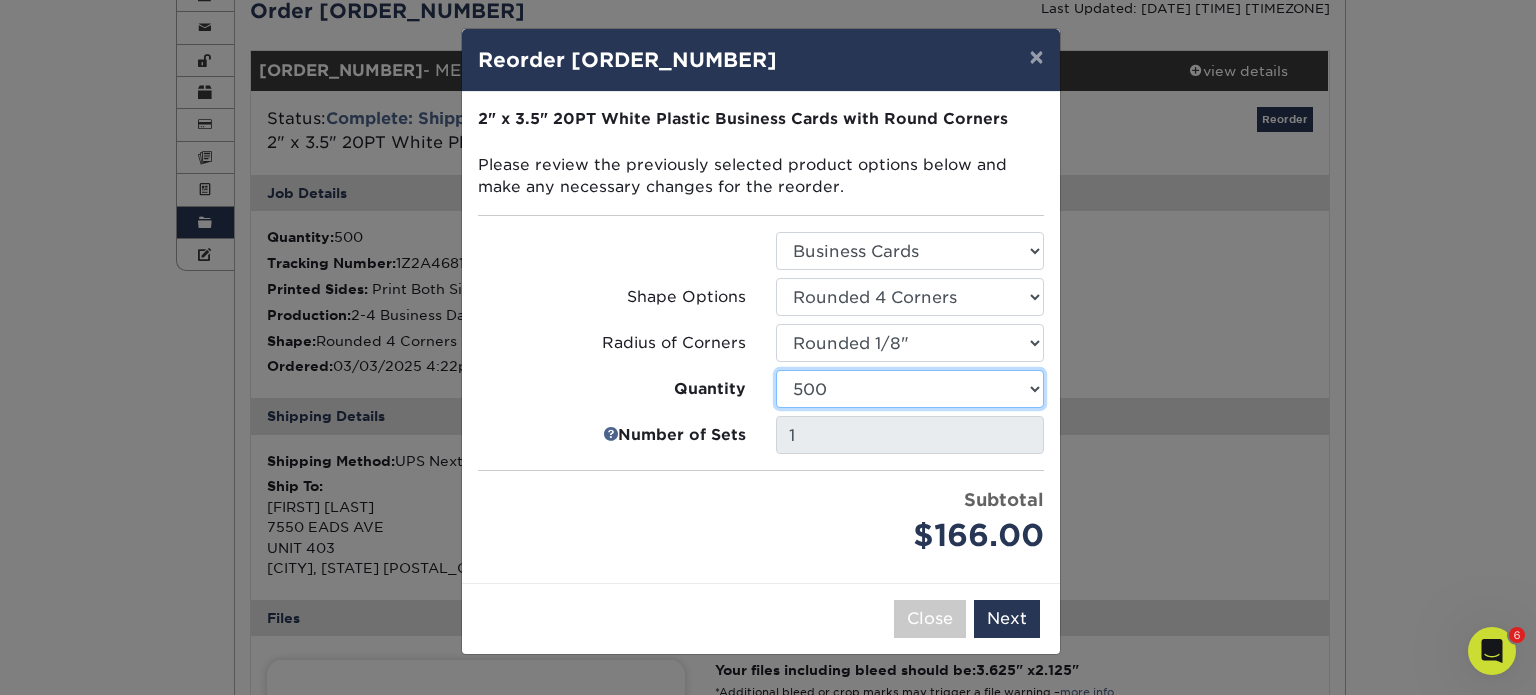 click on "100 250 500 1000 2500 5000" at bounding box center (910, 389) 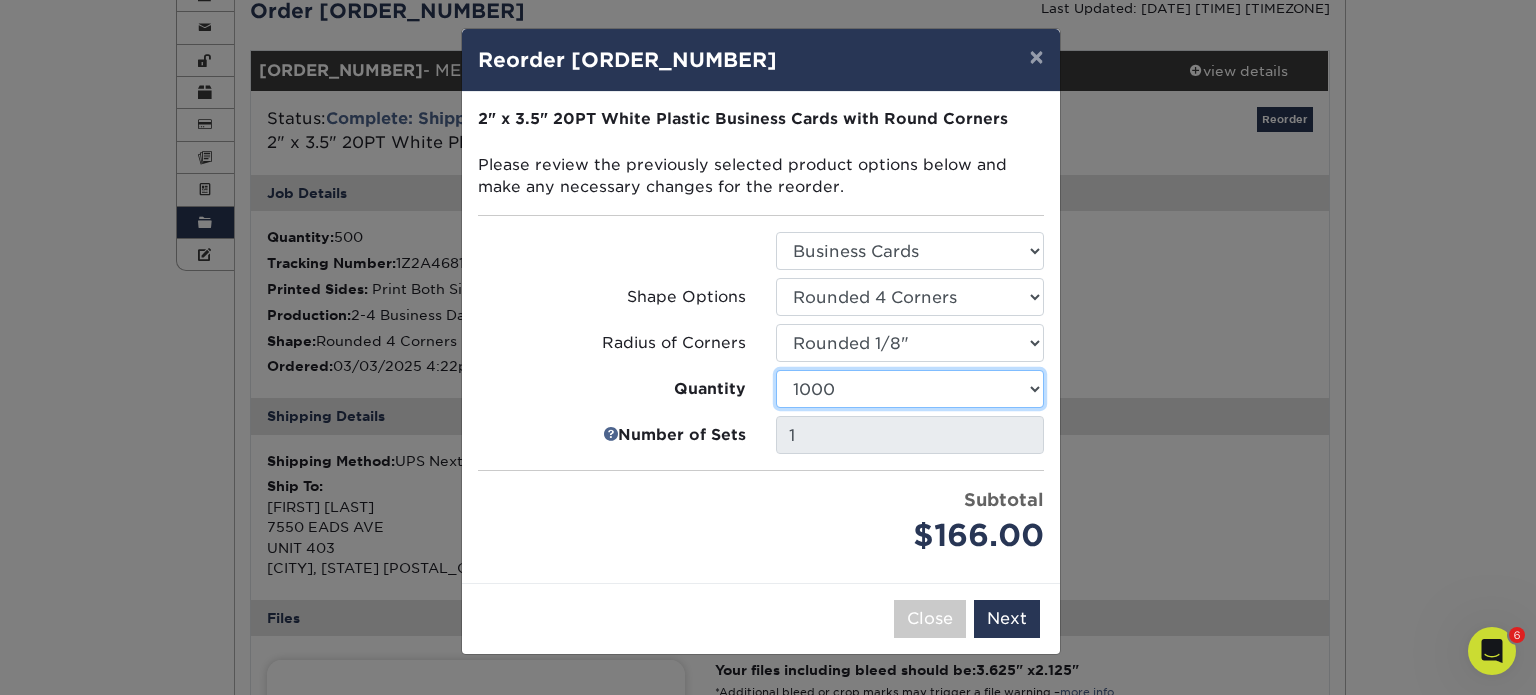 click on "100 250 500 1000 2500 5000" at bounding box center (910, 389) 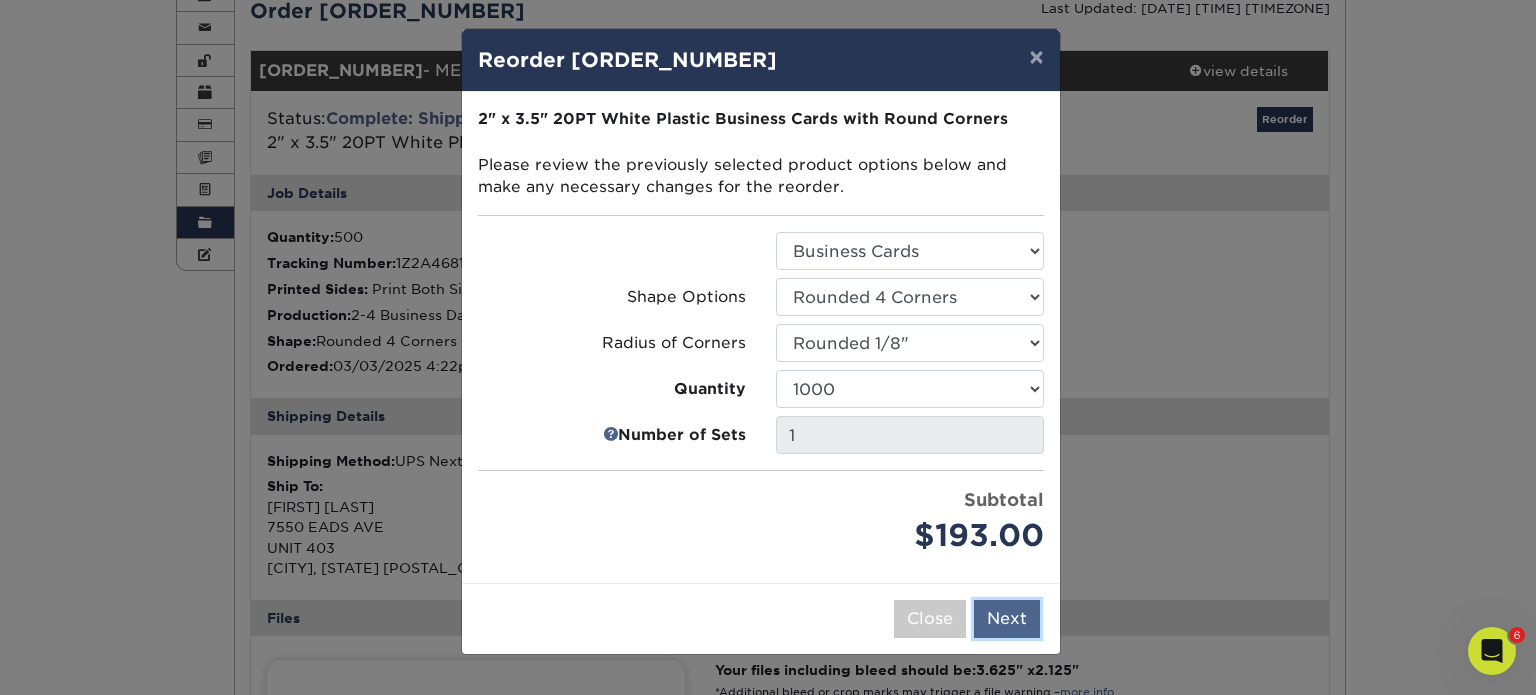 click on "Next" at bounding box center [1007, 619] 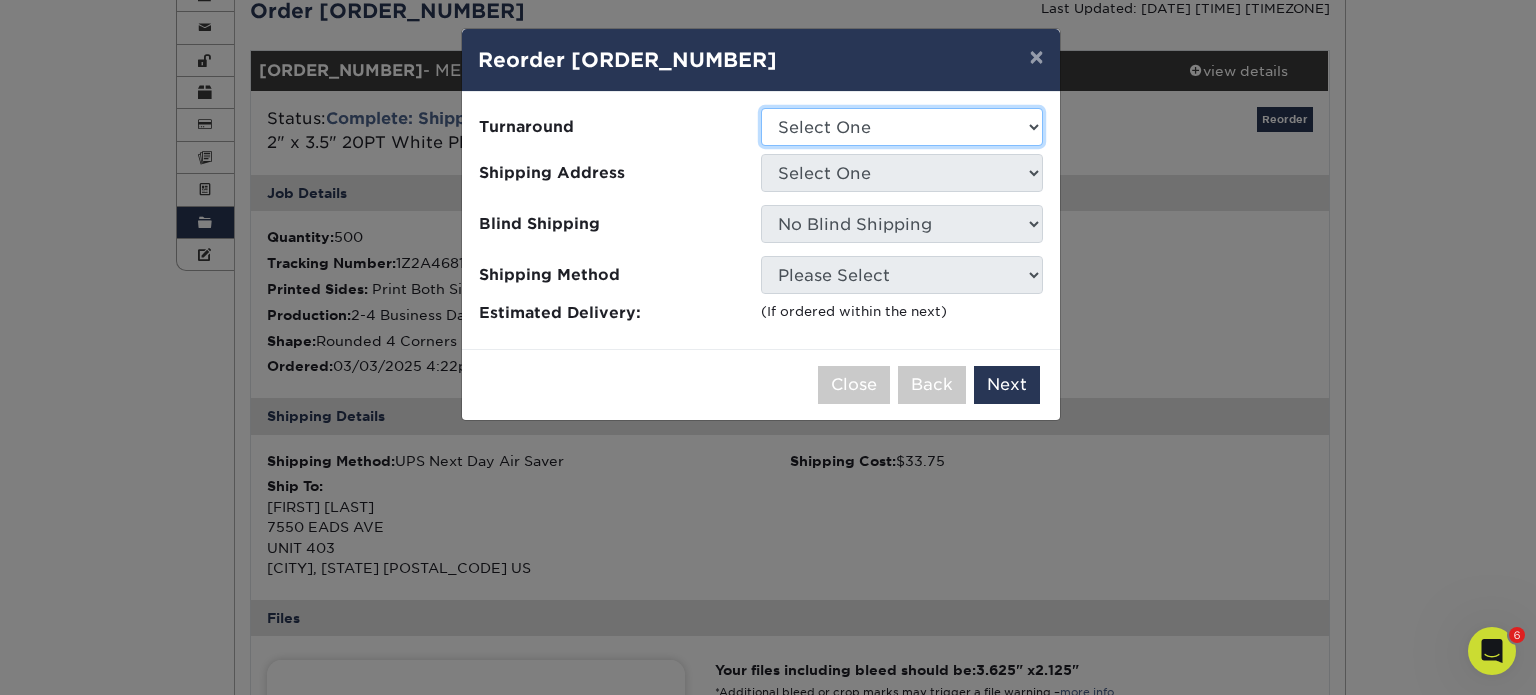 click on "Select One 2-4 Business Days" at bounding box center (902, 127) 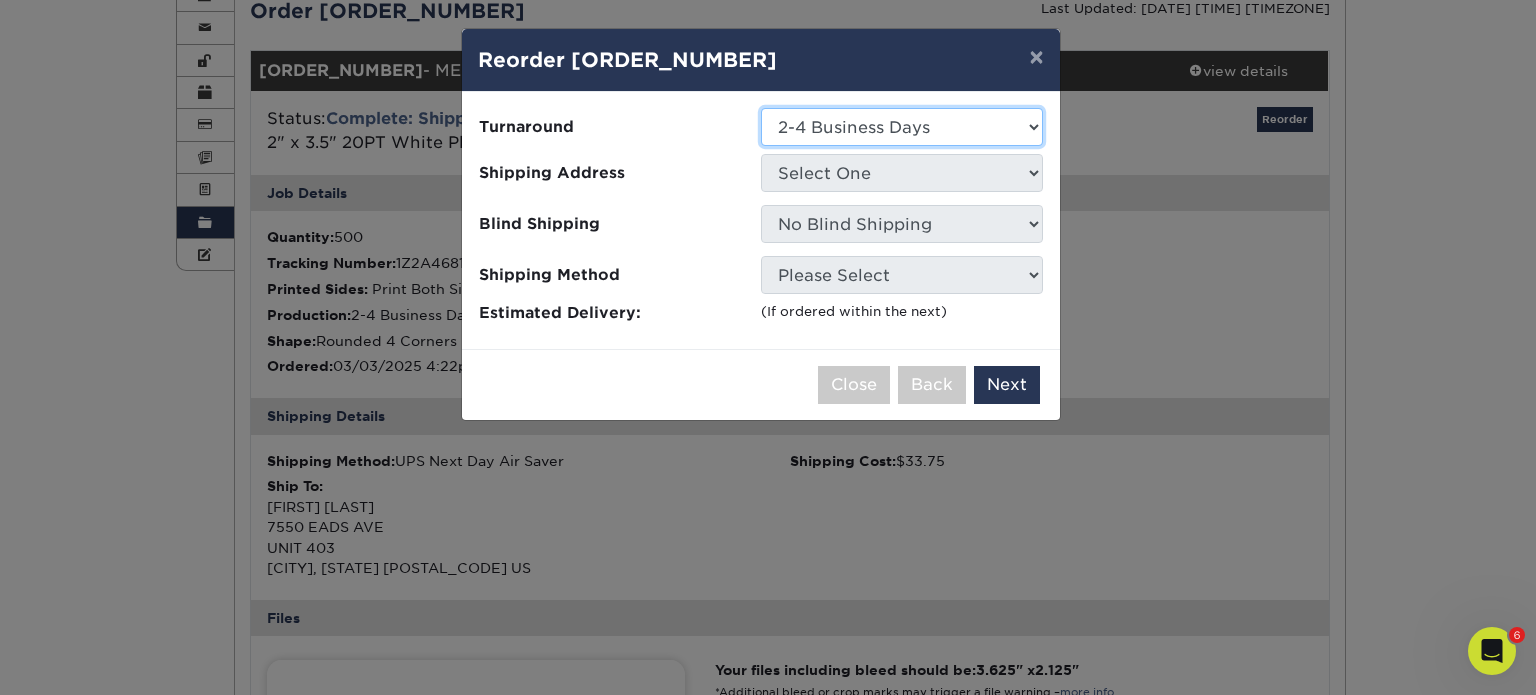 click on "Select One 2-4 Business Days" at bounding box center [902, 127] 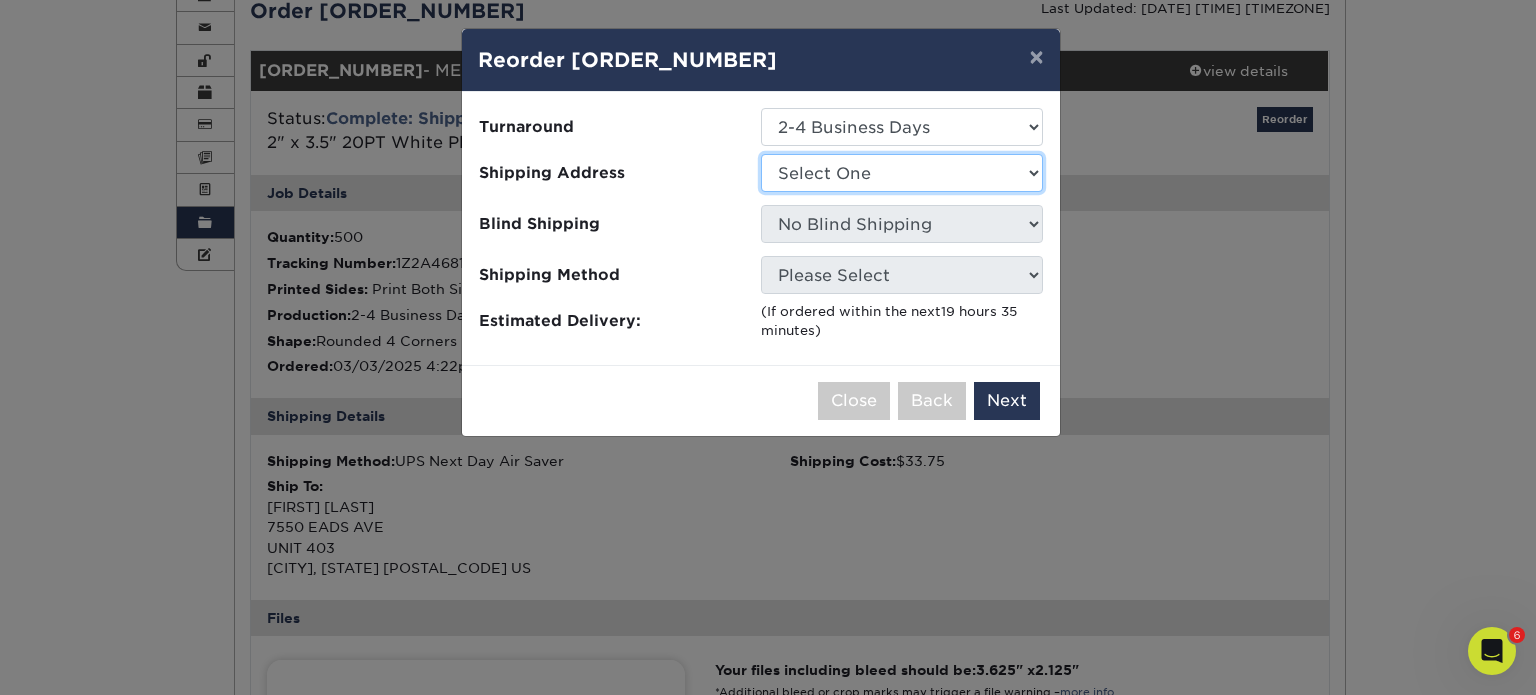 click on "Select One
394 Lake City Hwy
441 Camino Hermoso
4760 Goer Drive
Adapt Concepts
Aruba
Beaufort NC
Cabo Frio, Los Cabos
Cameron McClellan
CC Aires
CES Monterey  CES Post Box Cesar Zamarripa Econfort - Costa Rica" at bounding box center (902, 173) 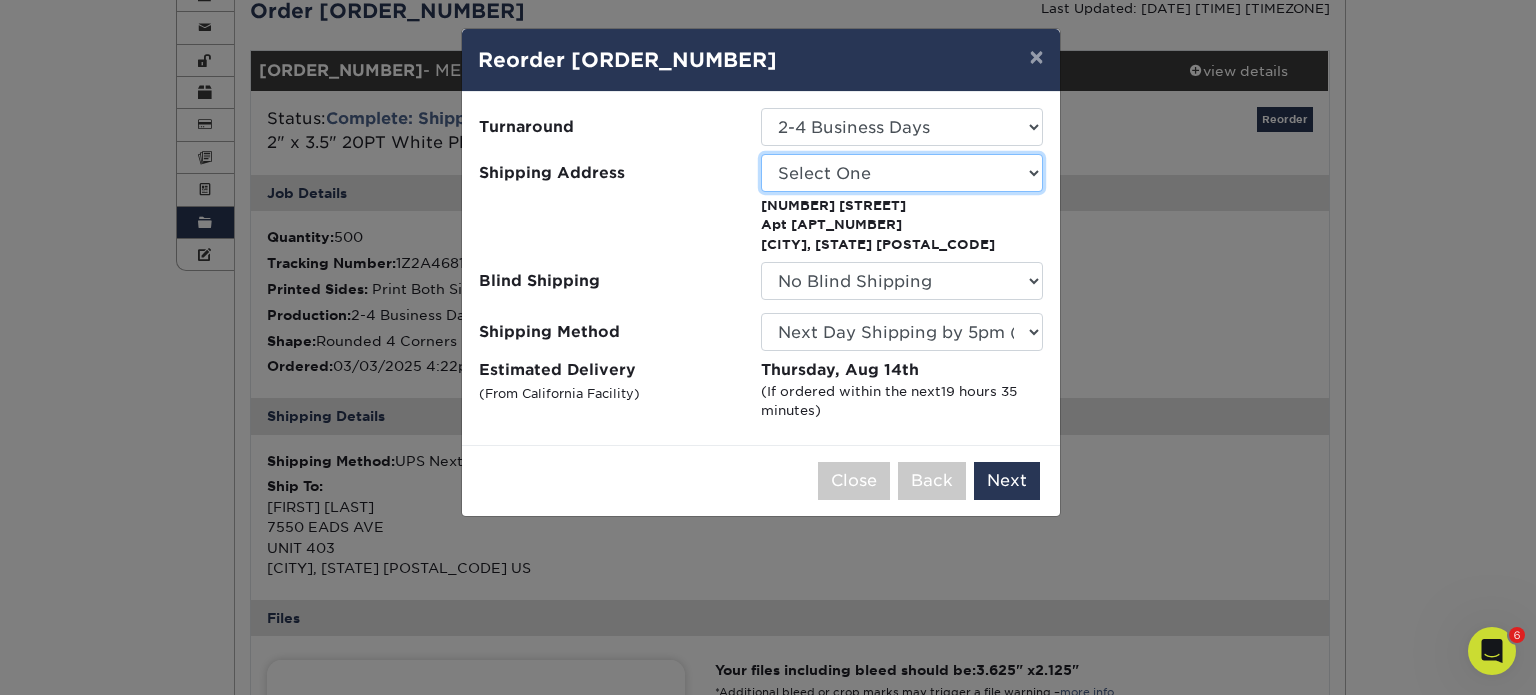 click on "Select One
394 Lake City Hwy
441 Camino Hermoso
4760 Goer Drive
Adapt Concepts
Aruba
Beaufort NC
Cabo Frio, Los Cabos
Cameron McClellan
CC Aires
CES Monterey  CES Post Box Cesar Zamarripa Econfort - Costa Rica" at bounding box center [902, 173] 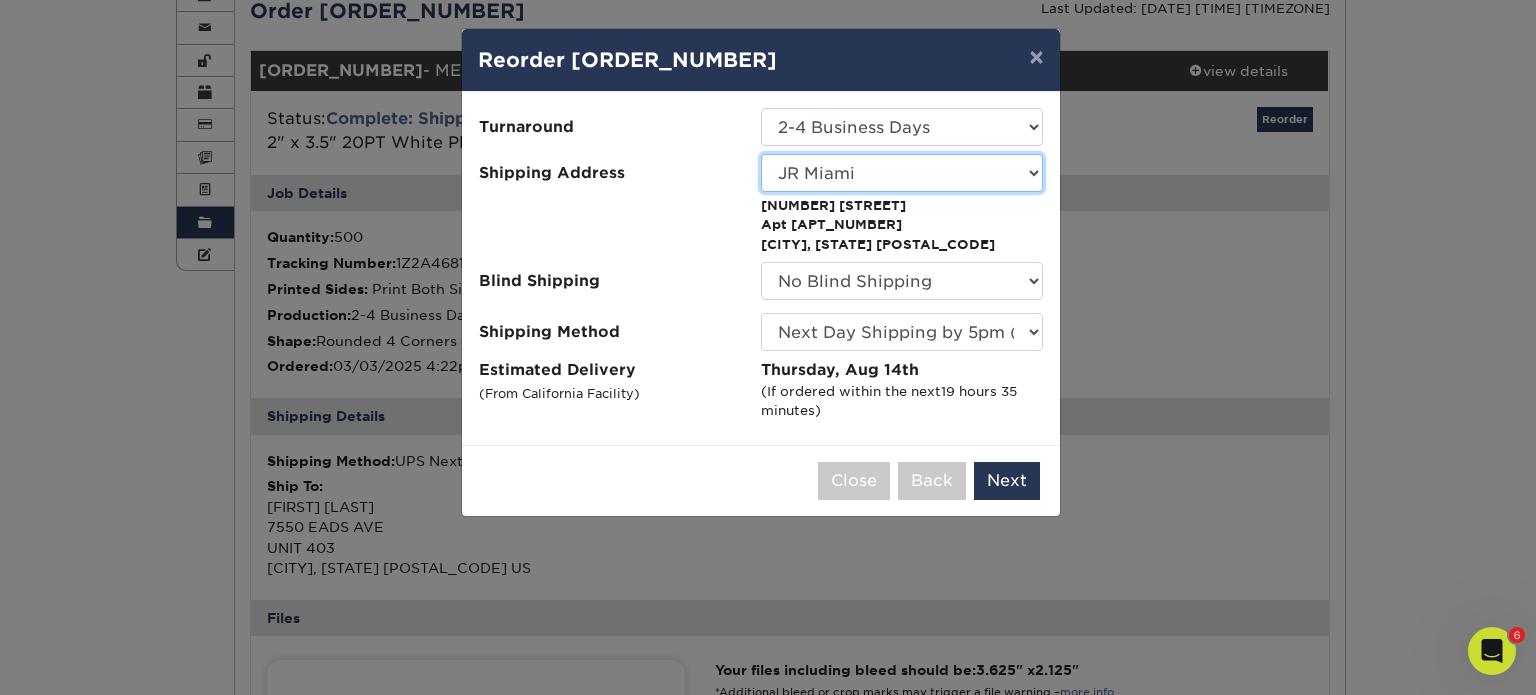 click on "Select One
394 Lake City Hwy
441 Camino Hermoso
4760 Goer Drive
Adapt Concepts
Aruba
Beaufort NC
Cabo Frio, Los Cabos
Cameron McClellan
CC Aires
CES Monterey  CES Post Box Cesar Zamarripa Econfort - Costa Rica" at bounding box center (902, 173) 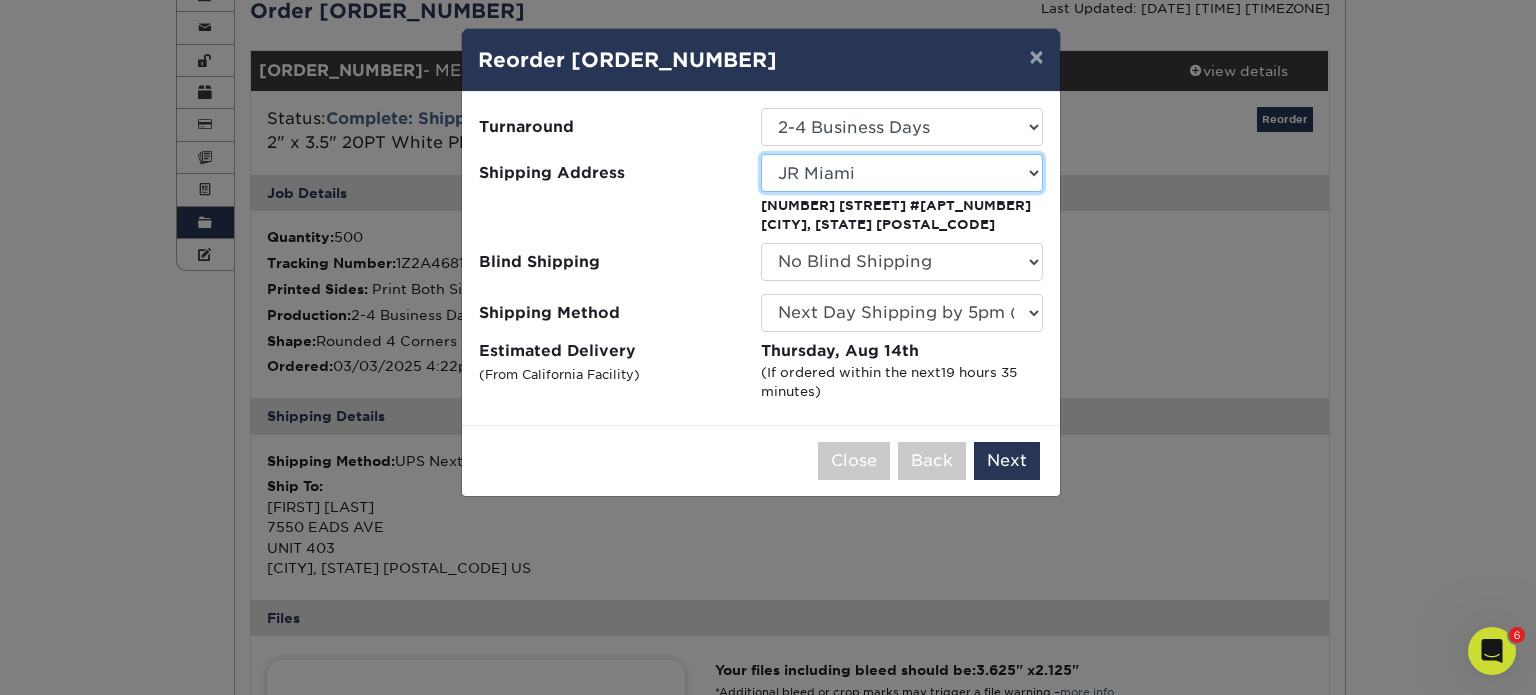 click on "Select One
394 Lake City Hwy
441 Camino Hermoso
4760 Goer Drive
Adapt Concepts
Aruba
Beaufort NC
Cabo Frio, Los Cabos
Cameron McClellan
CC Aires
CES Monterey  CES Post Box Cesar Zamarripa Econfort - Costa Rica" at bounding box center [902, 173] 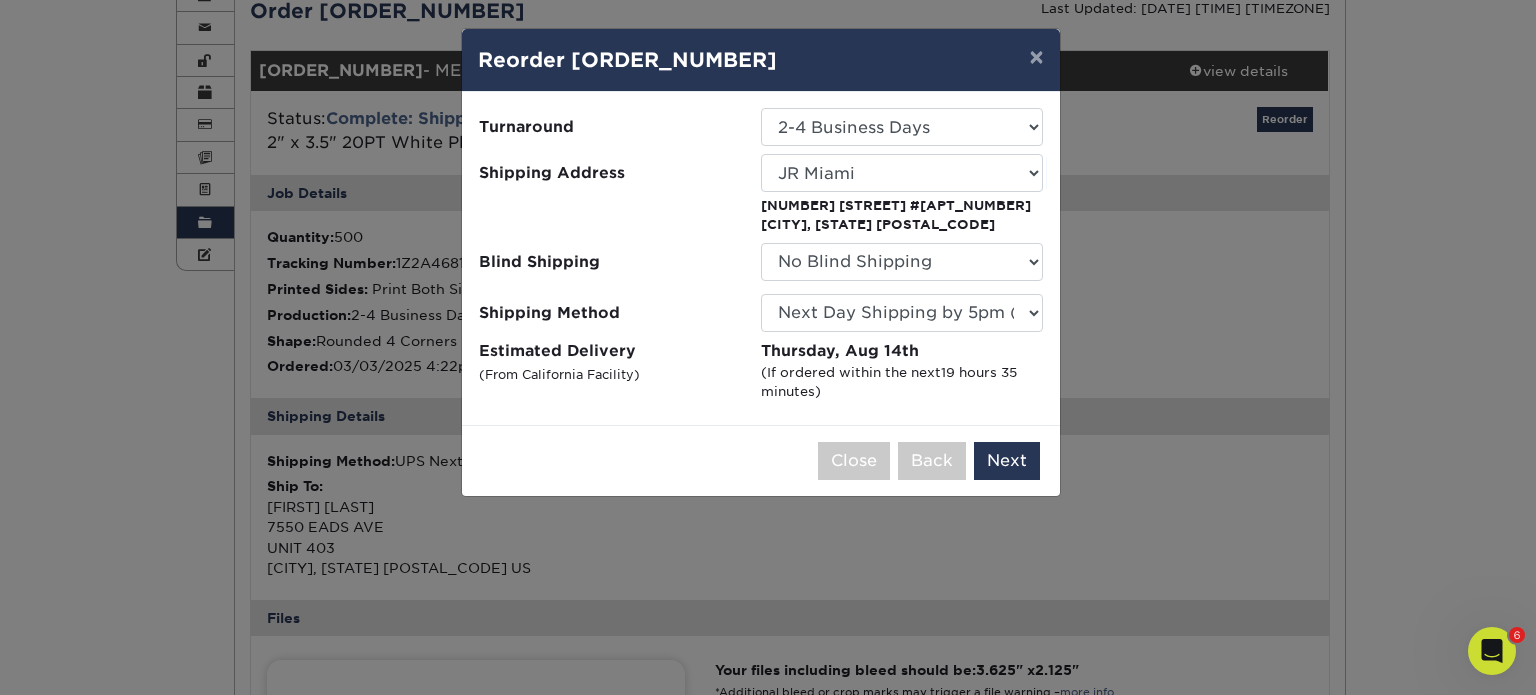 click at bounding box center (620, 213) 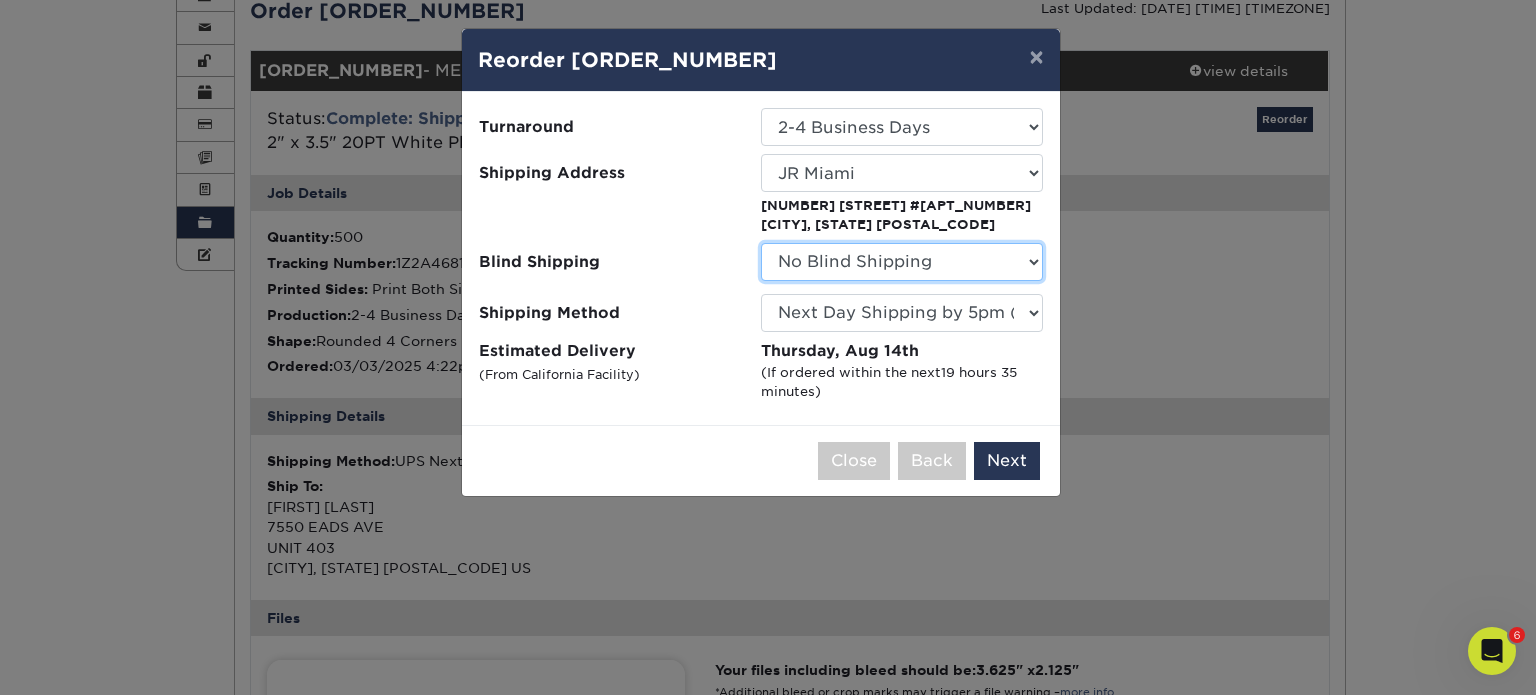 click on "No Blind Shipping
394 Lake City Hwy
441 Camino Hermoso
4760 Goer Drive
Adapt Concepts
Aruba
Beaufort NC
Cabo Frio, Los Cabos
Cameron McClellan
CC Aires
CES Monterey  CES Post Box Cesar Zamarripa Grupo Ayre Home" at bounding box center [902, 262] 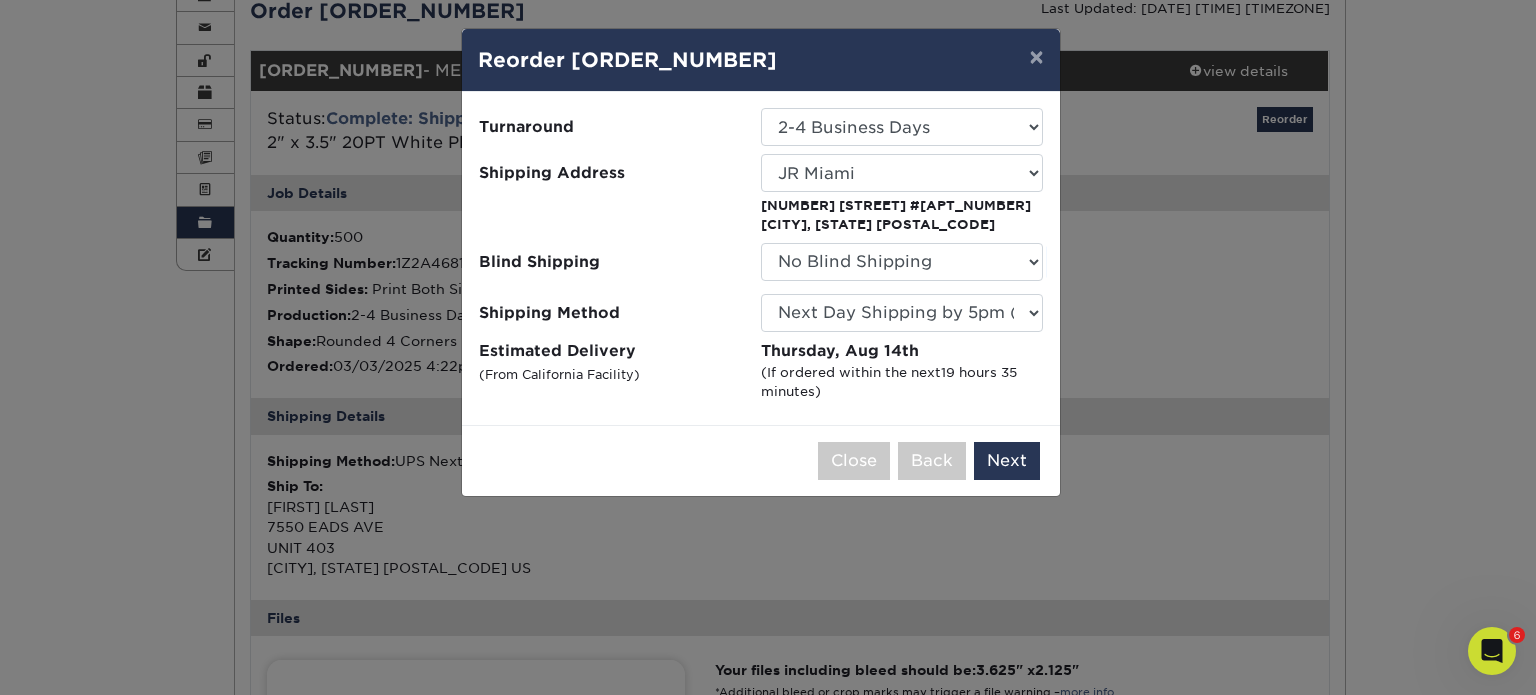 click on "Blind Shipping" at bounding box center (612, 261) 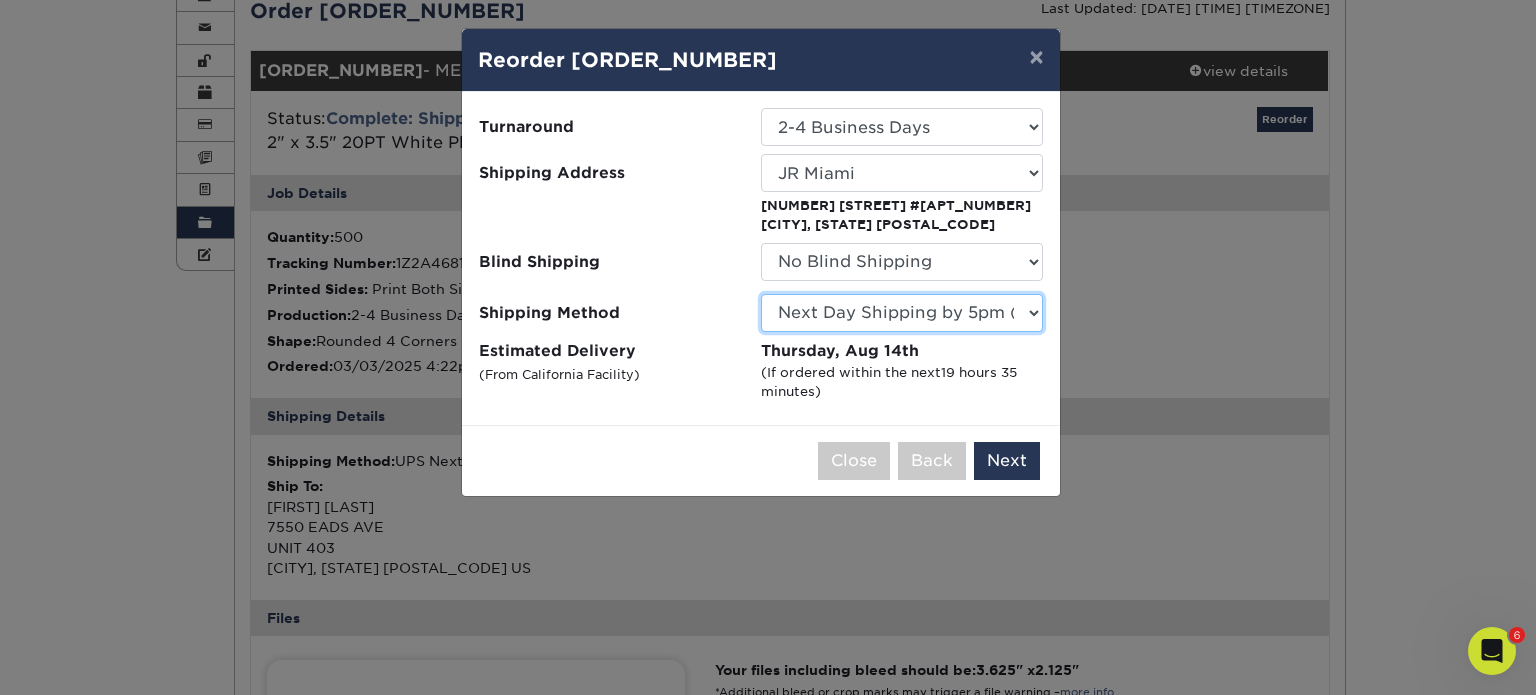 click on "Please Select Ground Shipping (+$8.96) 3 Day Shipping Service (+$29.18) 2 Day Air Shipping (+$31.47) Next Day Shipping by 5pm (+$46.47) Next Day Shipping by 12 noon (+$49.77) Next Day Air Early A.M. (+$233.88)" at bounding box center (902, 313) 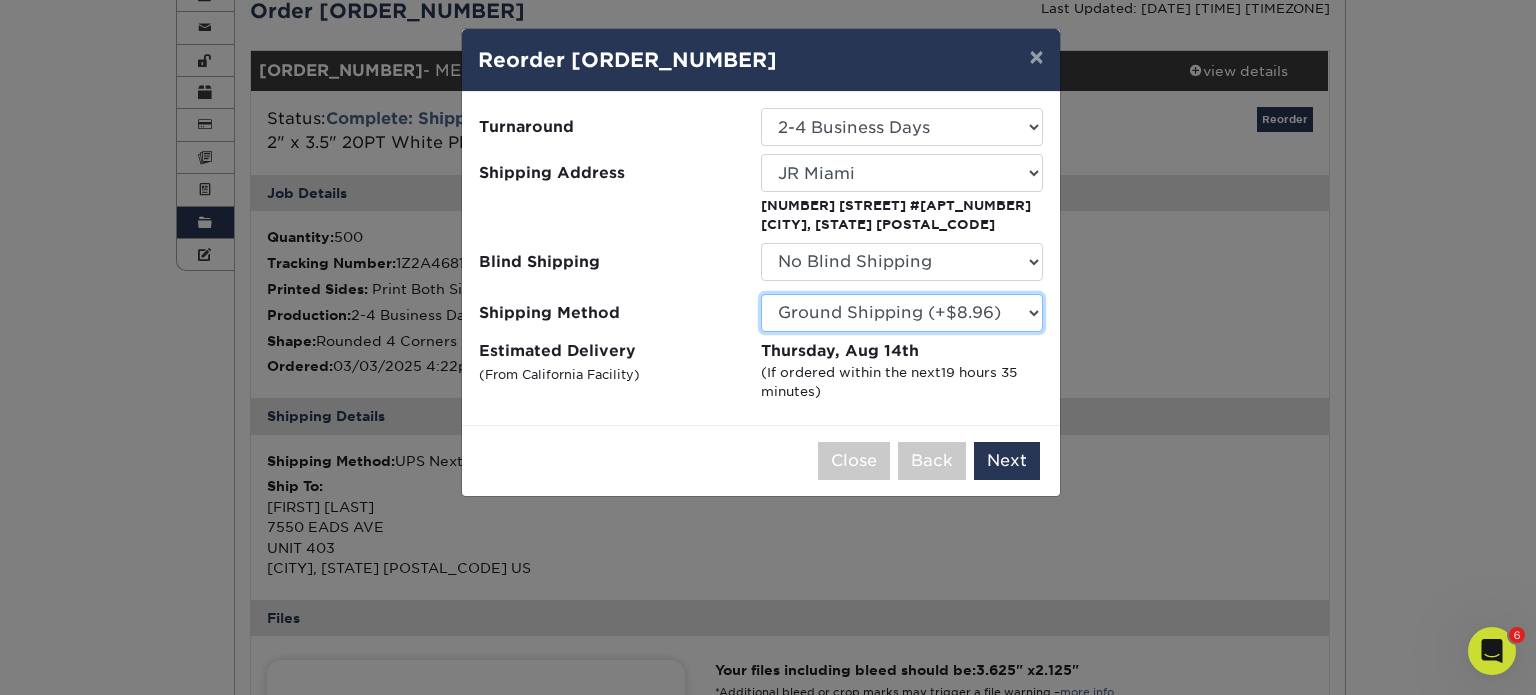 click on "Please Select Ground Shipping (+$8.96) 3 Day Shipping Service (+$29.18) 2 Day Air Shipping (+$31.47) Next Day Shipping by 5pm (+$46.47) Next Day Shipping by 12 noon (+$49.77) Next Day Air Early A.M. (+$233.88)" at bounding box center [902, 313] 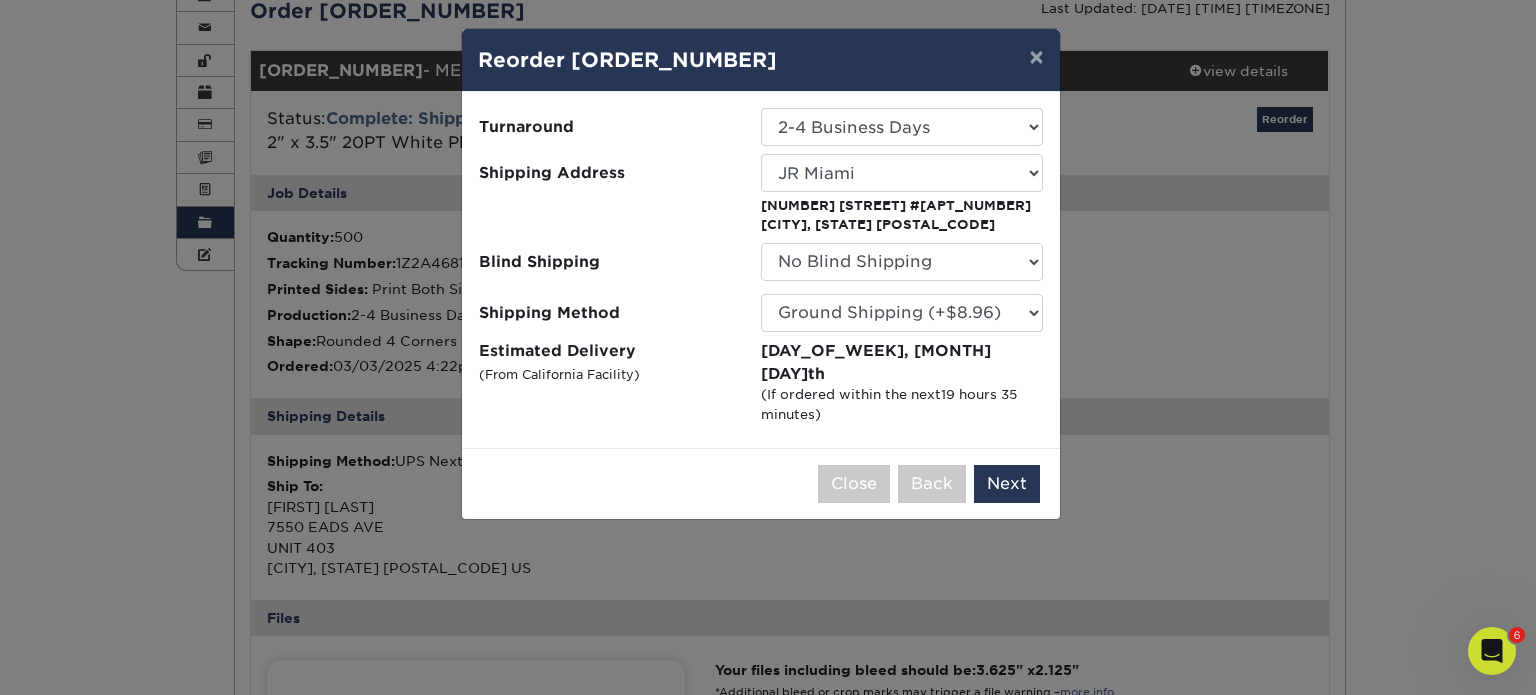 click on "Turnaround
Select One 2-4 Business Days
Shipping Address
Select One
394 Lake City Hwy
441 Camino Hermoso
4760 Goer Drive
Adapt Concepts
Aruba Beaufort NC Cabo Frio, Los Cabos Cameron McClellan CC Aires Holy City" at bounding box center [761, 266] 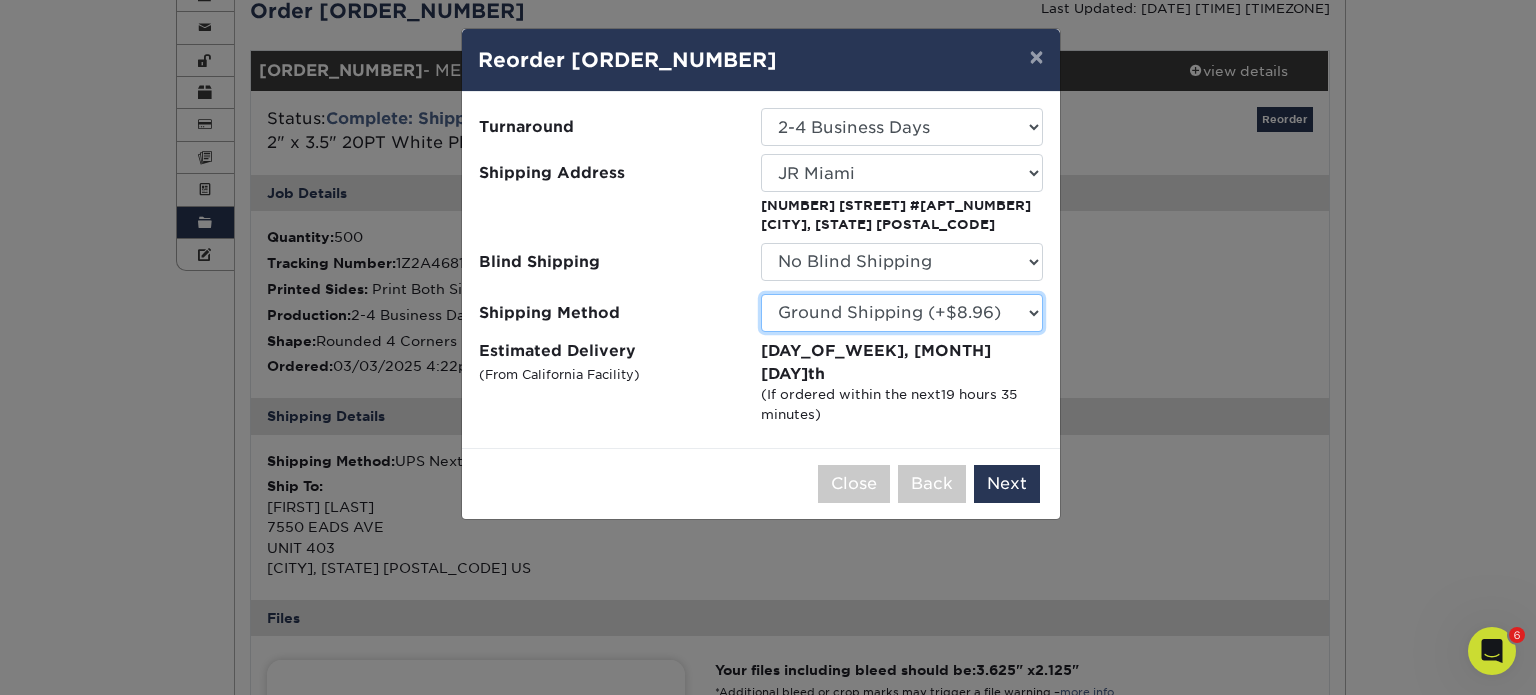 click on "Please Select Ground Shipping (+$8.96) 3 Day Shipping Service (+$29.18) 2 Day Air Shipping (+$31.47) Next Day Shipping by 5pm (+$46.47) Next Day Shipping by 12 noon (+$49.77) Next Day Air Early A.M. (+$233.88)" at bounding box center (902, 313) 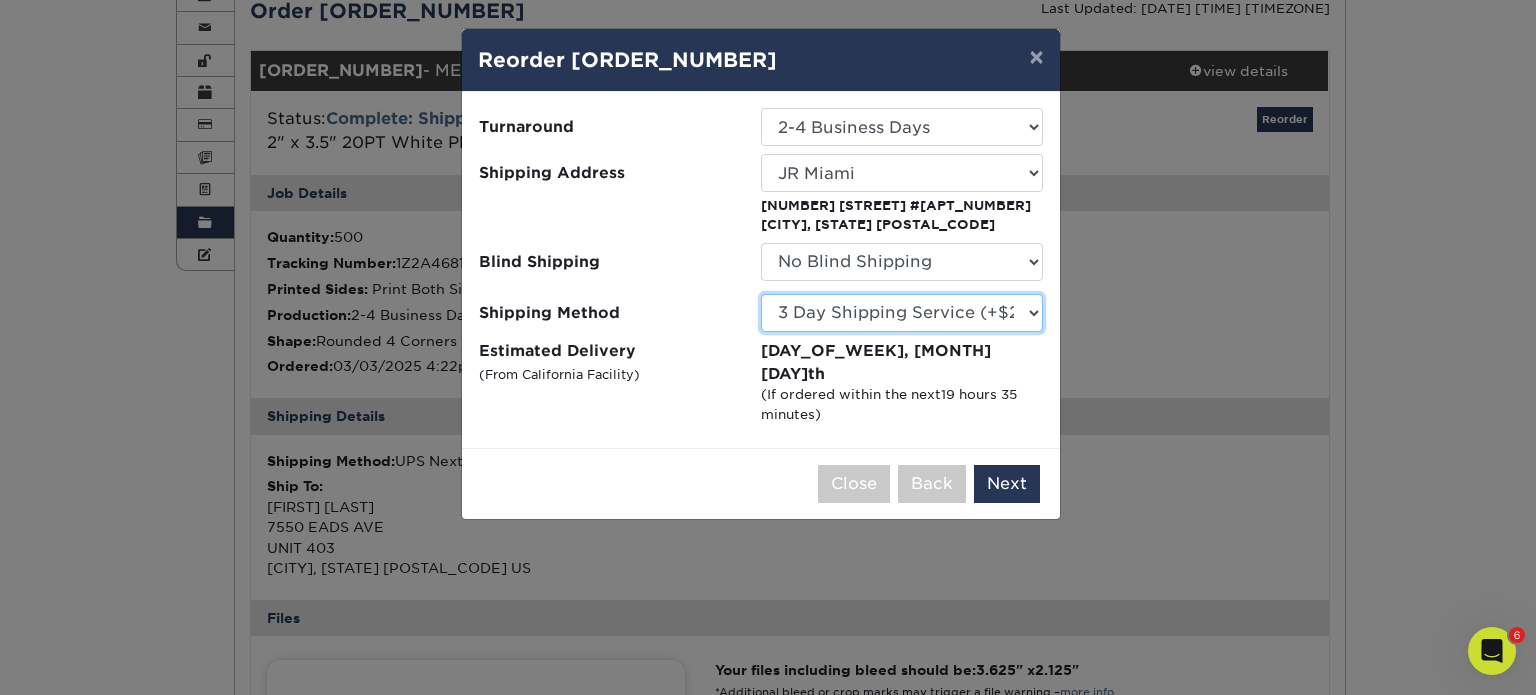click on "Please Select Ground Shipping (+$8.96) 3 Day Shipping Service (+$29.18) 2 Day Air Shipping (+$31.47) Next Day Shipping by 5pm (+$46.47) Next Day Shipping by 12 noon (+$49.77) Next Day Air Early A.M. (+$233.88)" at bounding box center (902, 313) 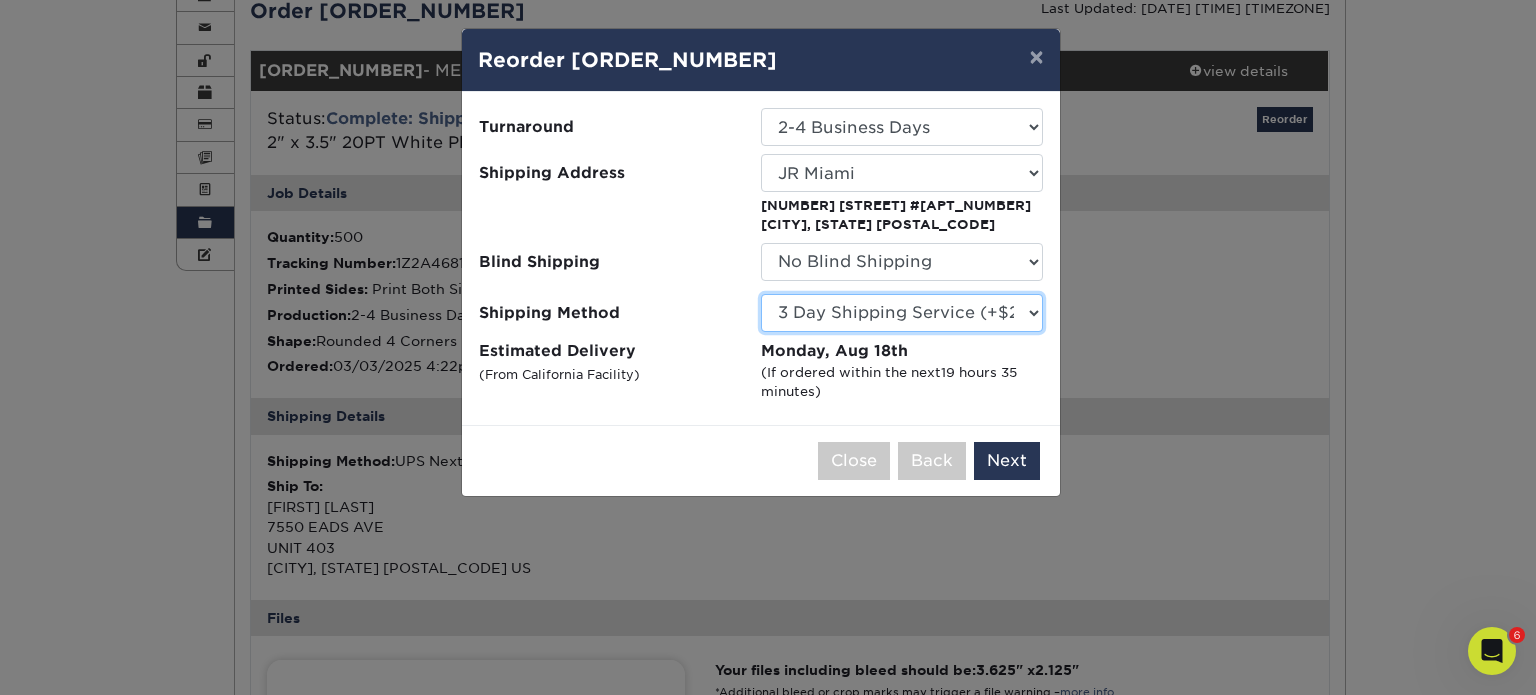 click on "Please Select Ground Shipping (+$8.96) 3 Day Shipping Service (+$29.18) 2 Day Air Shipping (+$31.47) Next Day Shipping by 5pm (+$46.47) Next Day Shipping by 12 noon (+$49.77) Next Day Air Early A.M. (+$233.88)" at bounding box center [902, 313] 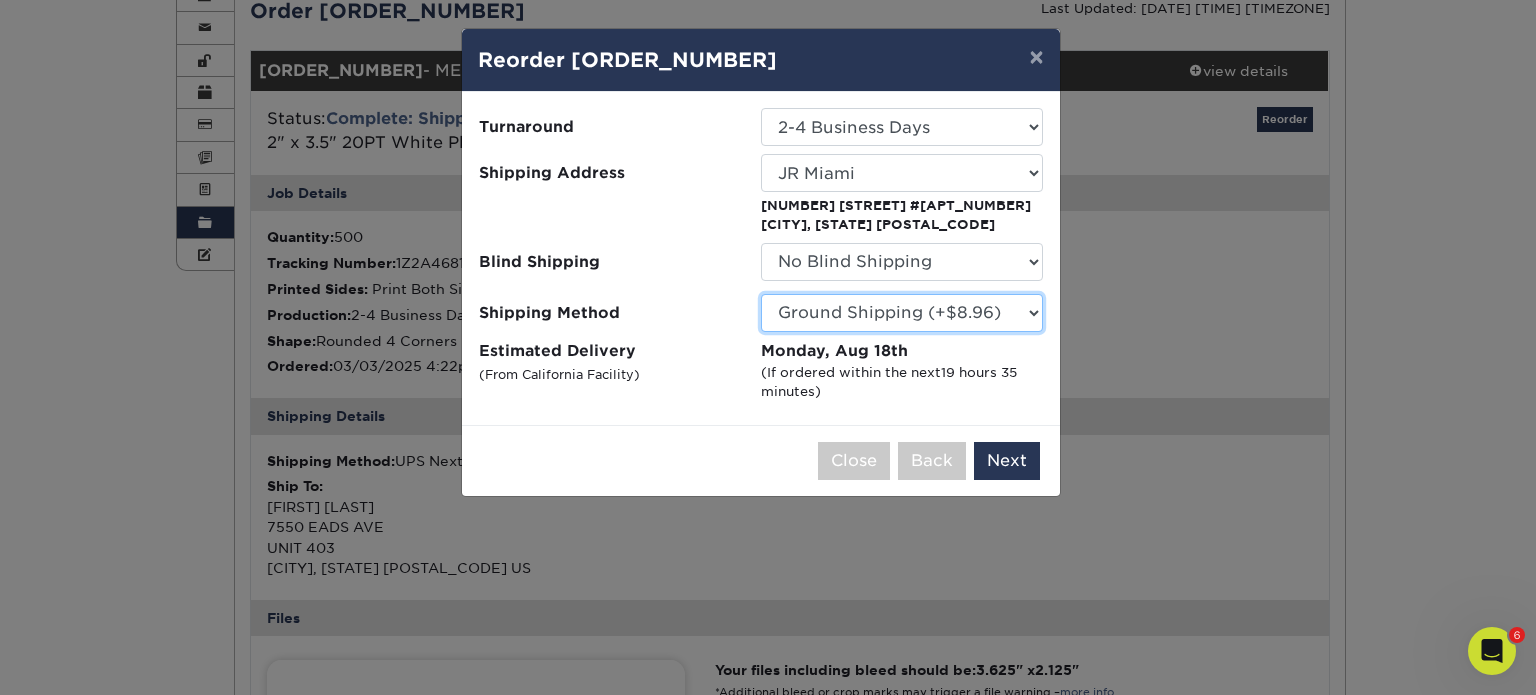 click on "Please Select Ground Shipping (+$8.96) 3 Day Shipping Service (+$29.18) 2 Day Air Shipping (+$31.47) Next Day Shipping by 5pm (+$46.47) Next Day Shipping by 12 noon (+$49.77) Next Day Air Early A.M. (+$233.88)" at bounding box center (902, 313) 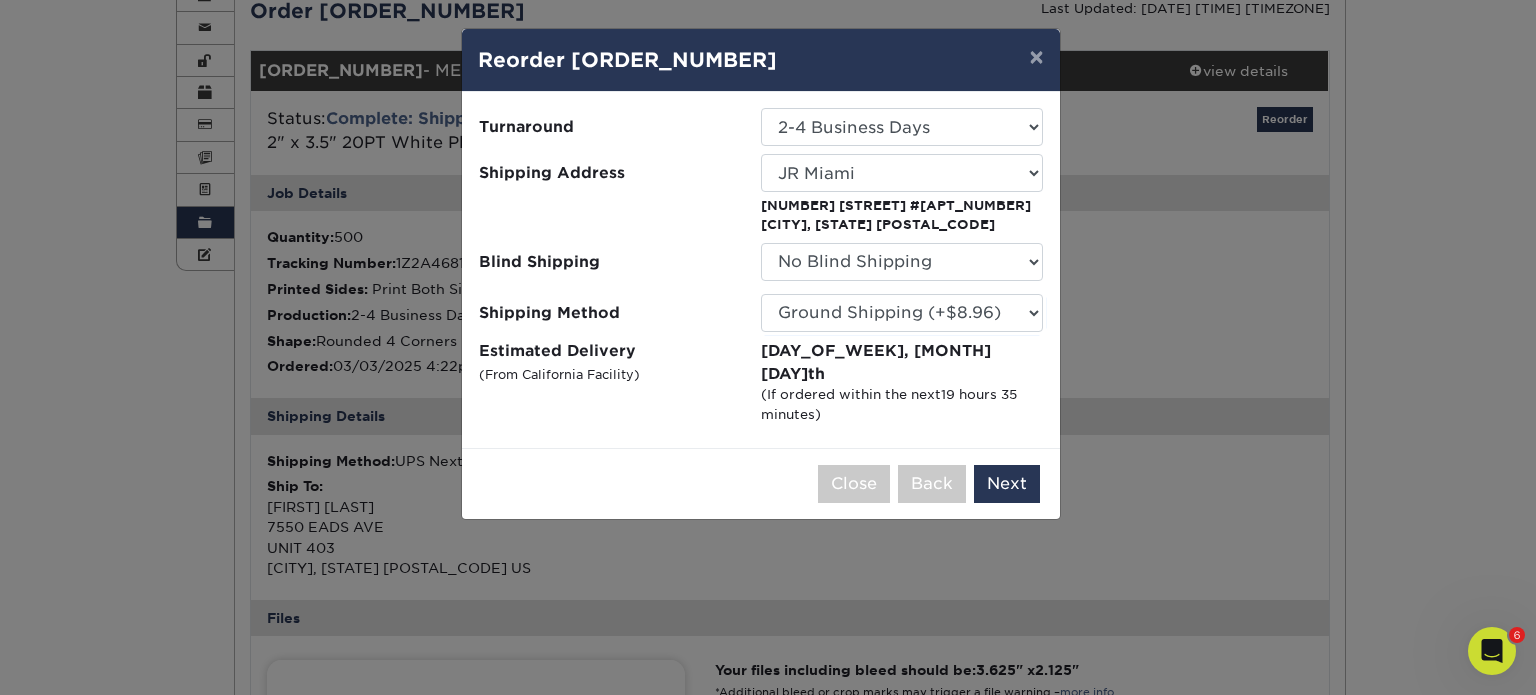 click on "(If ordered within the next  19 hours 35 minutes  )" at bounding box center [902, 404] 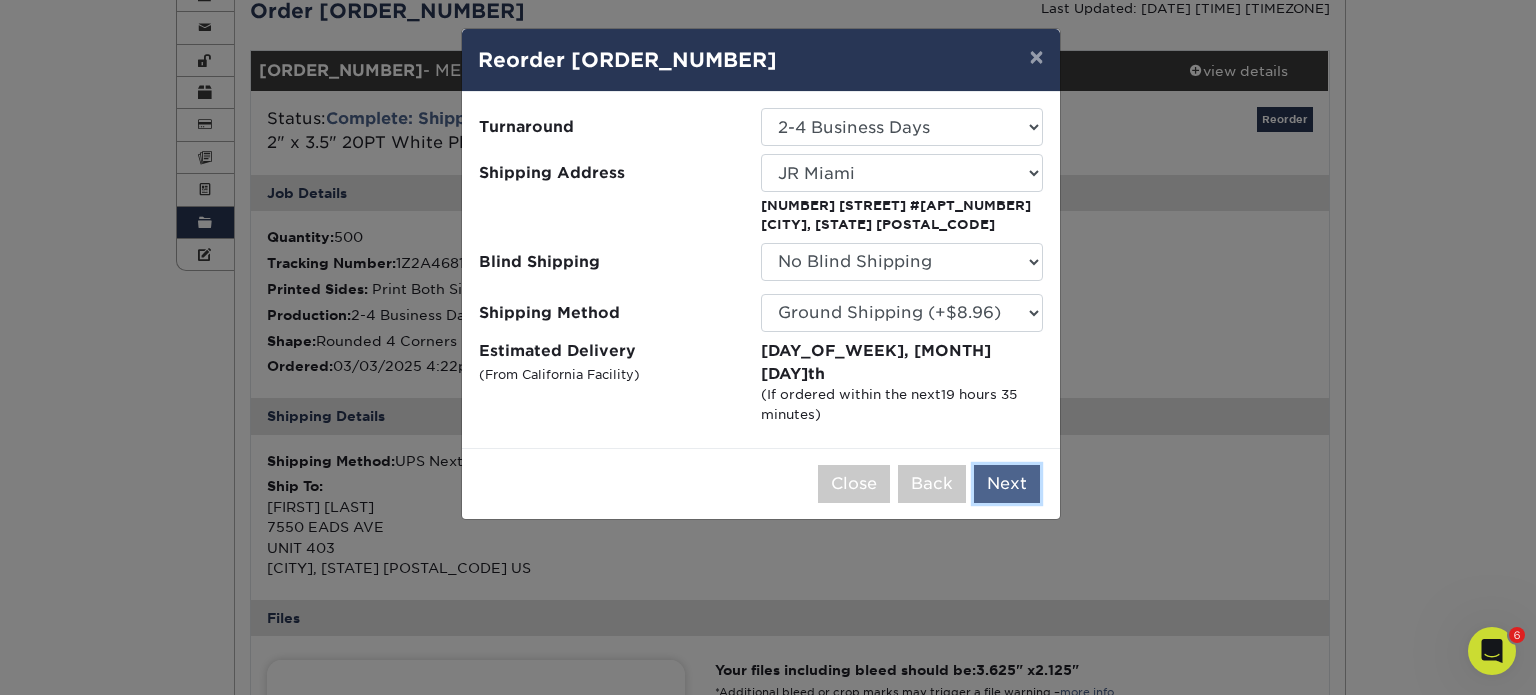 click on "Next" at bounding box center (1007, 484) 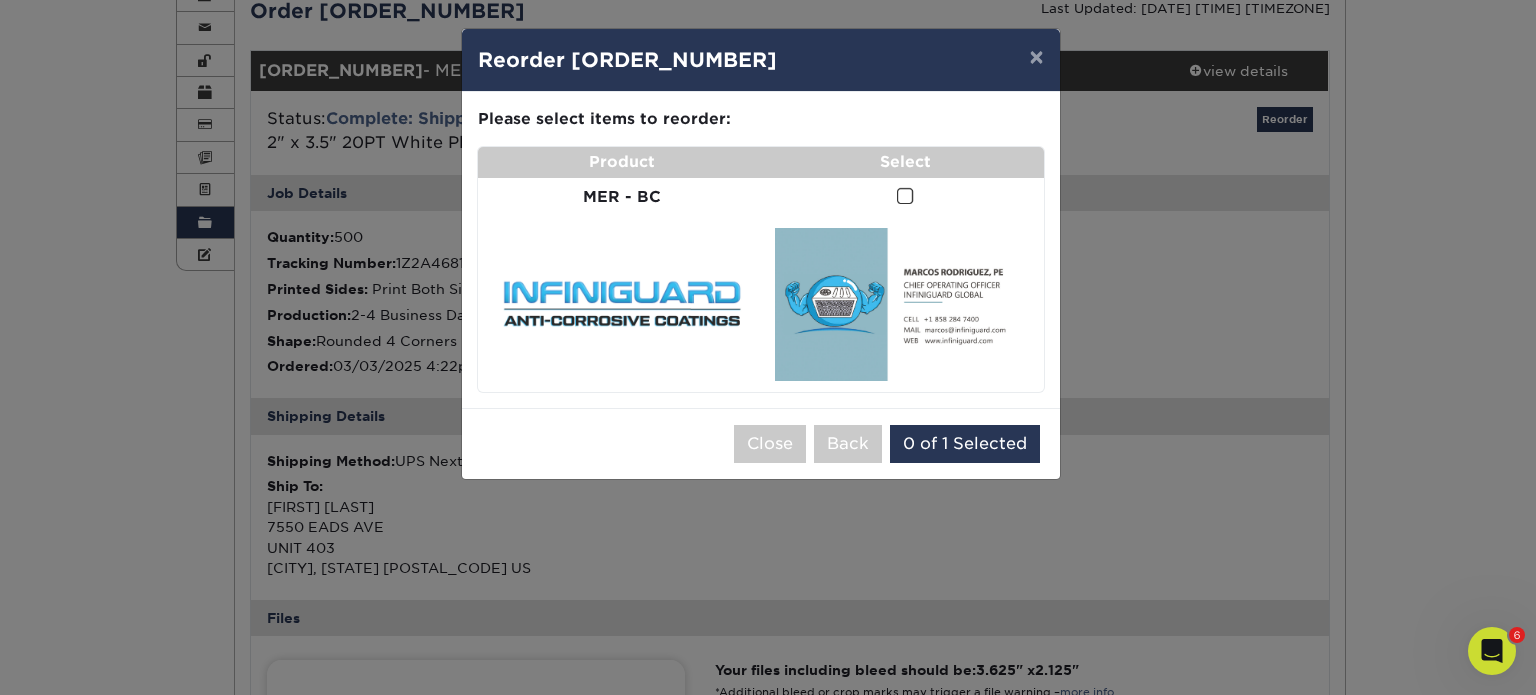 click at bounding box center (905, 196) 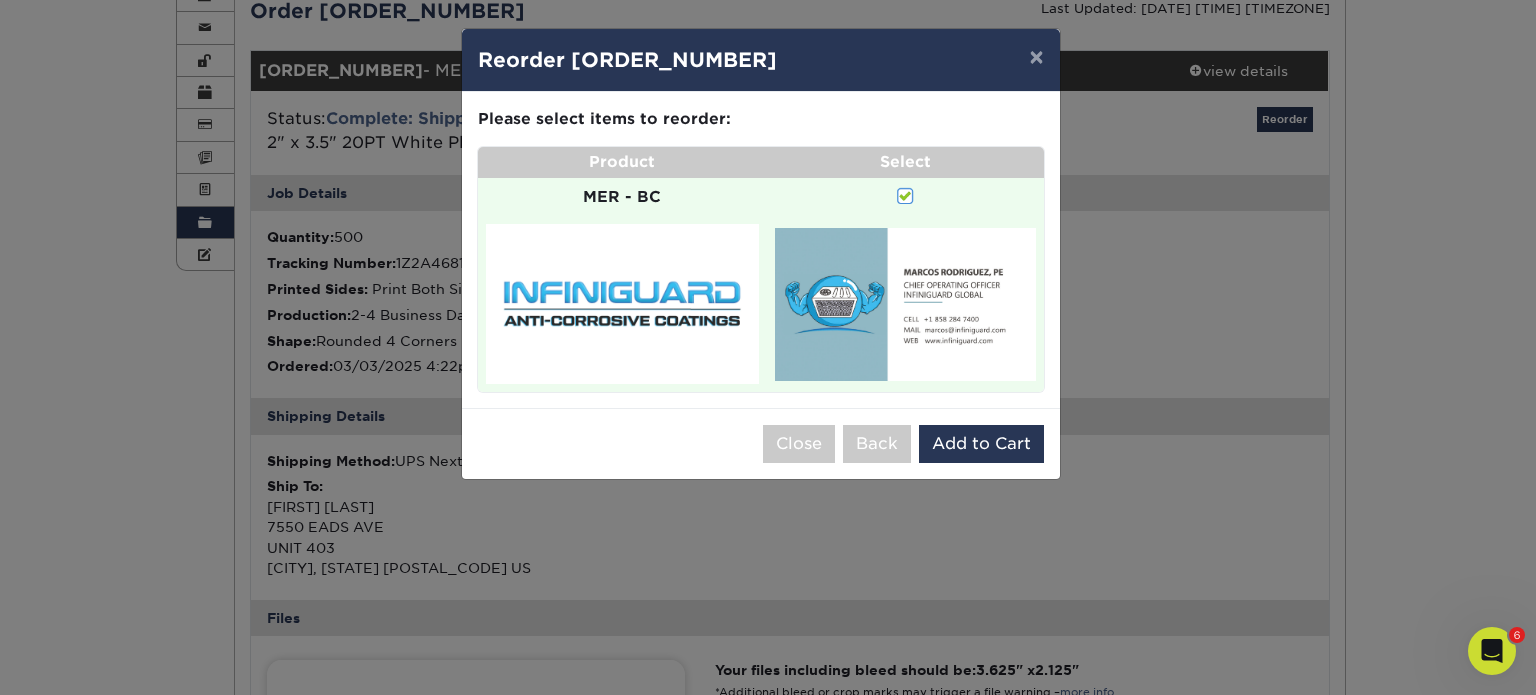 click on "MER - BC" at bounding box center (622, 196) 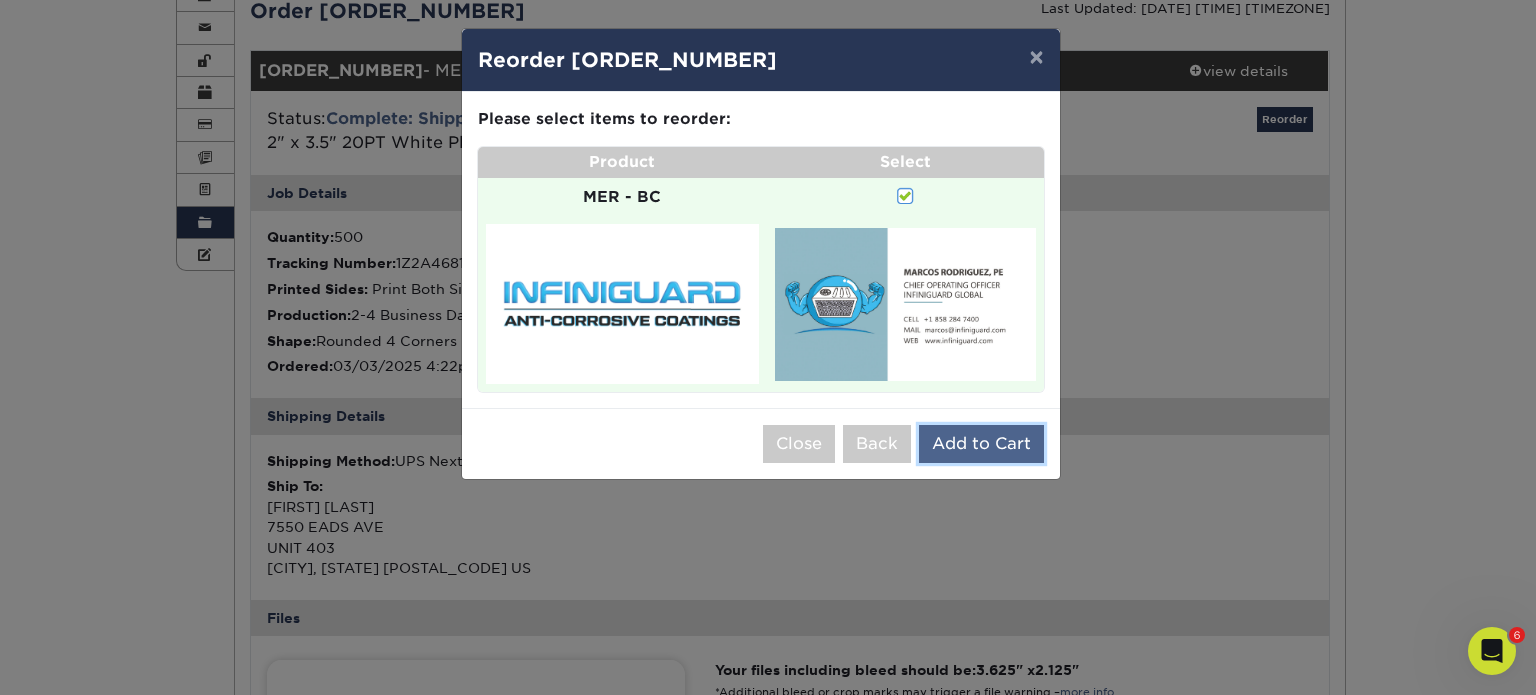 click on "Add to Cart" at bounding box center [981, 444] 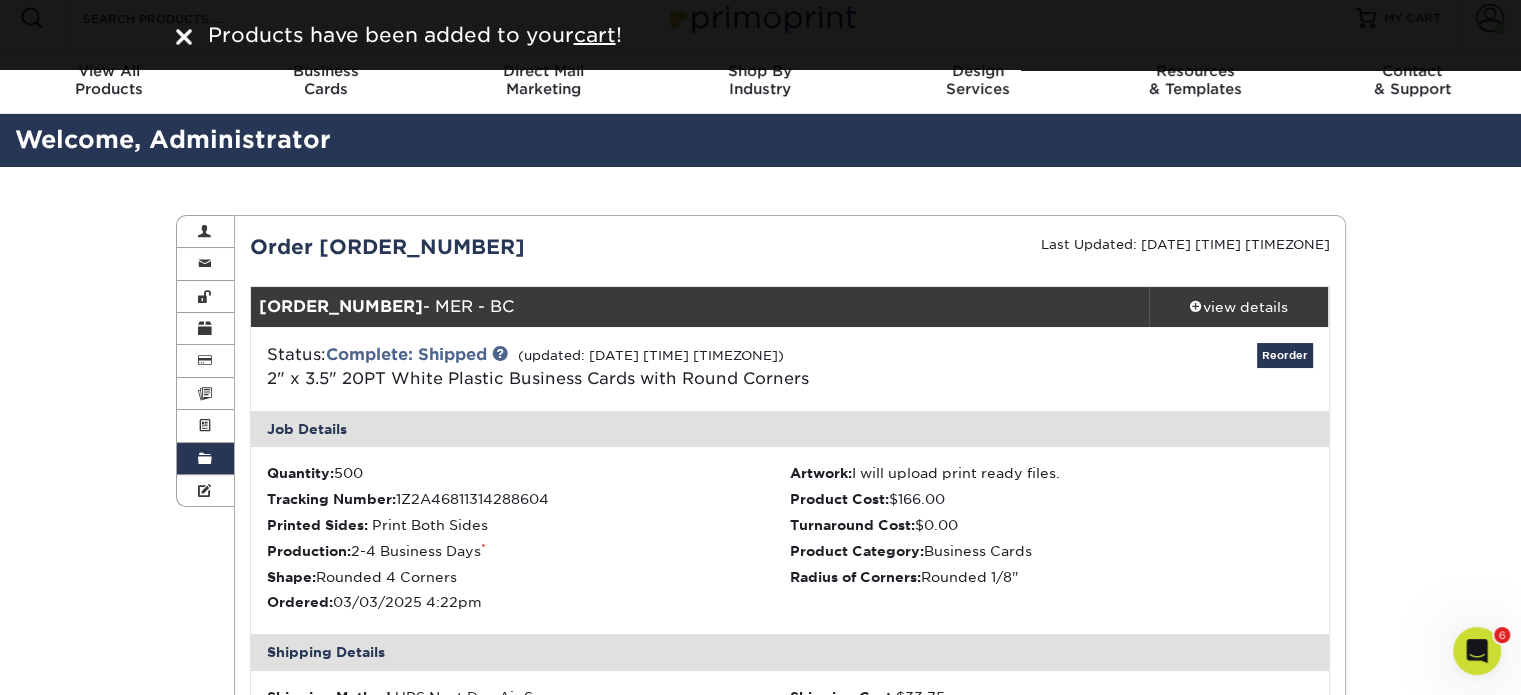 scroll, scrollTop: 0, scrollLeft: 0, axis: both 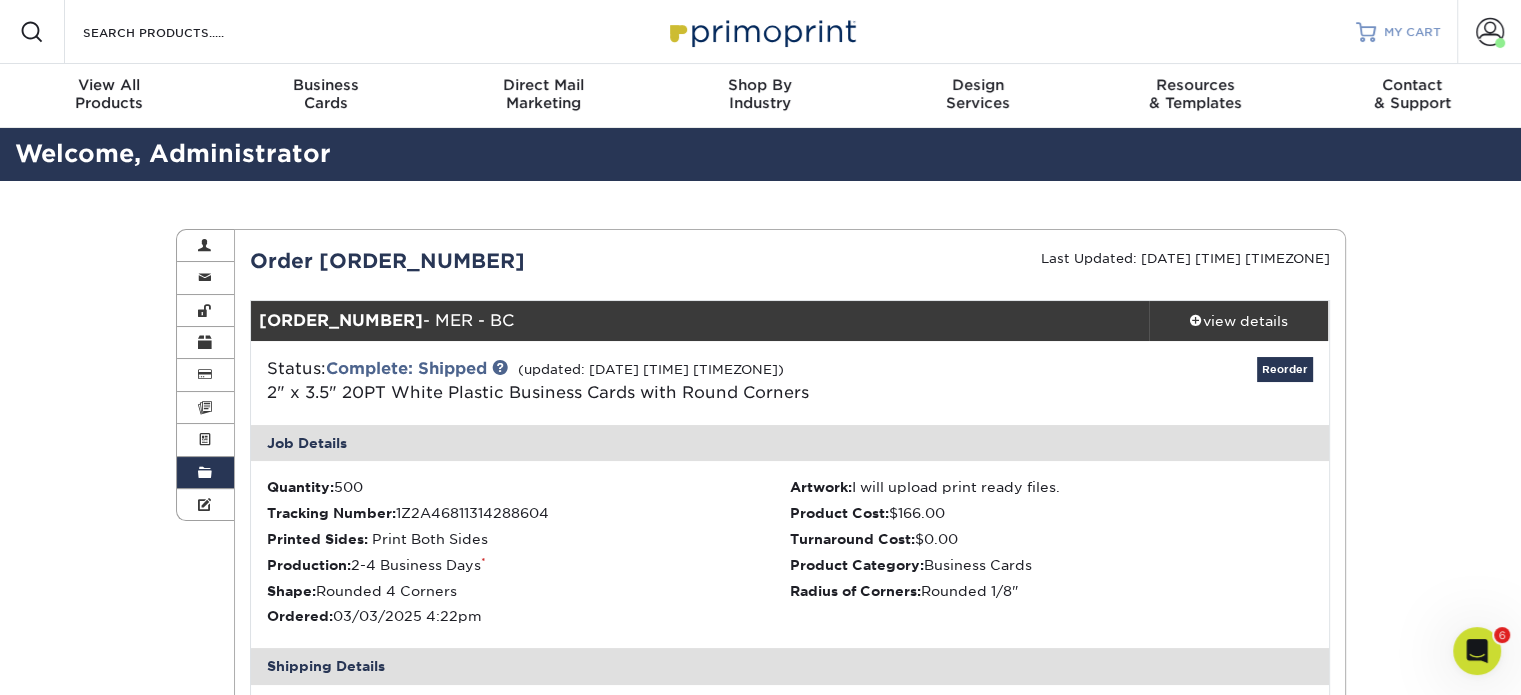 click on "MY CART" at bounding box center (1398, 32) 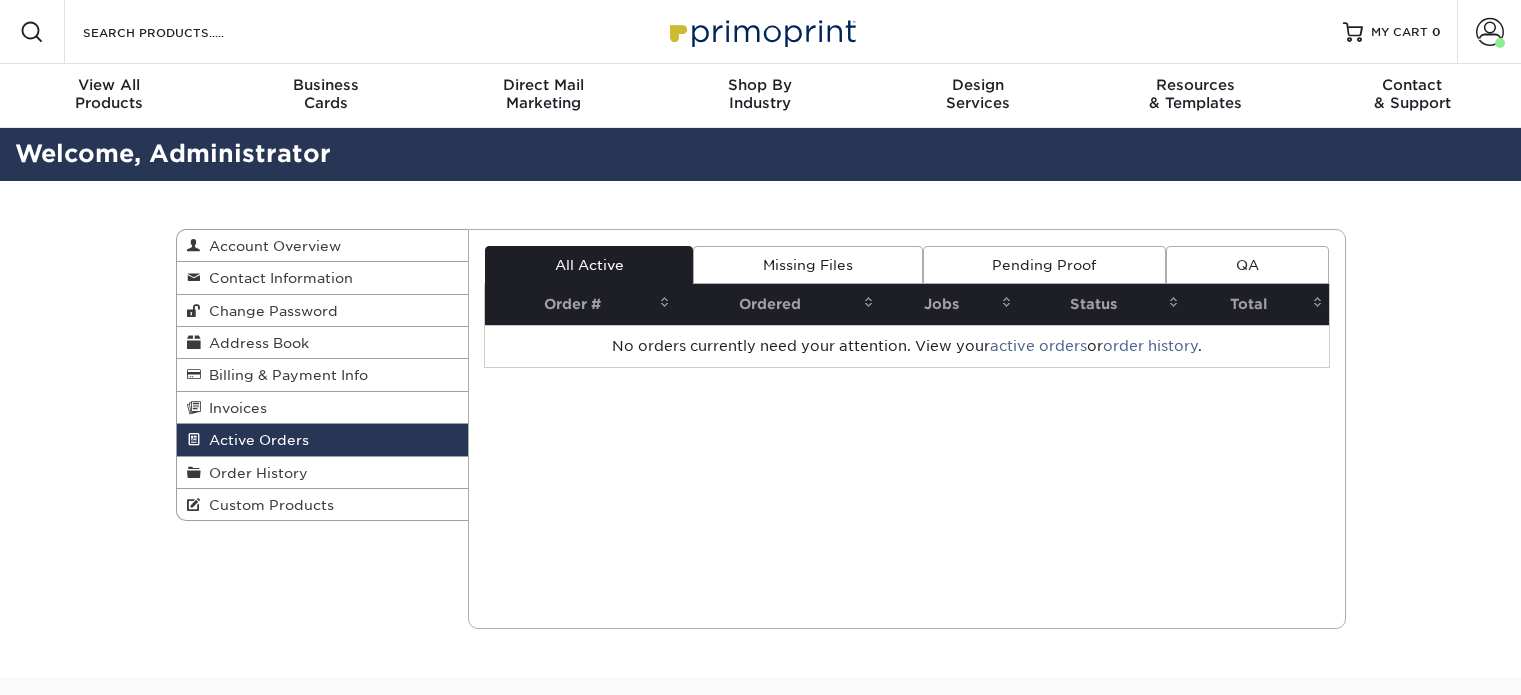 scroll, scrollTop: 0, scrollLeft: 0, axis: both 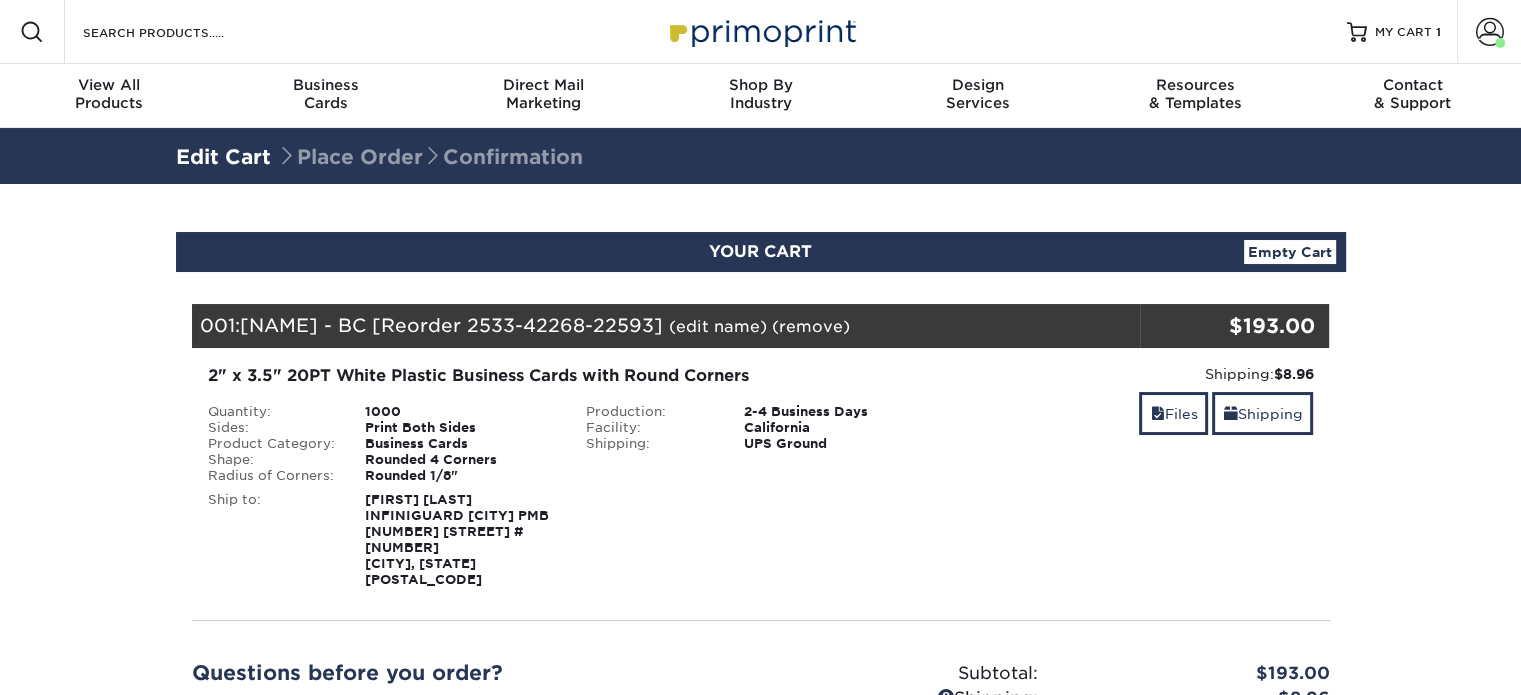click on "(edit name)" at bounding box center (718, 326) 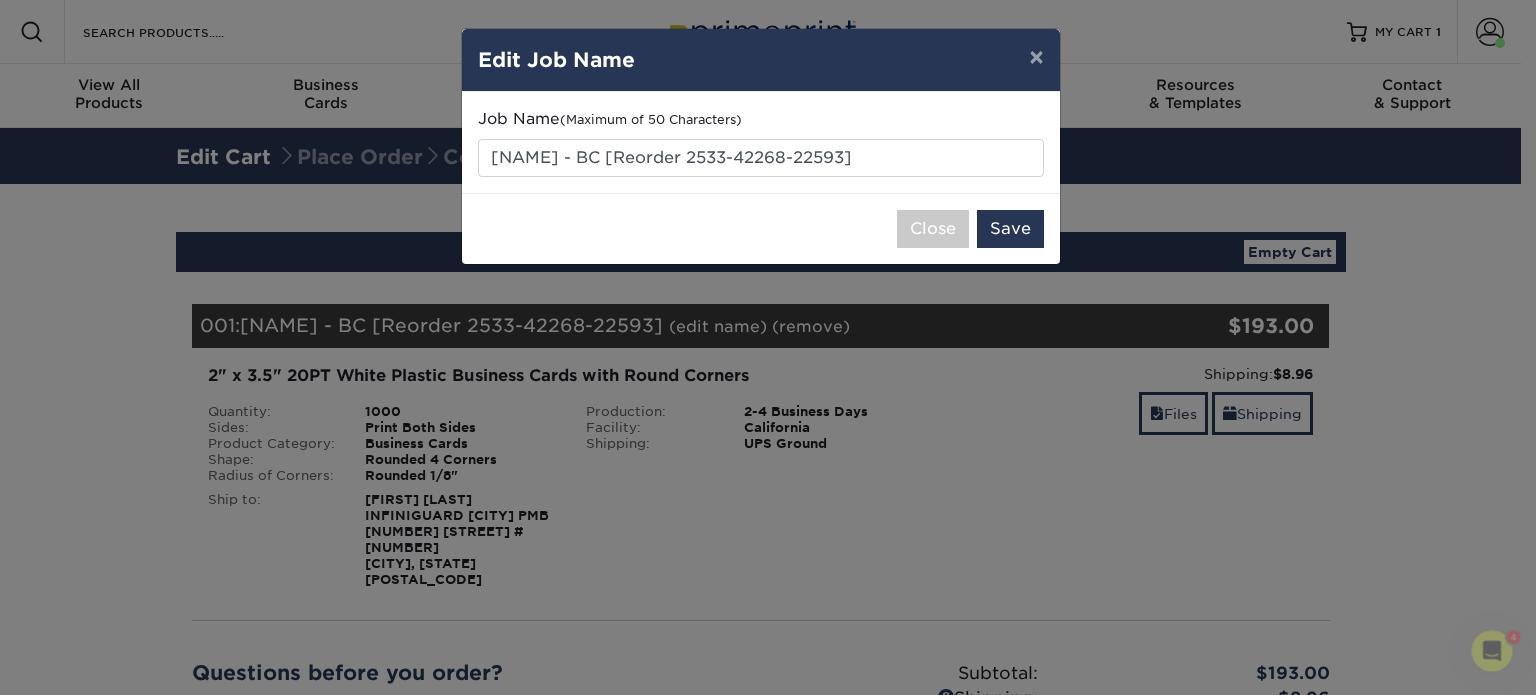 scroll, scrollTop: 0, scrollLeft: 0, axis: both 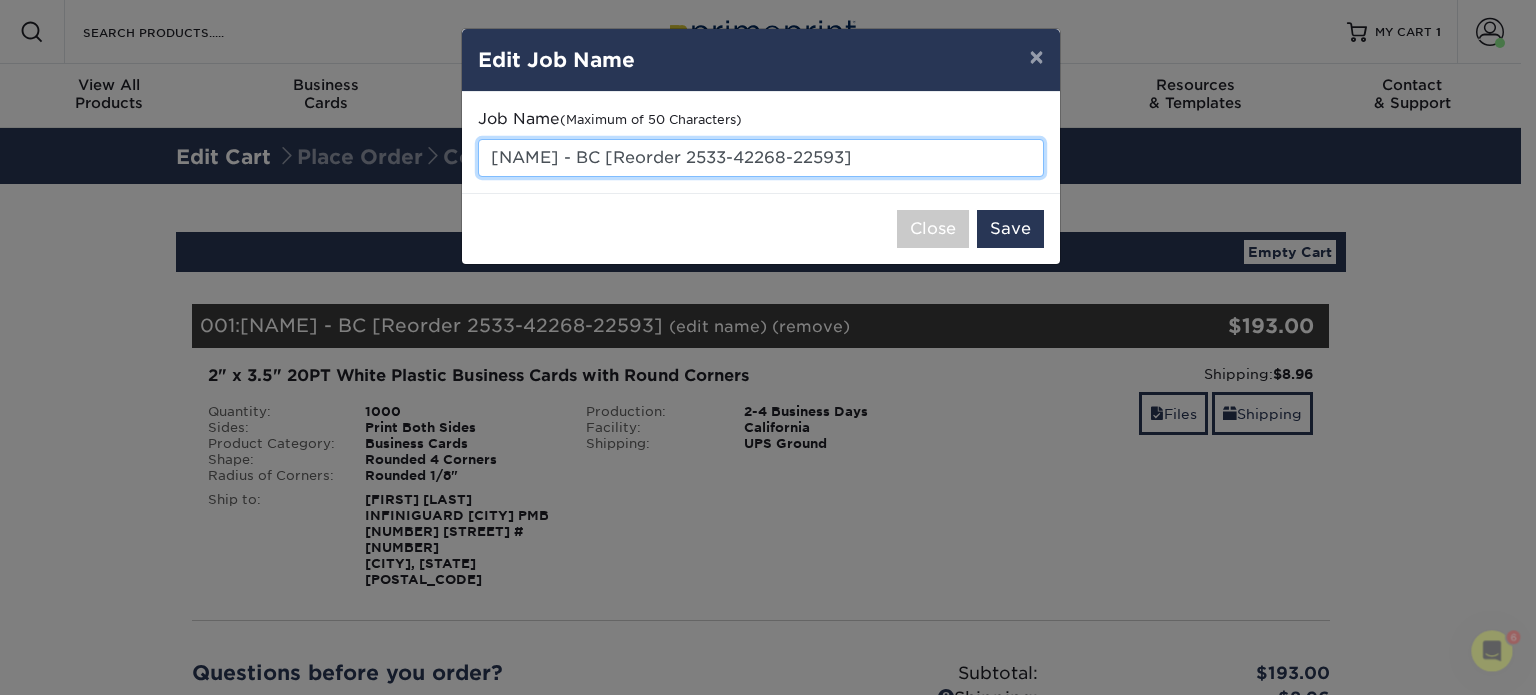 drag, startPoint x: 524, startPoint y: 158, endPoint x: 477, endPoint y: 159, distance: 47.010635 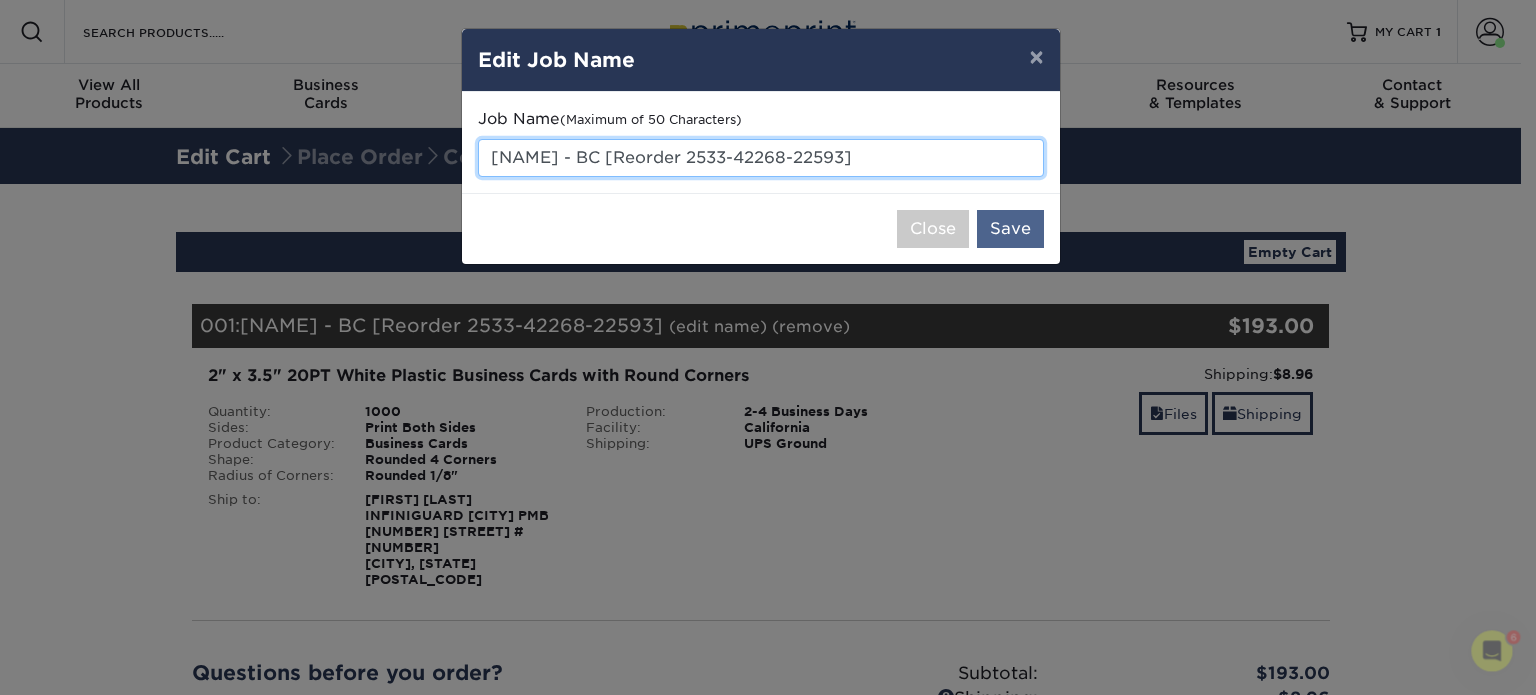 type on "Jason - BC  [Reorder 2533-42268-22593]" 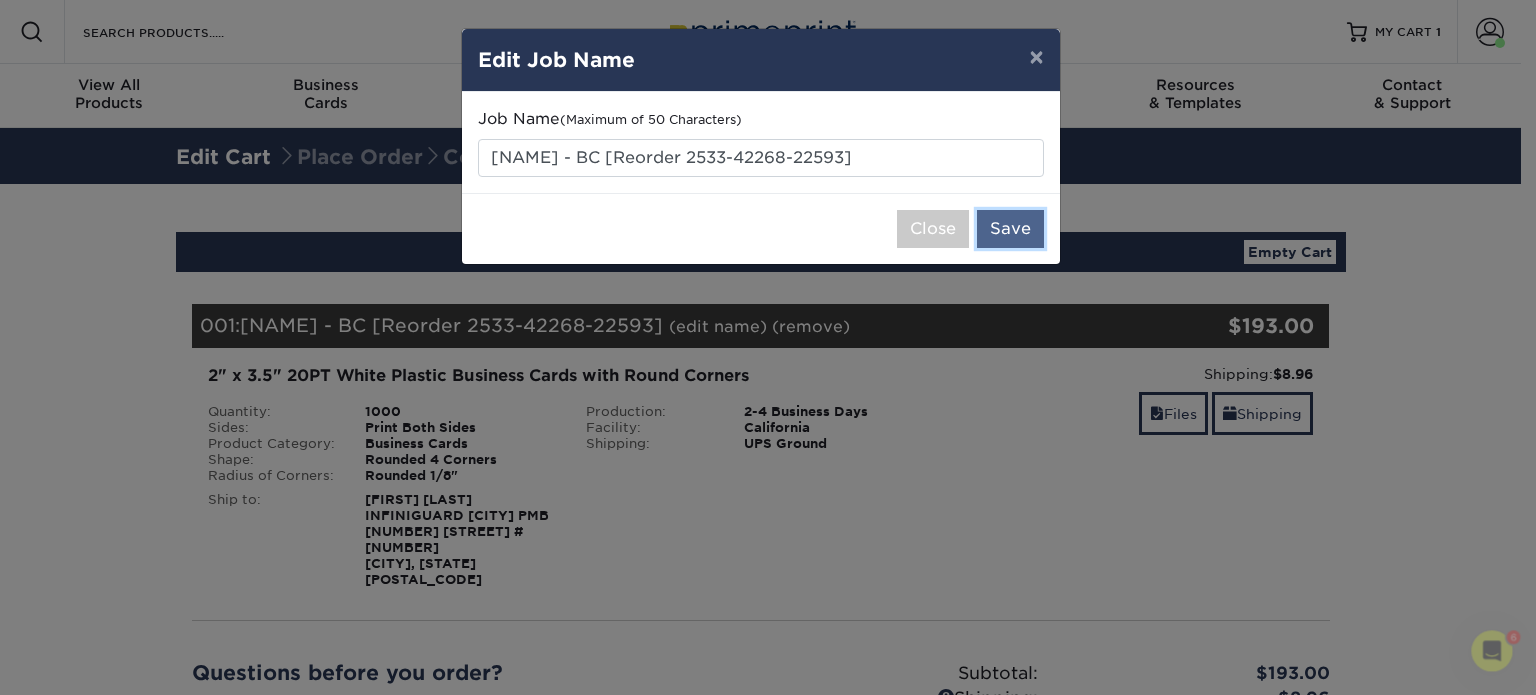click on "Save" at bounding box center (1010, 229) 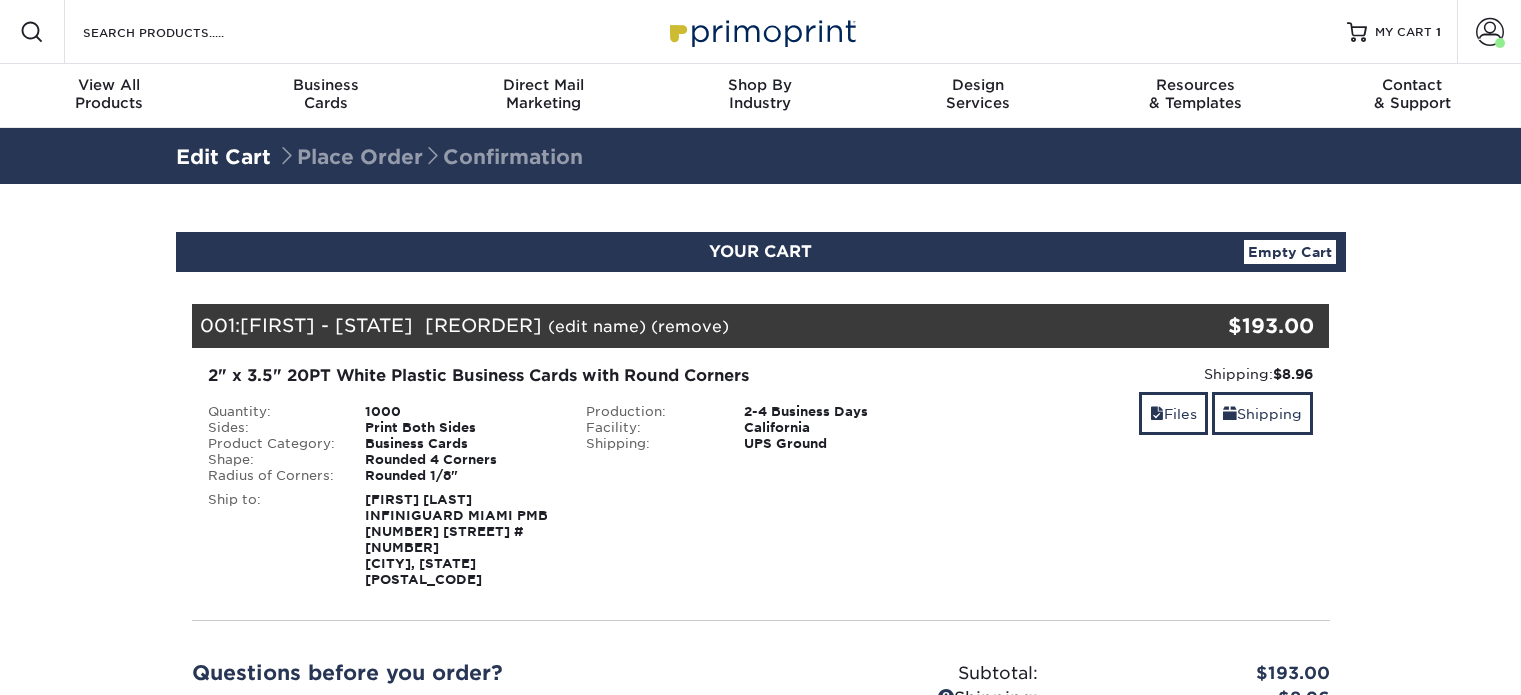 scroll, scrollTop: 0, scrollLeft: 0, axis: both 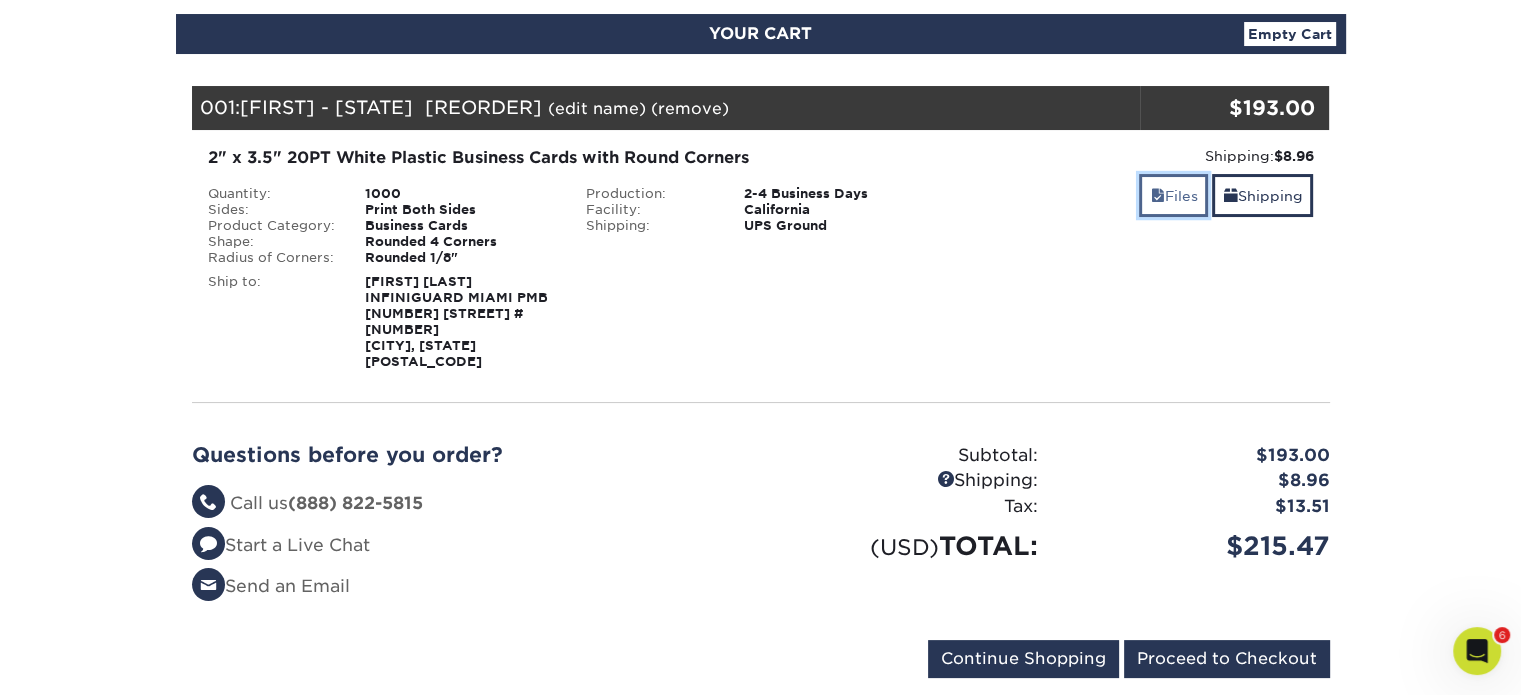 click on "Files" at bounding box center [1173, 195] 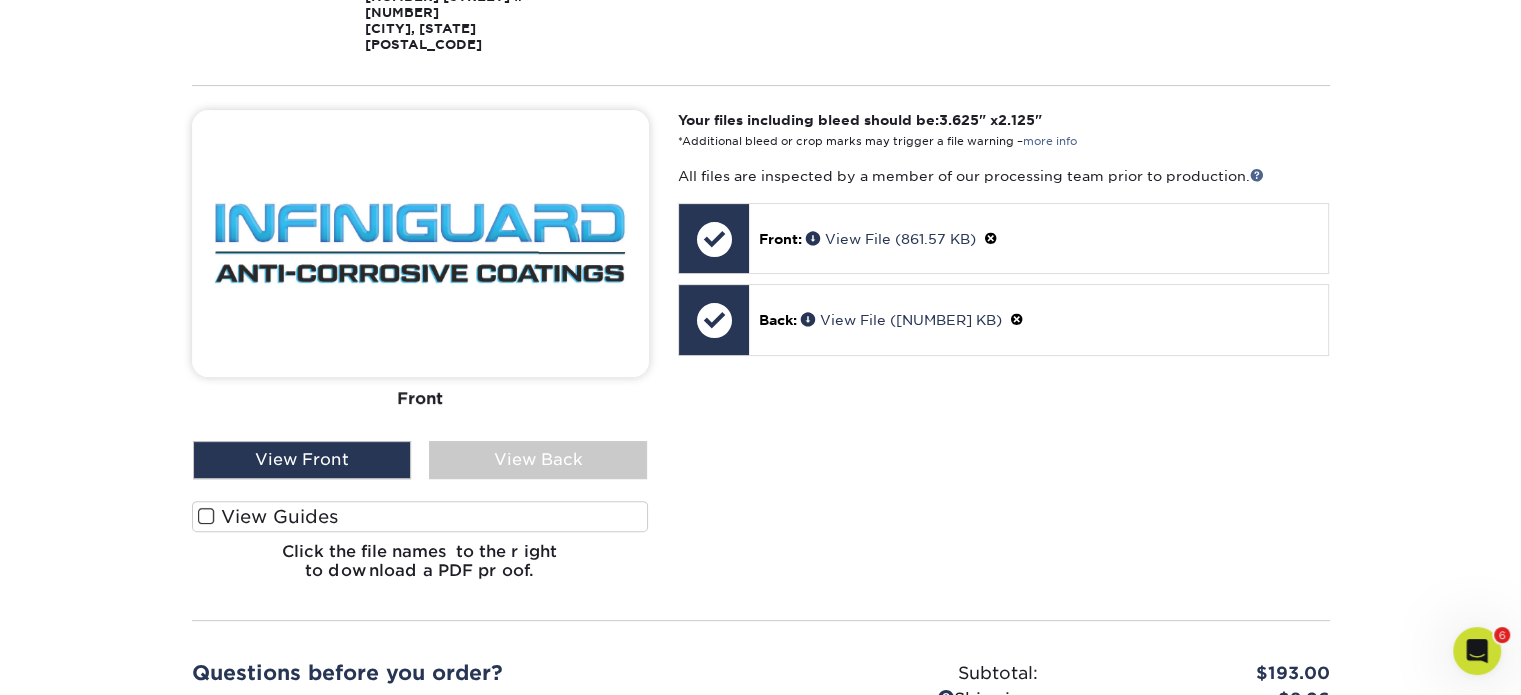 scroll, scrollTop: 544, scrollLeft: 0, axis: vertical 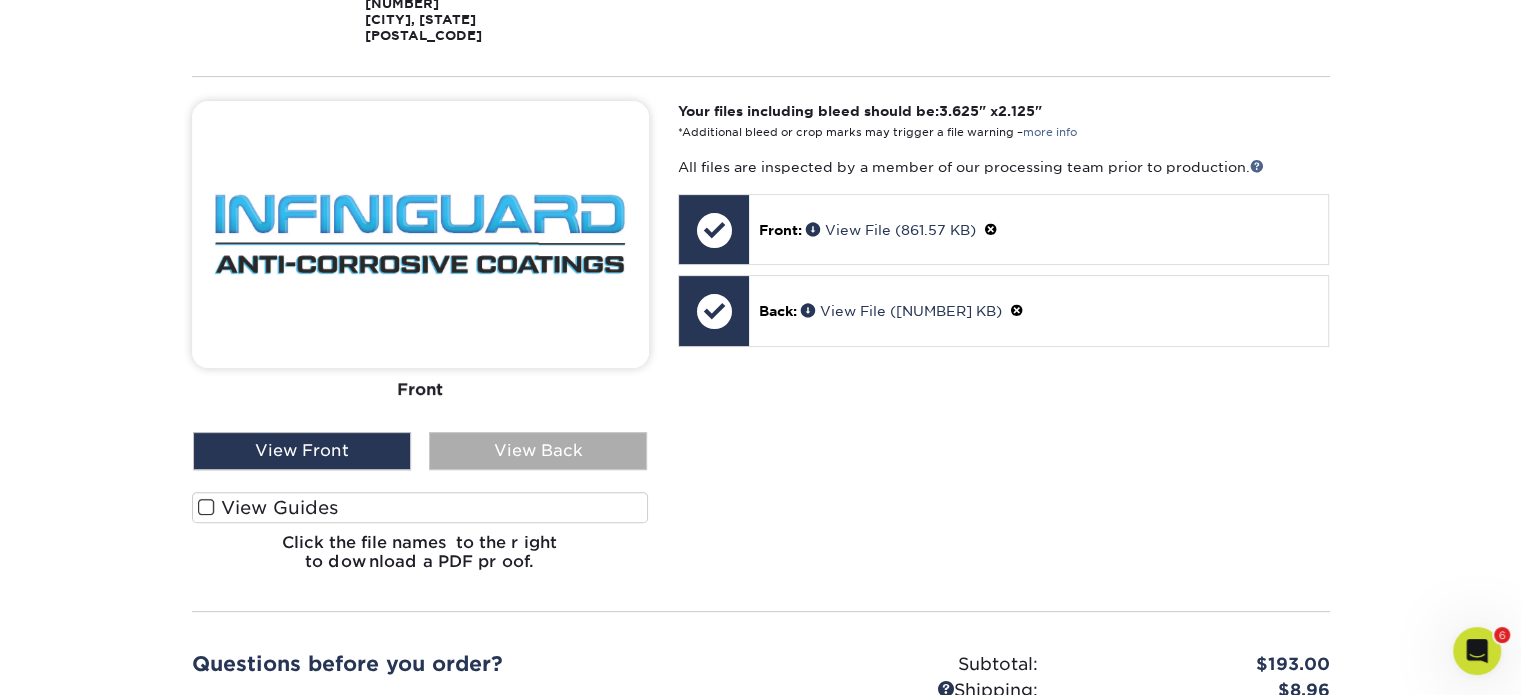 click on "View Back" at bounding box center (538, 451) 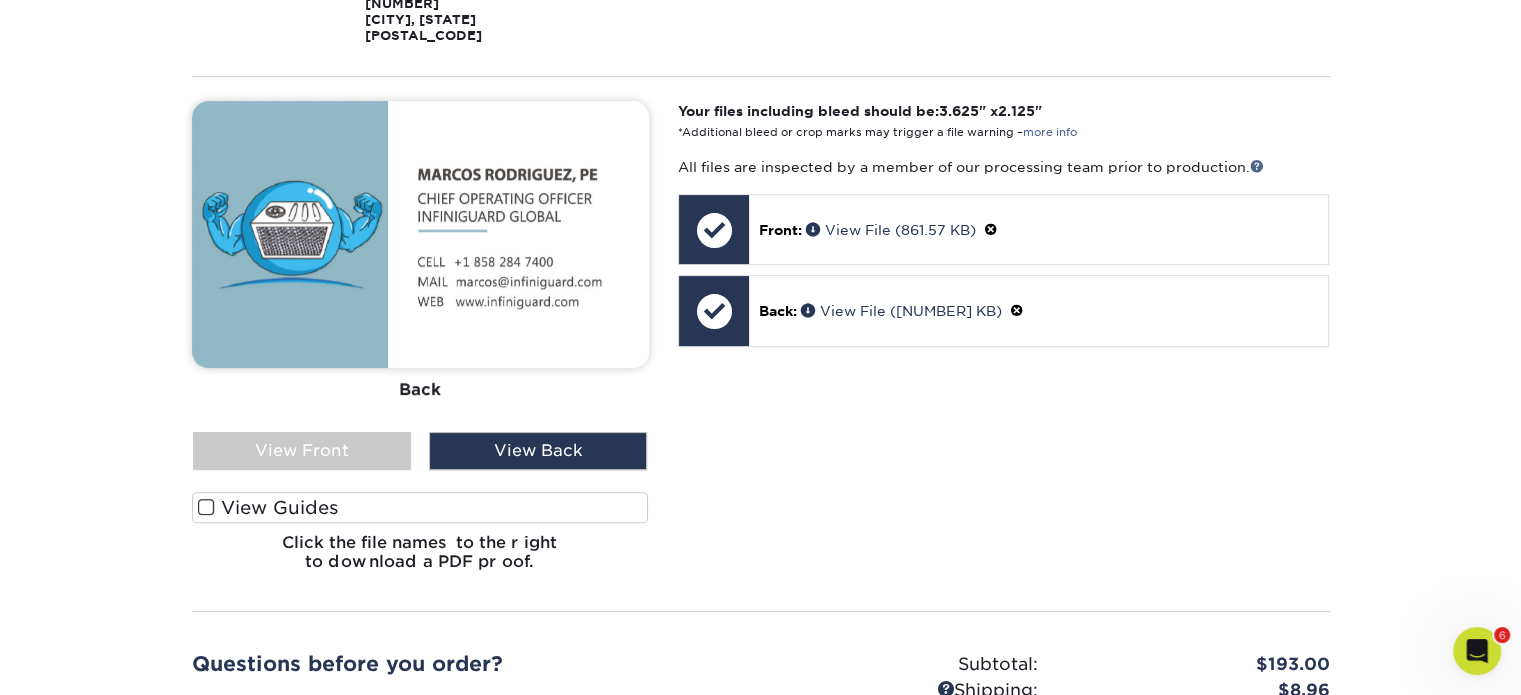 click on "Your files including bleed should be:  3.625 " x  2.125 "
*Additional bleed or crop marks may trigger a file warning –  more info
All files are inspected by a member of our processing team prior to production.
Front: Click to select or drag and drop the file here.
Choose file
Front:   valery-bcd-front.tiff
0%
Front:    front-set1.pdf" at bounding box center [1003, 344] 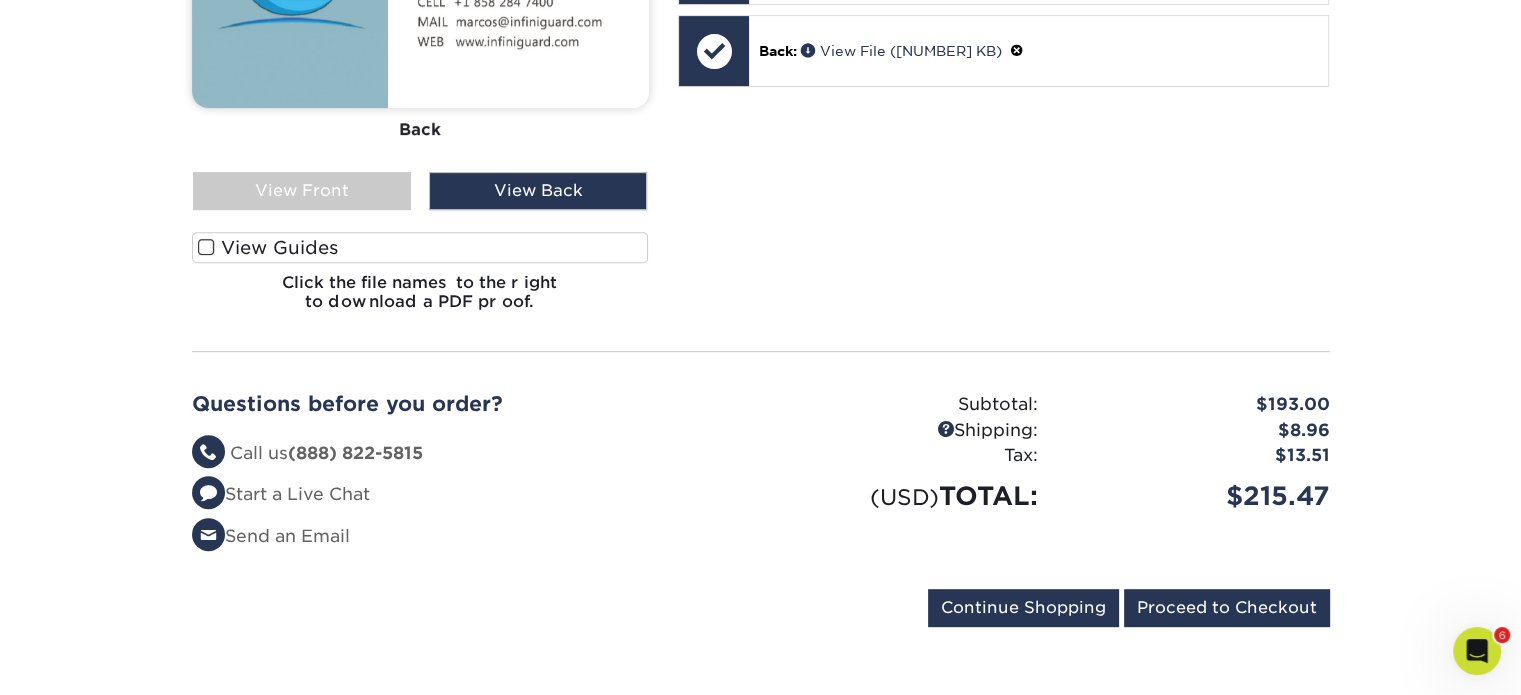scroll, scrollTop: 942, scrollLeft: 0, axis: vertical 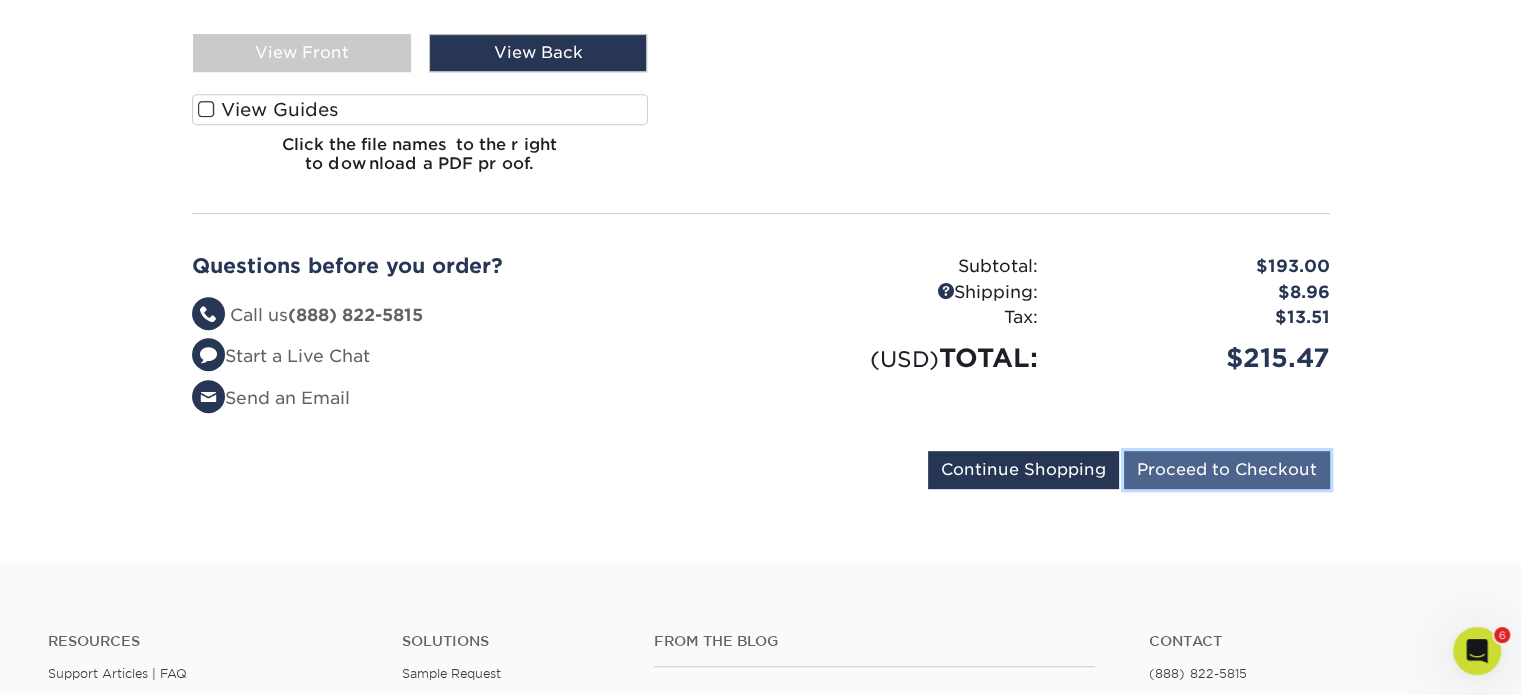 click on "Proceed to Checkout" at bounding box center (1227, 470) 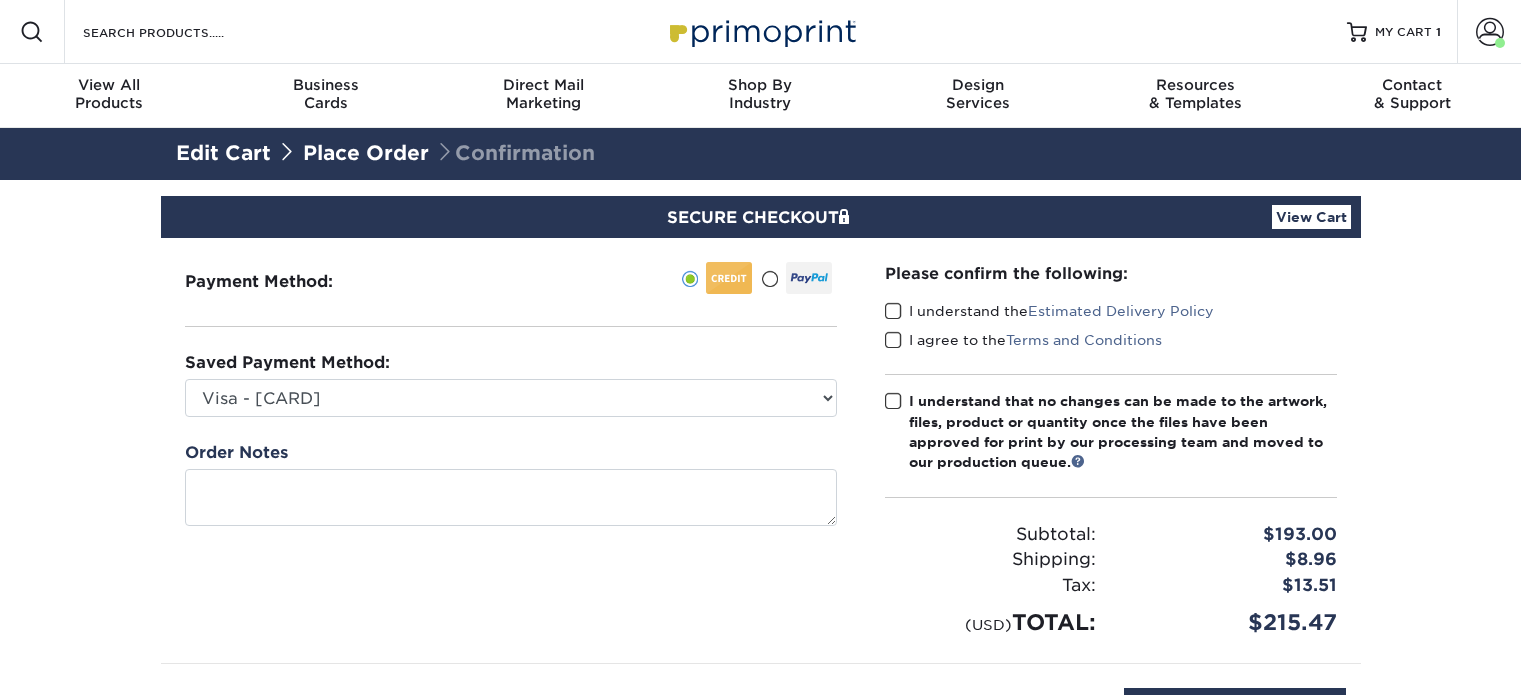 scroll, scrollTop: 0, scrollLeft: 0, axis: both 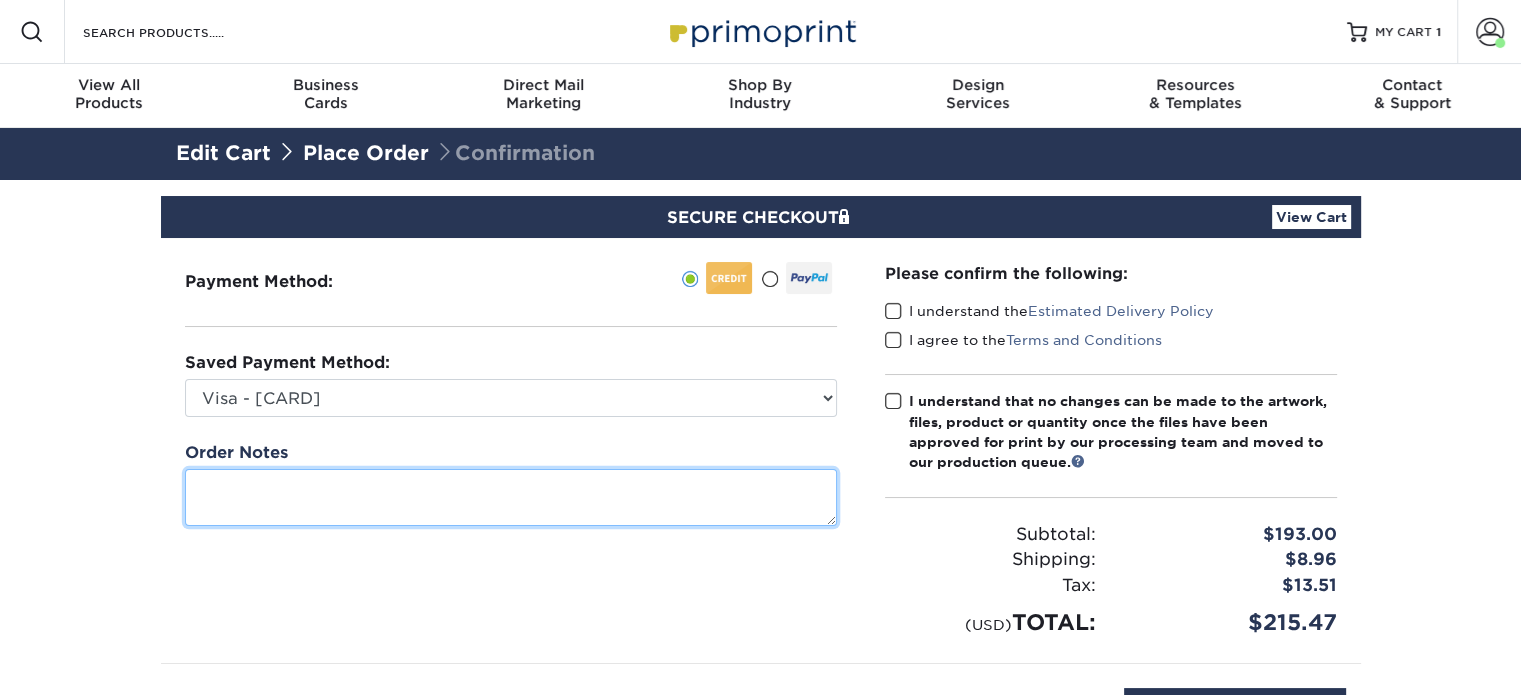 click at bounding box center (511, 497) 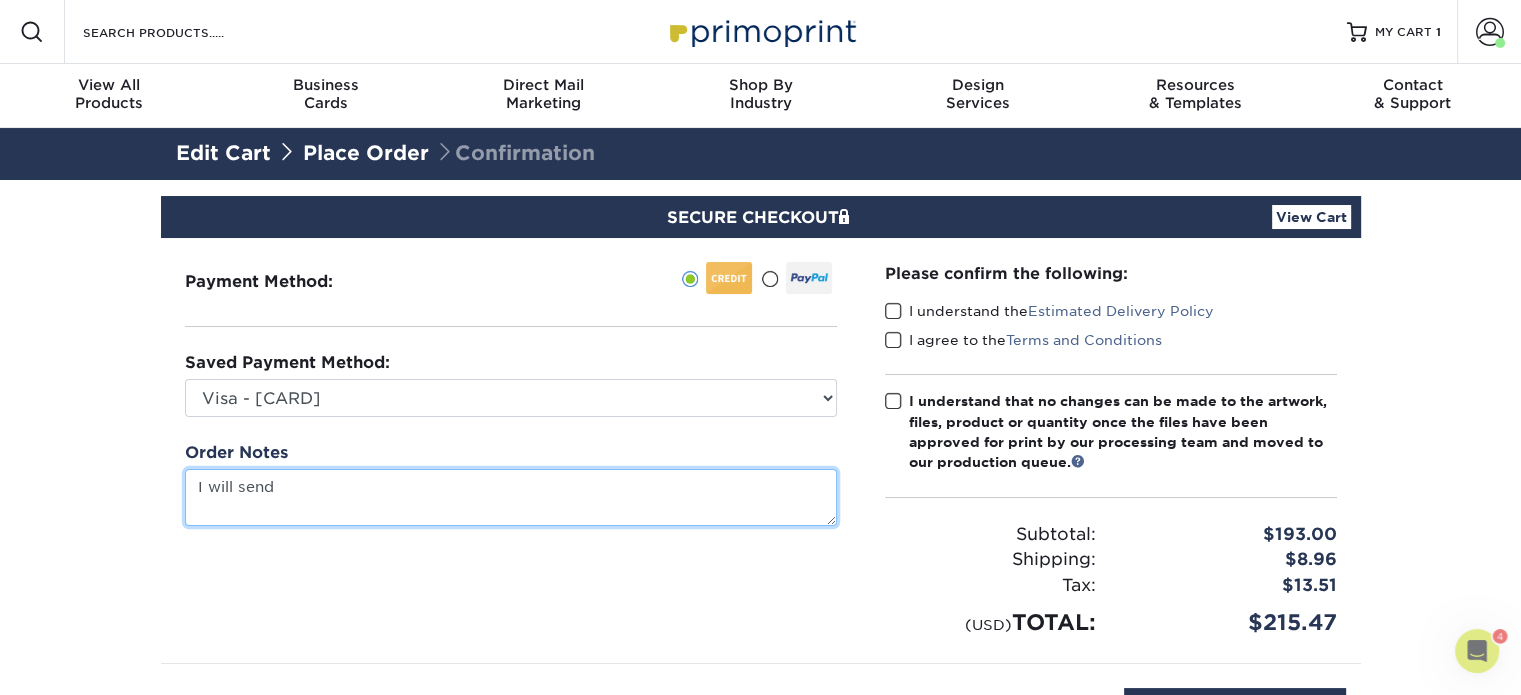 scroll, scrollTop: 0, scrollLeft: 0, axis: both 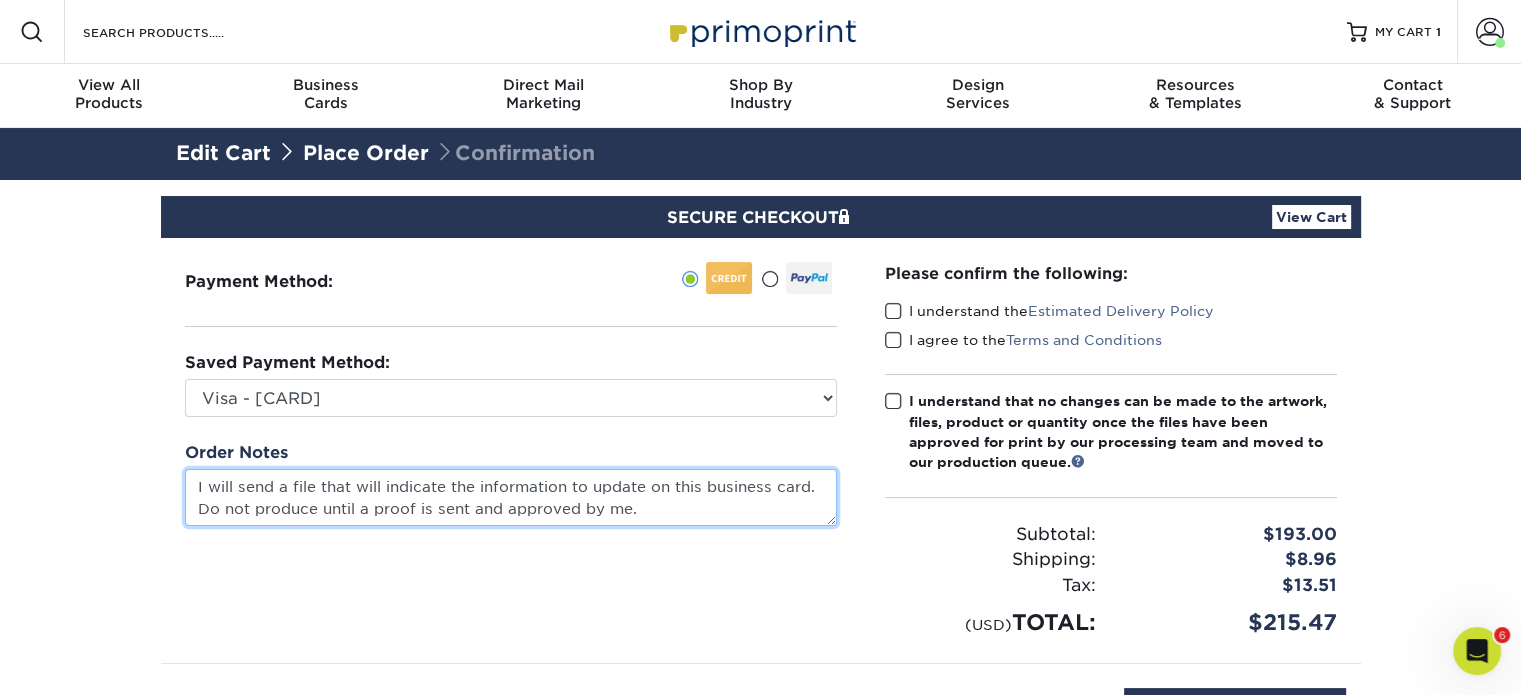 type on "I will send a file that will indicate the information to update on this business card. Do not produce until a proof is sent and approved by me." 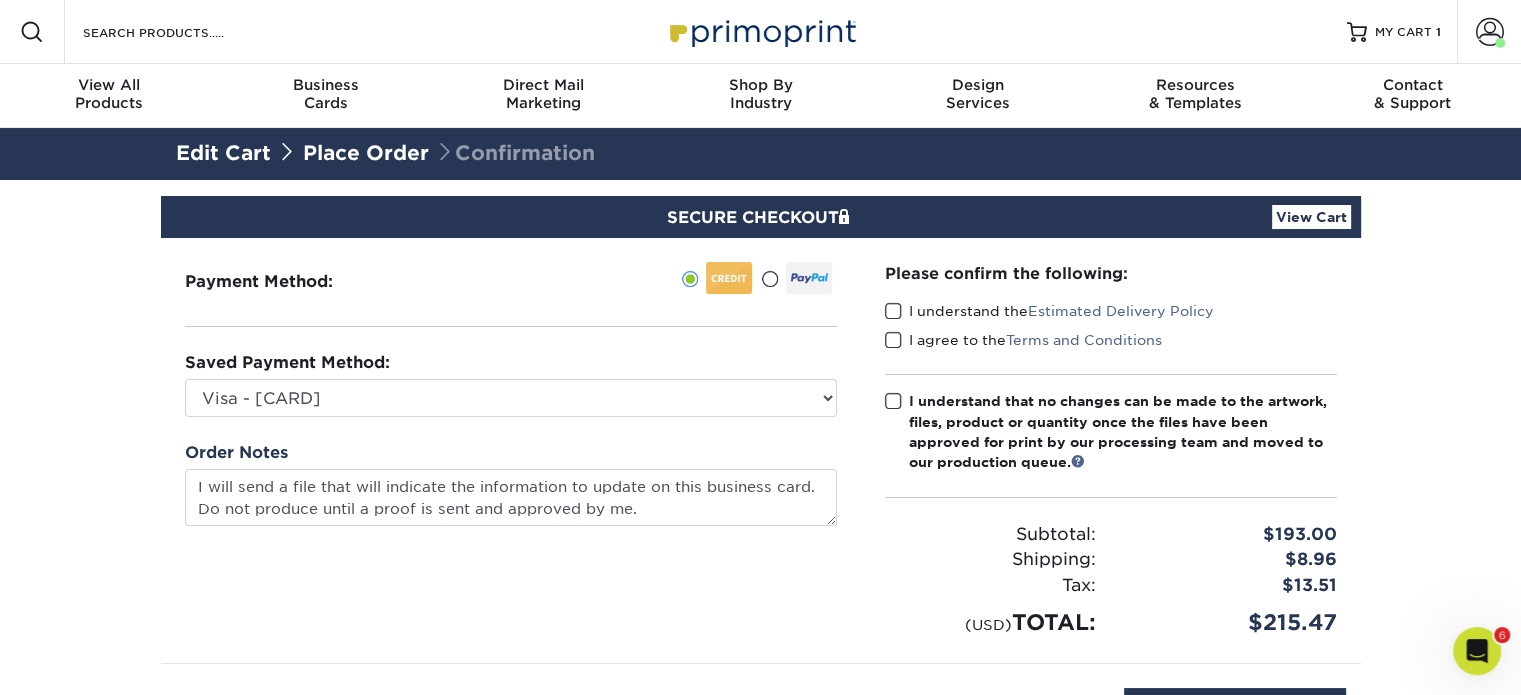 click at bounding box center [893, 311] 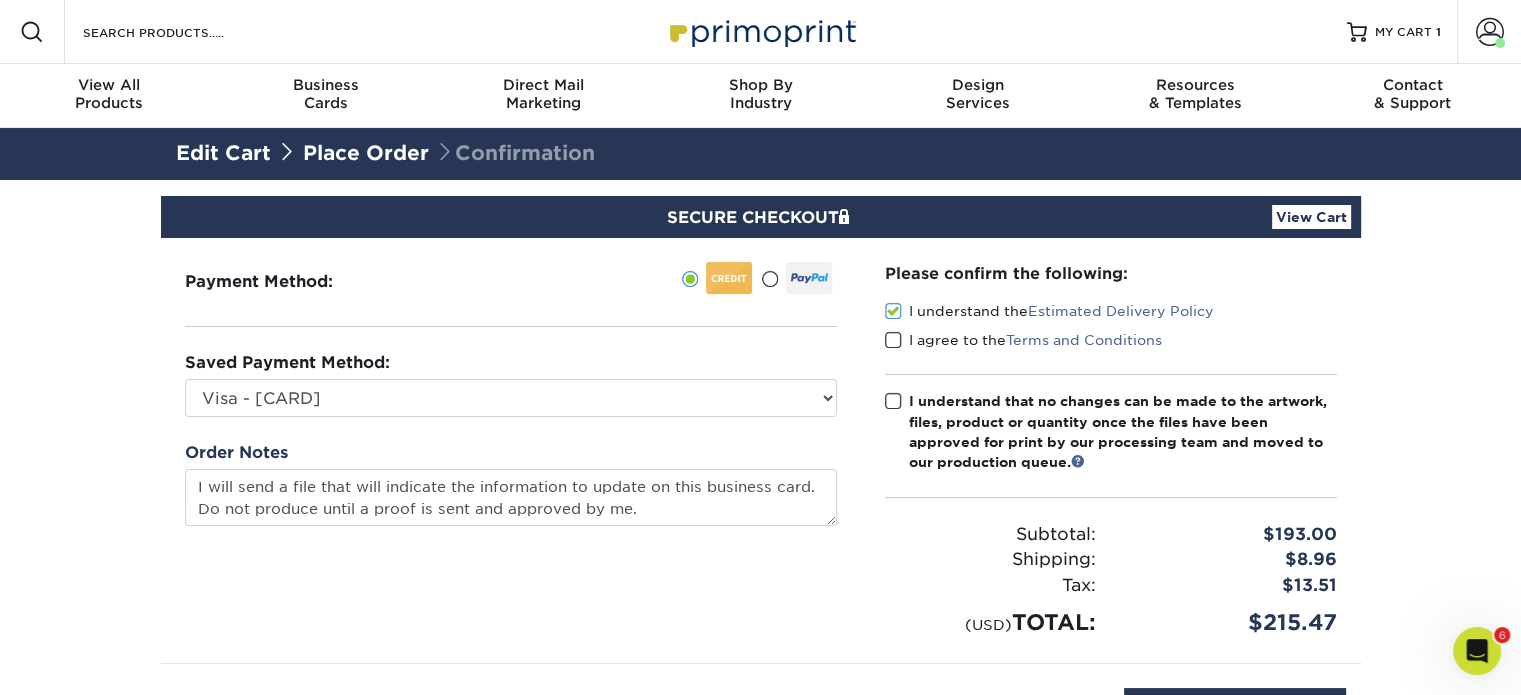 click at bounding box center [893, 340] 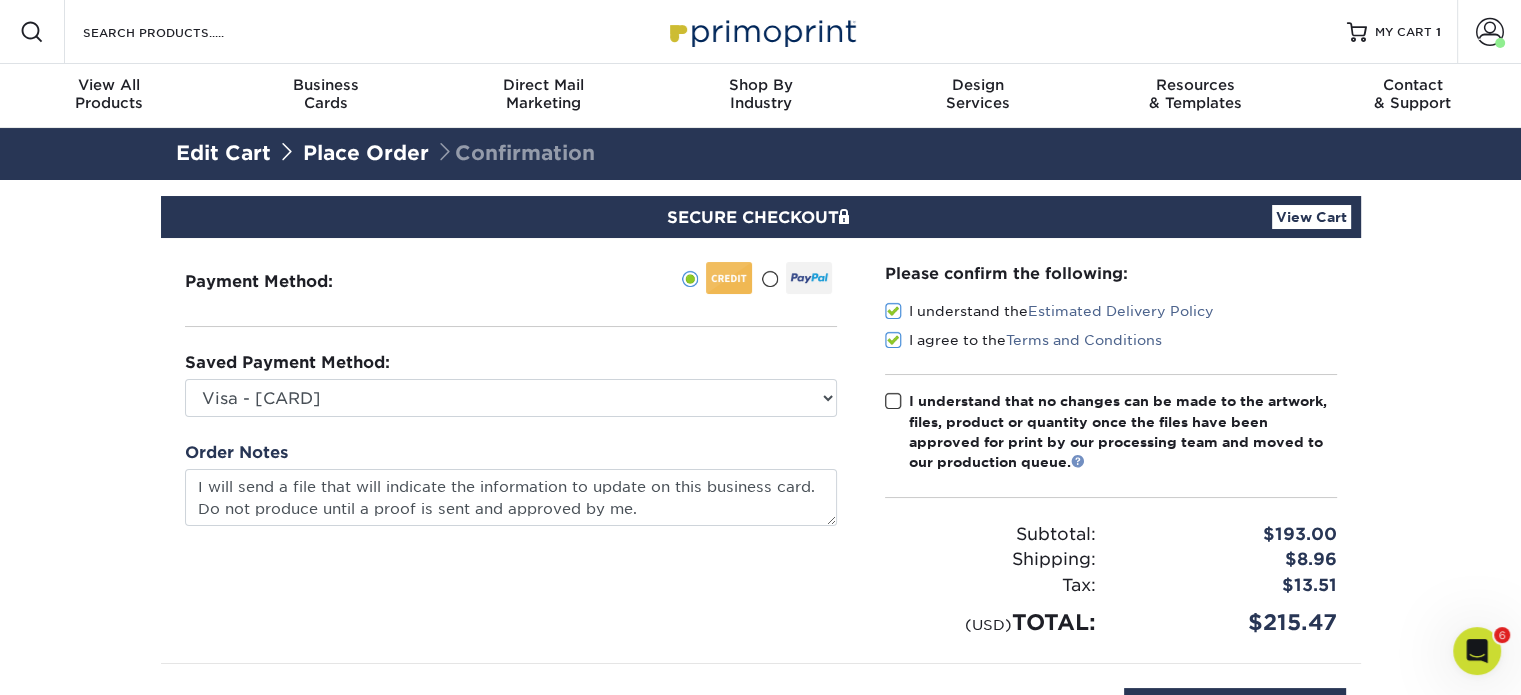 click at bounding box center (1078, 461) 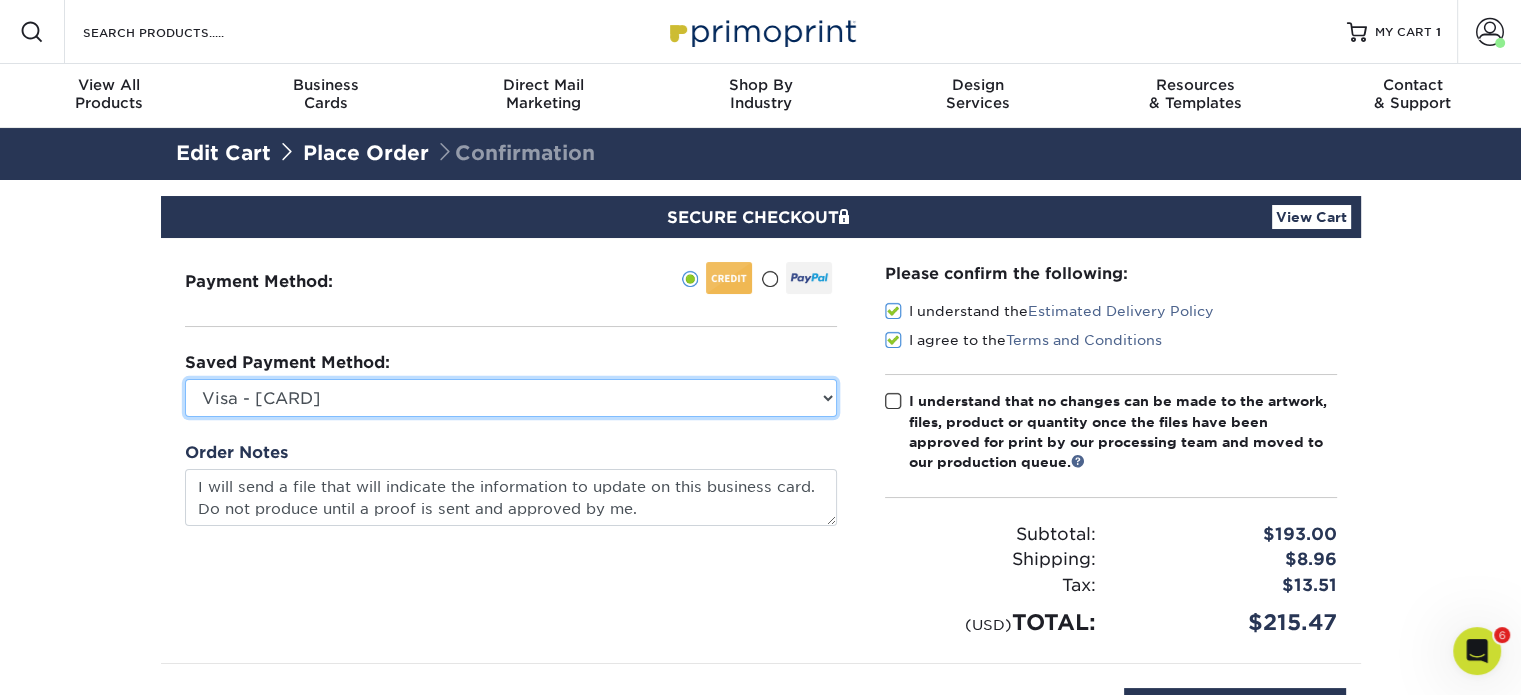 click on "Visa - XXXX8345 Visa - XXXX9679 Visa - XXXX0237 Visa - XXXX3595 Visa - XXXX8918 Visa - XXXX3727 Visa - XXXX3727 Visa - XXXX3599 Visa - XXXX1813 New Credit Card" at bounding box center [511, 398] 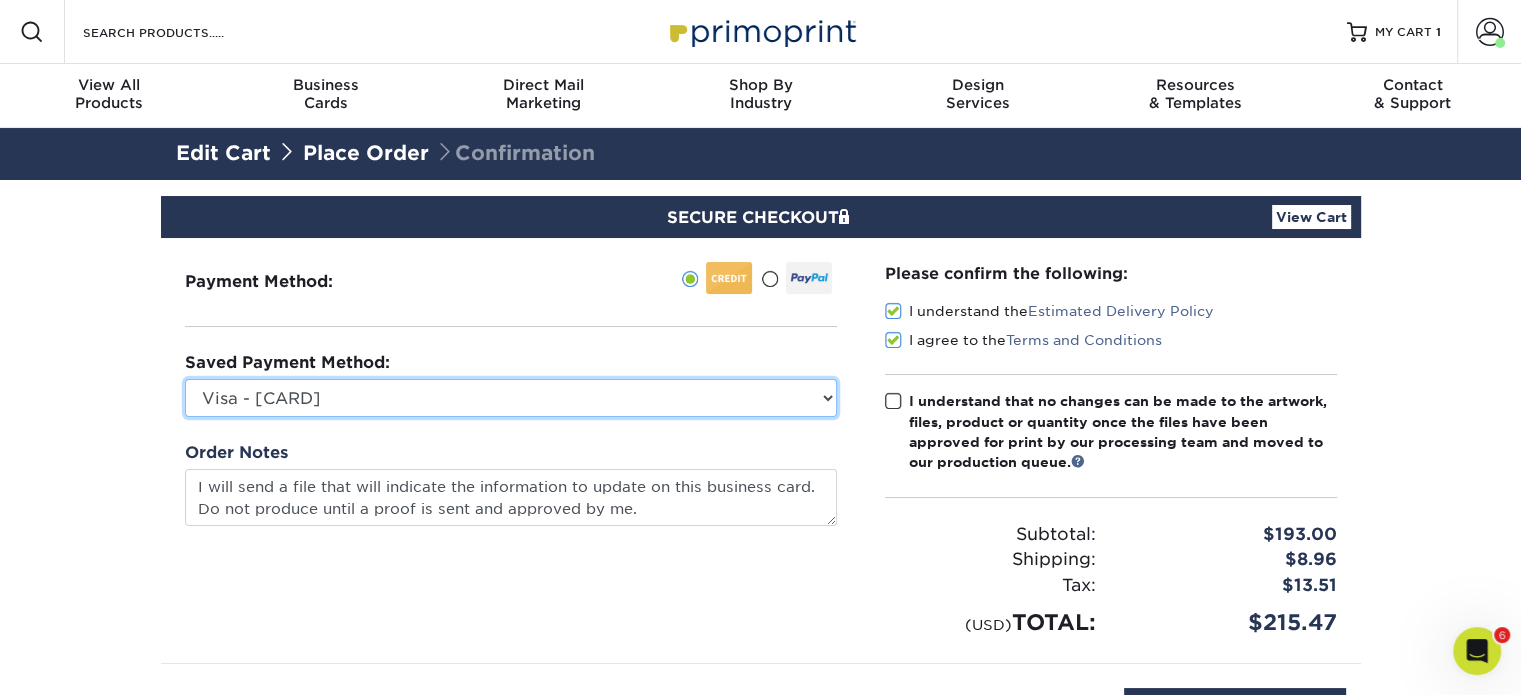 select on "72706" 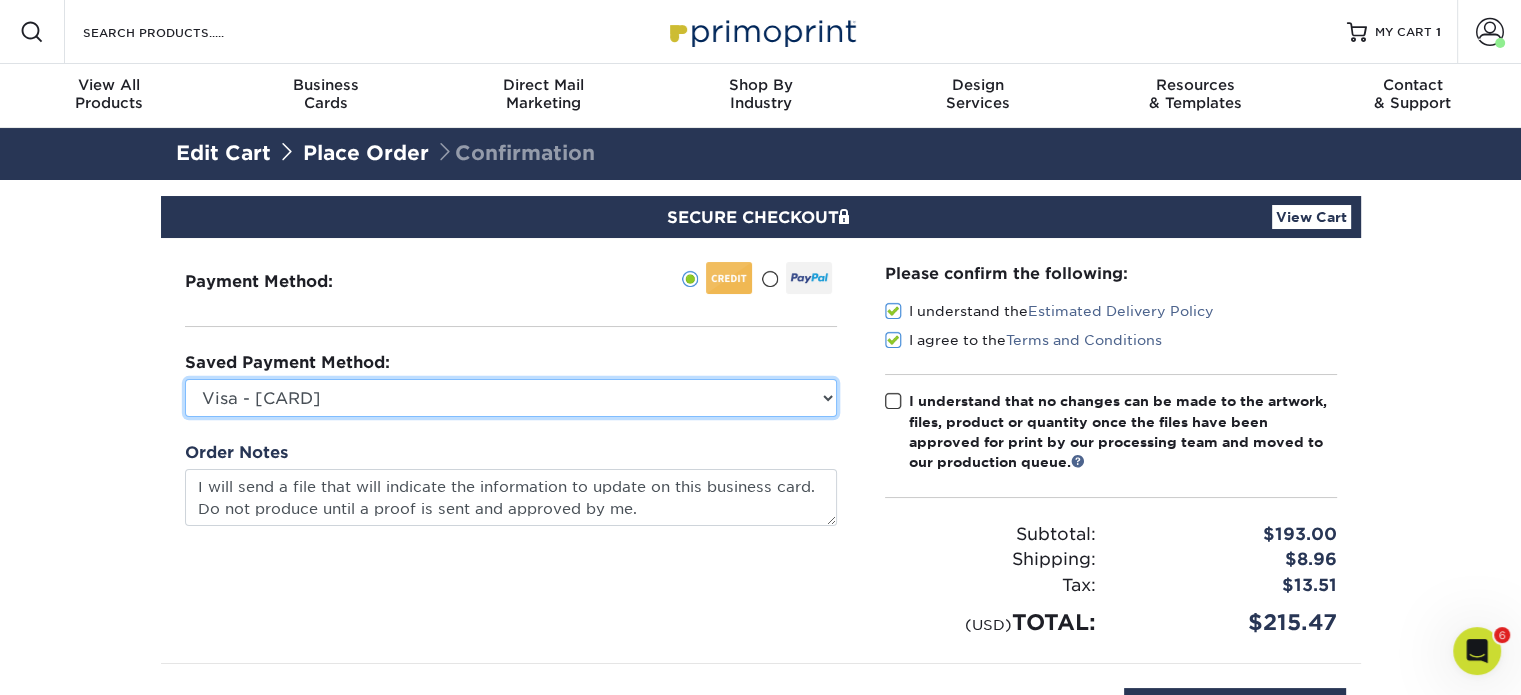 click on "Visa - XXXX8345 Visa - XXXX9679 Visa - XXXX0237 Visa - XXXX3595 Visa - XXXX8918 Visa - XXXX3727 Visa - XXXX3727 Visa - XXXX3599 Visa - XXXX1813 New Credit Card" at bounding box center [511, 398] 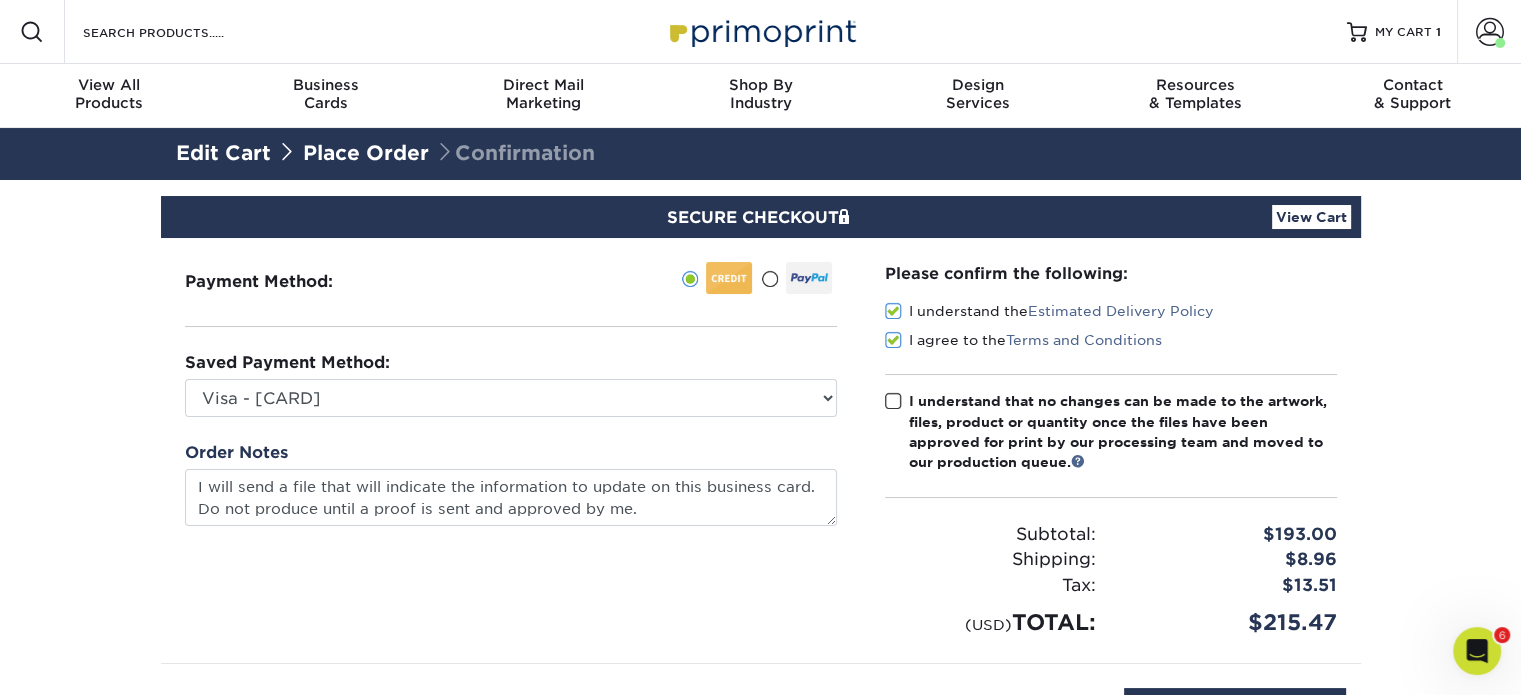 click at bounding box center (893, 401) 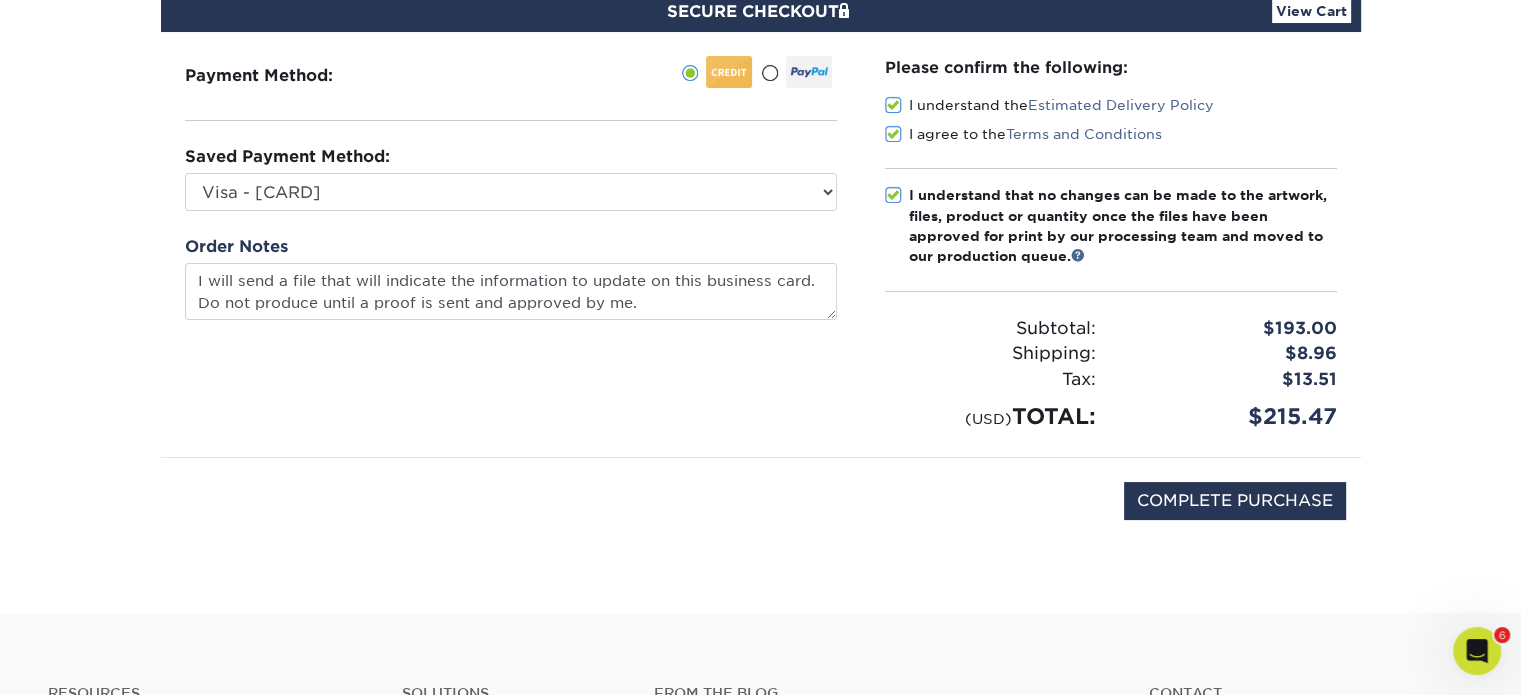 scroll, scrollTop: 210, scrollLeft: 0, axis: vertical 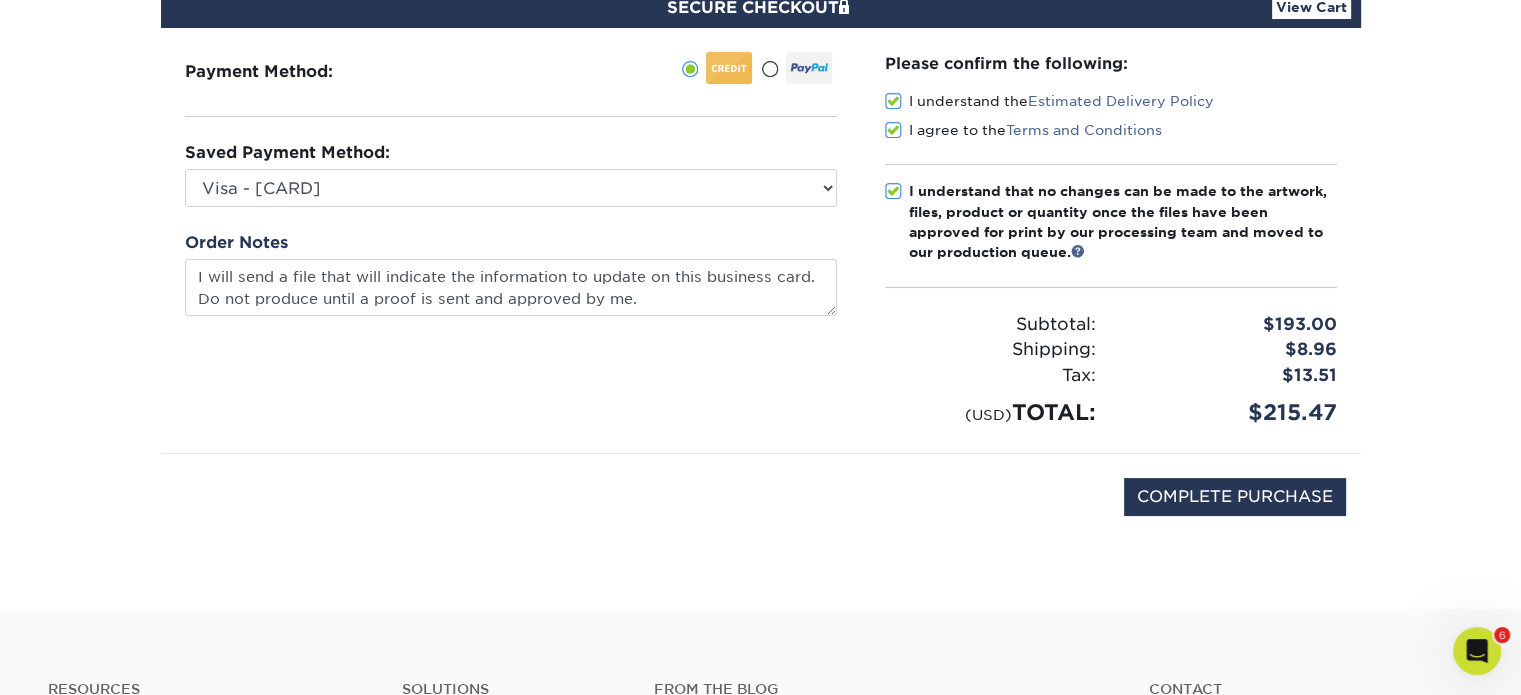 click on "(USD)  TOTAL:" at bounding box center (990, 412) 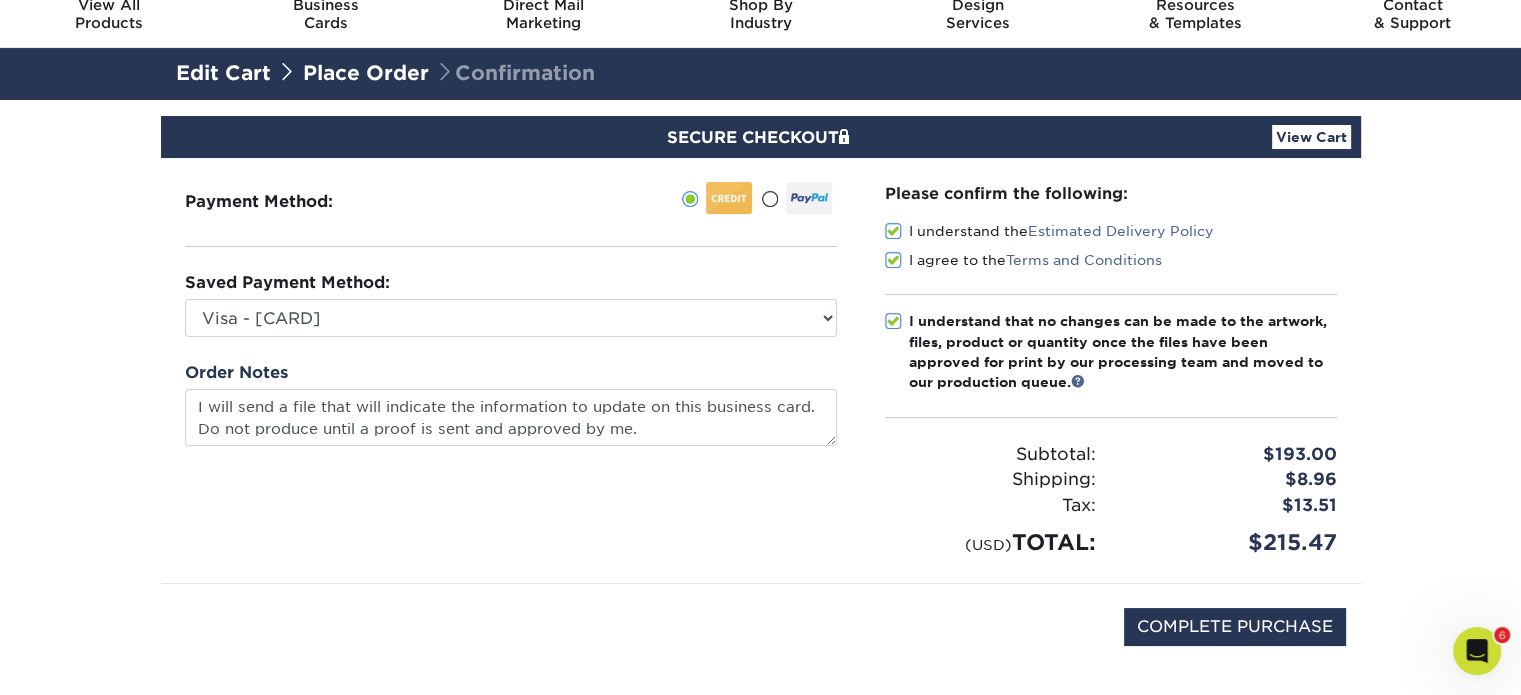 scroll, scrollTop: 82, scrollLeft: 0, axis: vertical 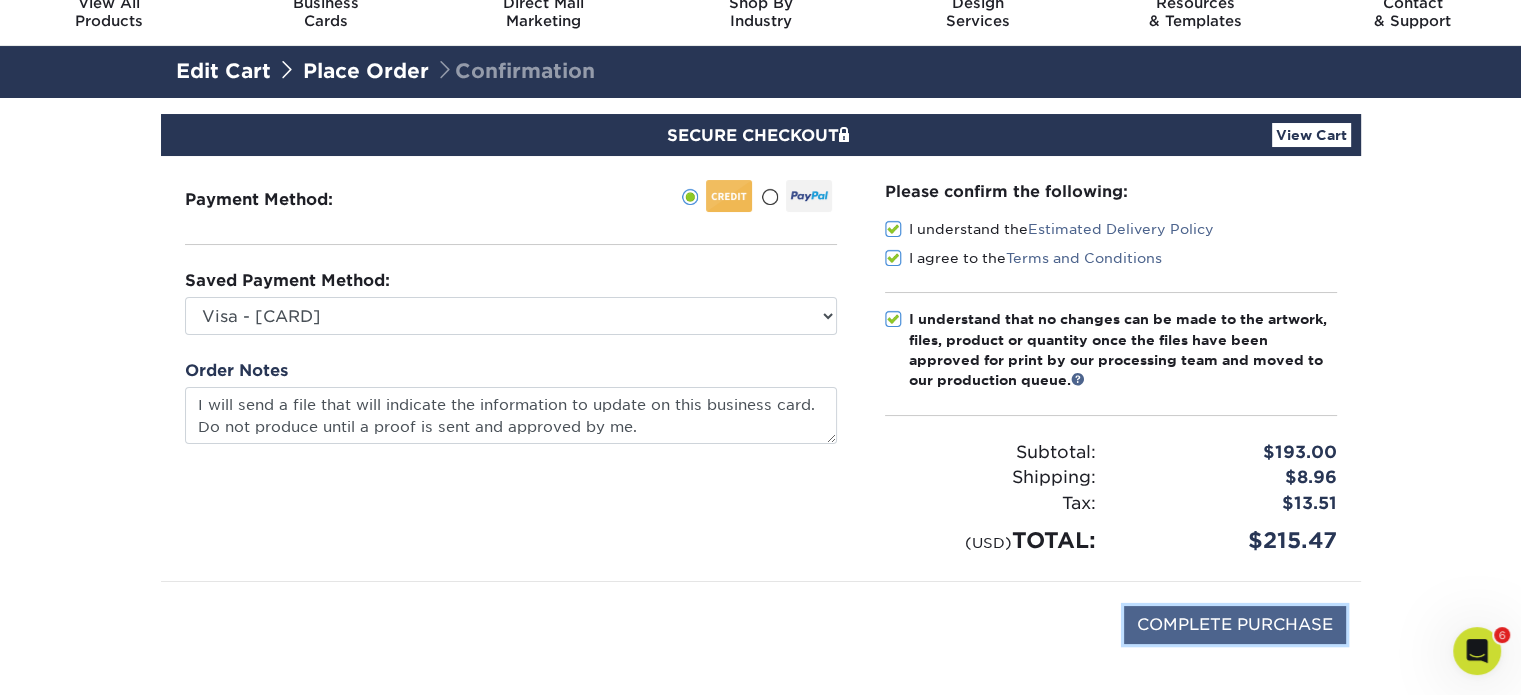 click on "COMPLETE PURCHASE" at bounding box center [1235, 625] 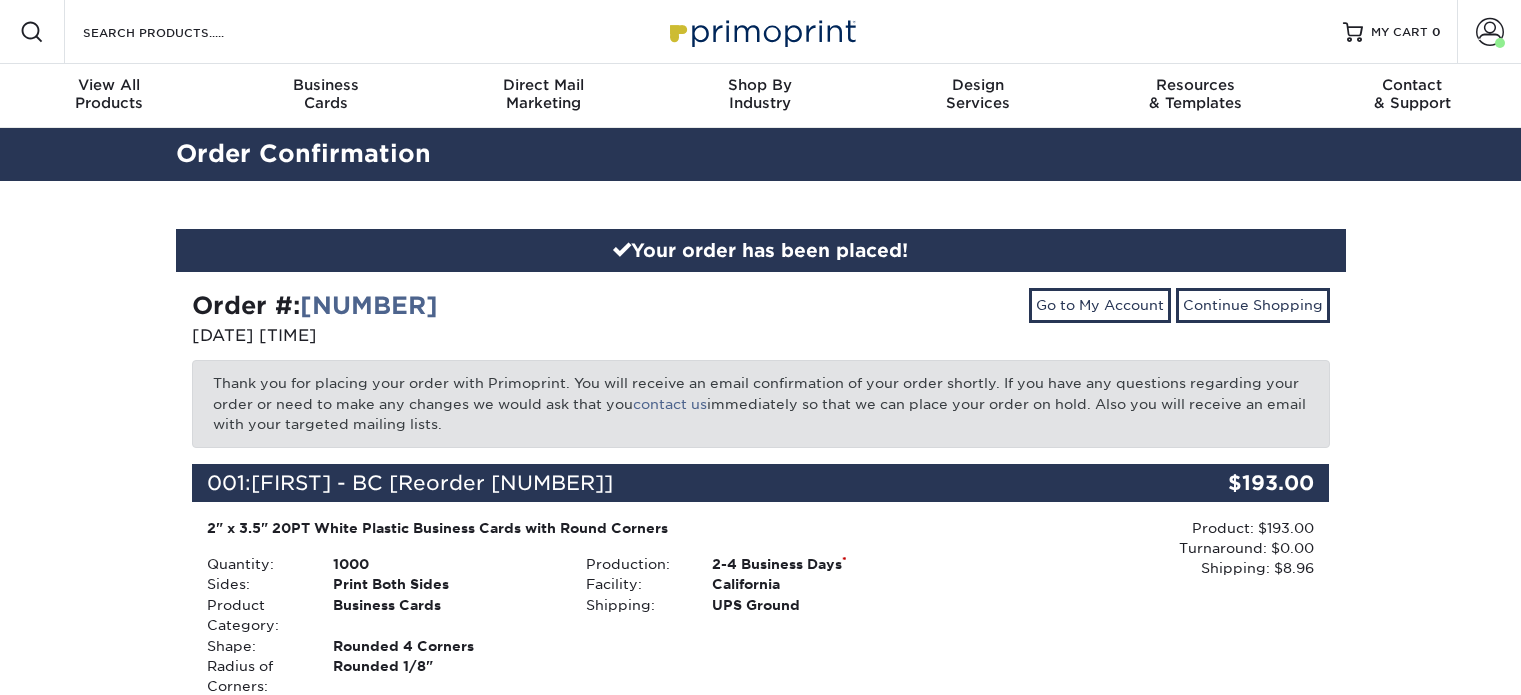 scroll, scrollTop: 0, scrollLeft: 0, axis: both 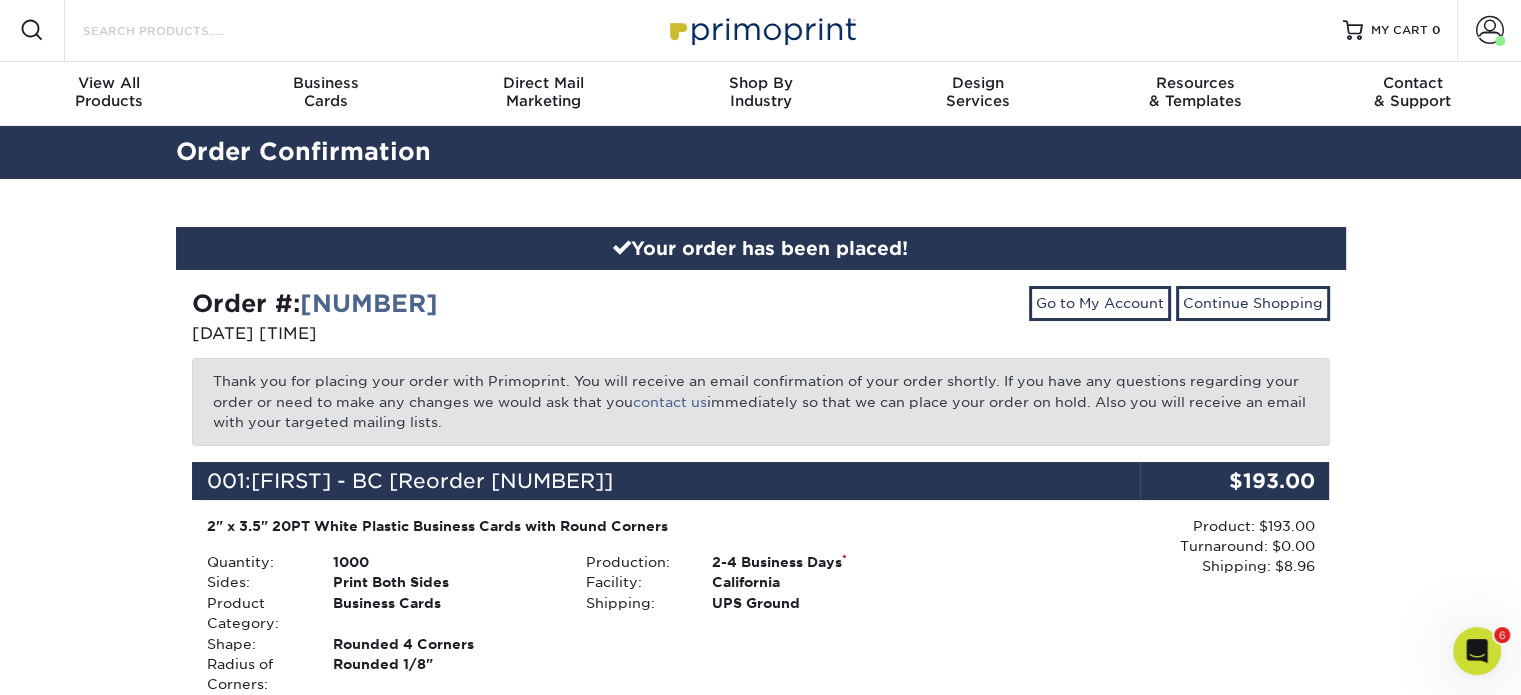 click on "Search Products" at bounding box center [178, 30] 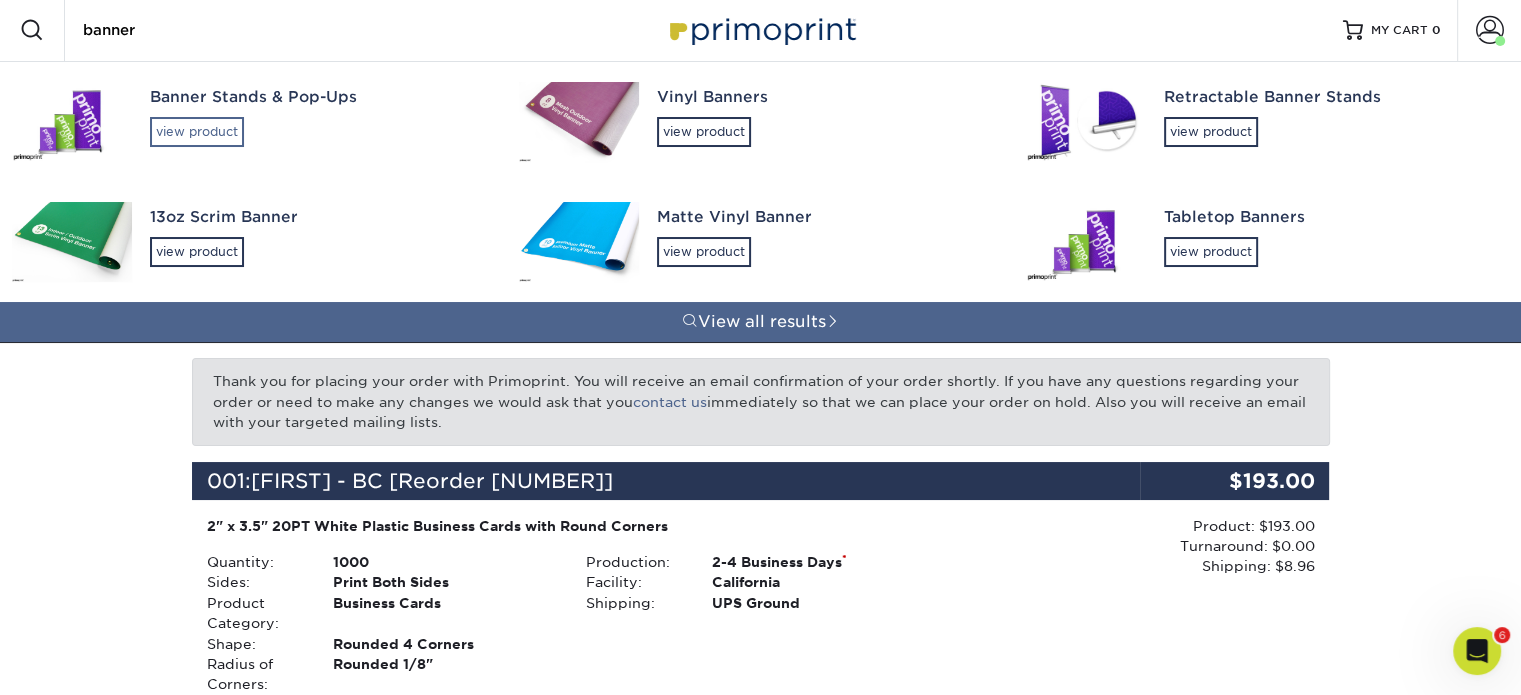 type on "banner" 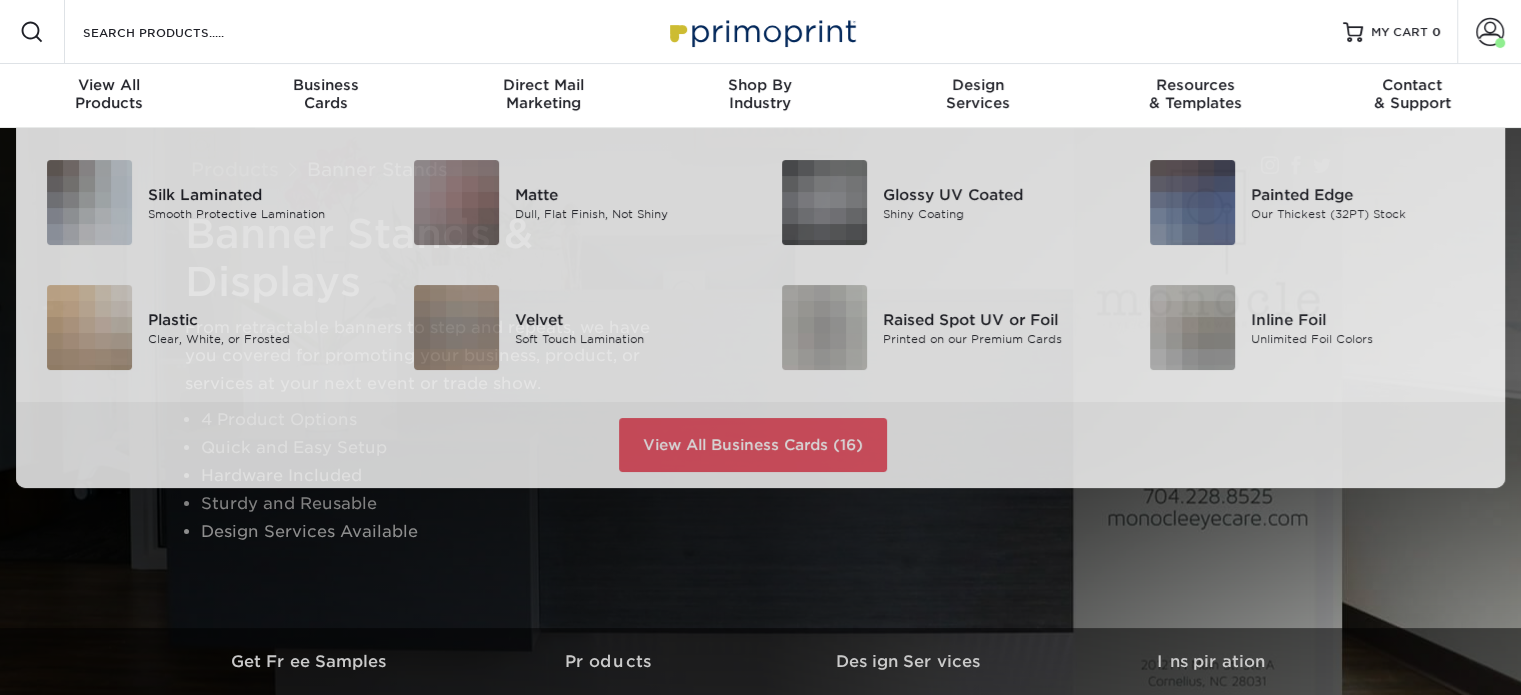 scroll, scrollTop: 0, scrollLeft: 0, axis: both 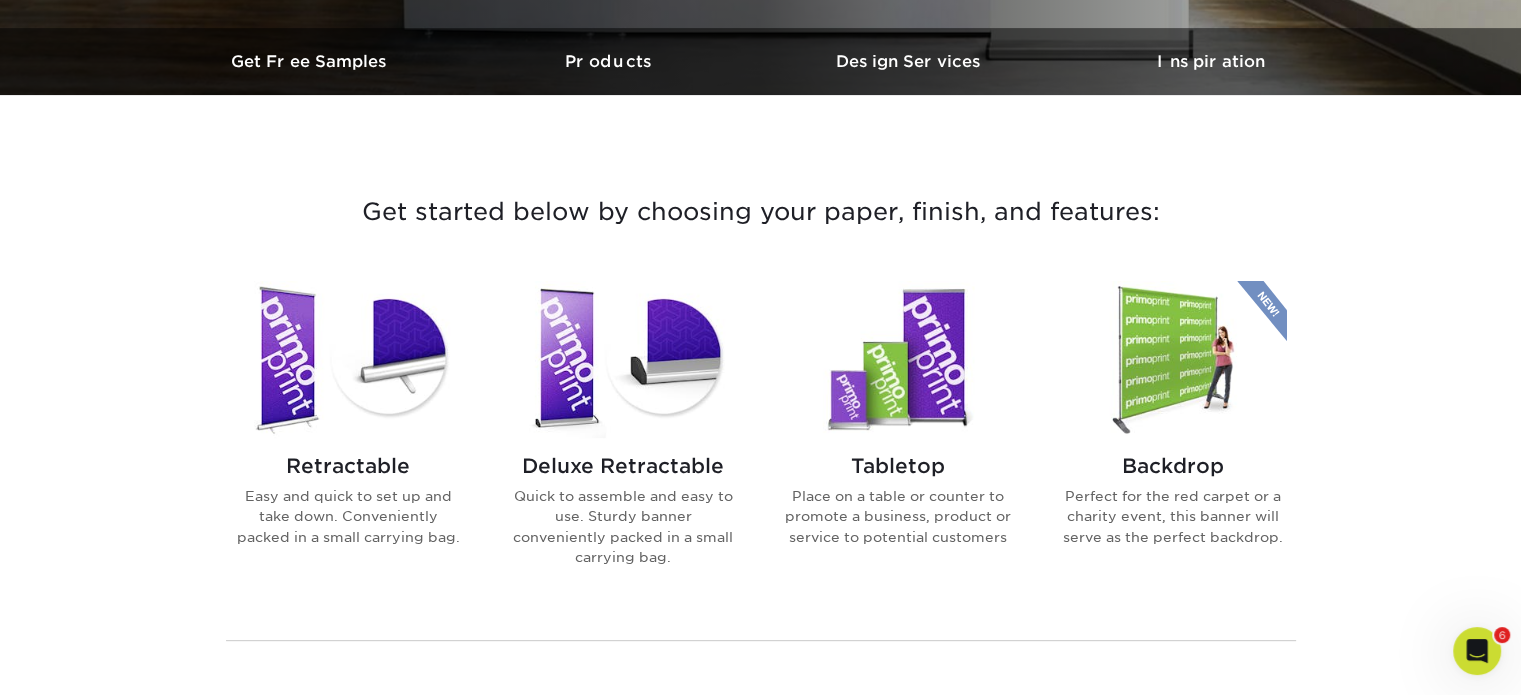 click at bounding box center [348, 359] 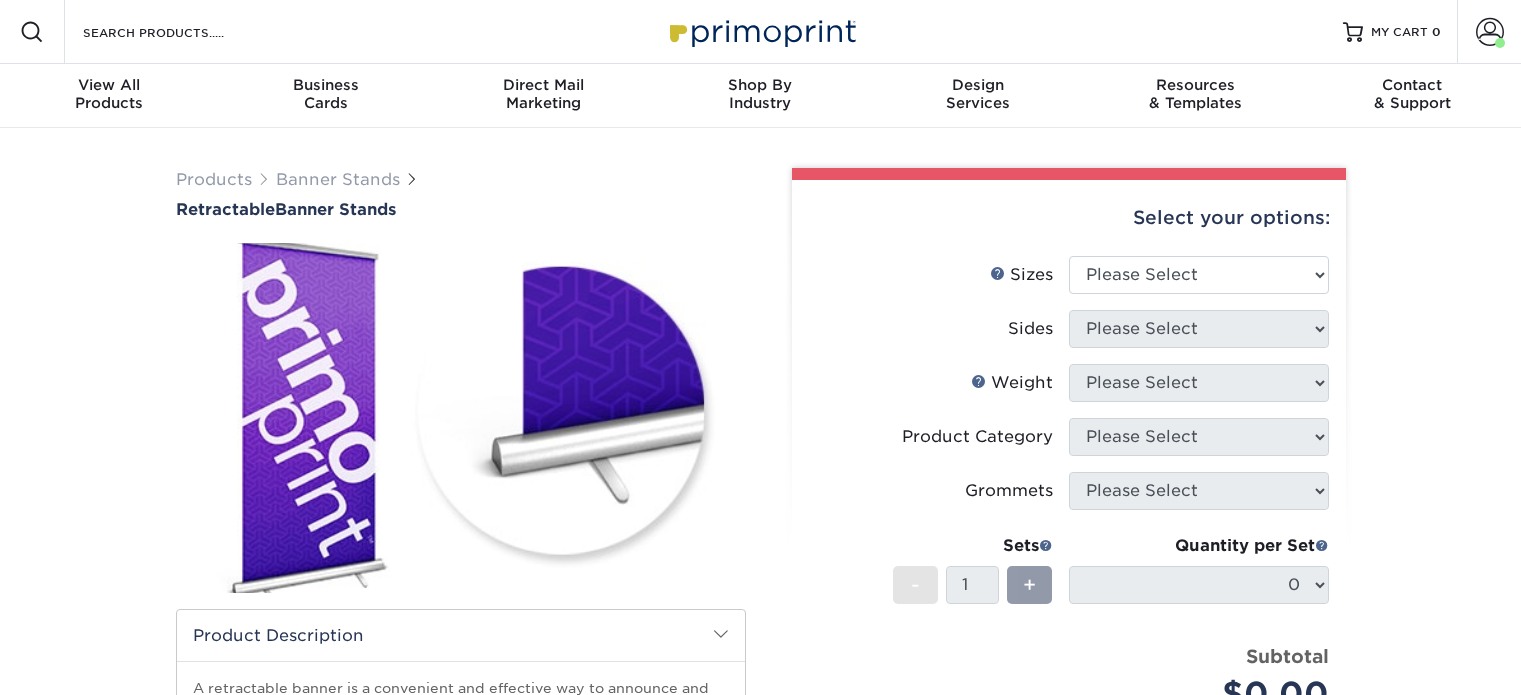 scroll, scrollTop: 0, scrollLeft: 0, axis: both 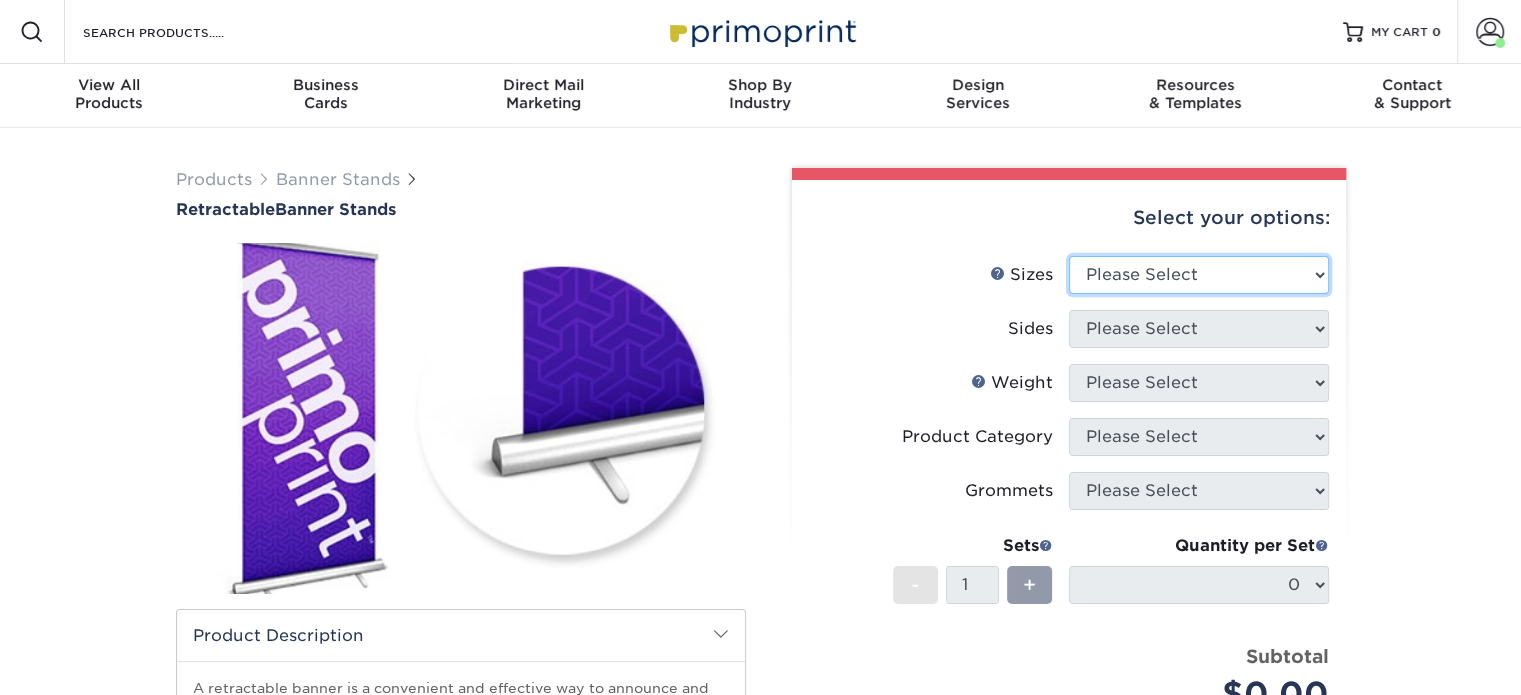 click on "Please Select
24" x 60"
33" x 80"
47" x 80"" at bounding box center [1199, 275] 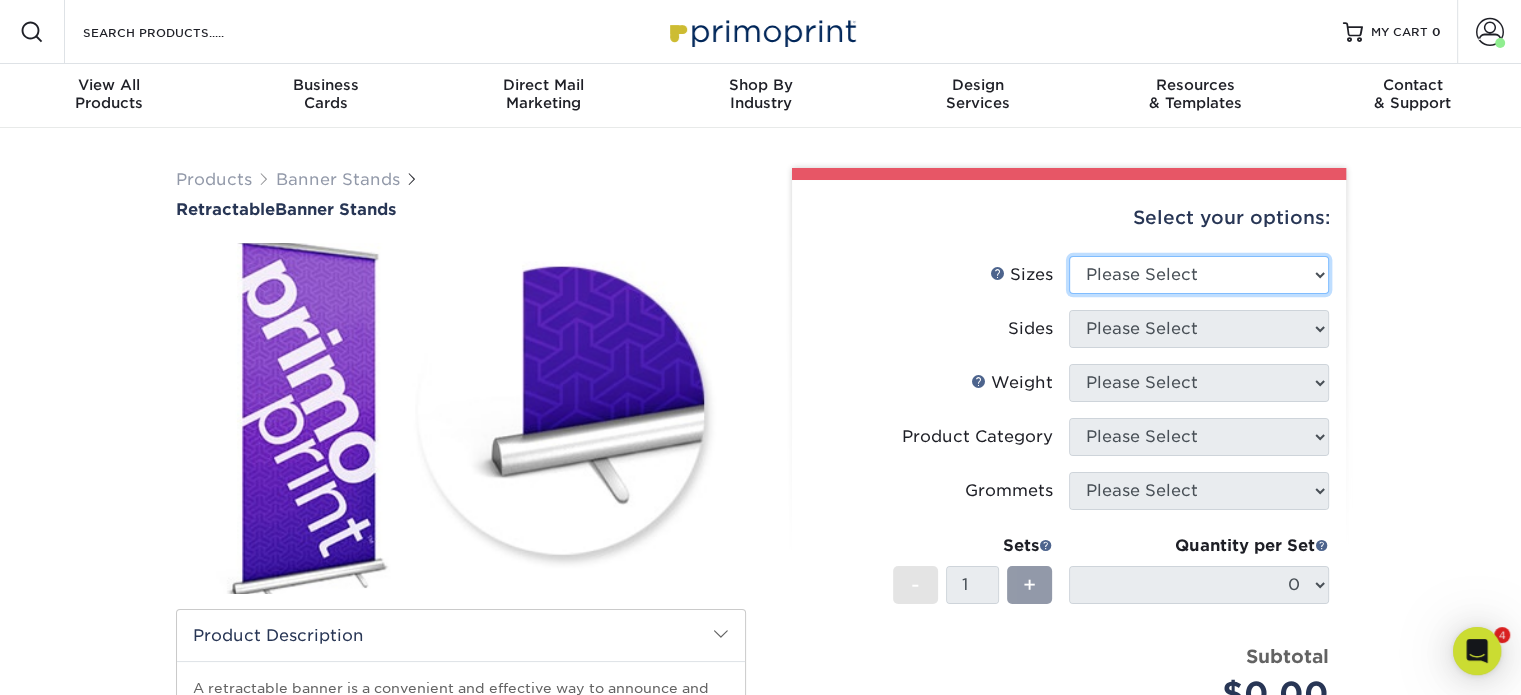 scroll, scrollTop: 0, scrollLeft: 0, axis: both 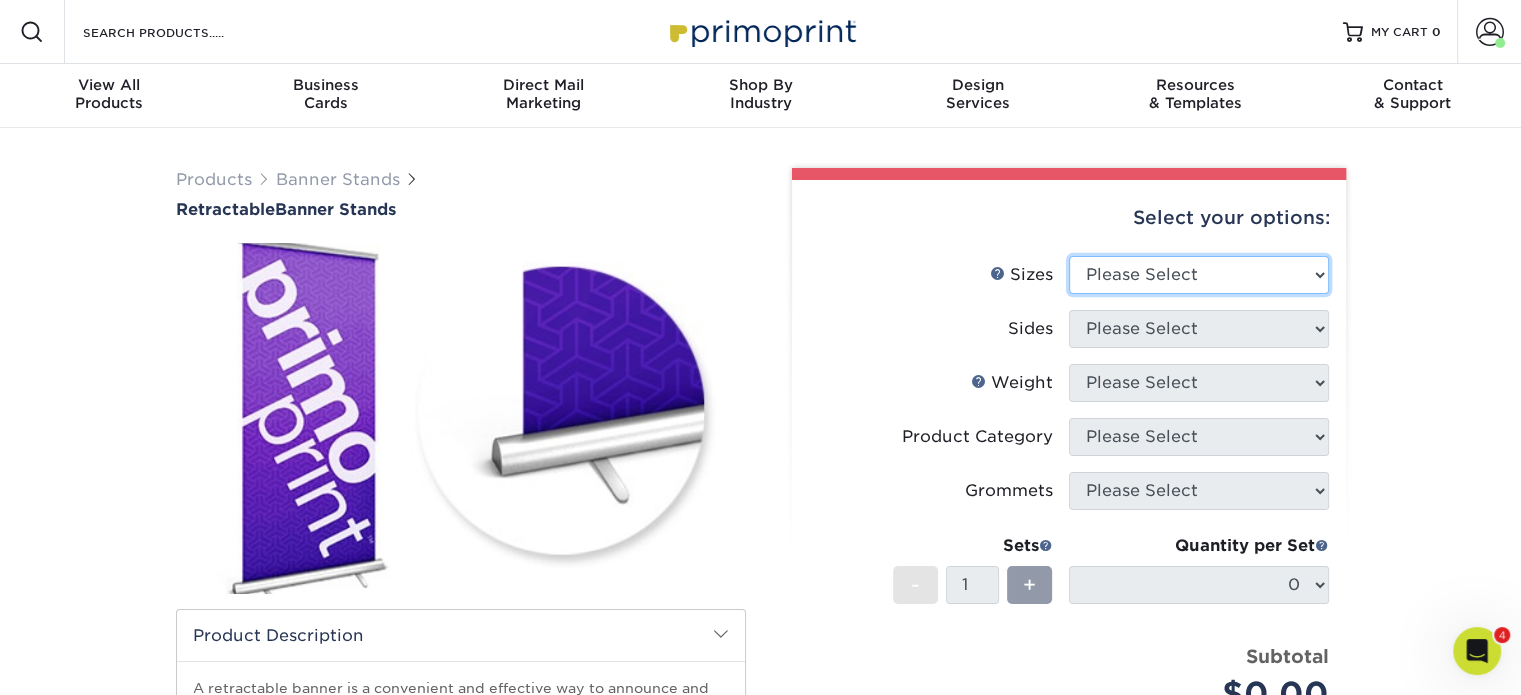 select on "24.00x60.00" 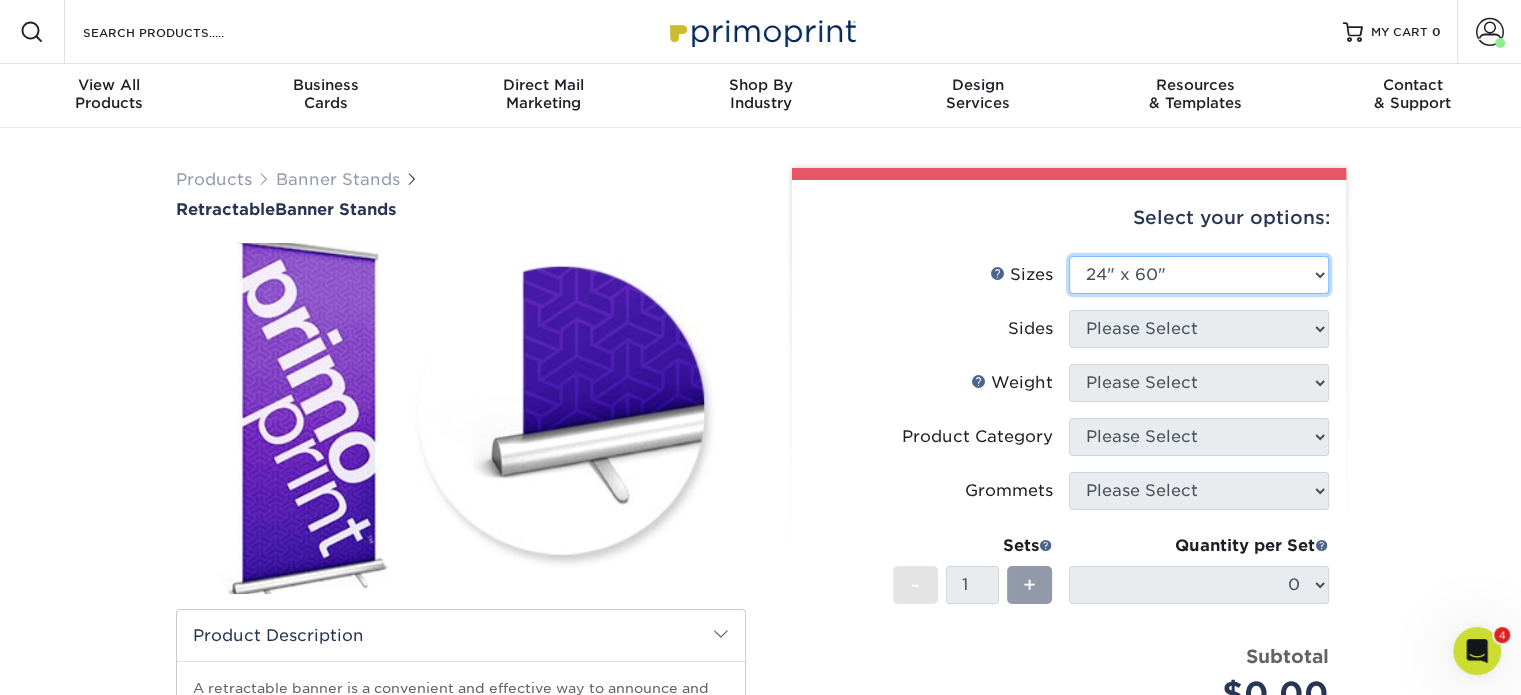 click on "Please Select
24" x 60"
33" x 80"
47" x 80"" at bounding box center (1199, 275) 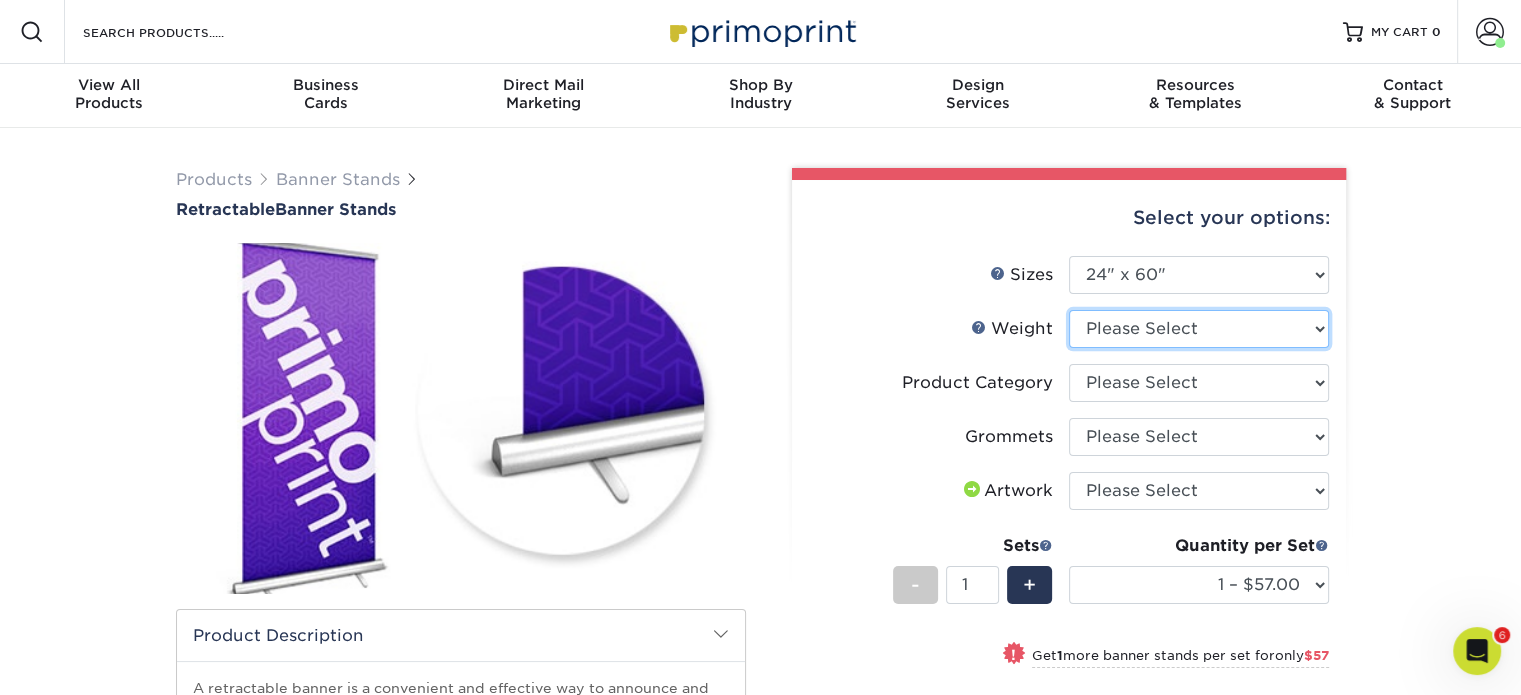 click on "Please Select 10MIL" at bounding box center [1199, 329] 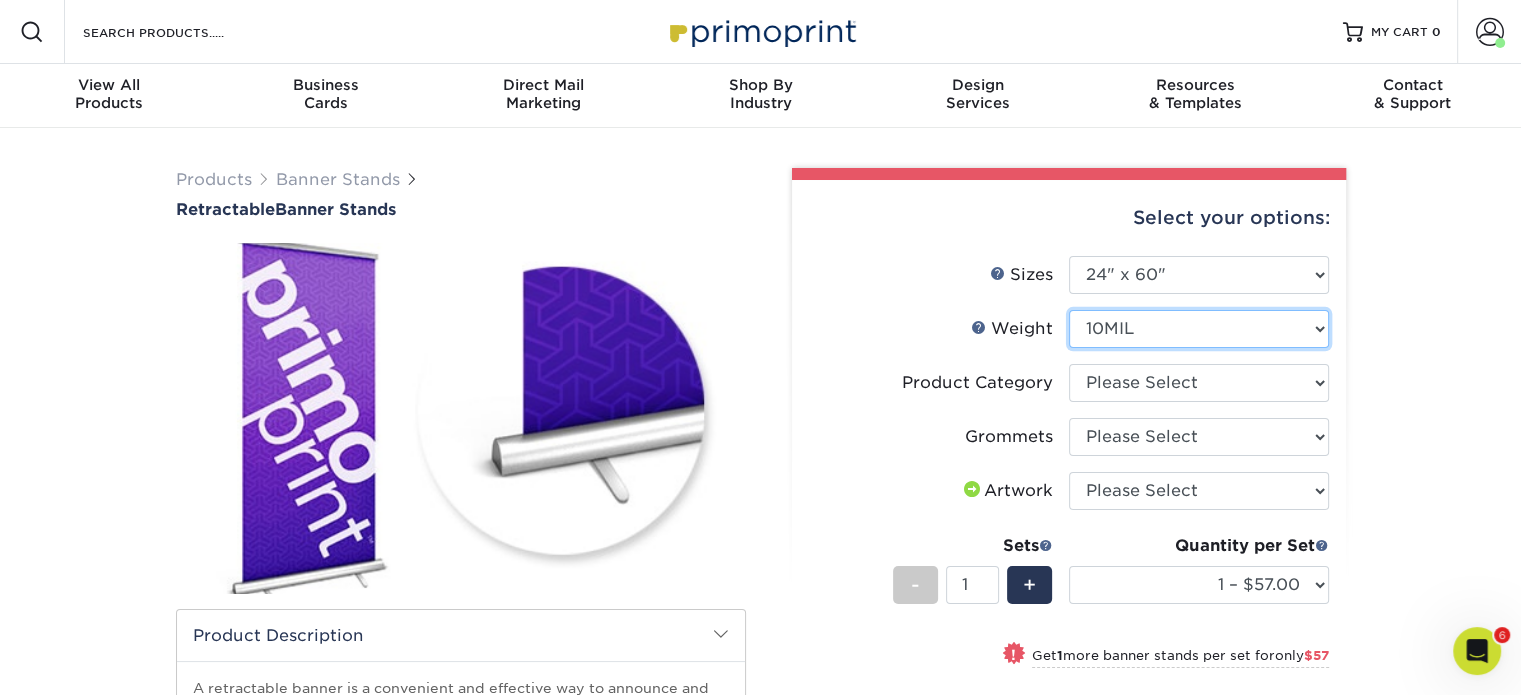 click on "Please Select 10MIL" at bounding box center (1199, 329) 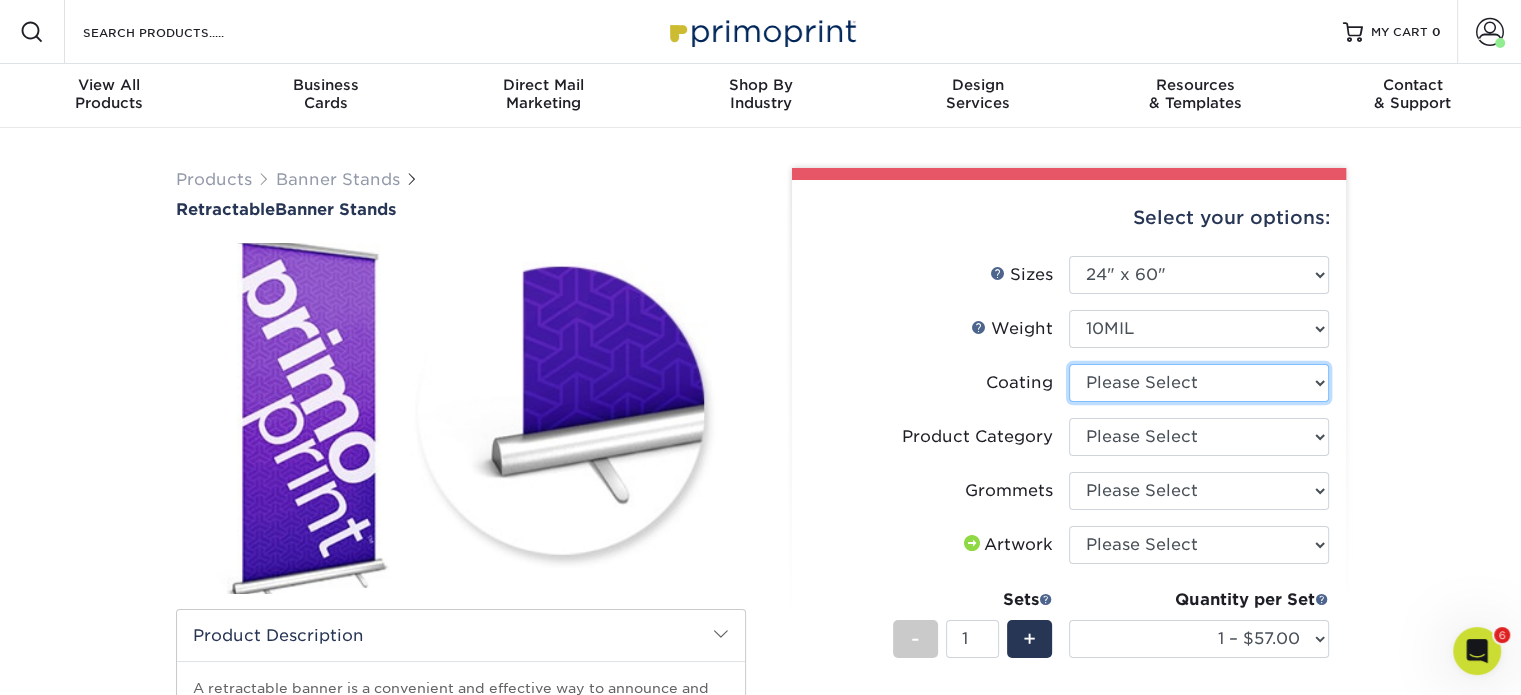 click at bounding box center (1199, 383) 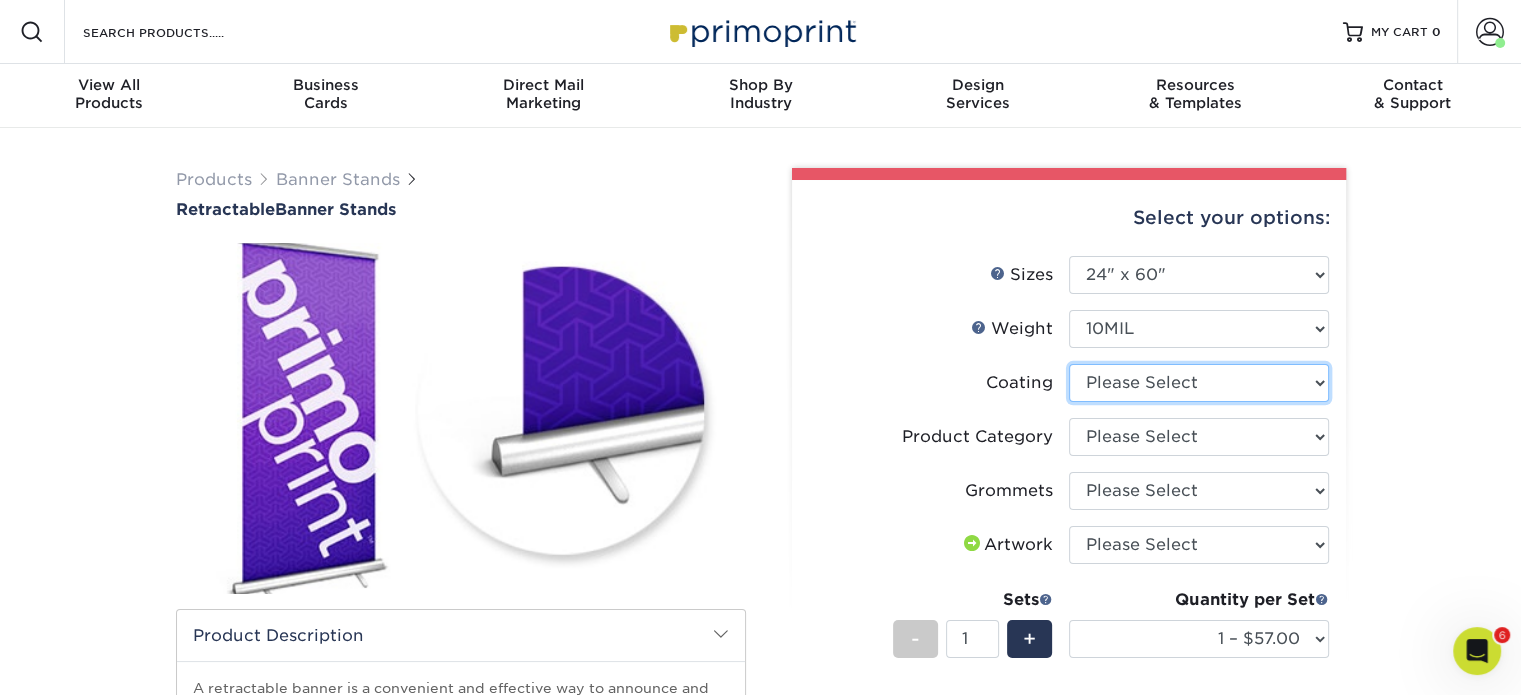 select on "3e7618de-abca-4bda-9f97-8b9129e913d8" 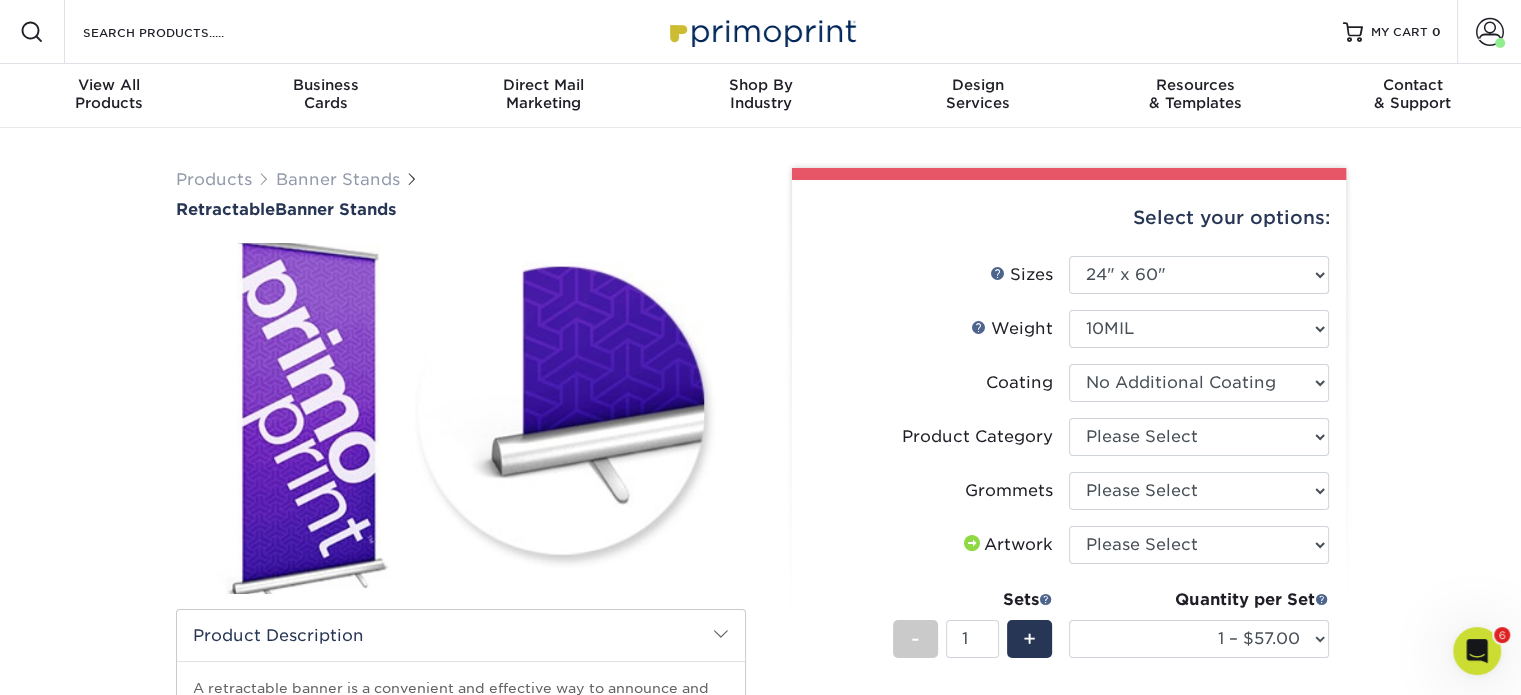 click at bounding box center [1199, 383] 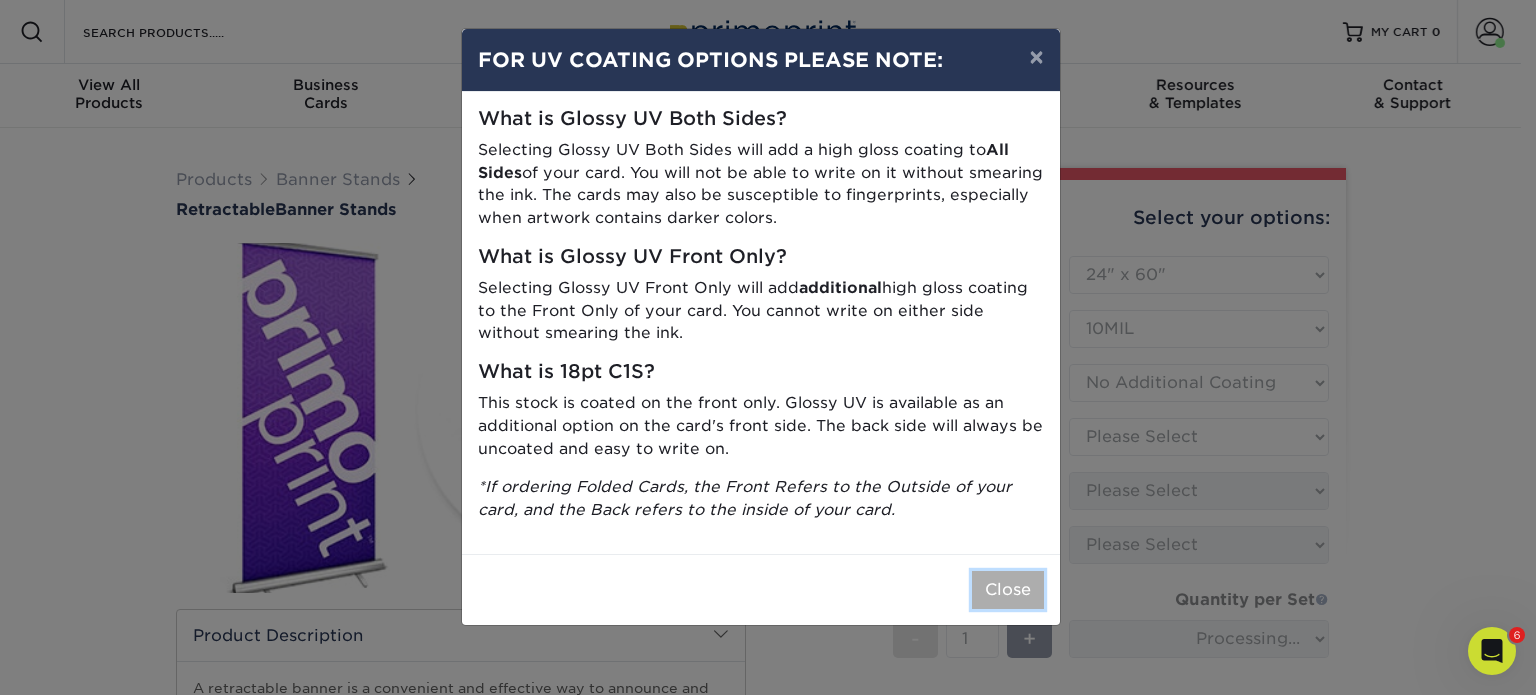 click on "Close" at bounding box center [1008, 590] 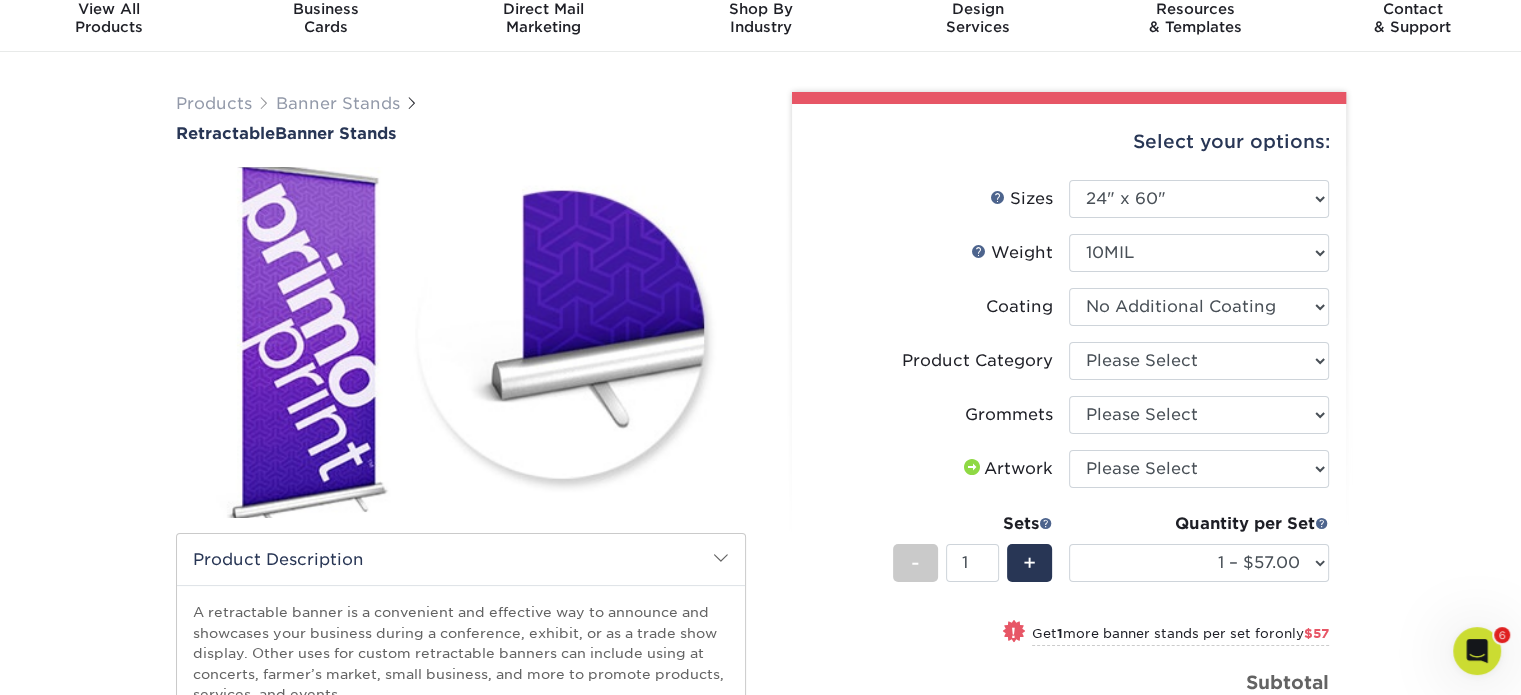 scroll, scrollTop: 79, scrollLeft: 0, axis: vertical 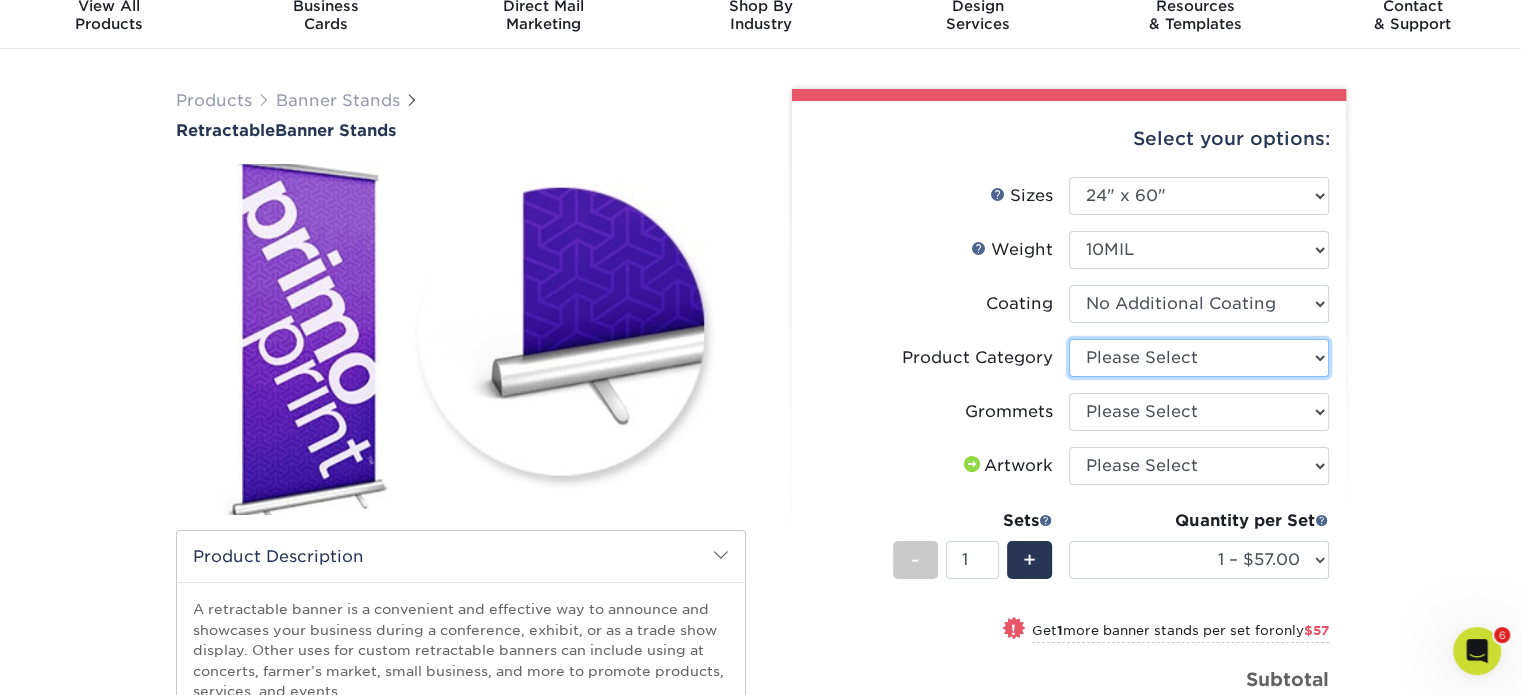 click on "Please Select Economy Collapsible Banner Stand" at bounding box center [1199, 358] 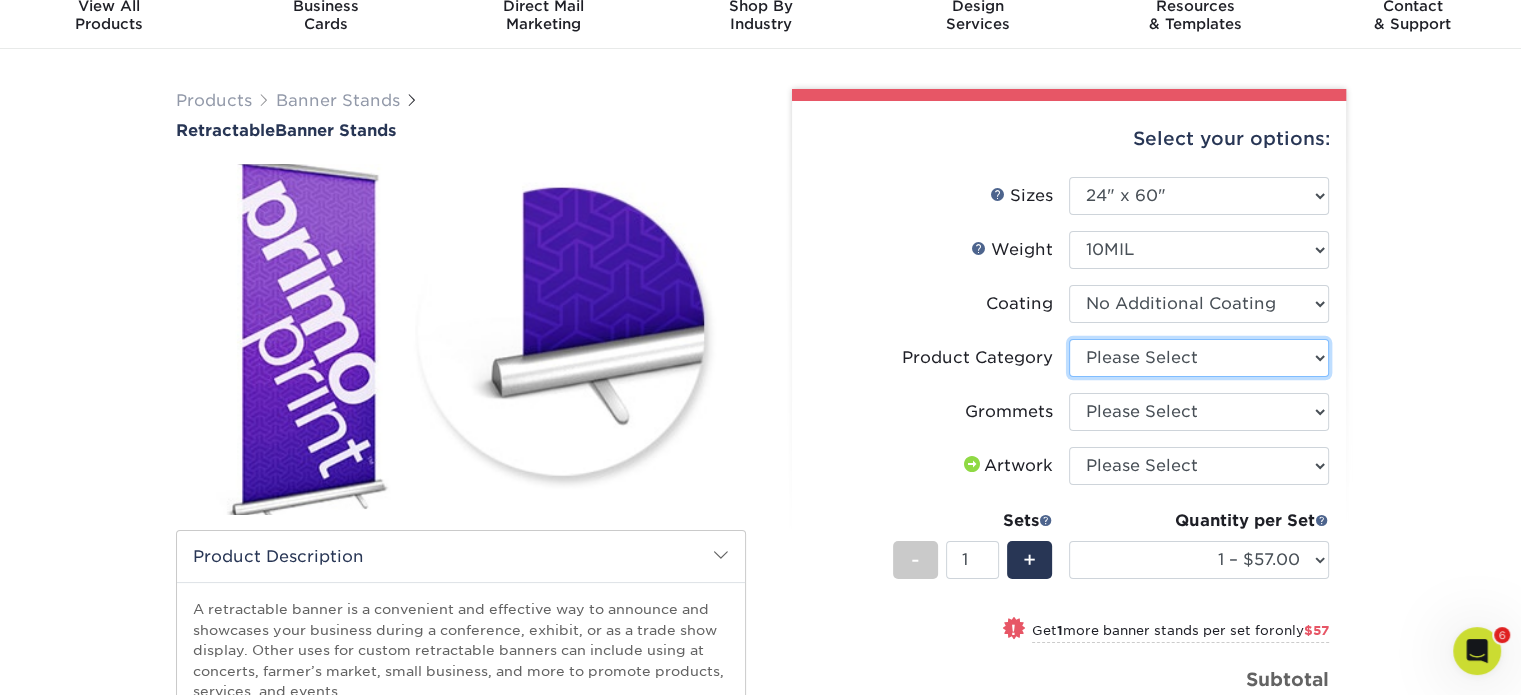 select on "04d2fd70-9dfc-4e71-b811-ad8e877b92c4" 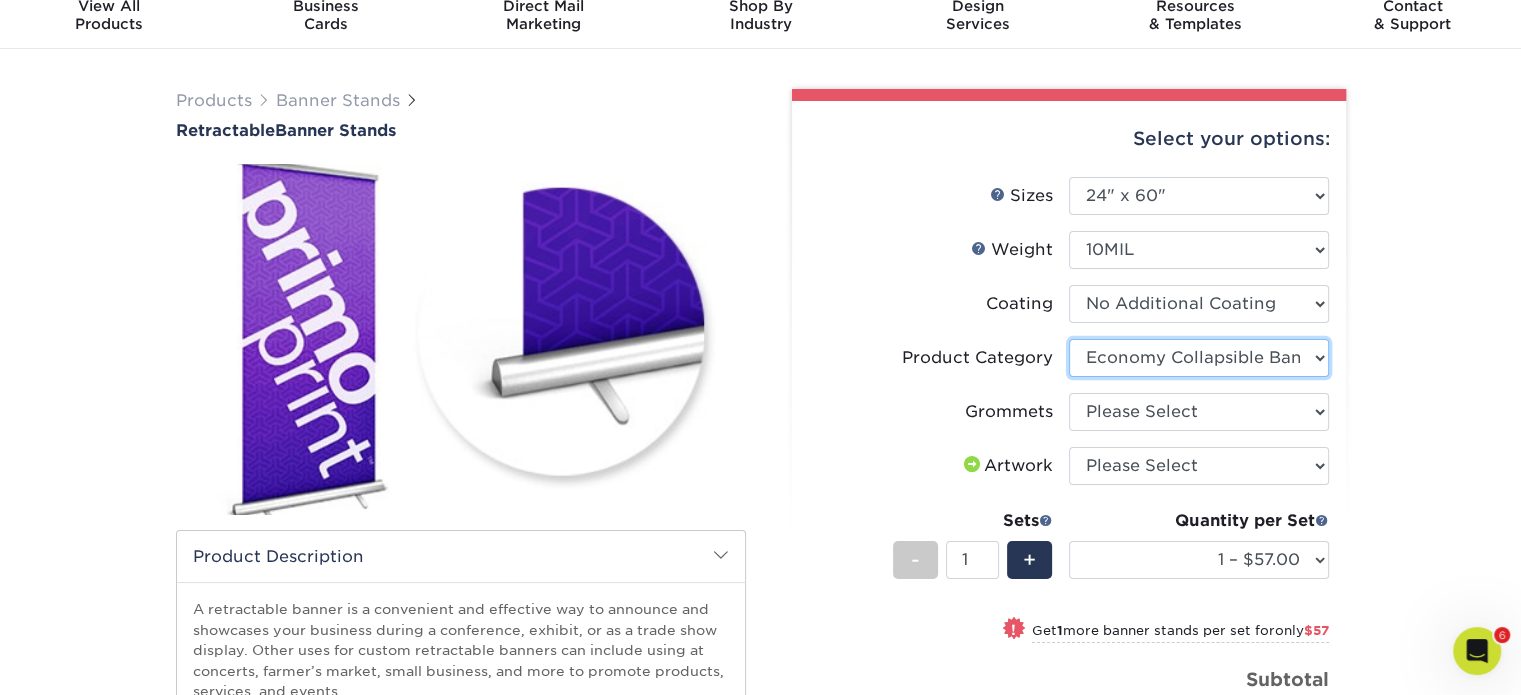 click on "Please Select Economy Collapsible Banner Stand" at bounding box center [1199, 358] 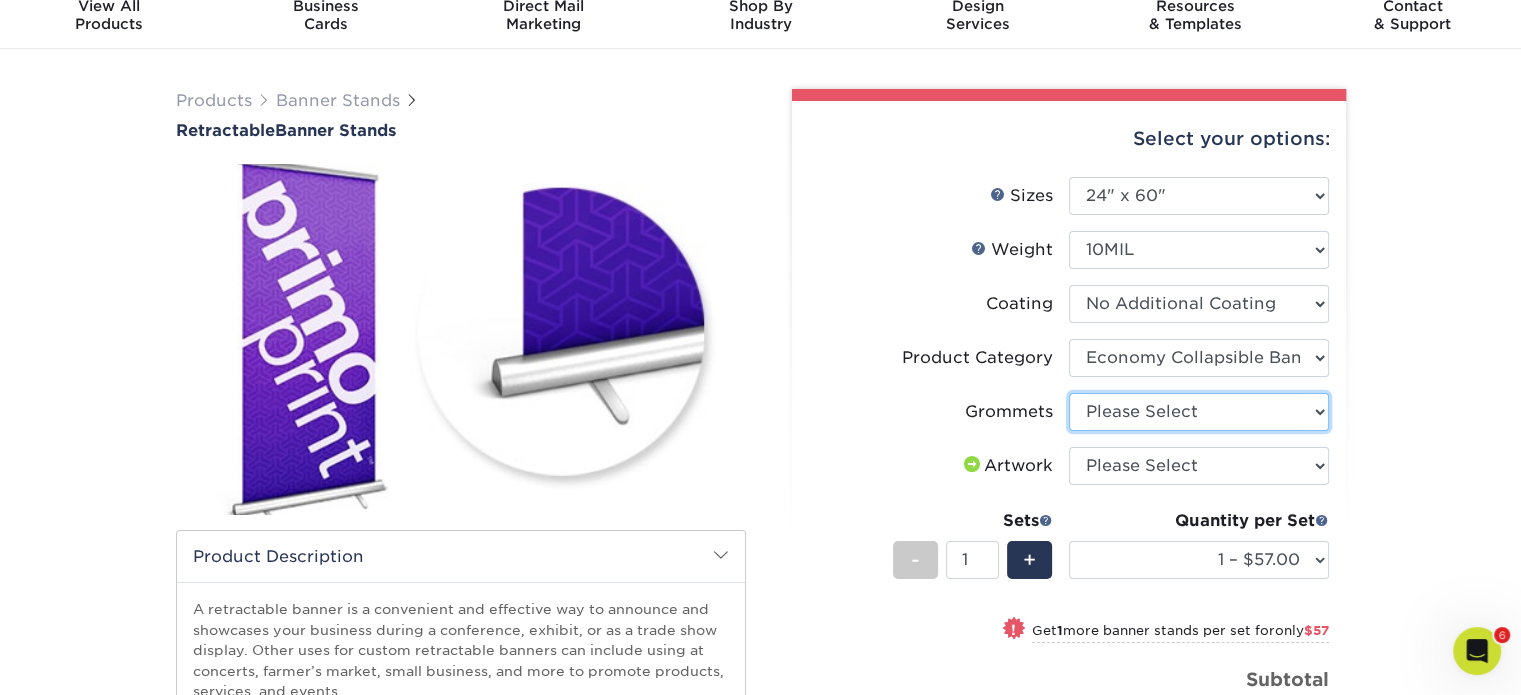 click on "Please Select Yes, Grommet All 4 Corners" at bounding box center (1199, 412) 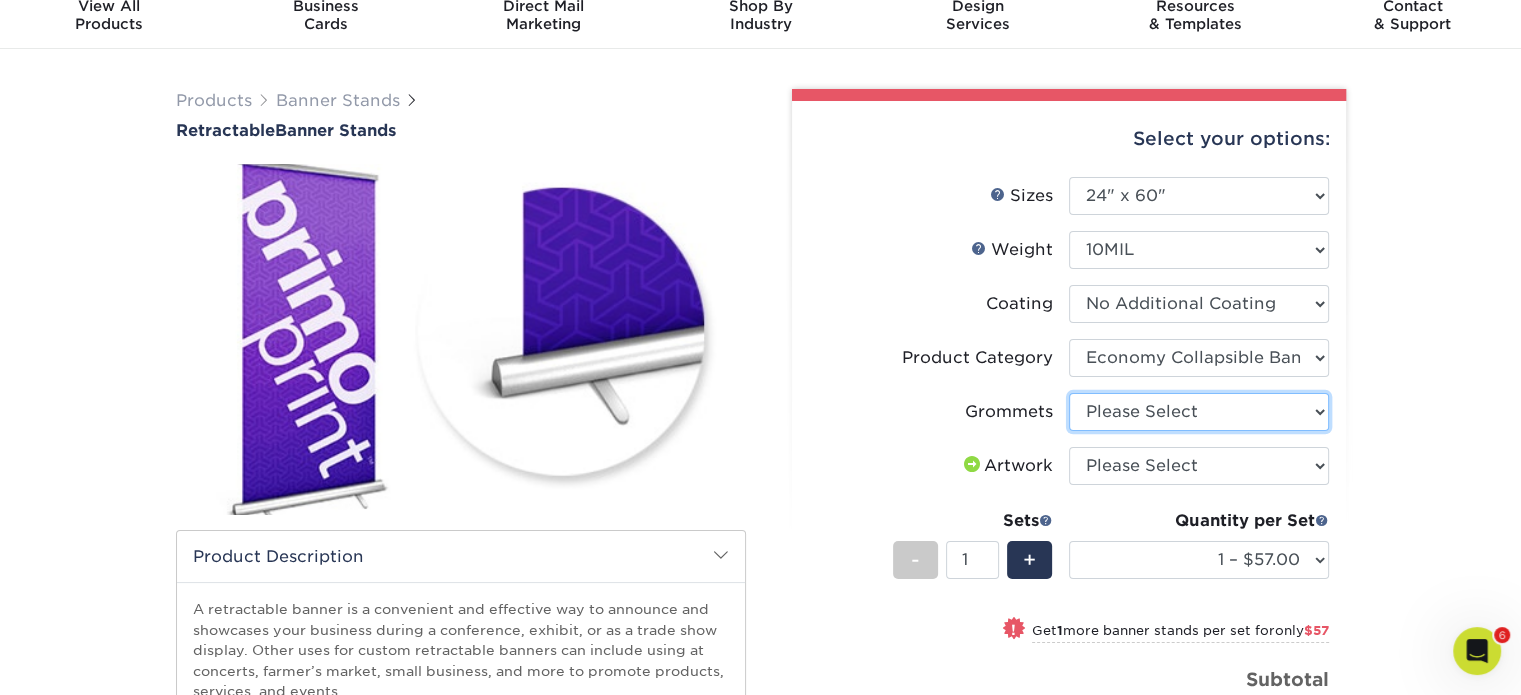 select on "ce33bba6-a87b-4293-934d-6f372bdce3e6" 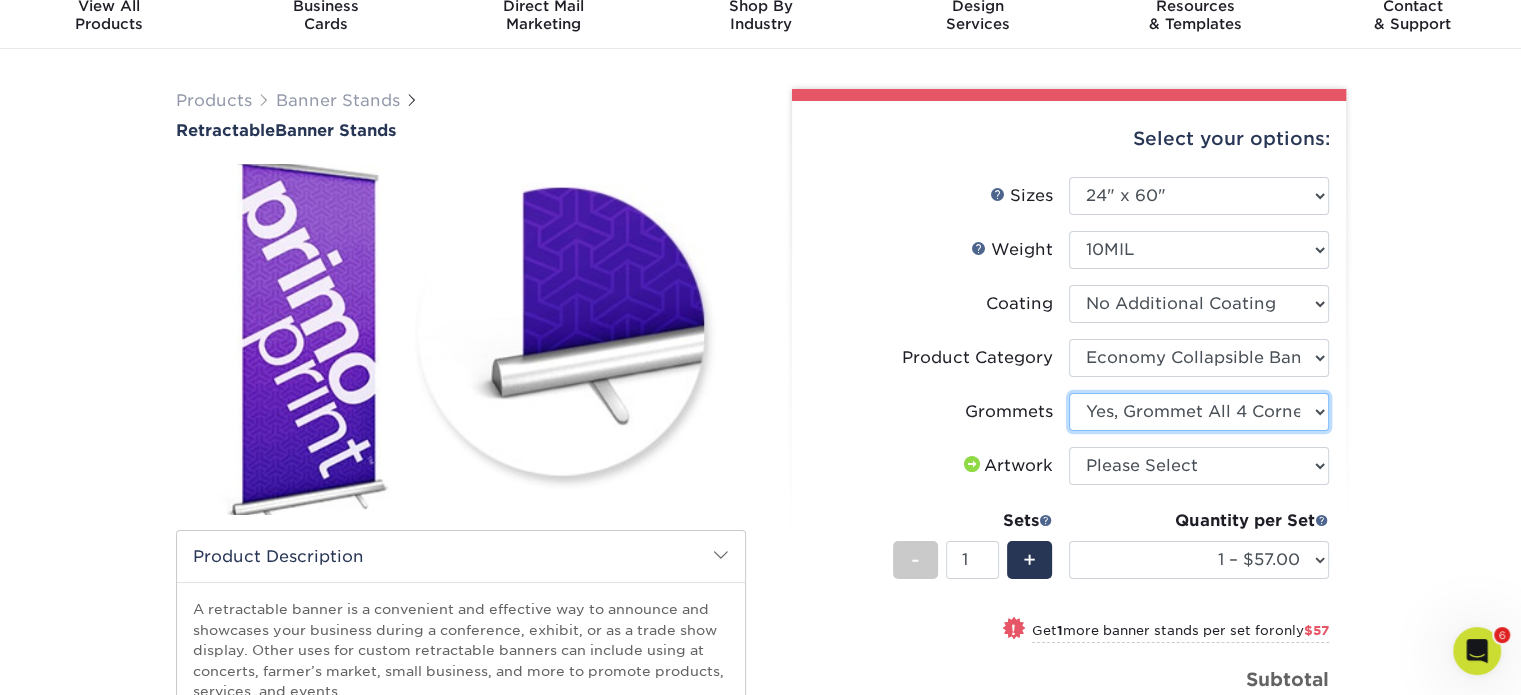 click on "Please Select Yes, Grommet All 4 Corners" at bounding box center (1199, 412) 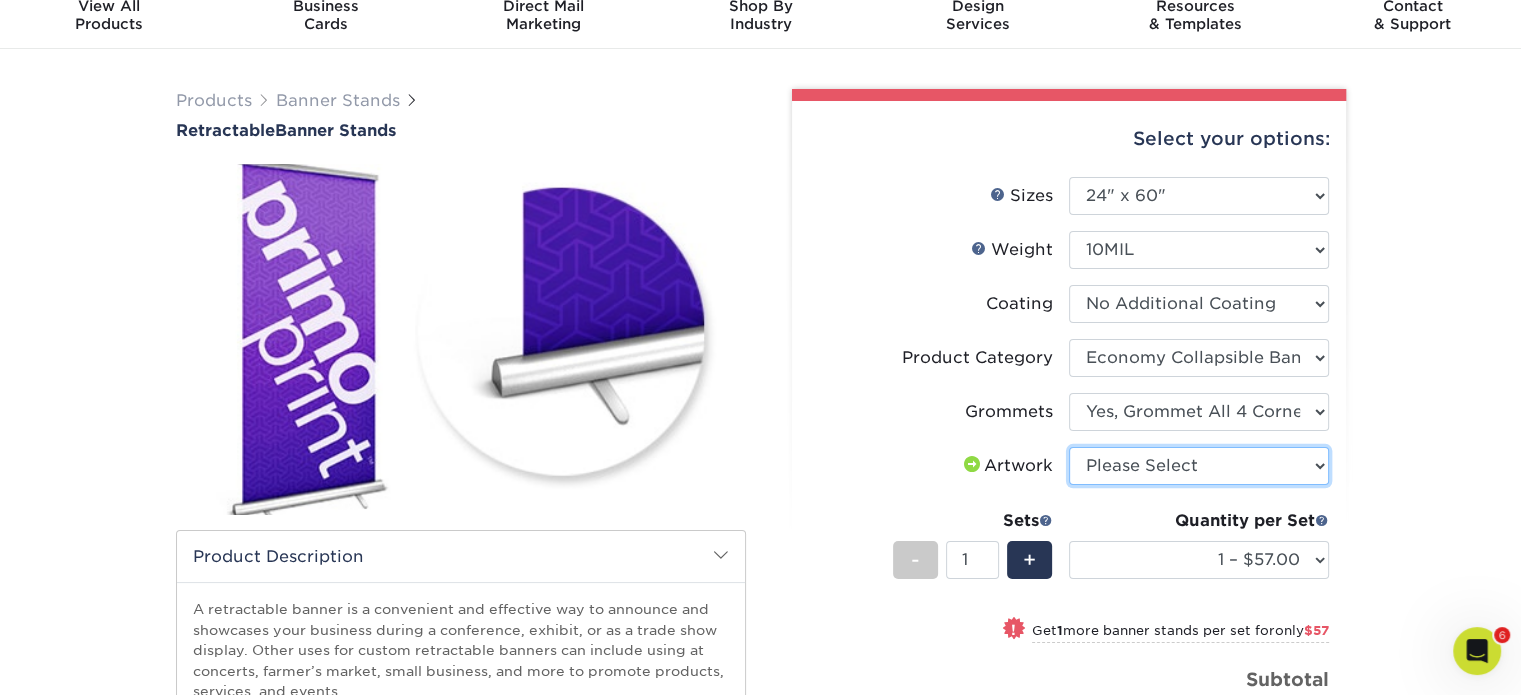 click on "Please Select I will upload files I need a design - $50" at bounding box center (1199, 466) 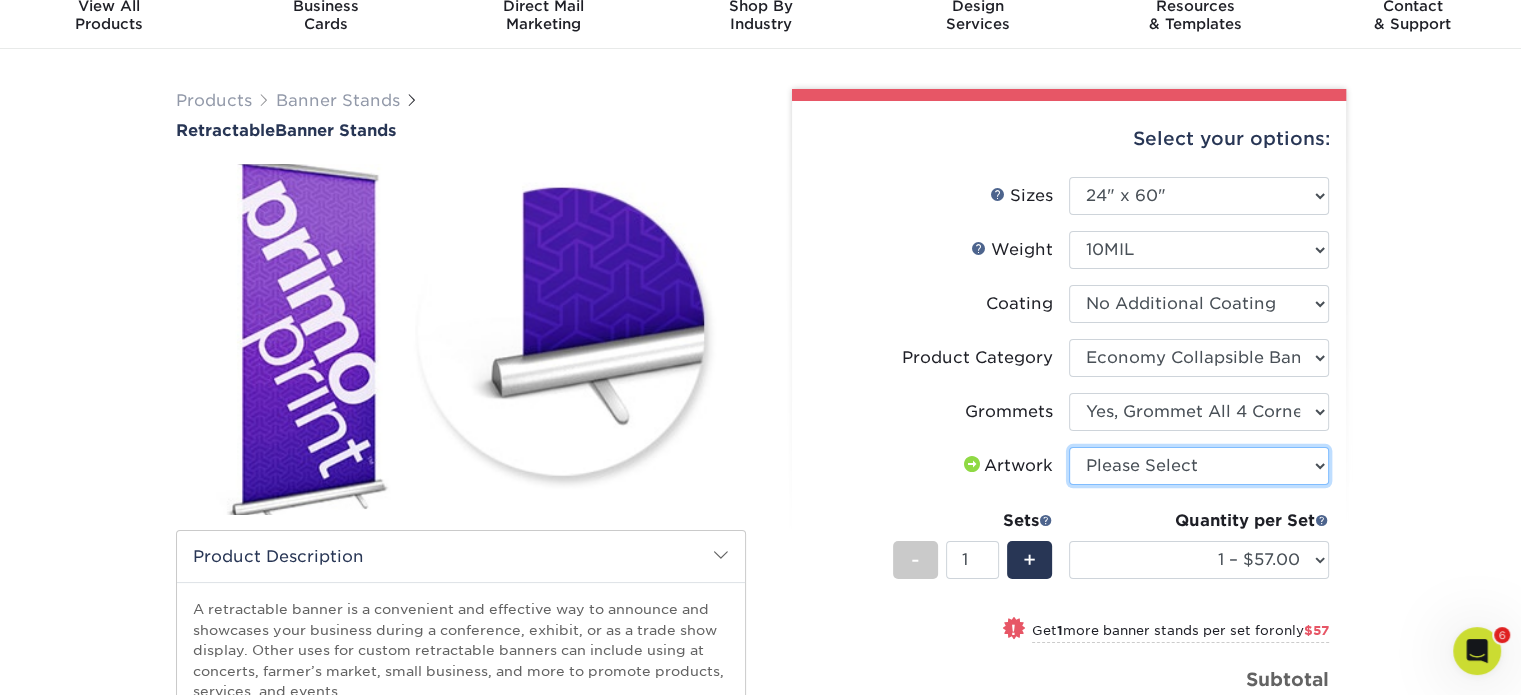 select on "upload" 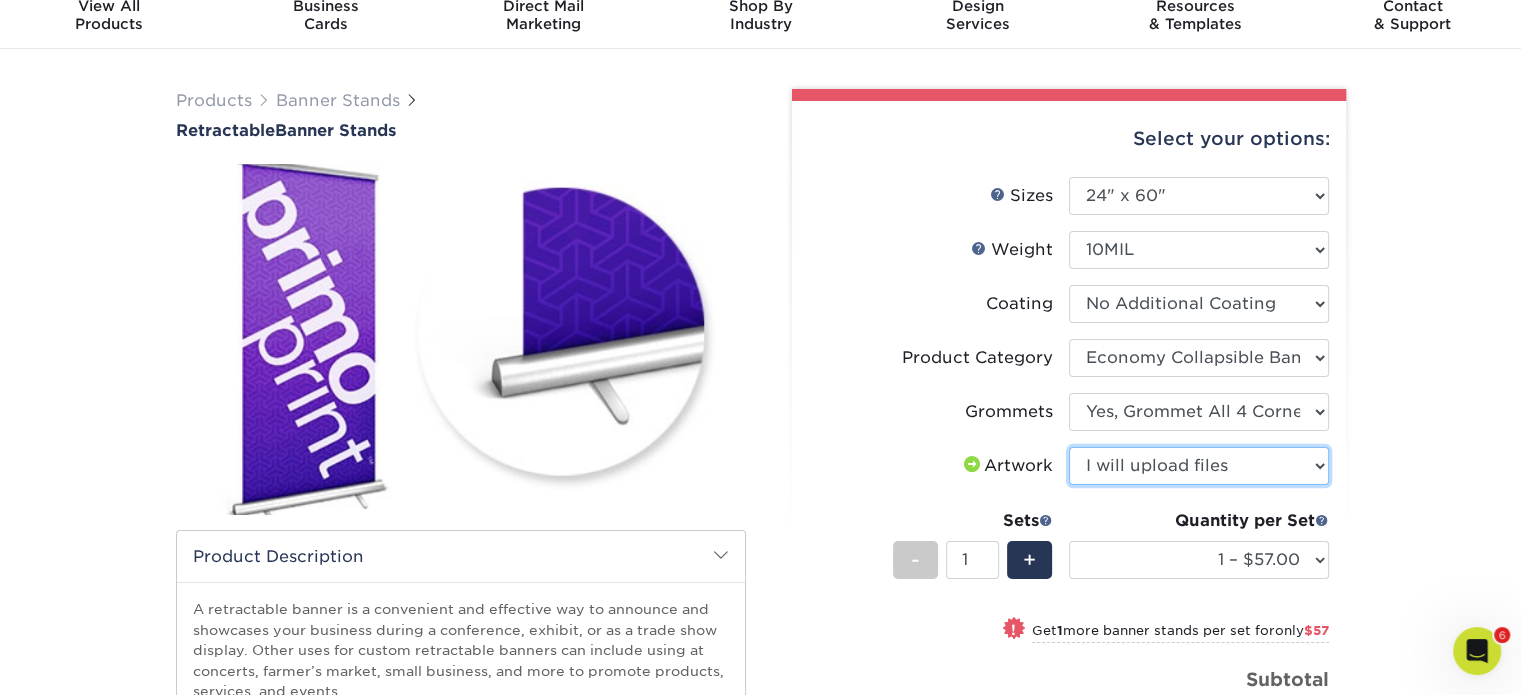 click on "Please Select I will upload files I need a design - $50" at bounding box center (1199, 466) 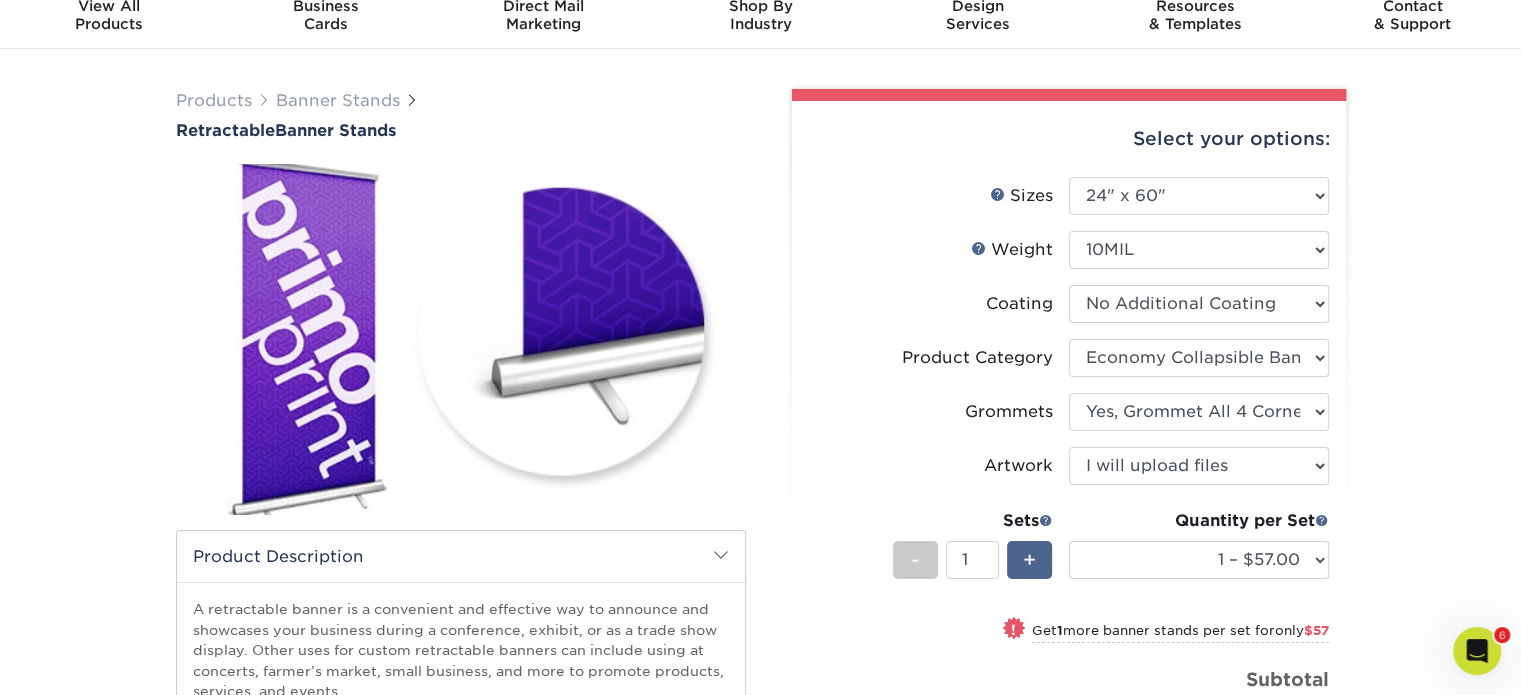 click on "+" at bounding box center [1029, 560] 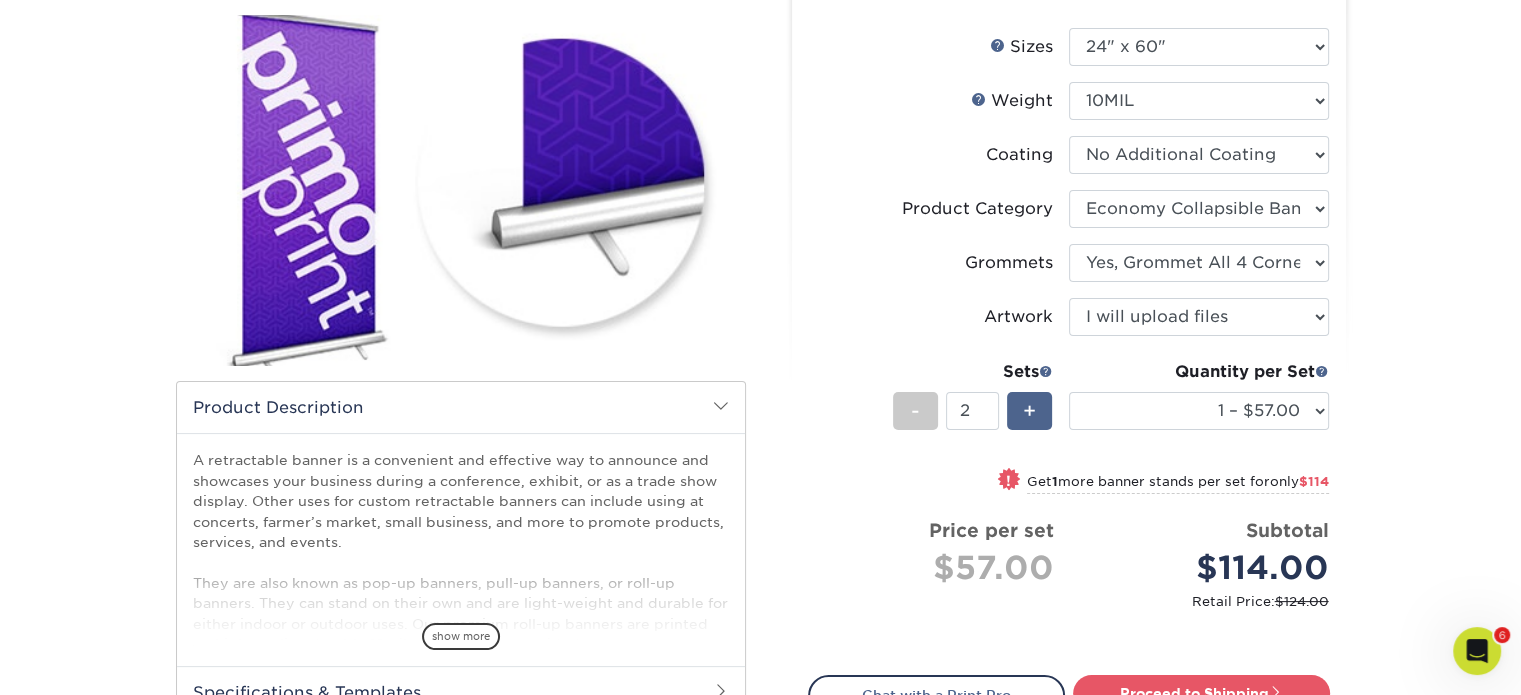 scroll, scrollTop: 227, scrollLeft: 0, axis: vertical 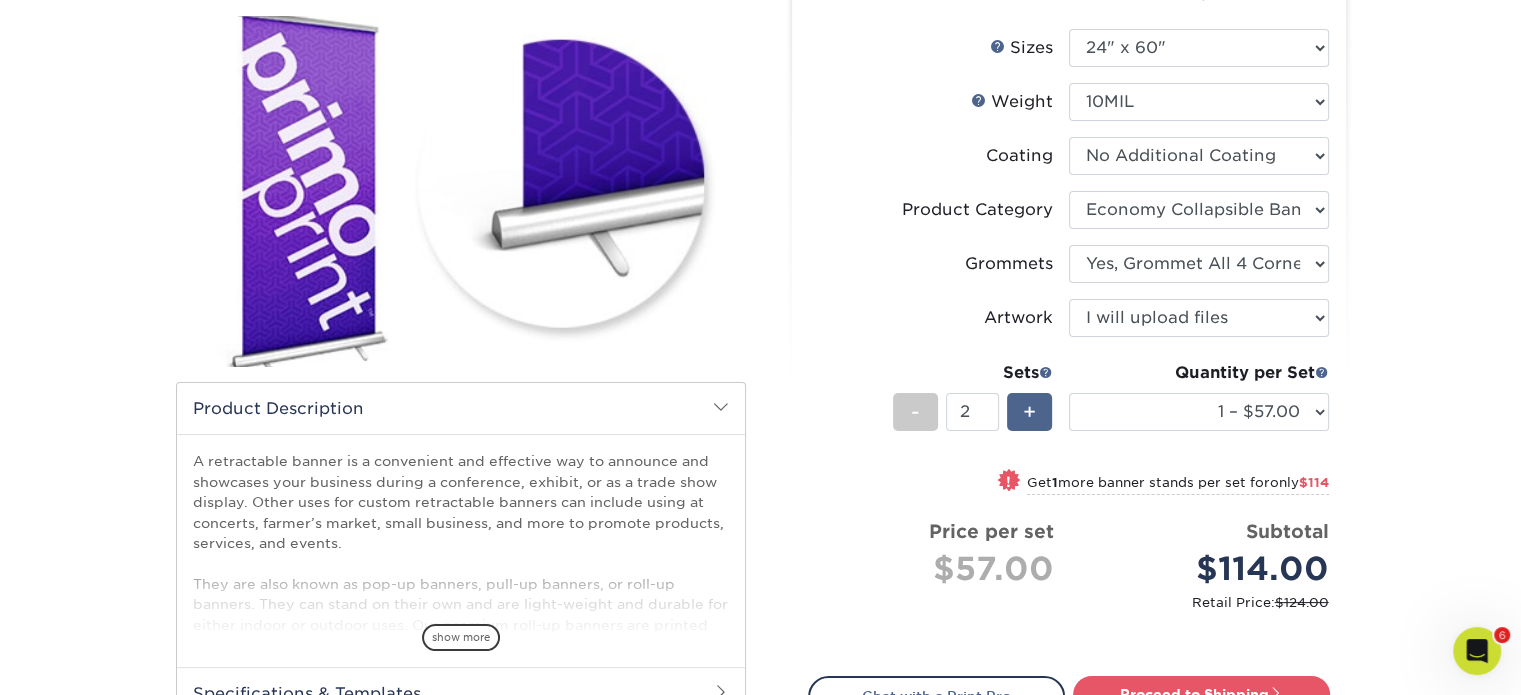 click on "+" at bounding box center [1029, 412] 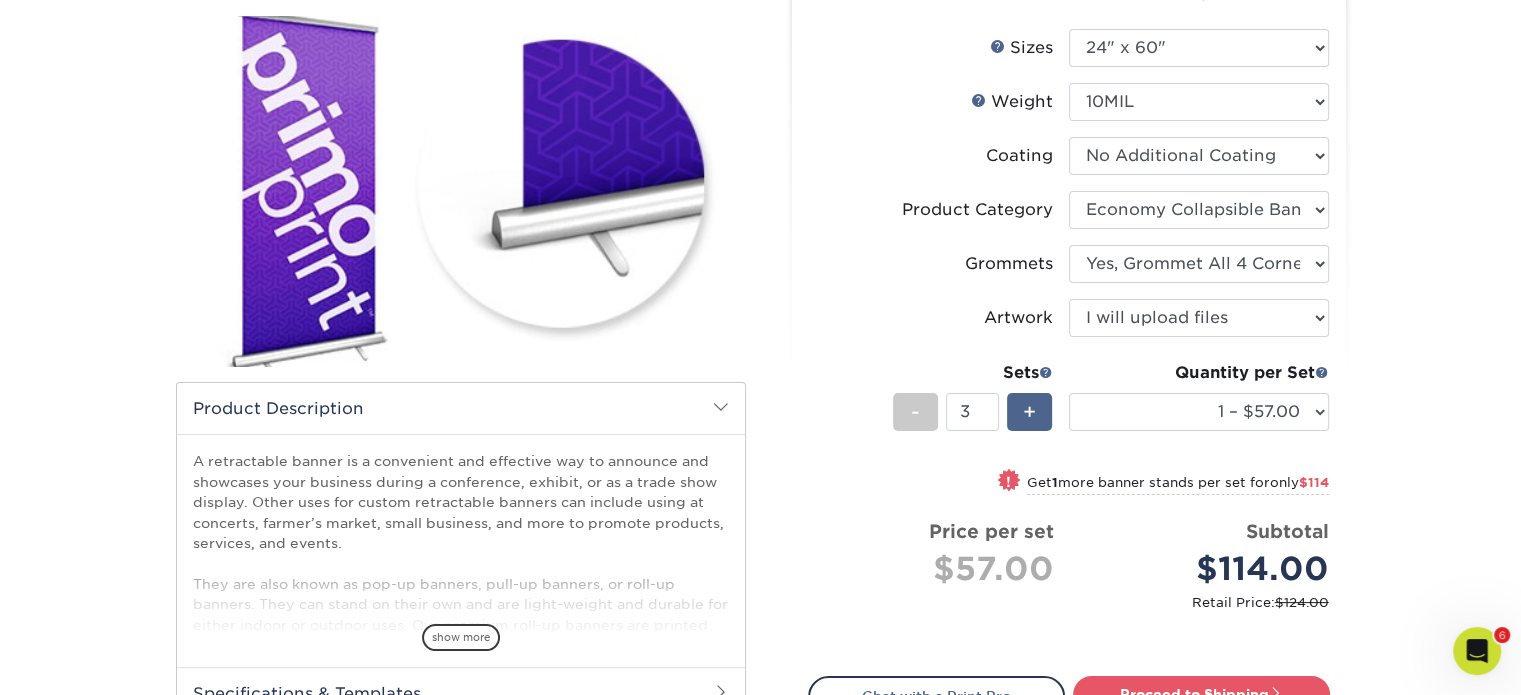click on "+" at bounding box center [1029, 412] 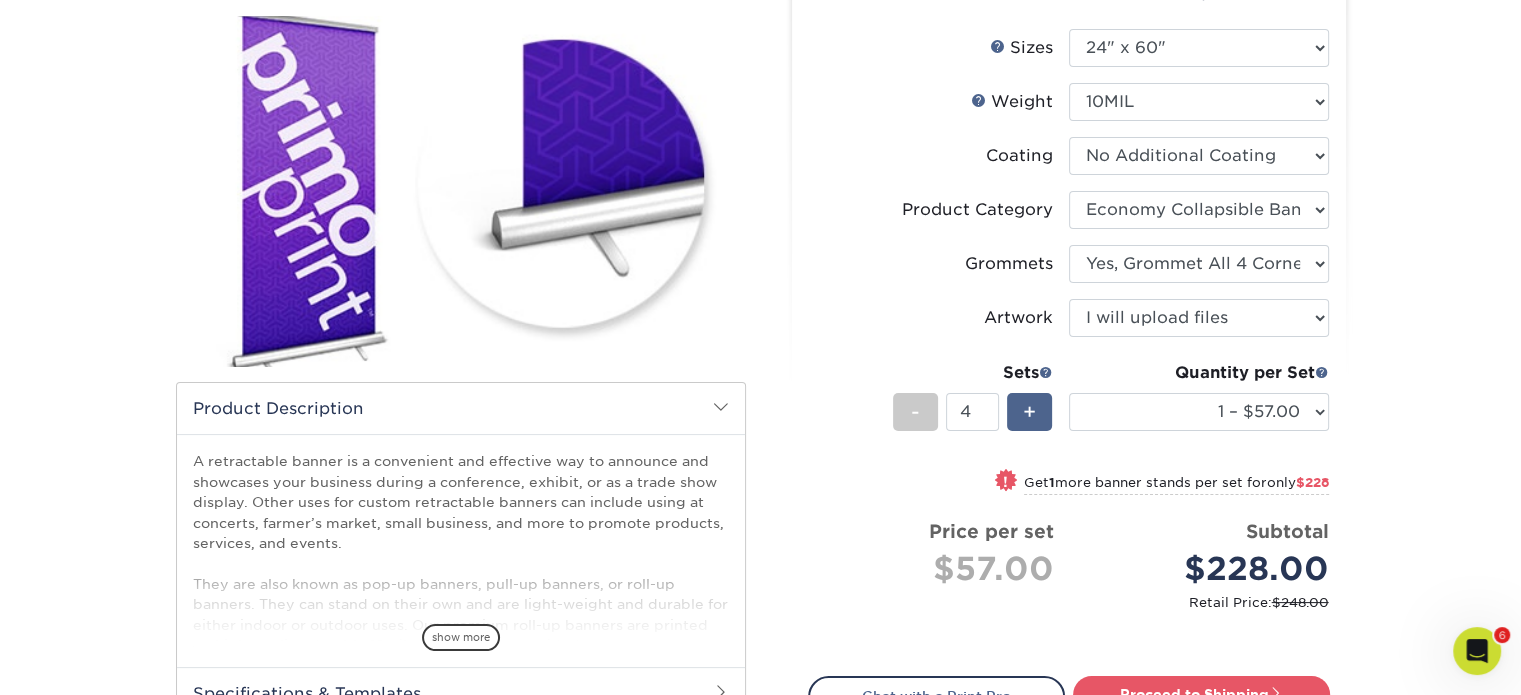 click on "+" at bounding box center (1029, 412) 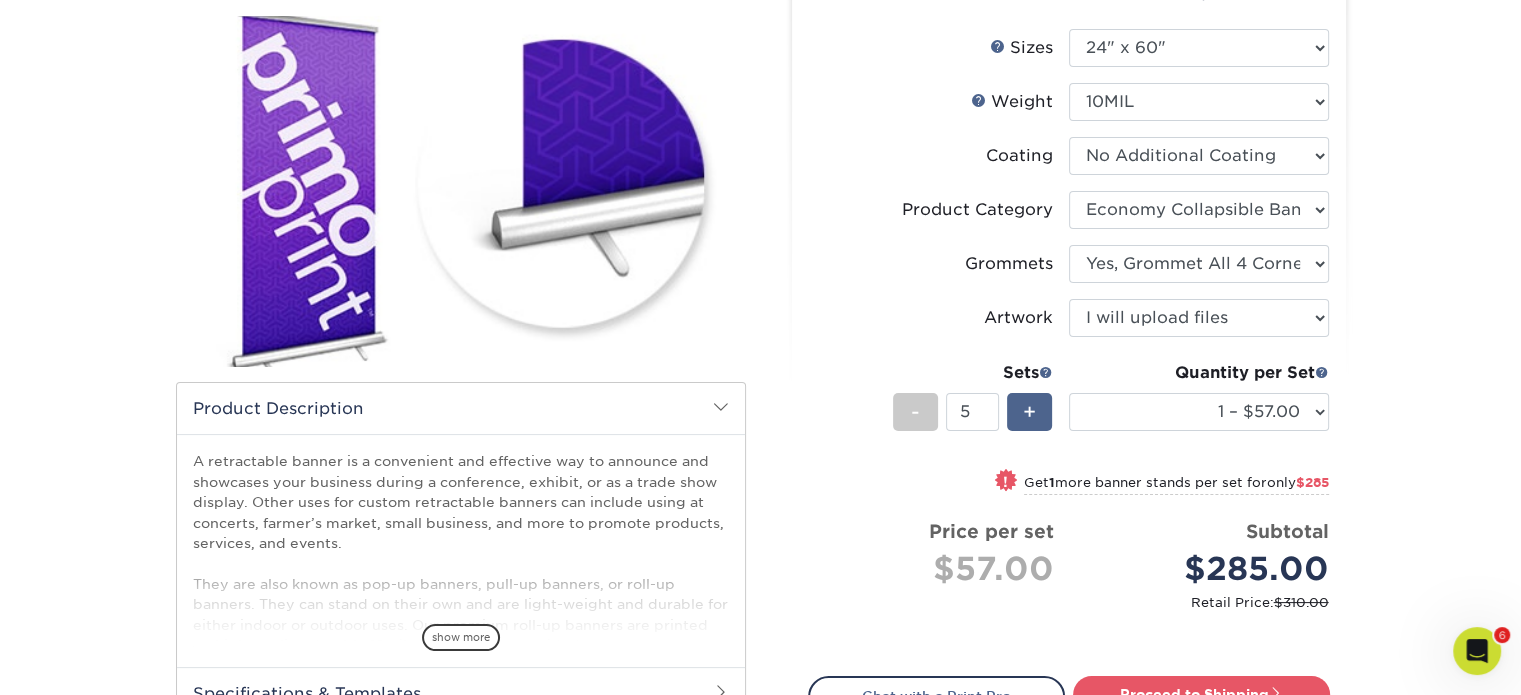 click on "+" at bounding box center (1029, 412) 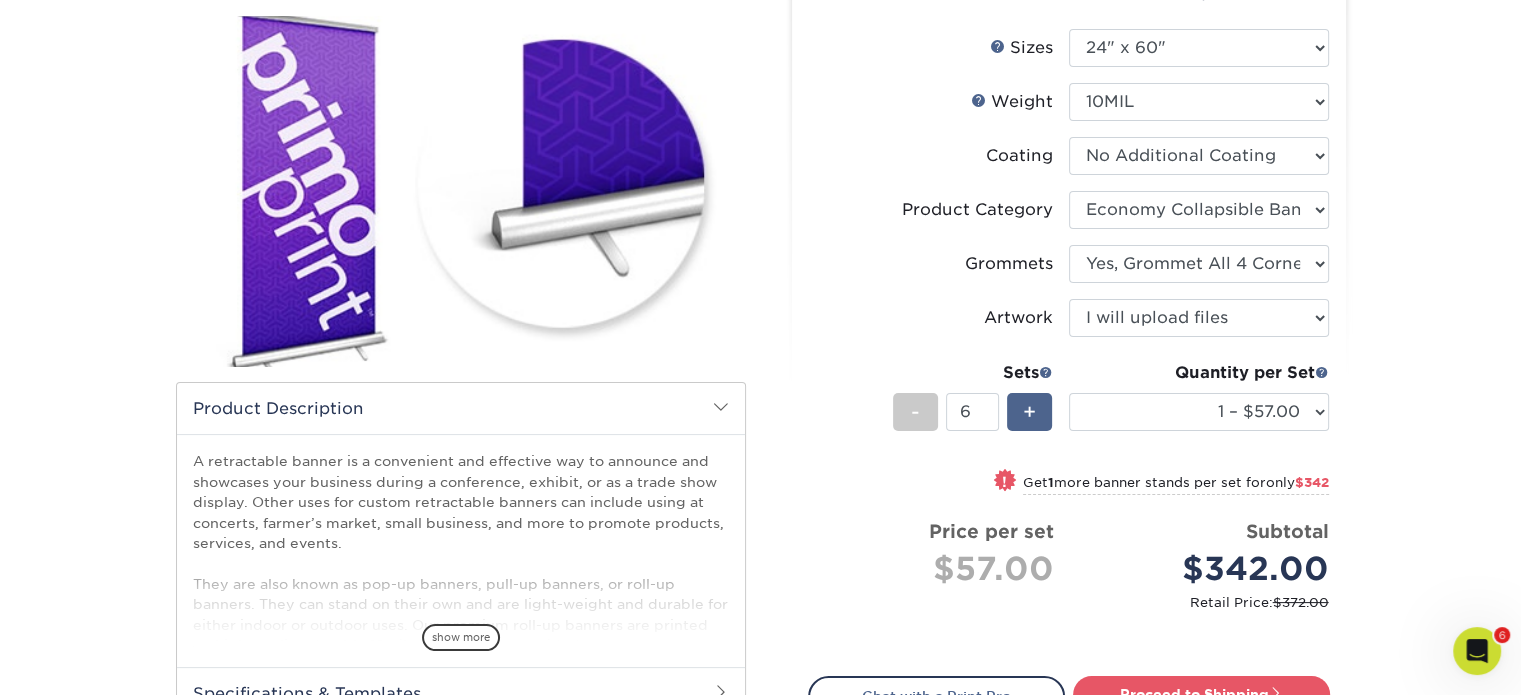 click on "+" at bounding box center [1029, 412] 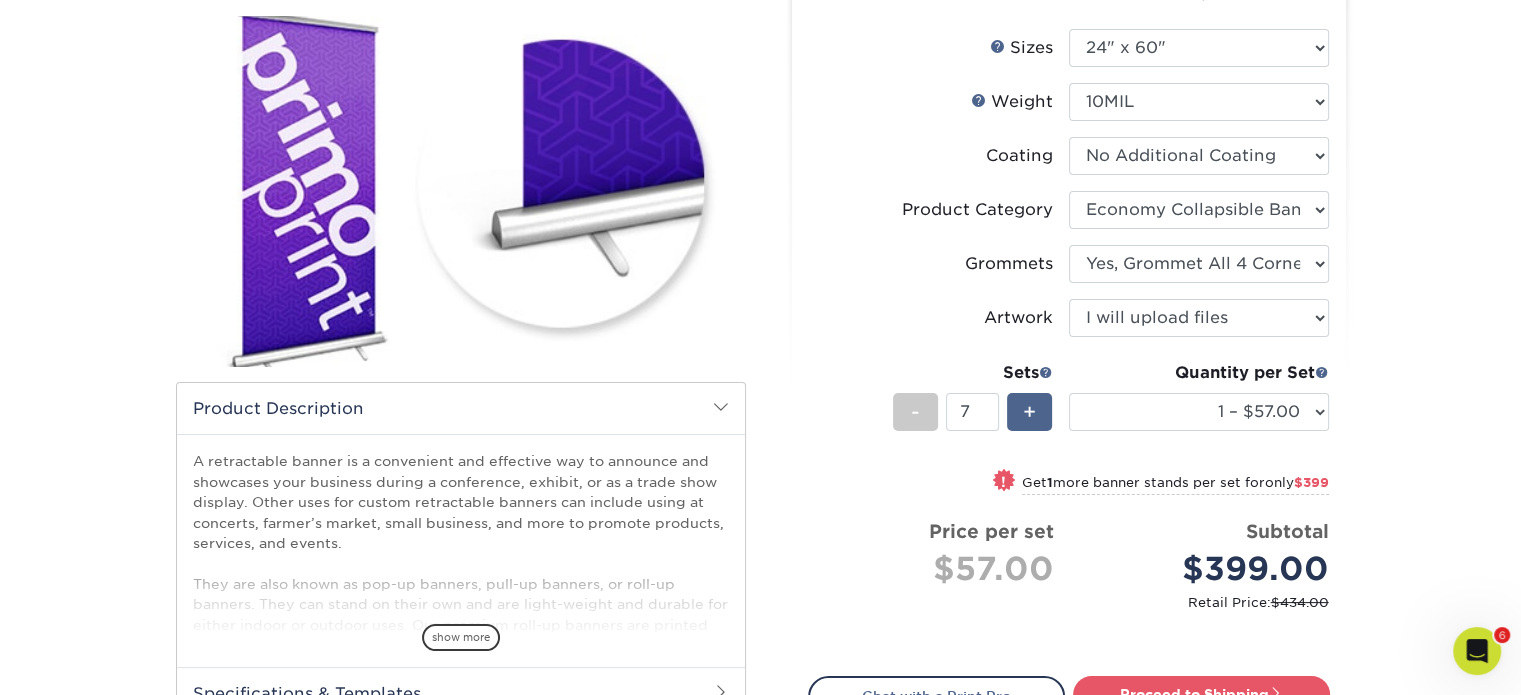 click on "+" at bounding box center [1029, 412] 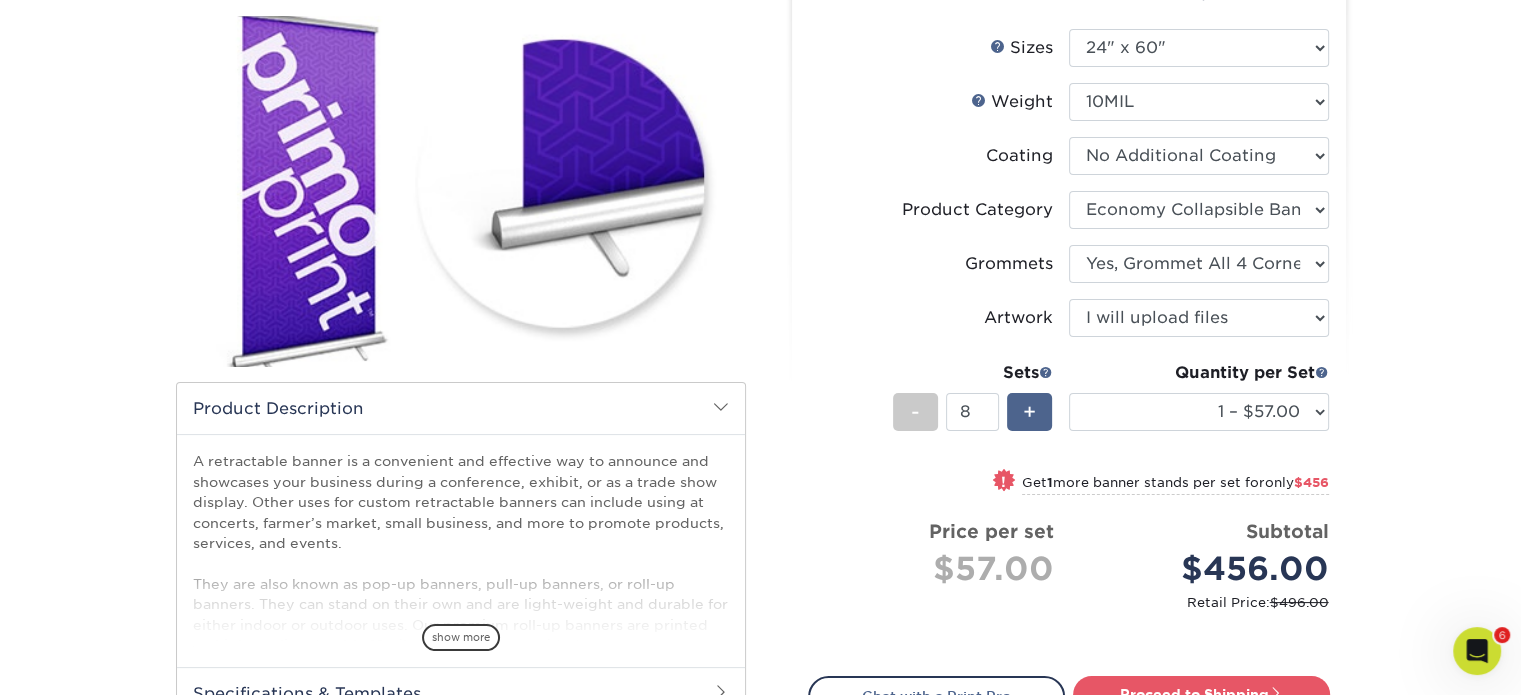 click on "+" at bounding box center (1029, 412) 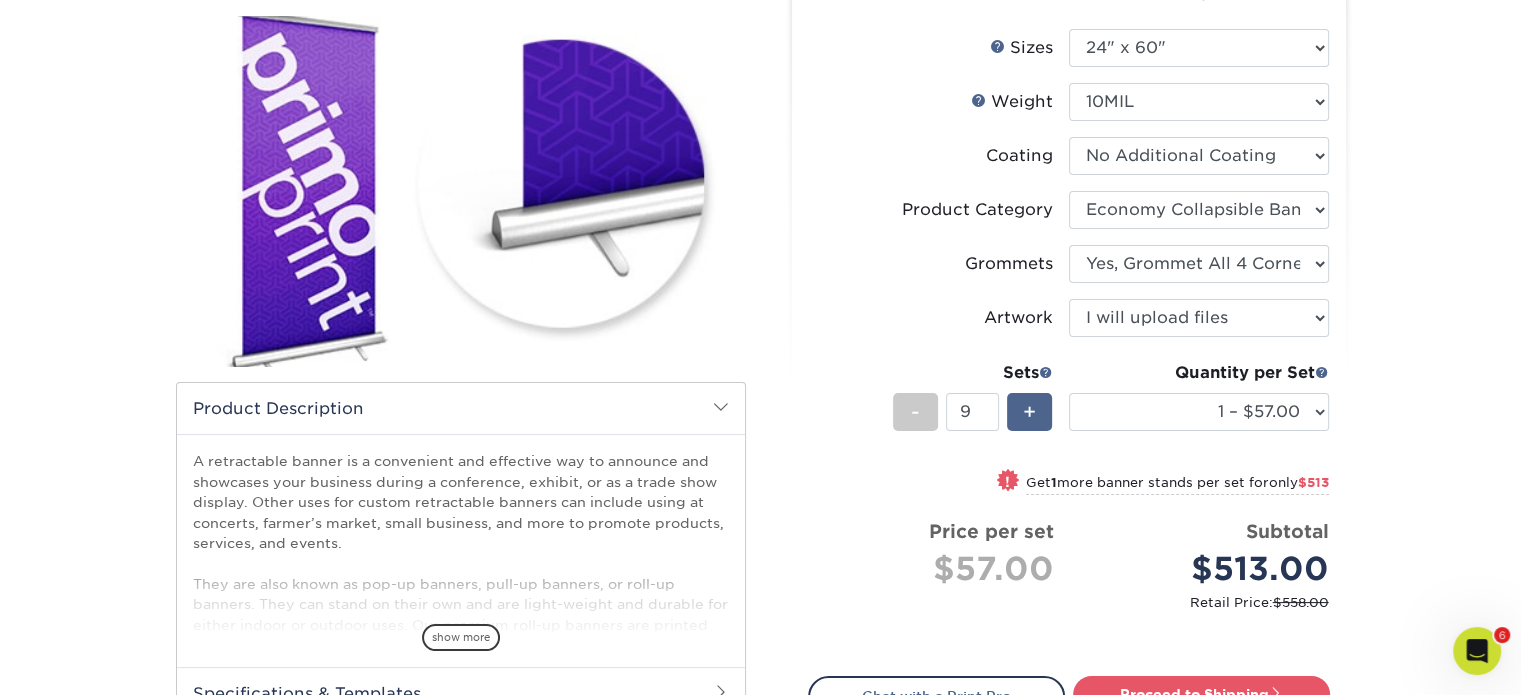 click on "+" at bounding box center (1029, 412) 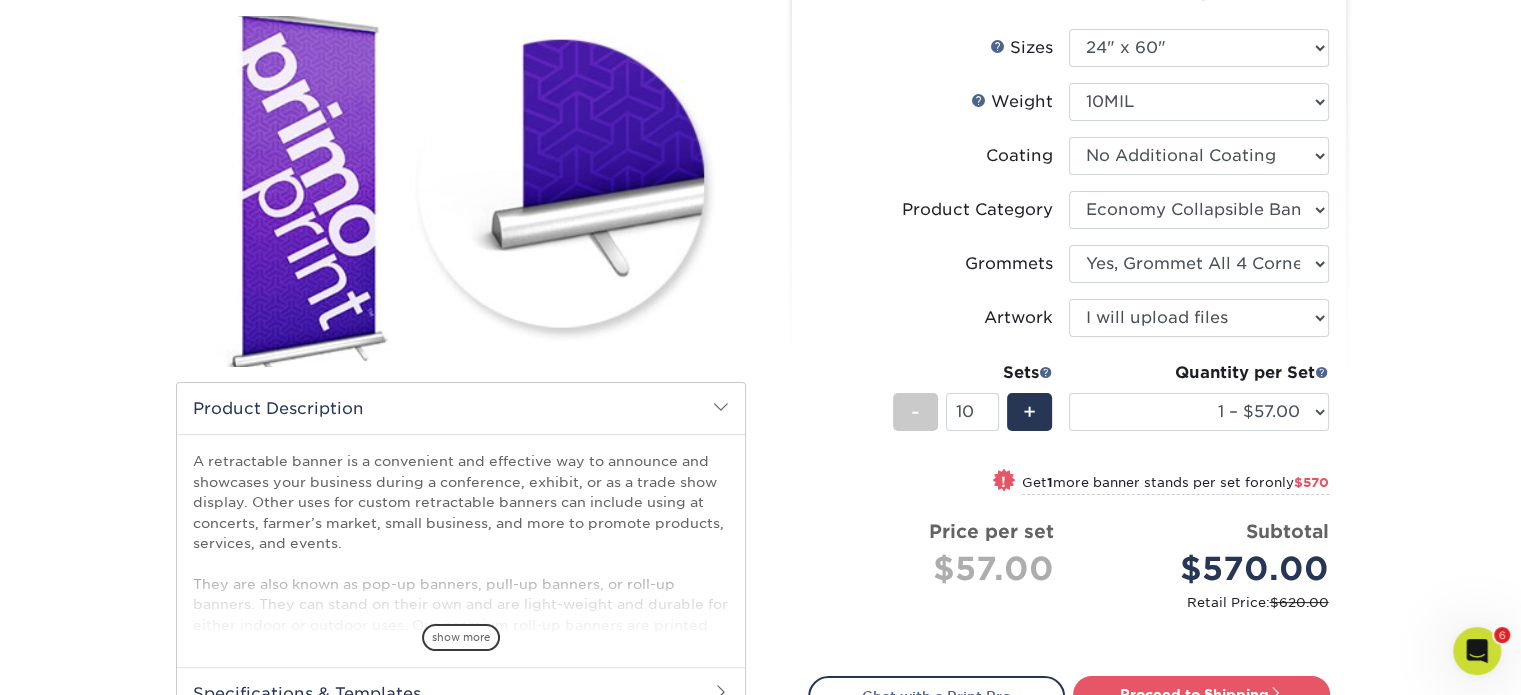 click on "Products
Banner Stands
Retractable   Banner Stands
show more Templates" at bounding box center (760, 405) 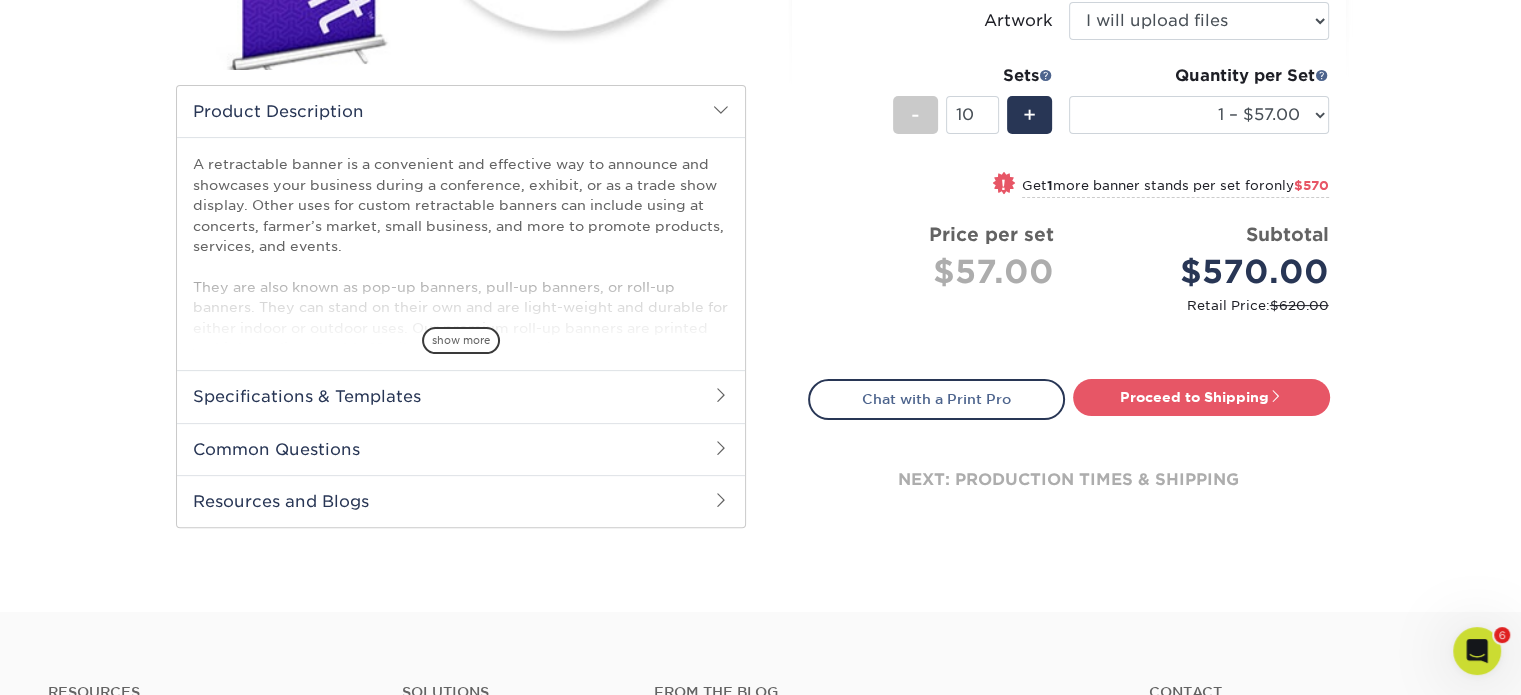 scroll, scrollTop: 528, scrollLeft: 0, axis: vertical 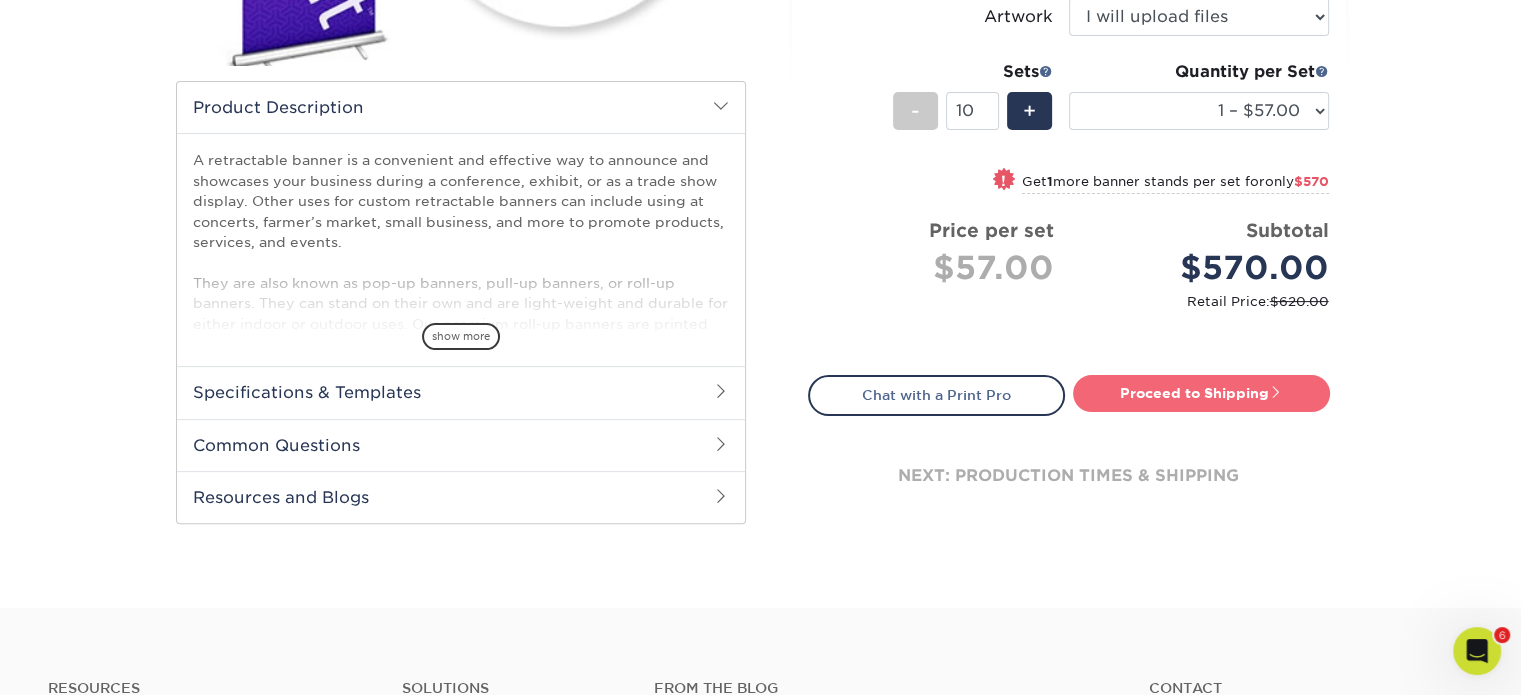 click on "Proceed to Shipping" at bounding box center [1201, 393] 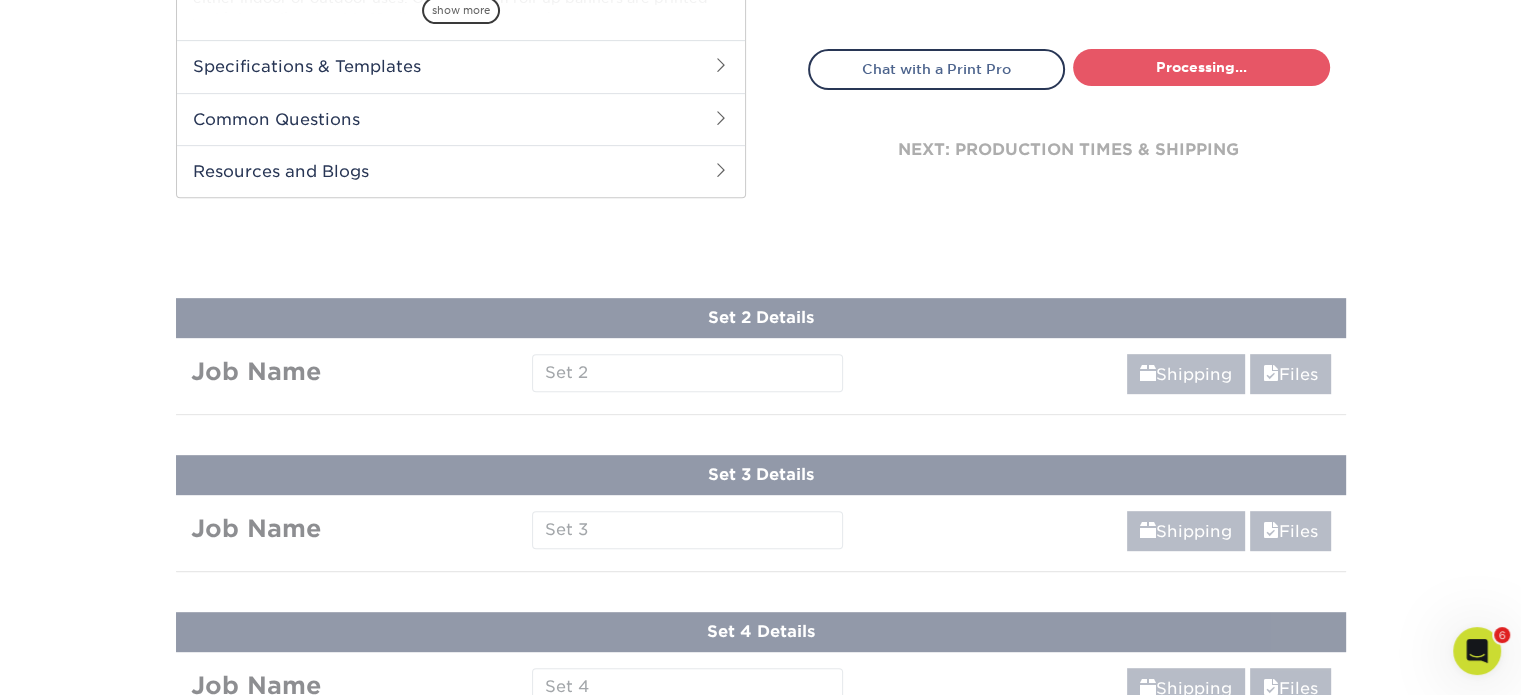 select on "43b76ee0-9185-400d-aacc-4df0303027e8" 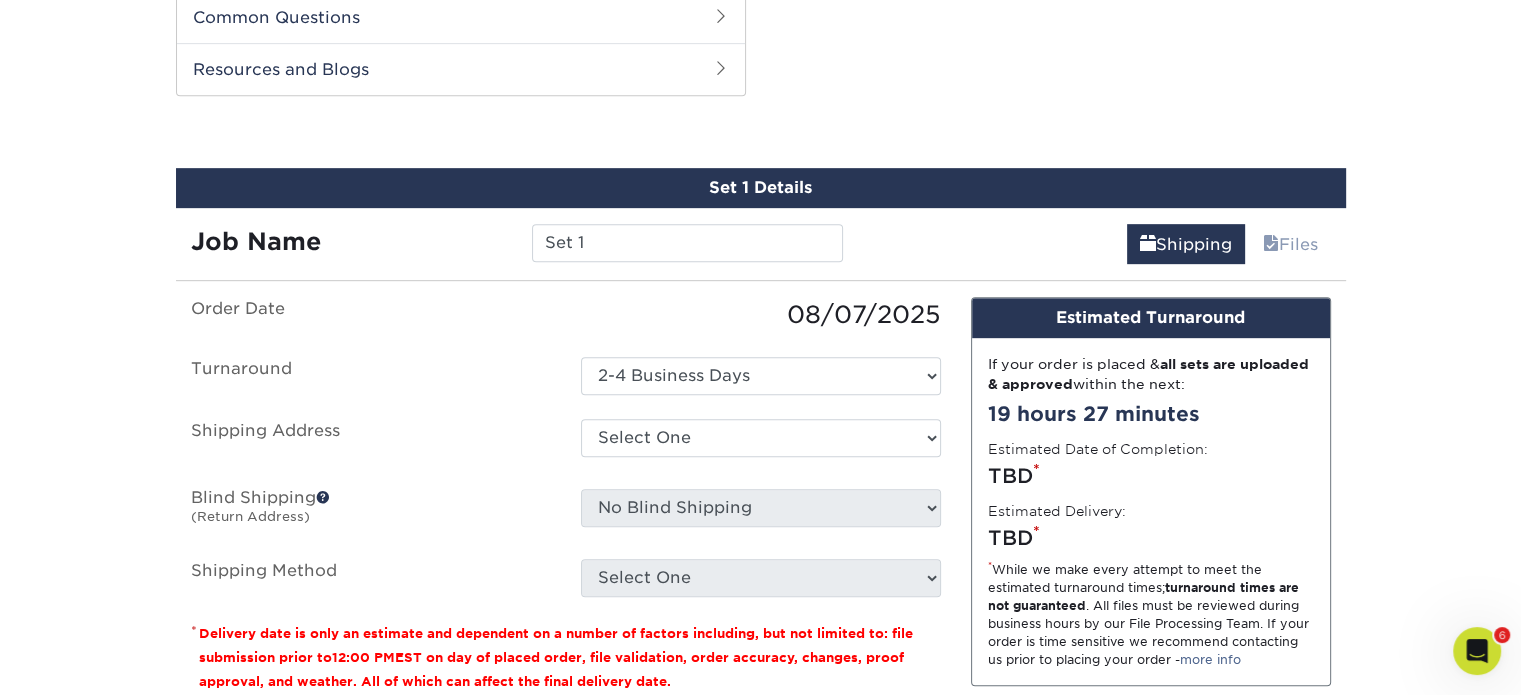 scroll, scrollTop: 988, scrollLeft: 0, axis: vertical 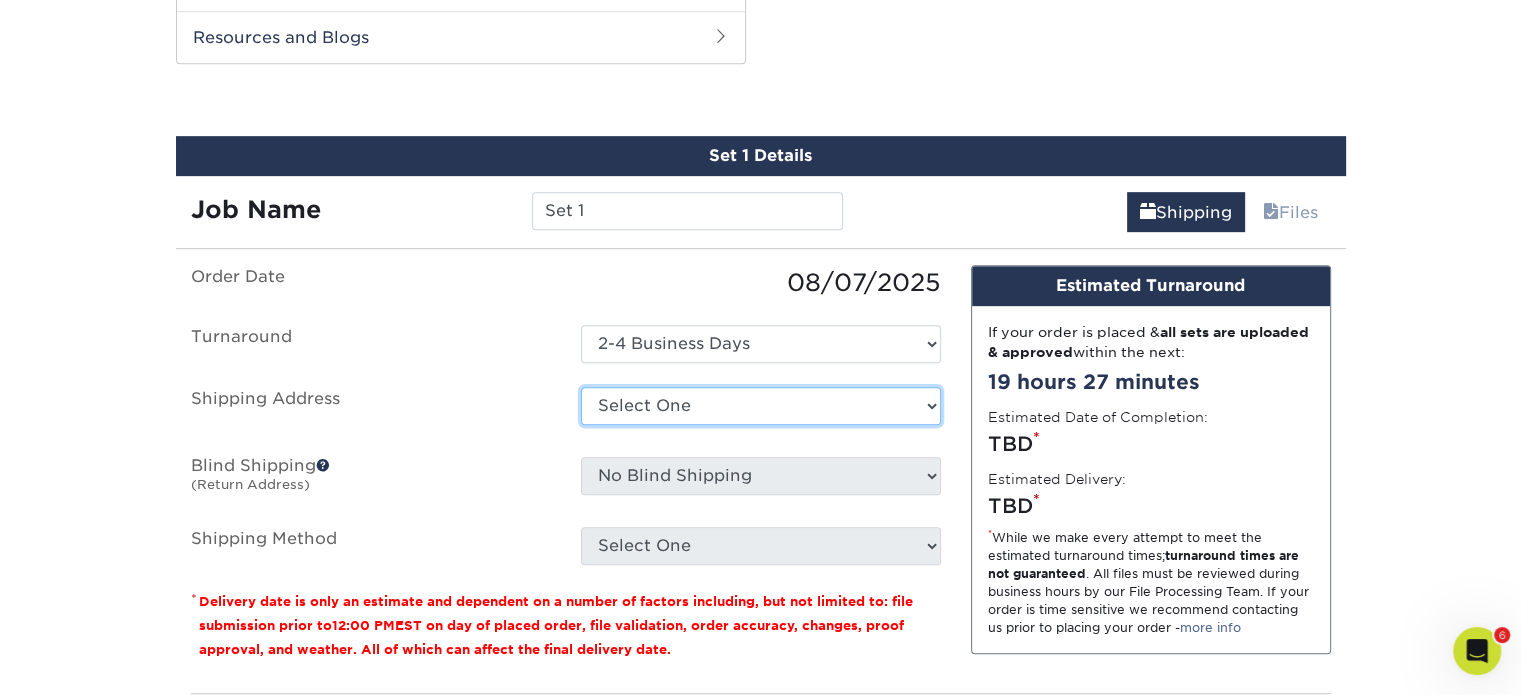 click on "Select One
394 Lake City Hwy
441 Camino Hermoso
4760 Goer Drive
Adapt Concepts
Aruba
Beaufort NC
Cabo Frio, Los Cabos
Cameron McClellan
CC Aires
CES Monterey
CES Post Box
Cesar Zamarripa
Coastline Coating Services, LLC
Comfort Heating and Cooling
Copper Group, El Salvador
Econfort - Costa Rica
Grupo Ayre
Grupo CEMCA
Guerra Engineering
Hiram Moreno, home
Holy City
Home IG Miami PMB JR Miami" at bounding box center [761, 406] 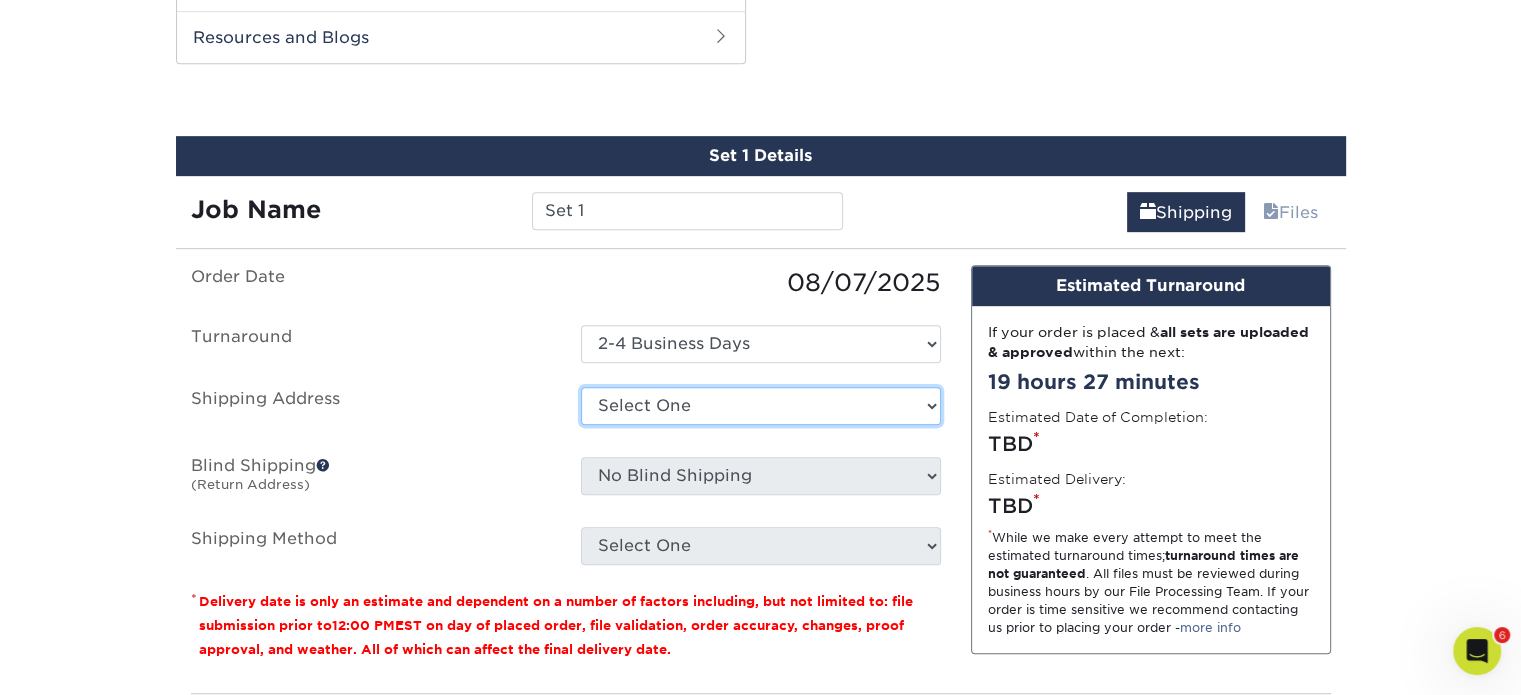 select on "278520" 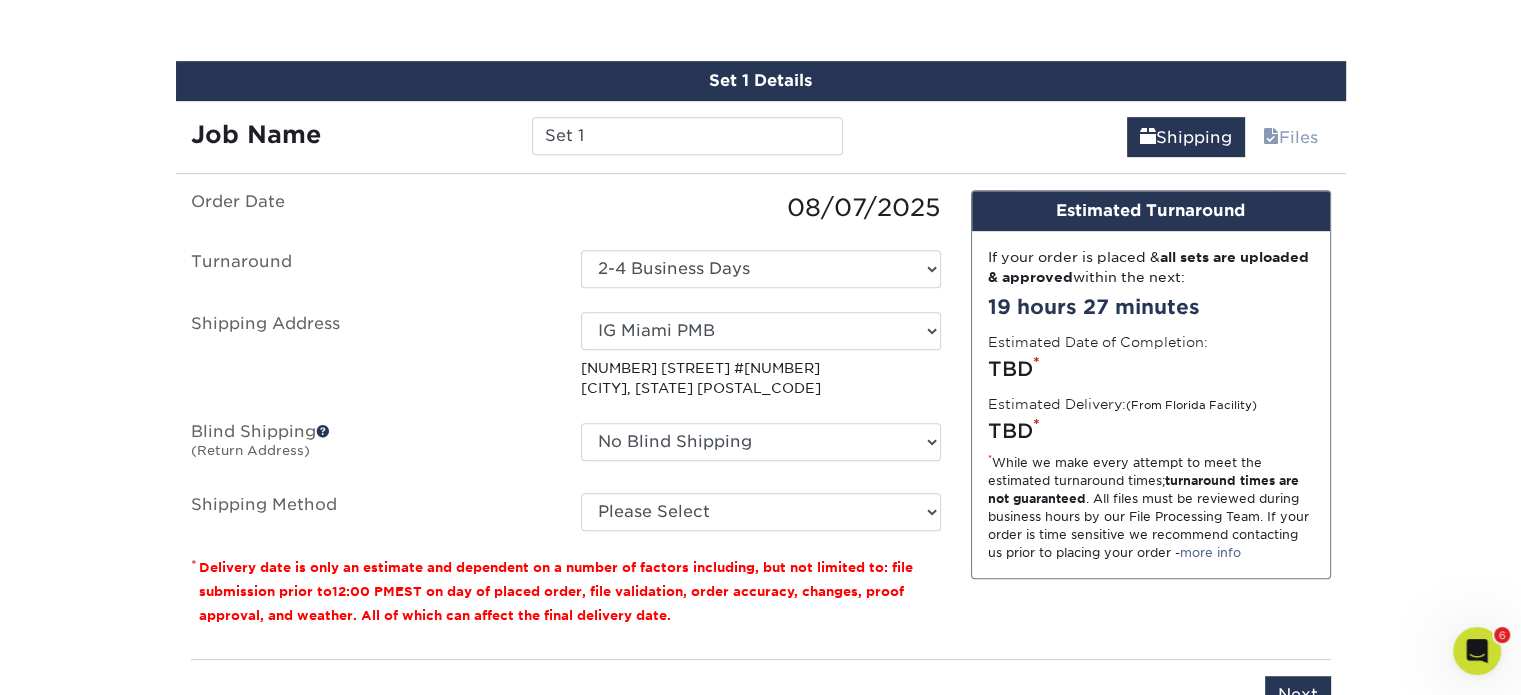 scroll, scrollTop: 1064, scrollLeft: 0, axis: vertical 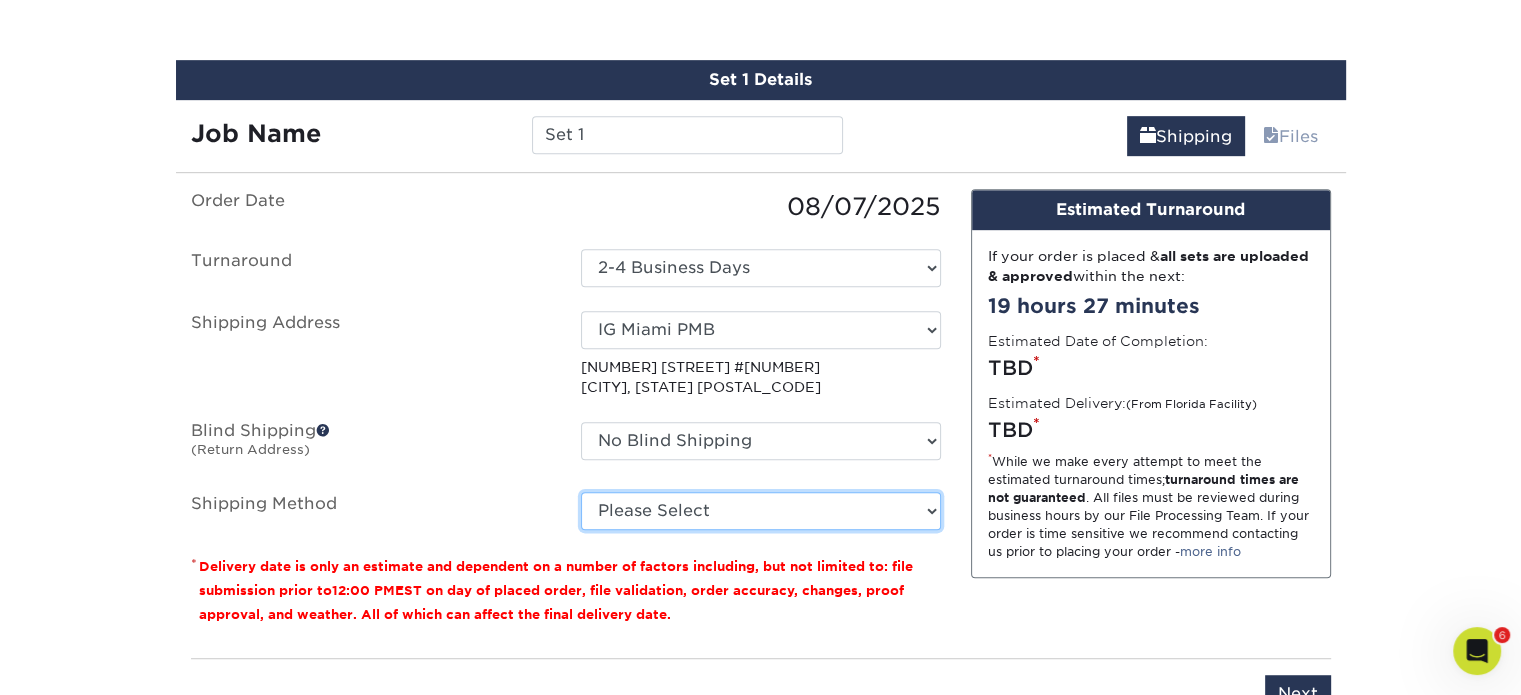 click on "Please Select Ground Shipping (+$14.96) 3 Day Shipping Service (+$15.39) 2 Day Air Shipping (+$16.02) Next Day Shipping by 5pm (+$20.38) Next Day Shipping by 12 noon (+$21.88) Next Day Air Early A.M. (+$127.30)" at bounding box center (761, 511) 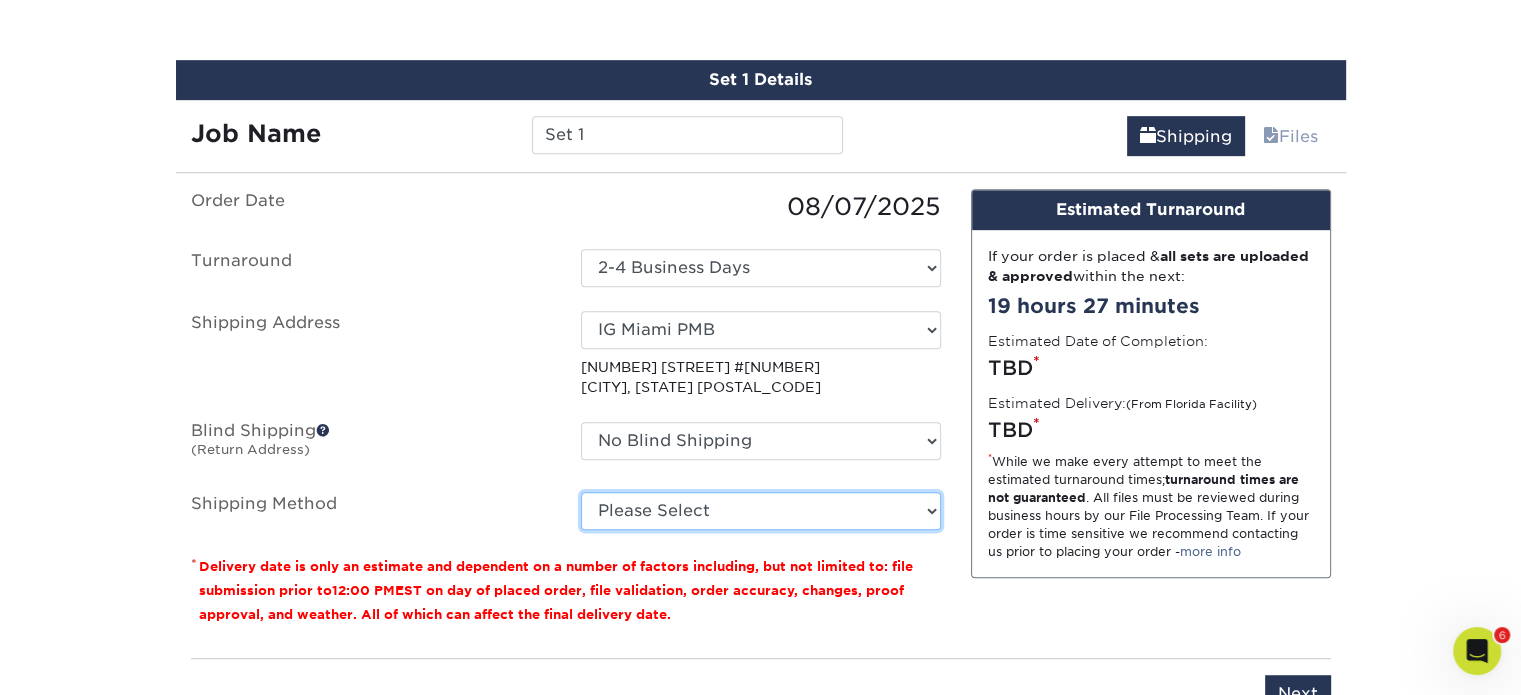select on "03" 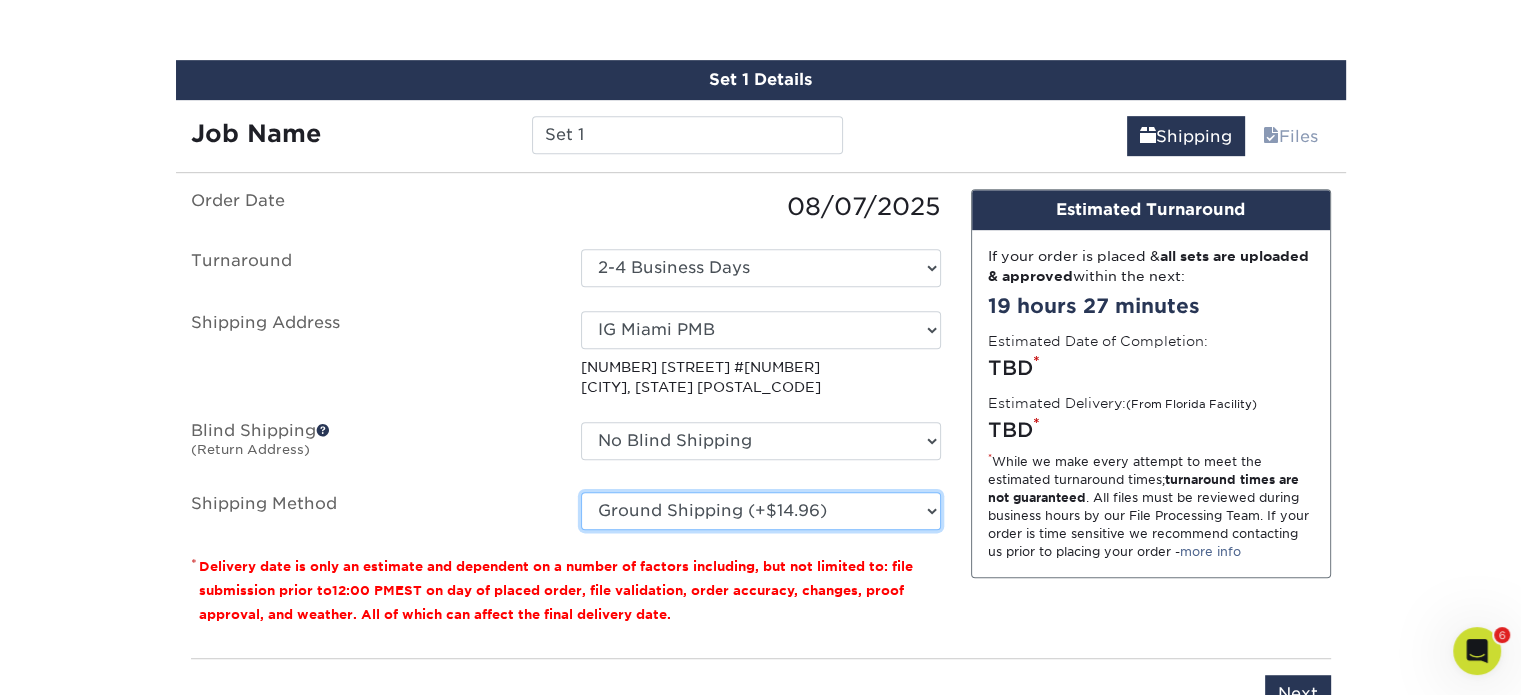 click on "Please Select Ground Shipping (+$14.96) 3 Day Shipping Service (+$15.39) 2 Day Air Shipping (+$16.02) Next Day Shipping by 5pm (+$20.38) Next Day Shipping by 12 noon (+$21.88) Next Day Air Early A.M. (+$127.30)" at bounding box center [761, 511] 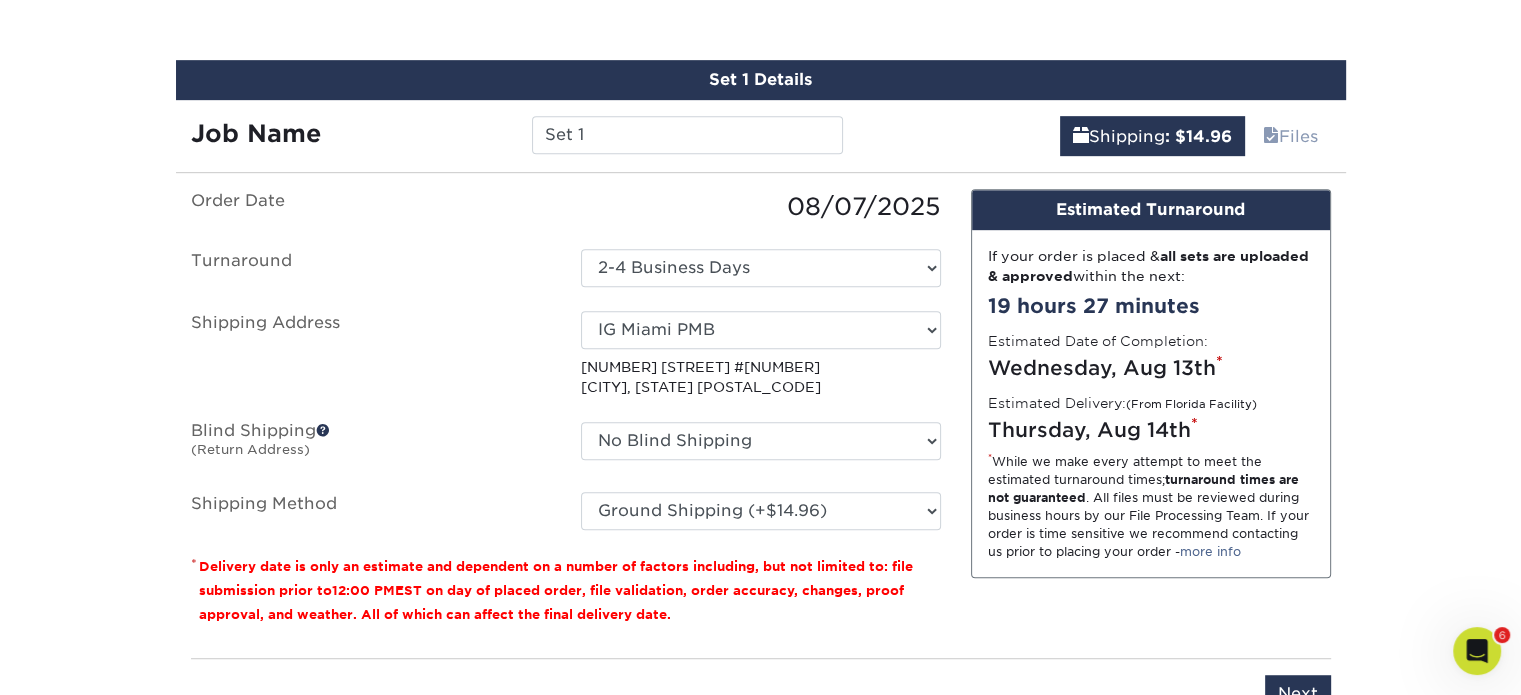click on "Shipping Address" at bounding box center (371, 354) 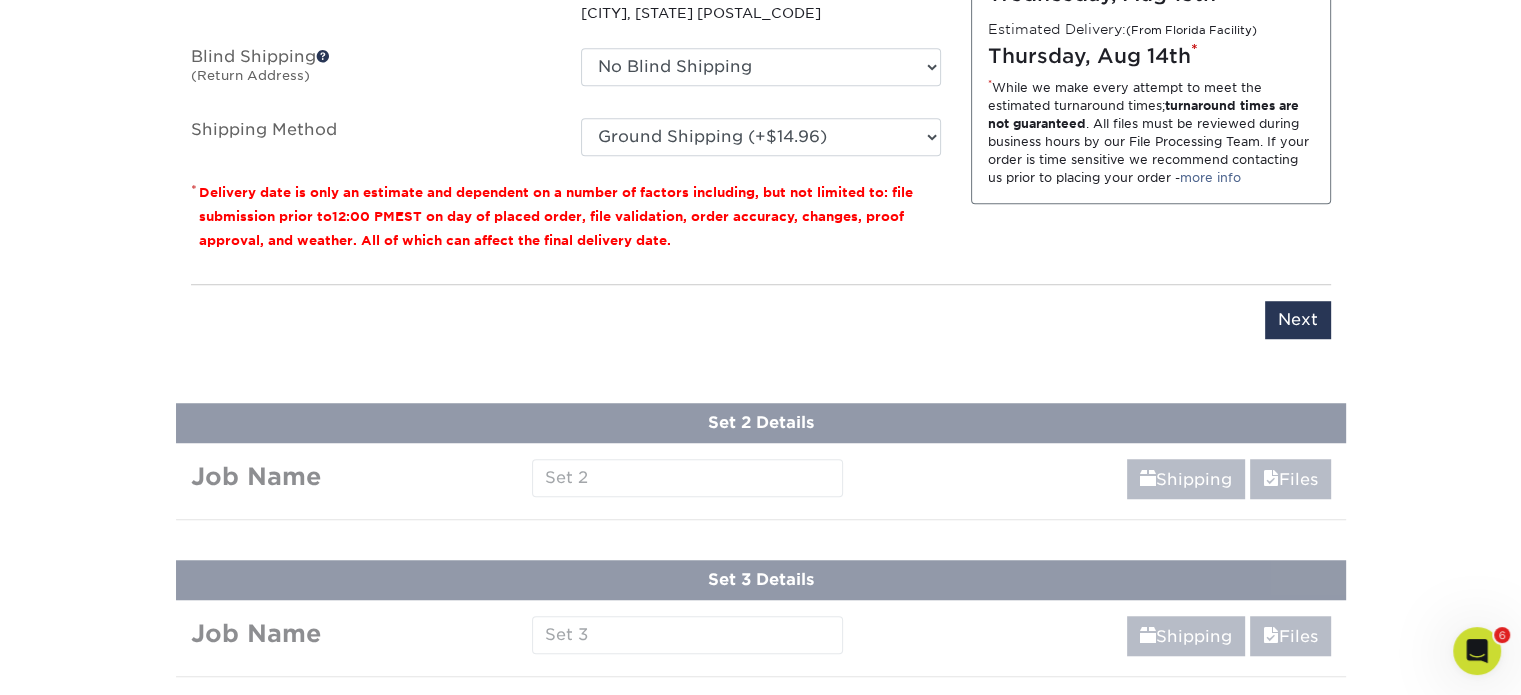scroll, scrollTop: 1398, scrollLeft: 0, axis: vertical 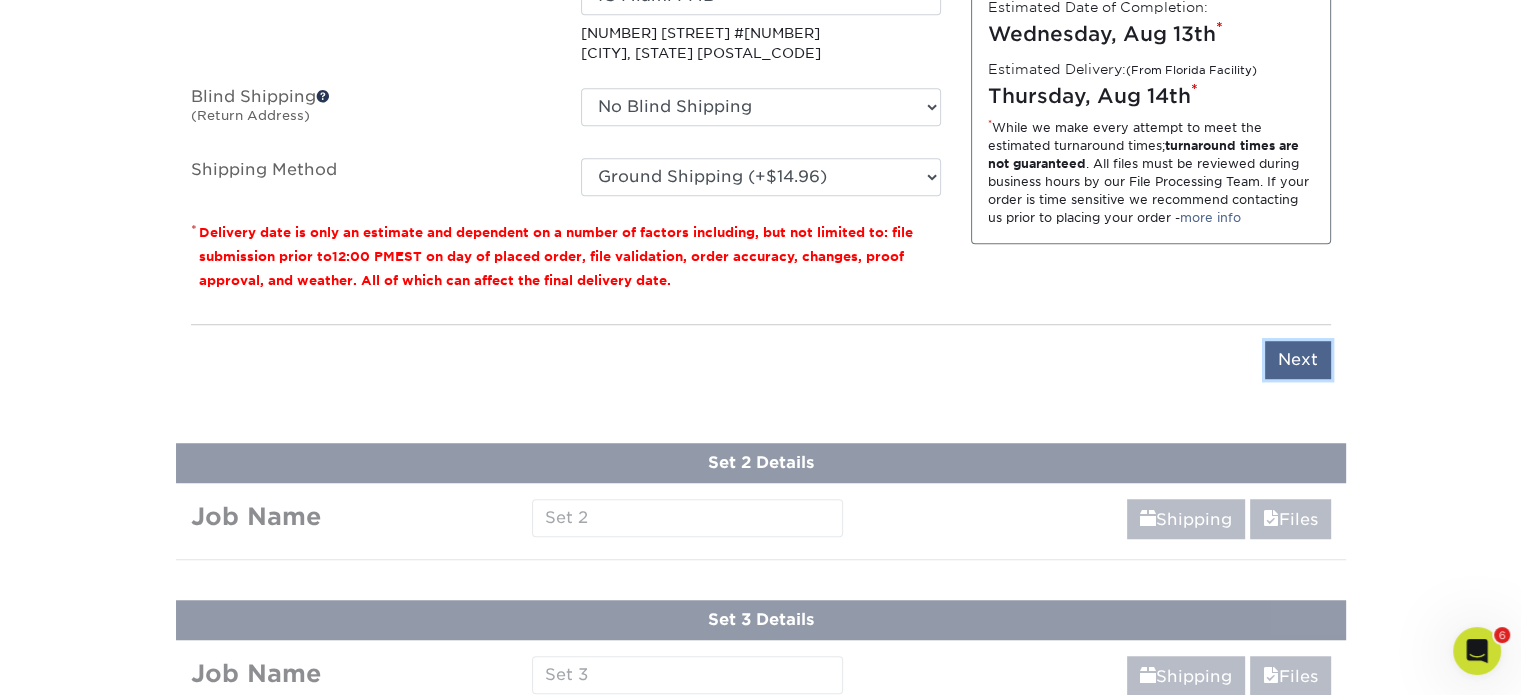 click on "Next" at bounding box center (1298, 360) 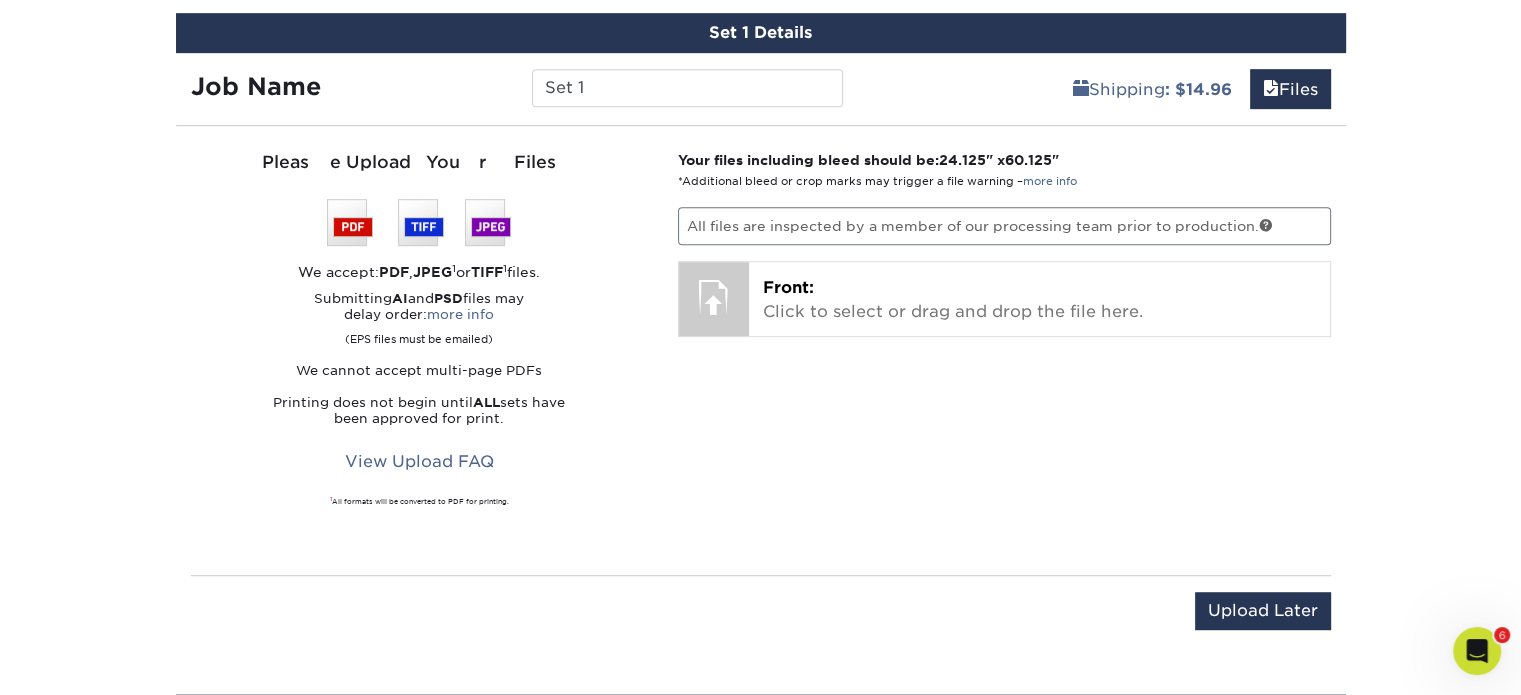 scroll, scrollTop: 1110, scrollLeft: 0, axis: vertical 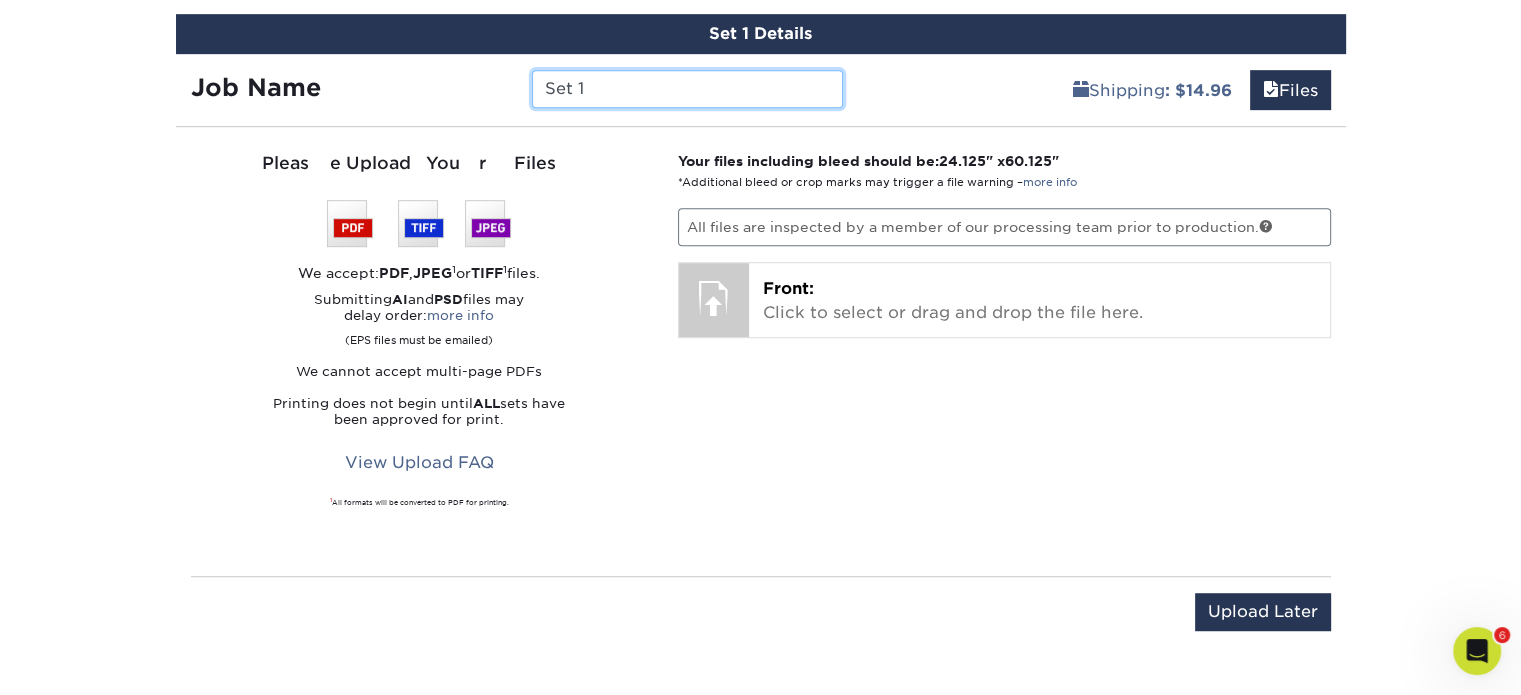click on "Set 1" at bounding box center (687, 89) 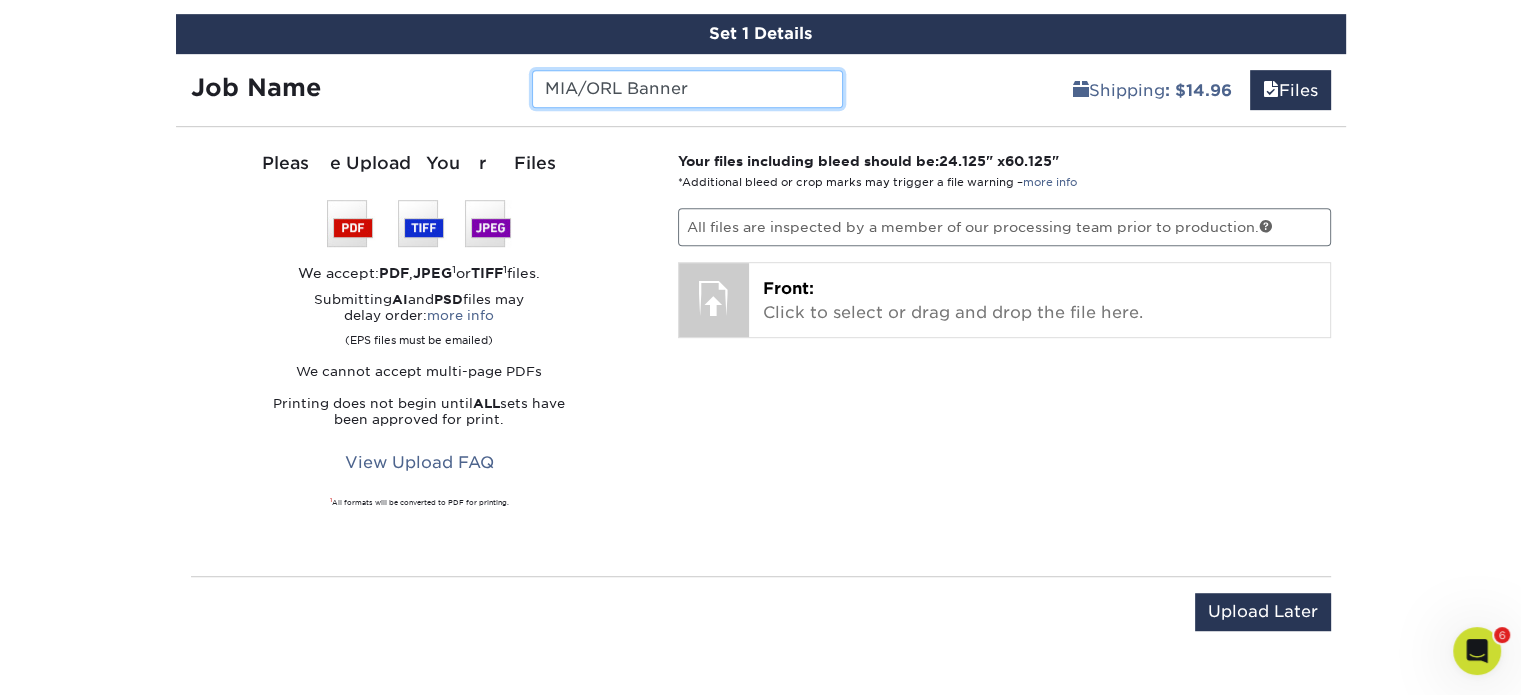 type on "MIA/ORL Banner" 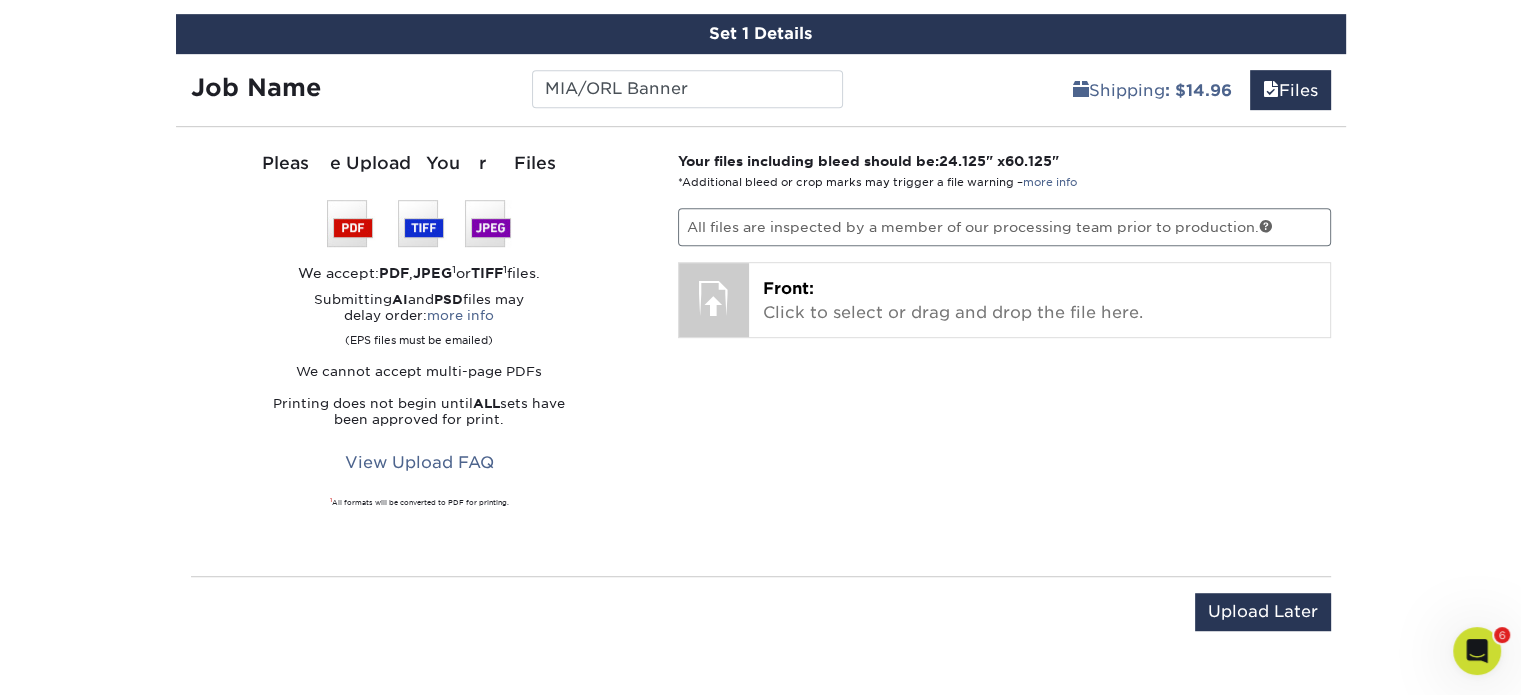 click on "Set 1 Details
Job Name
MIA/ORL Banner
Shipping : $14.96
Files
You've choosen mailing services! If you have a  csv  address list please upload it in the next section.
Order Date
08/07/2025
Turnaround
Select One 2-4 Business Days
Shipping Address
Select One
394 Lake City Hwy
441 Camino Hermoso
4760 Goer Drive
Adapt Concepts
Aruba" at bounding box center (761, 334) 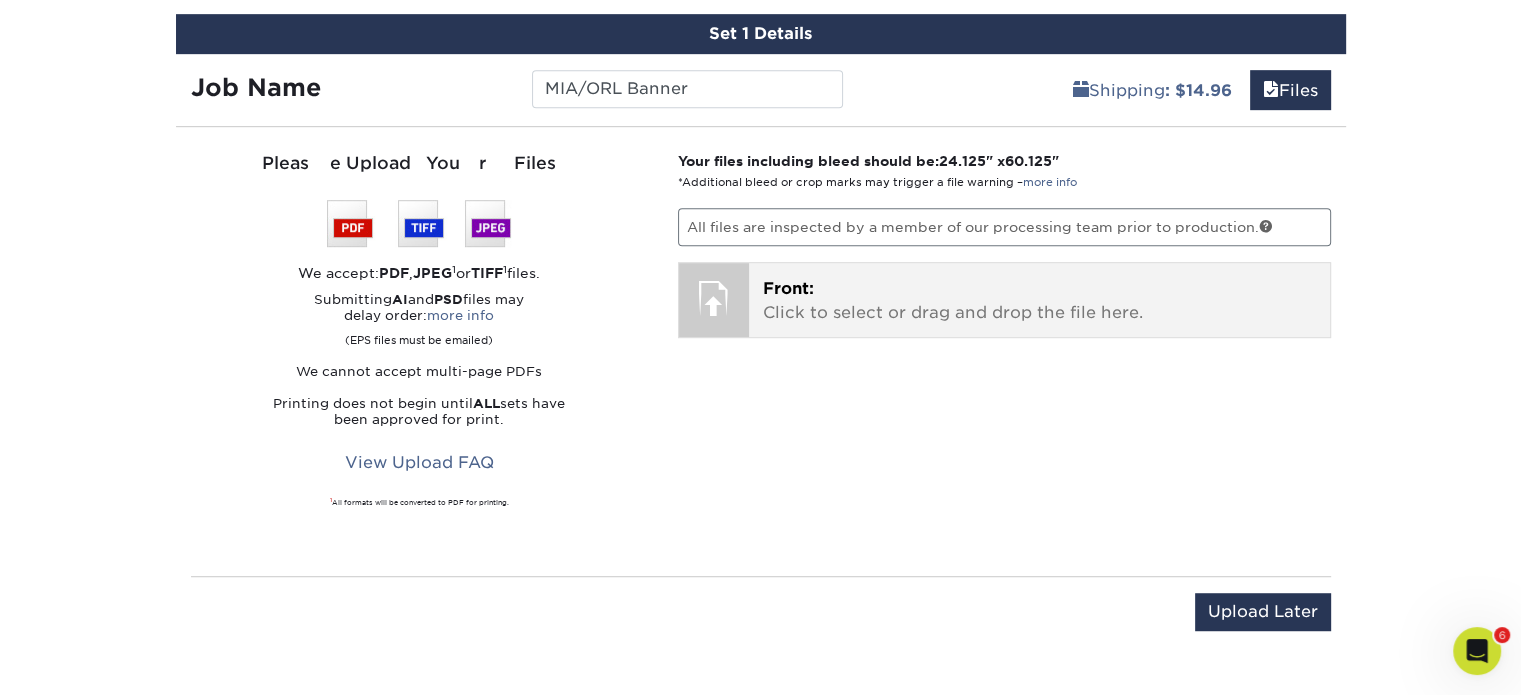 click on "Front:" at bounding box center [788, 288] 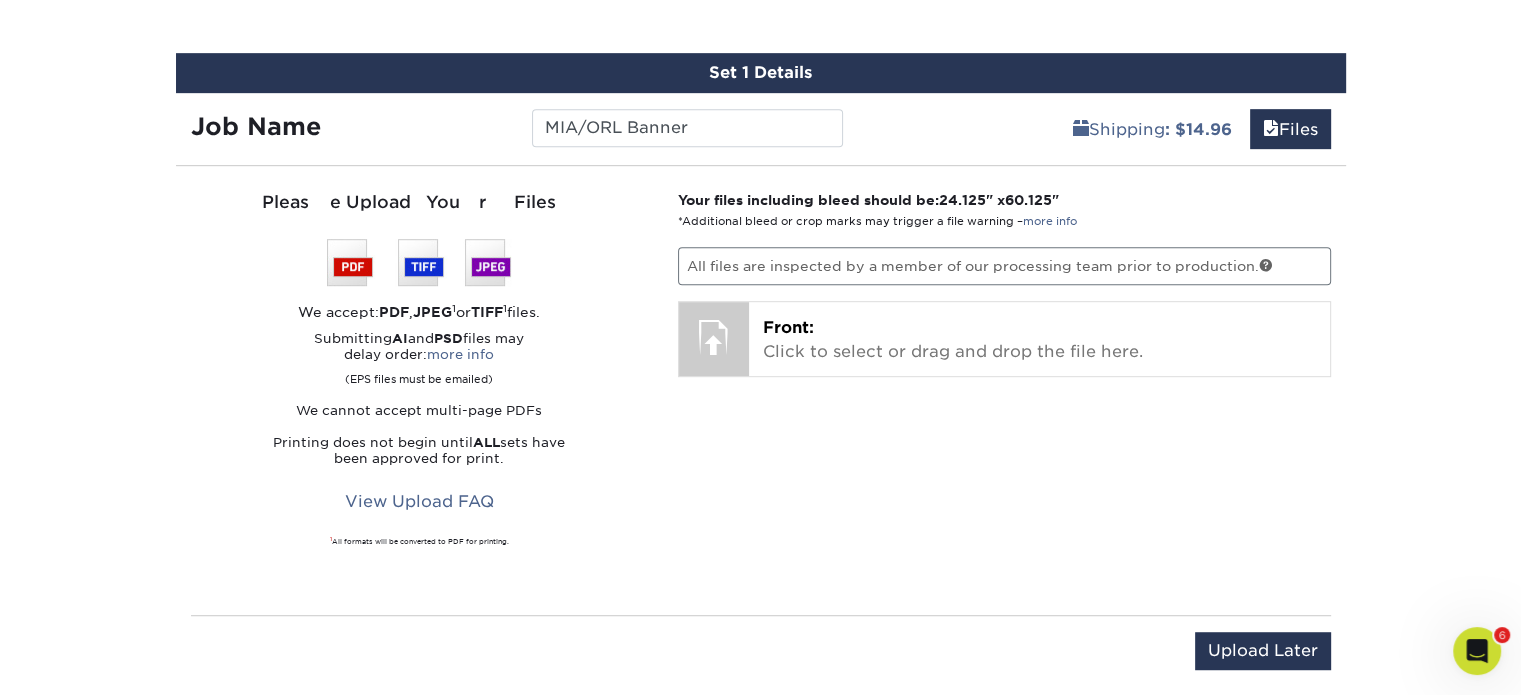 scroll, scrollTop: 1070, scrollLeft: 0, axis: vertical 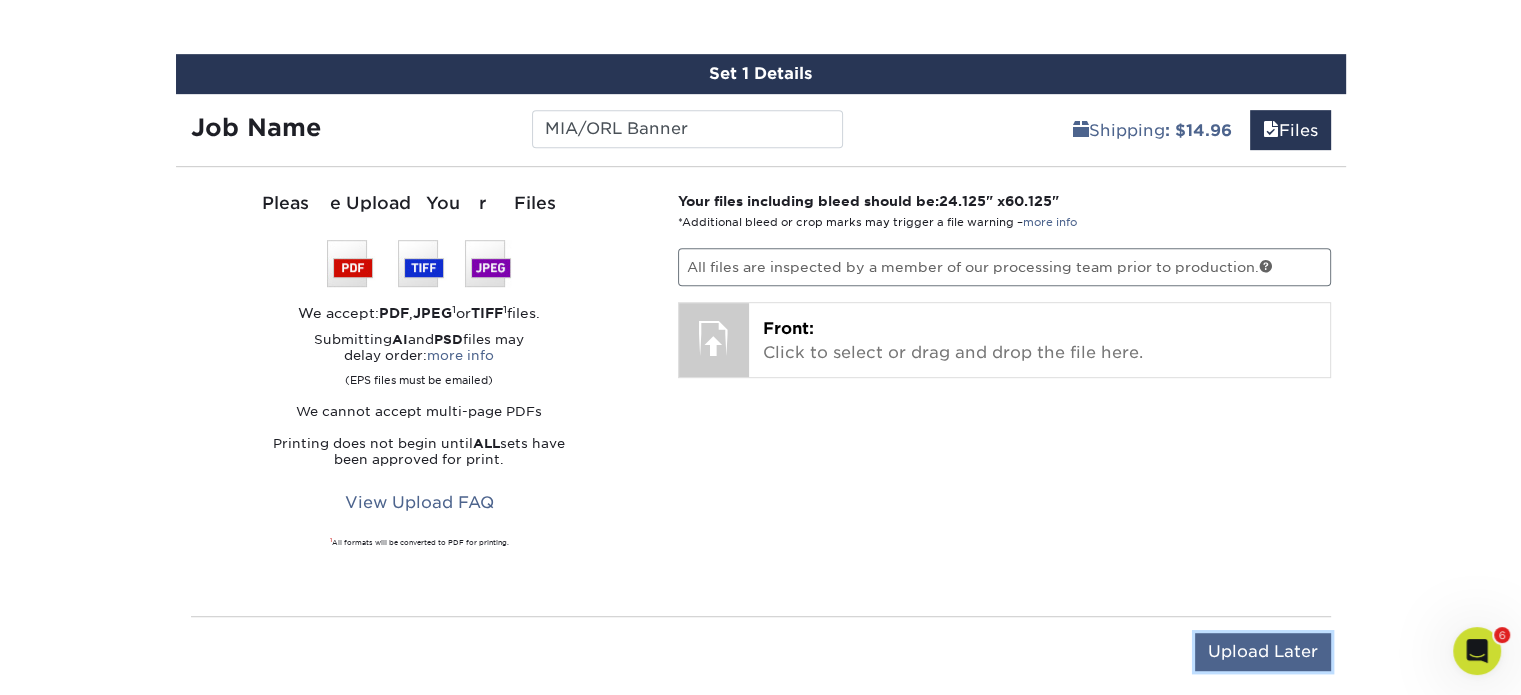 click on "Upload Later" at bounding box center (1263, 652) 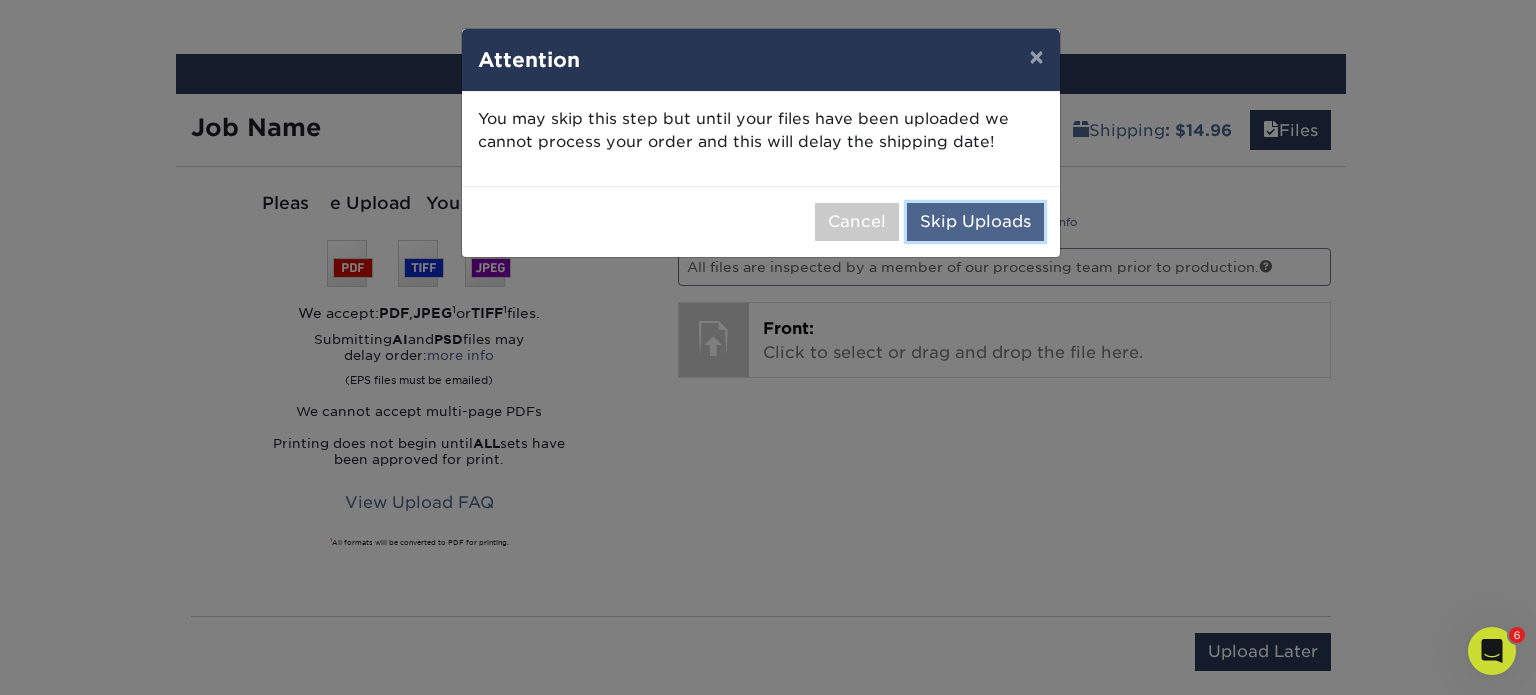 click on "Skip Uploads" at bounding box center (975, 222) 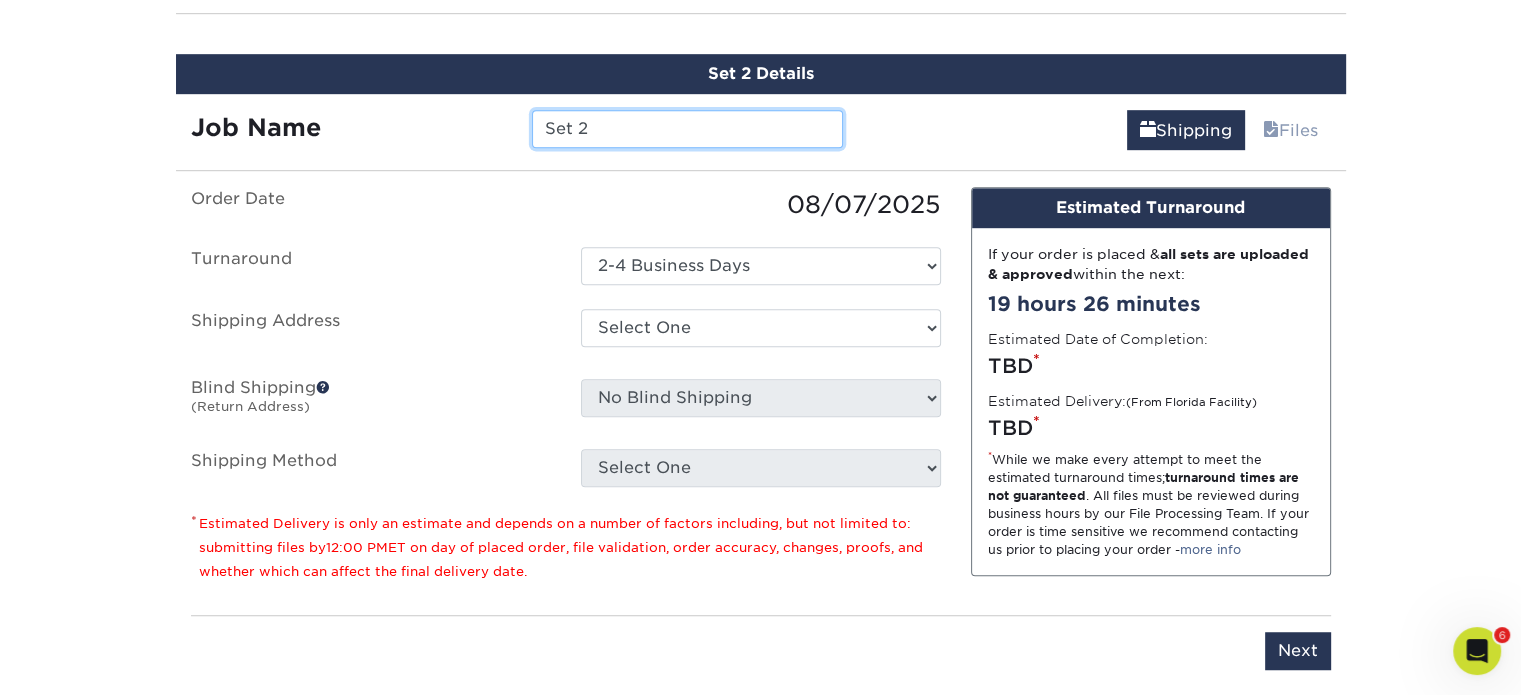scroll, scrollTop: 1228, scrollLeft: 0, axis: vertical 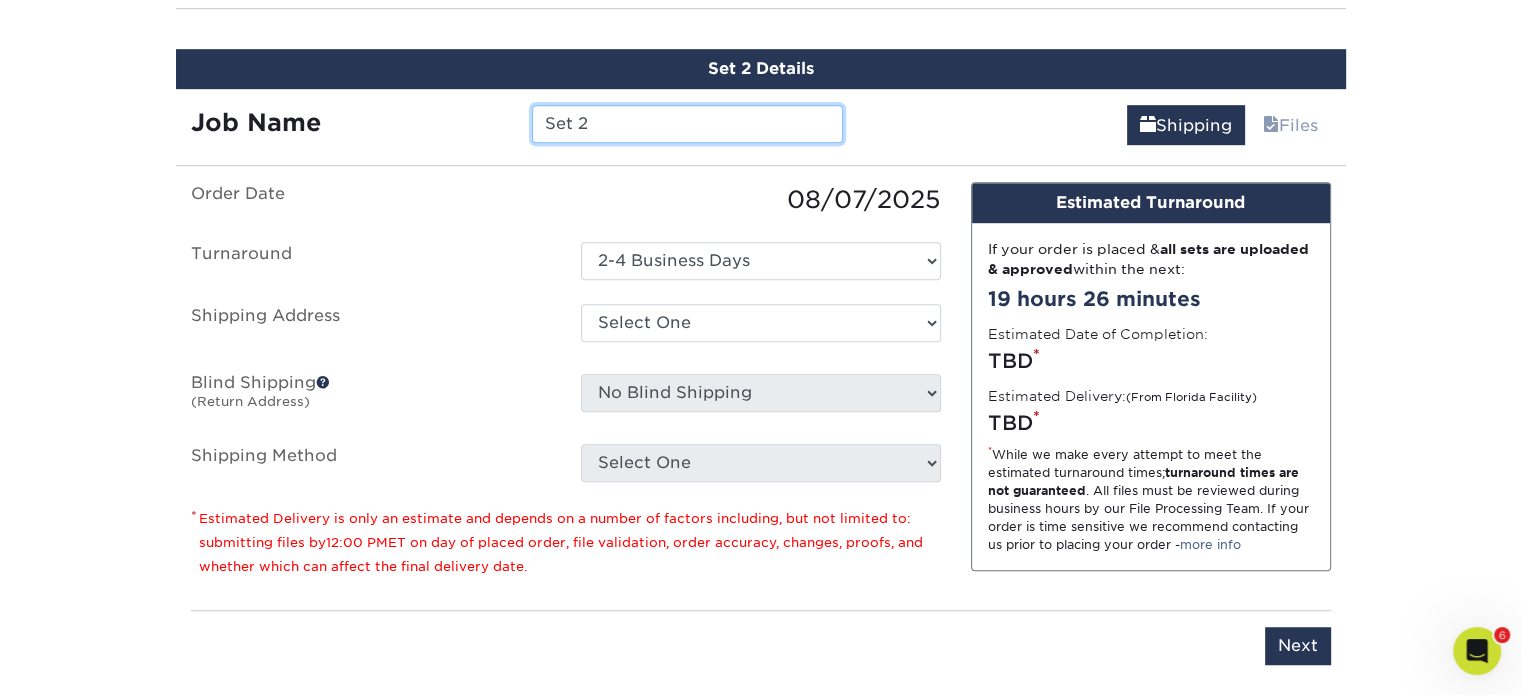 paste on "MIA/ORL Banner" 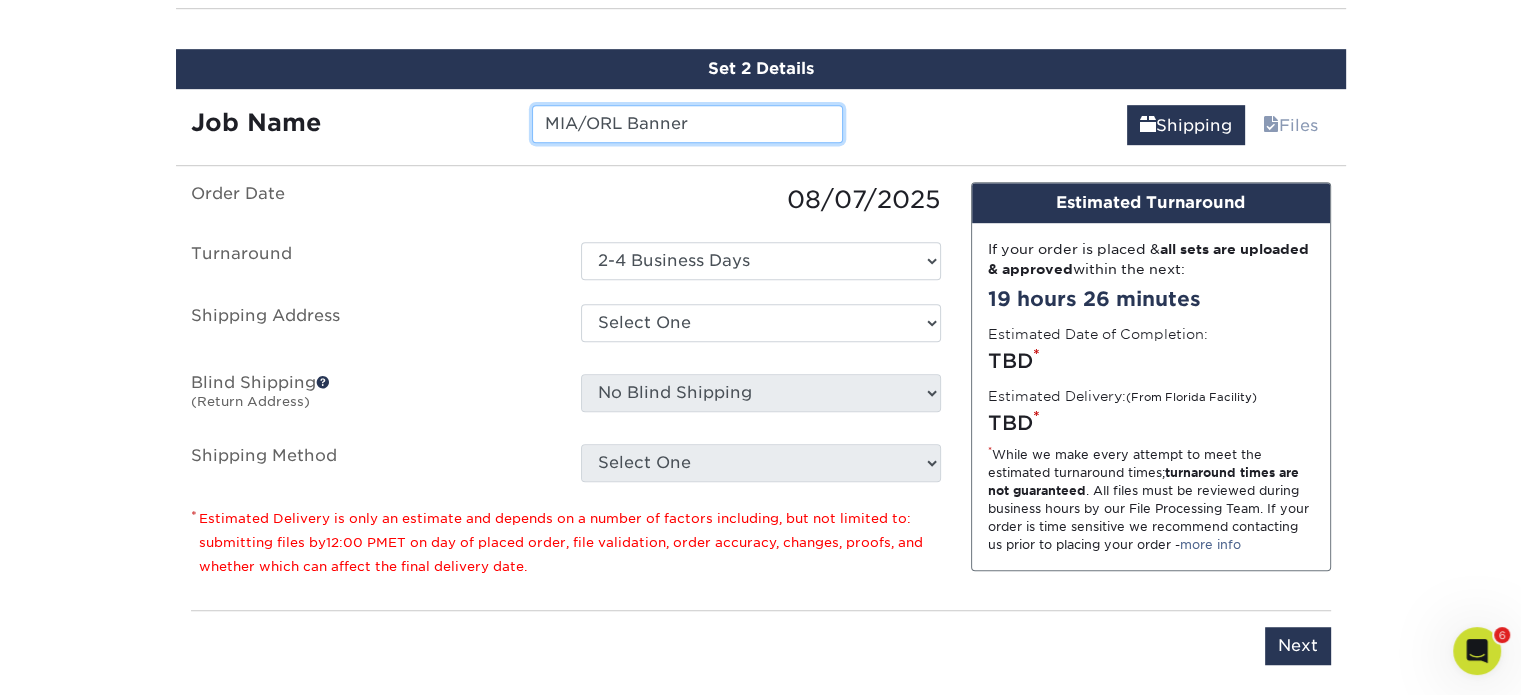 type on "MIA/ORL Banner" 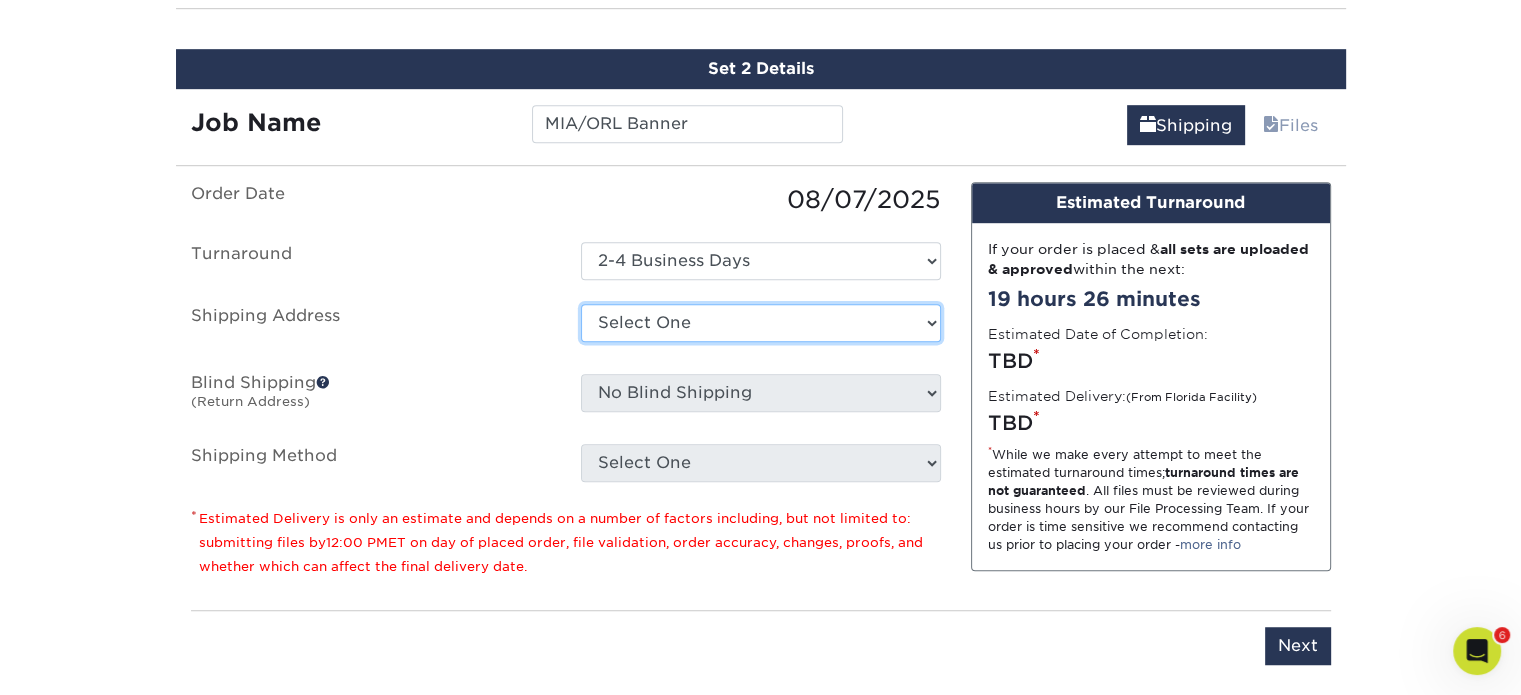 click on "Select One
394 Lake City Hwy
441 Camino Hermoso
4760 Goer Drive
Adapt Concepts
Aruba
Beaufort NC
Cabo Frio, Los Cabos
Cameron McClellan
CC Aires
CES Monterey
CES Post Box
Cesar Zamarripa
Coastline Coating Services, LLC
Comfort Heating and Cooling
Copper Group, El Salvador
Econfort - Costa Rica
Grupo Ayre
Grupo CEMCA
Guerra Engineering
Hiram Moreno, home
Holy City Home ODESA" at bounding box center (761, 323) 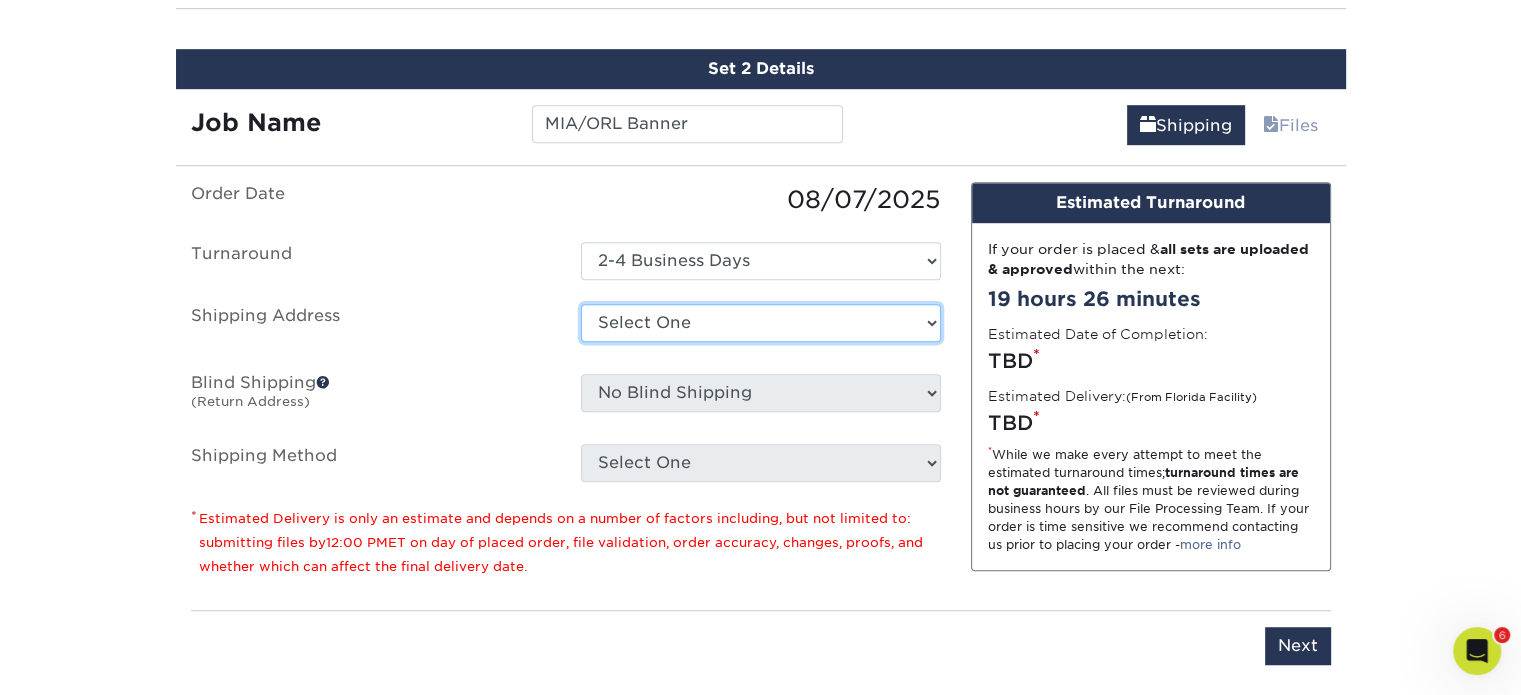 select on "278520" 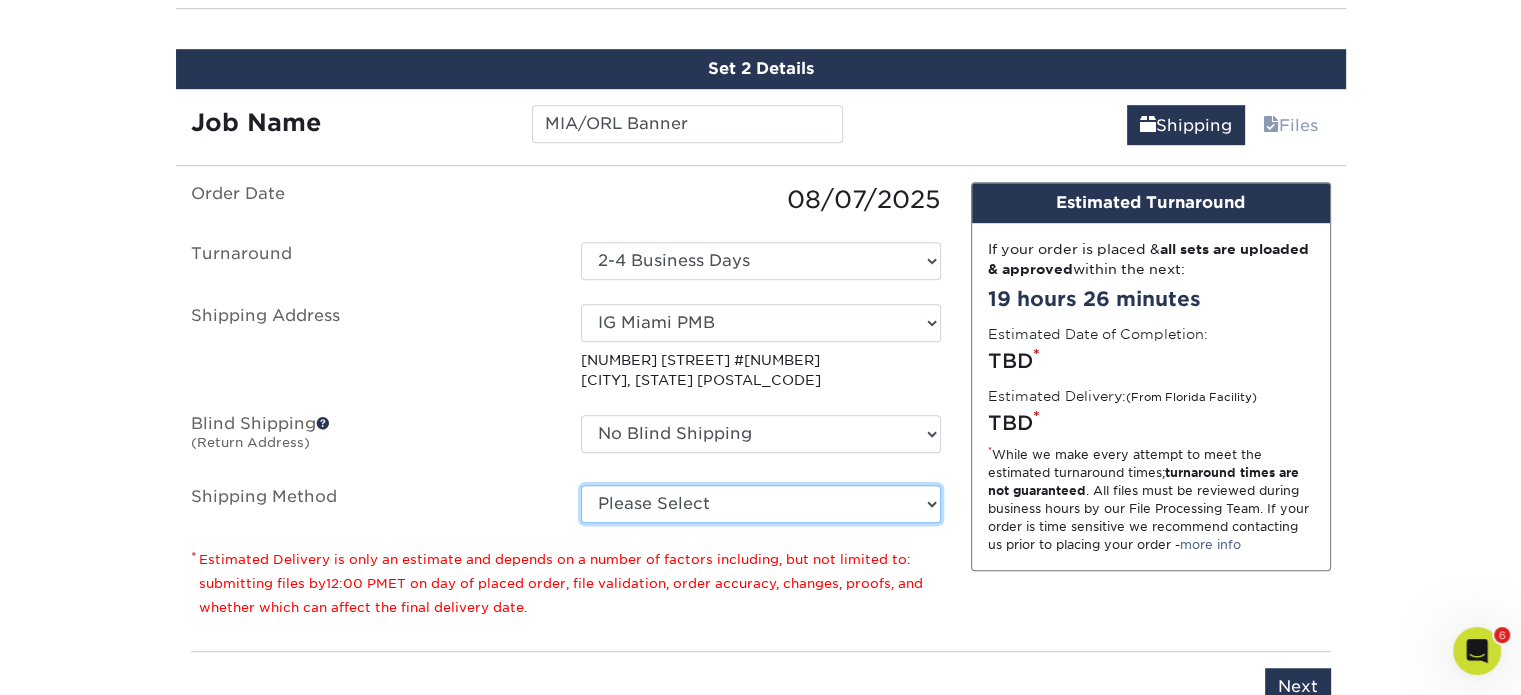 click on "Please Select Ground Shipping (+$14.96) 3 Day Shipping Service (+$15.39) 2 Day Air Shipping (+$16.02) Next Day Shipping by 5pm (+$20.38) Next Day Shipping by 12 noon (+$21.88) Next Day Air Early A.M. (+$127.30)" at bounding box center [761, 504] 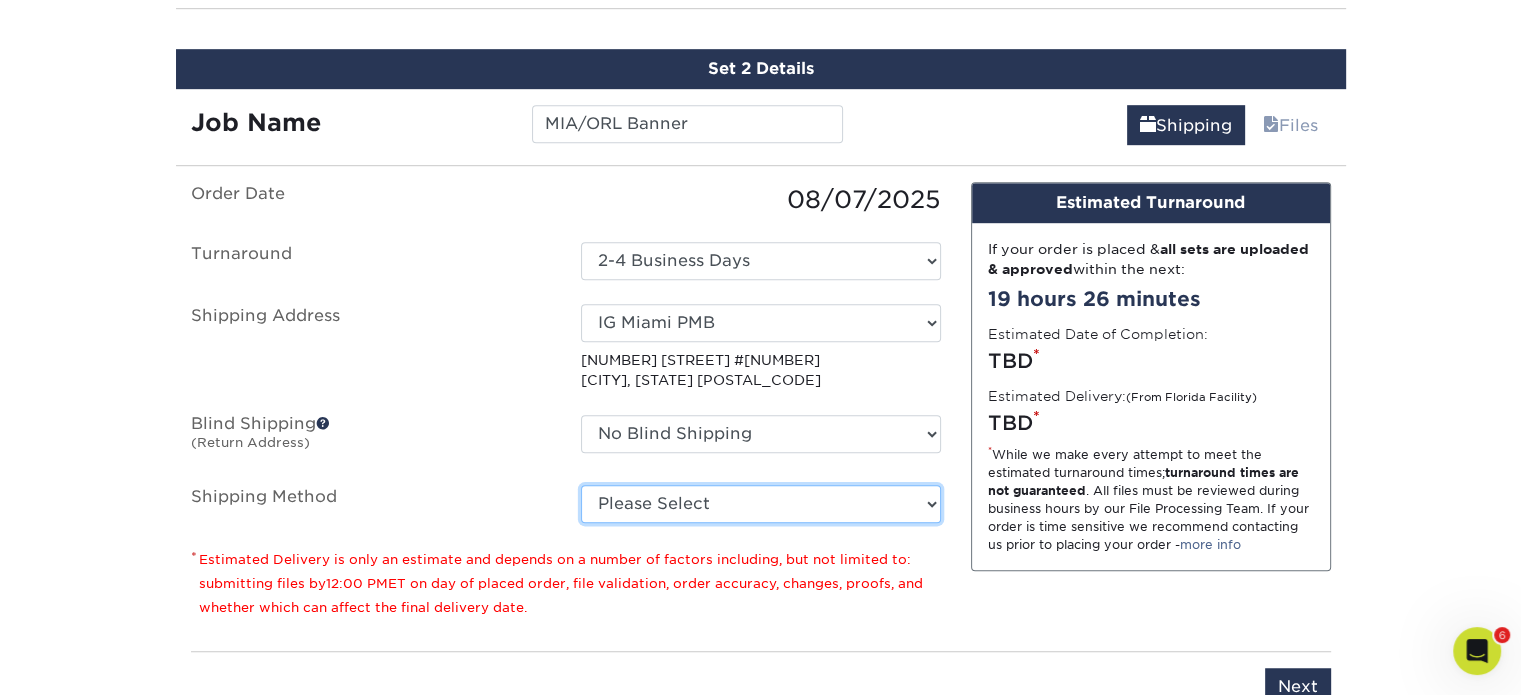 select on "03" 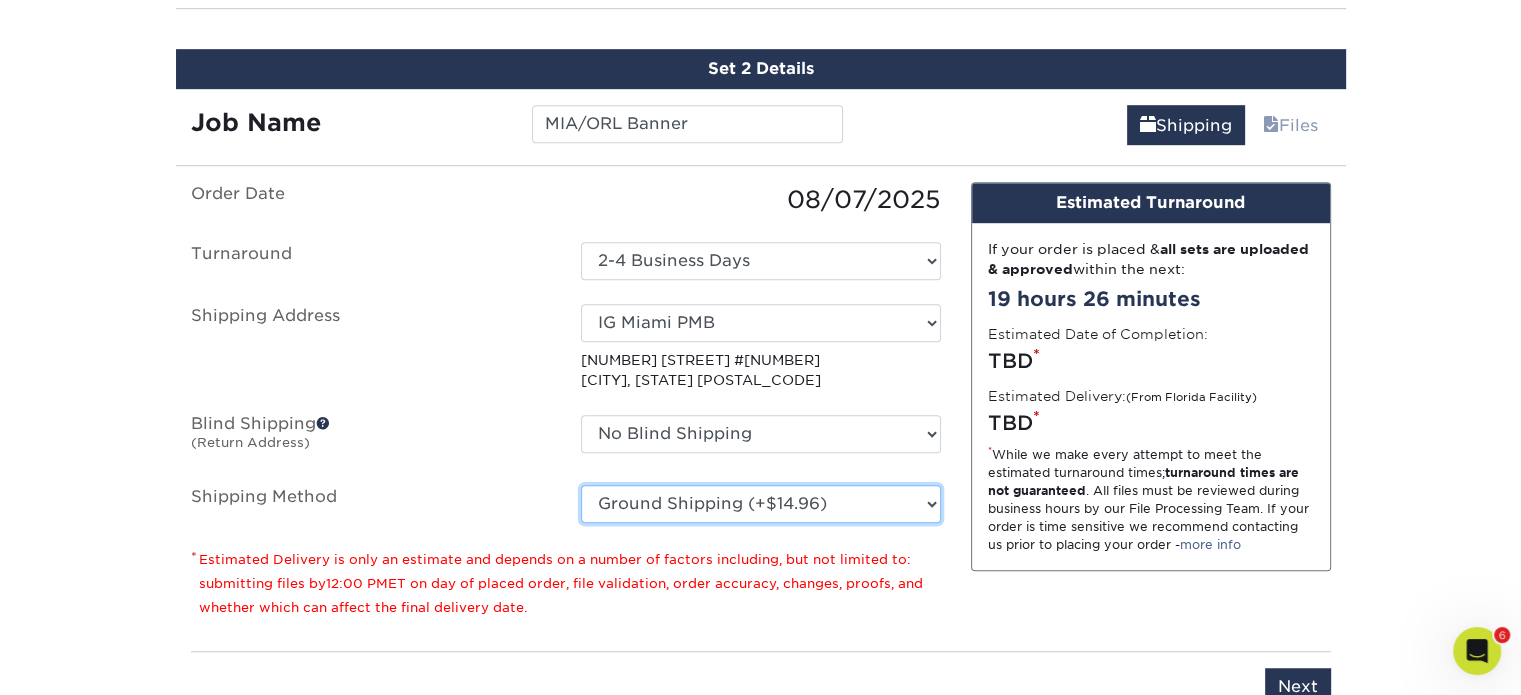click on "Please Select Ground Shipping (+$14.96) 3 Day Shipping Service (+$15.39) 2 Day Air Shipping (+$16.02) Next Day Shipping by 5pm (+$20.38) Next Day Shipping by 12 noon (+$21.88) Next Day Air Early A.M. (+$127.30)" at bounding box center [761, 504] 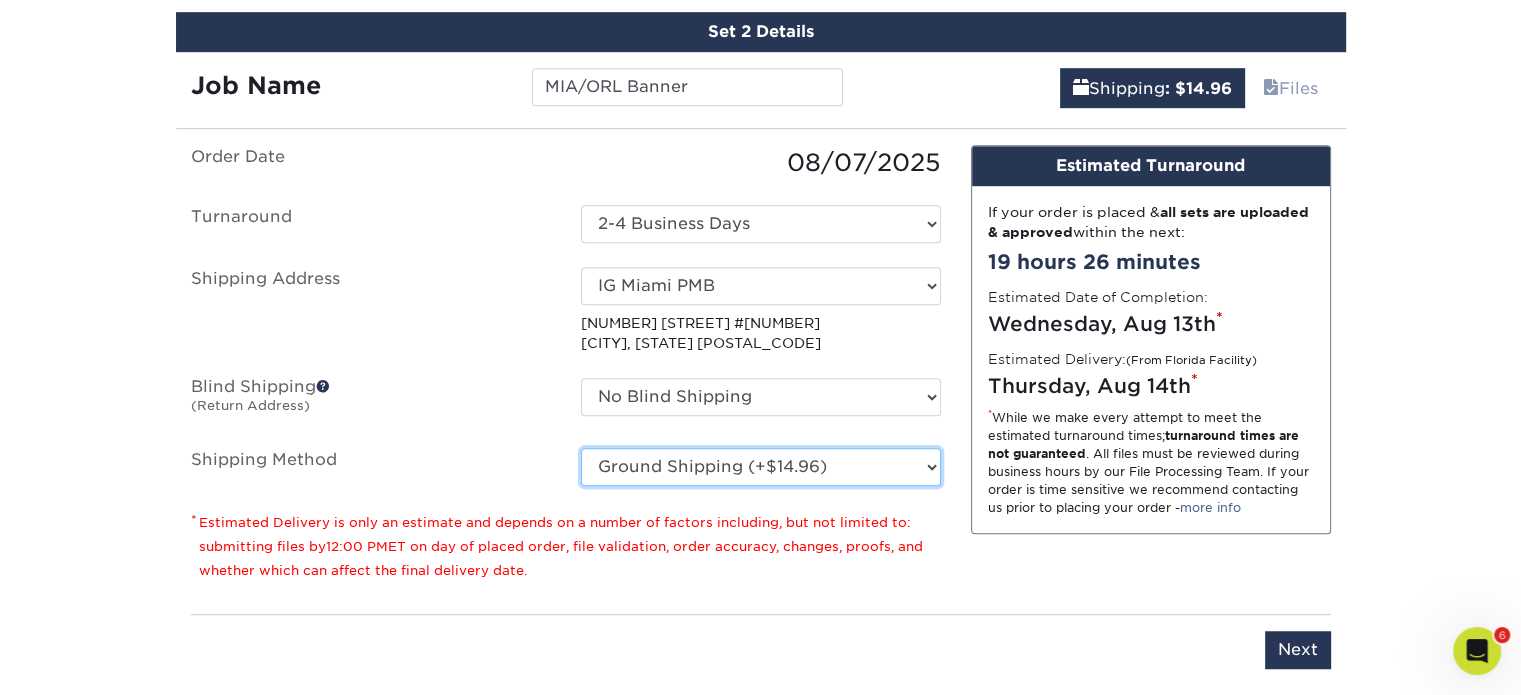 scroll, scrollTop: 1264, scrollLeft: 0, axis: vertical 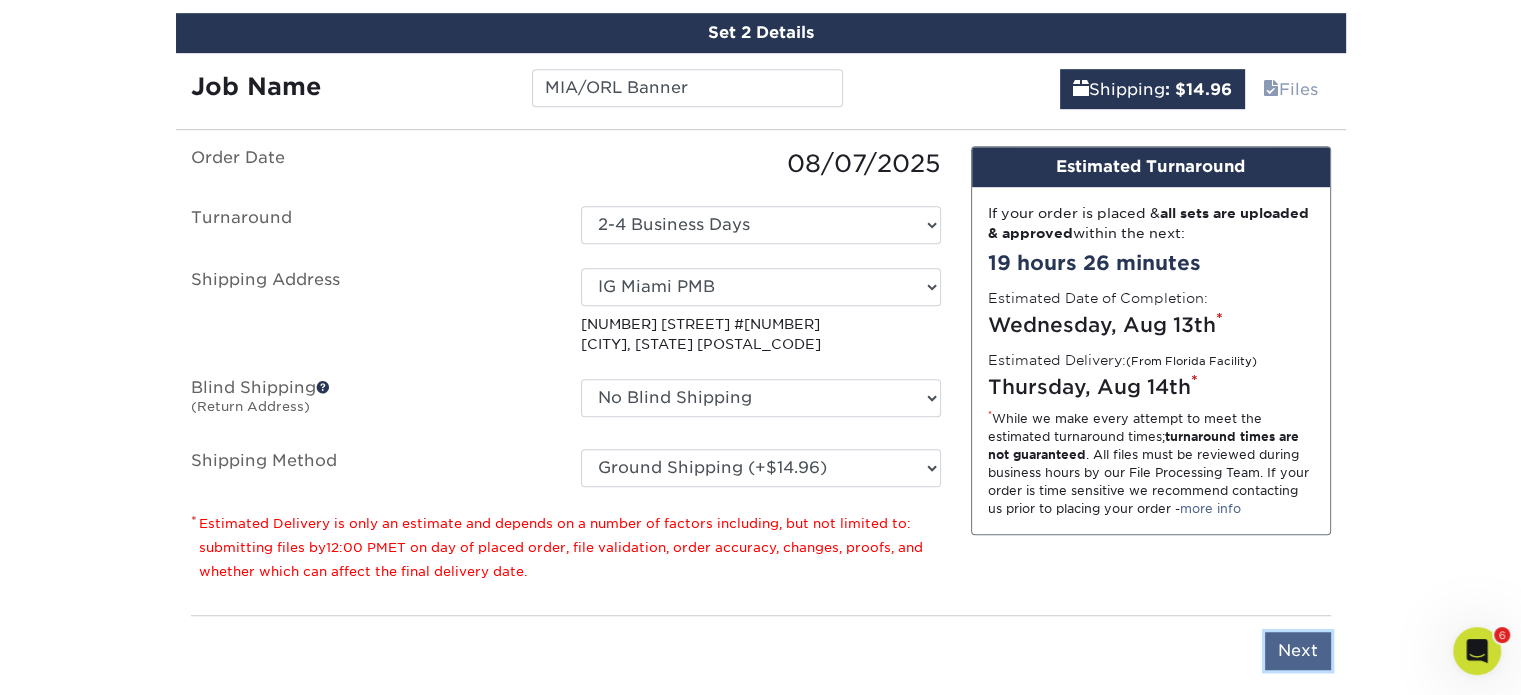 click on "Next" at bounding box center (1298, 651) 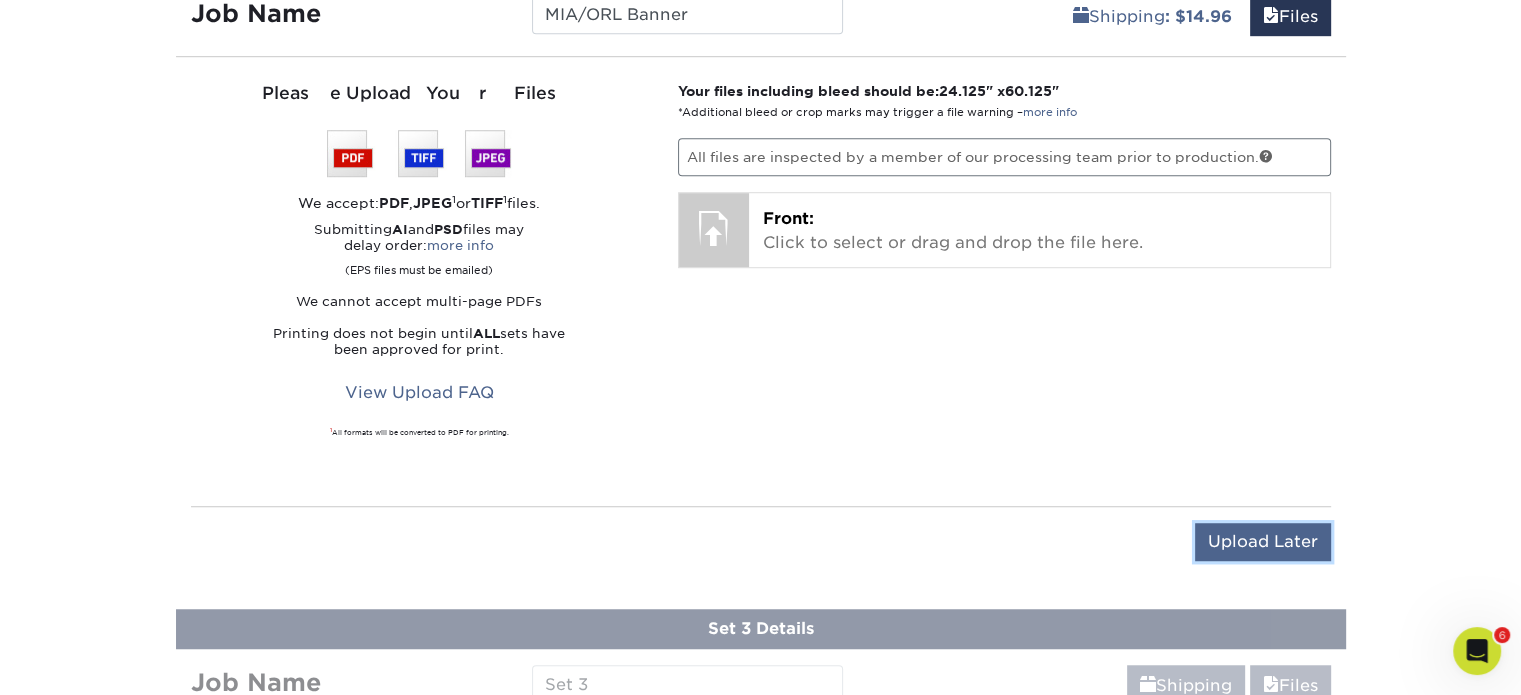 click on "Upload Later" at bounding box center [1263, 542] 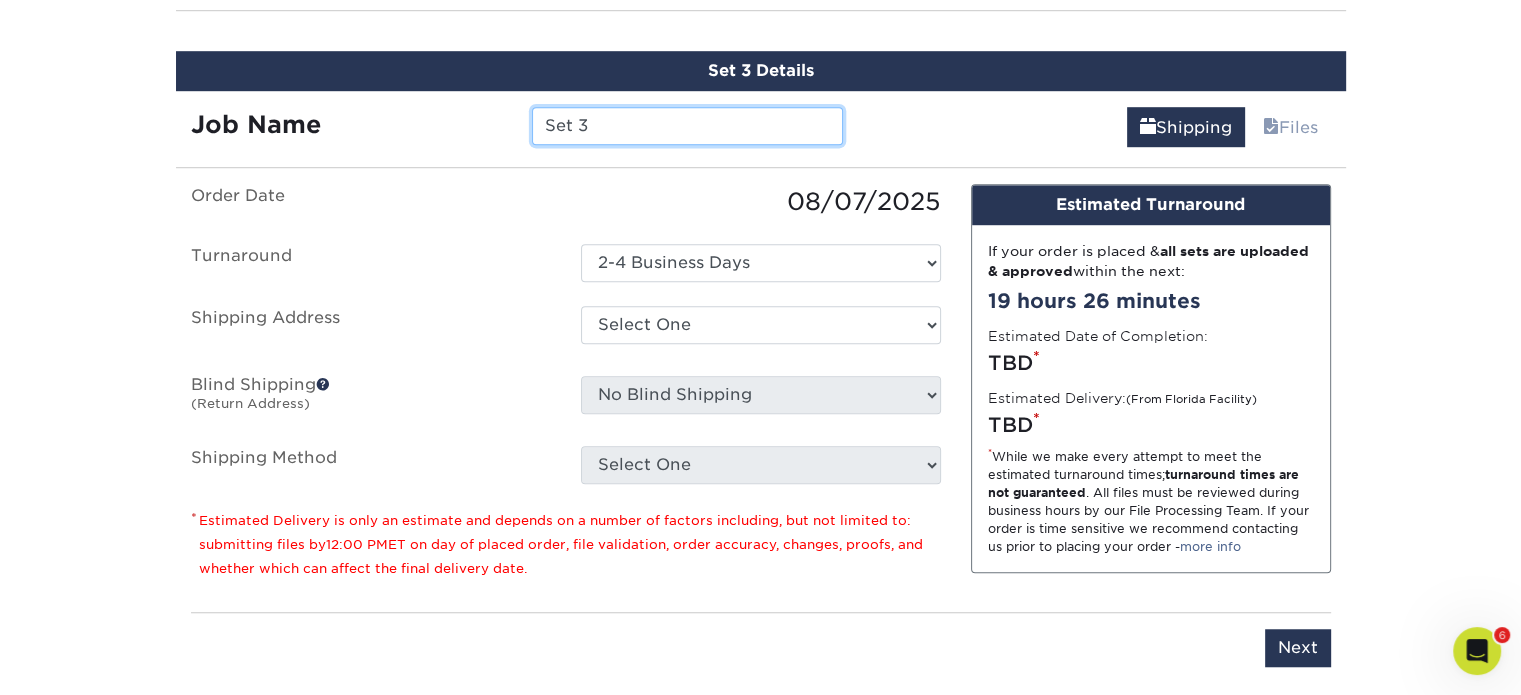scroll, scrollTop: 1384, scrollLeft: 0, axis: vertical 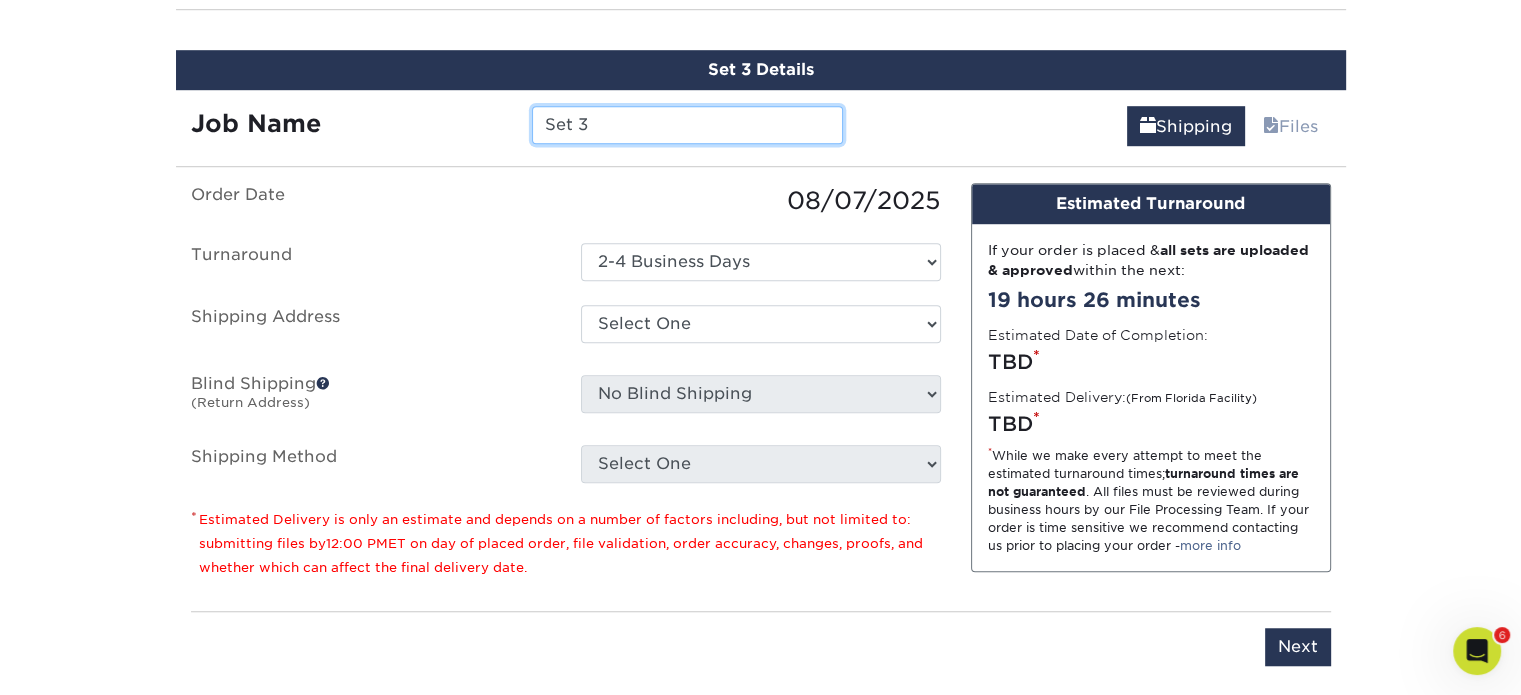 click on "Set 3" at bounding box center (687, 125) 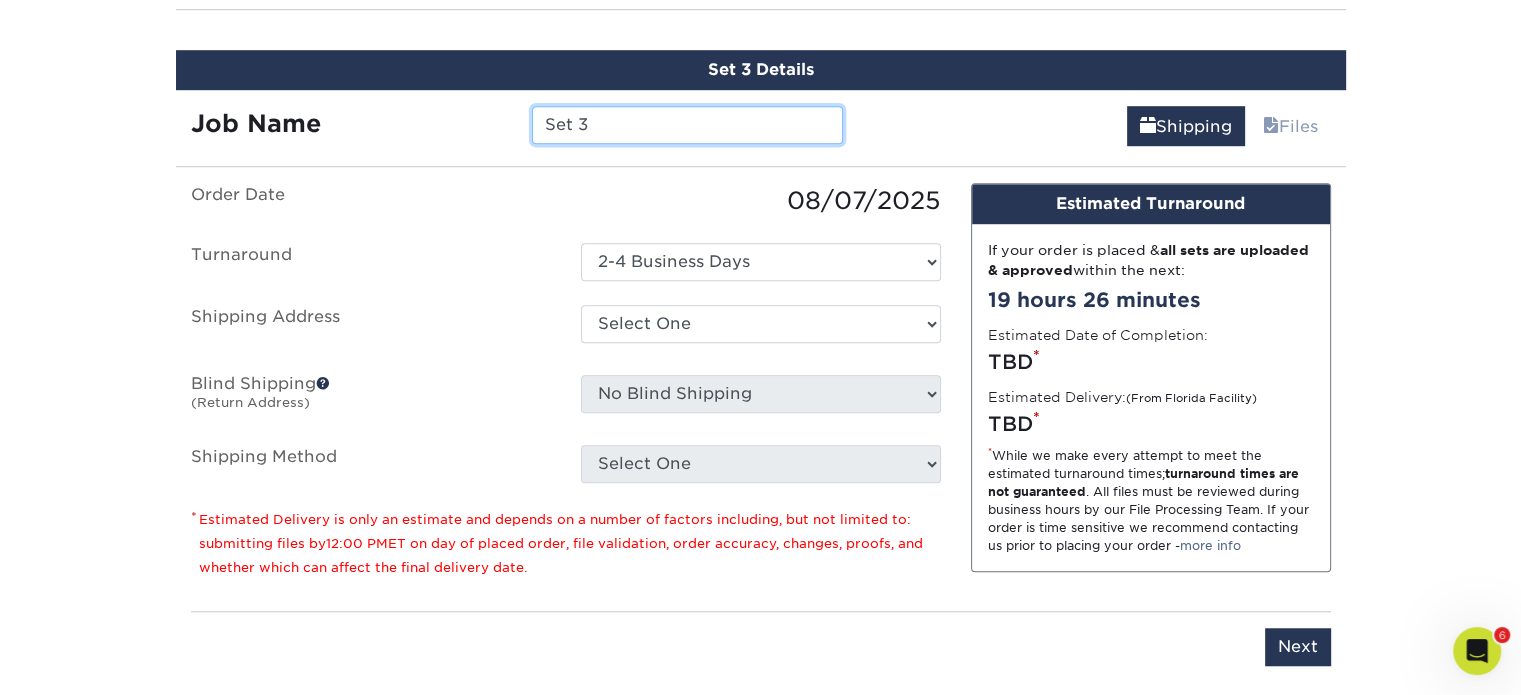 paste on "MIA/ORL Banner" 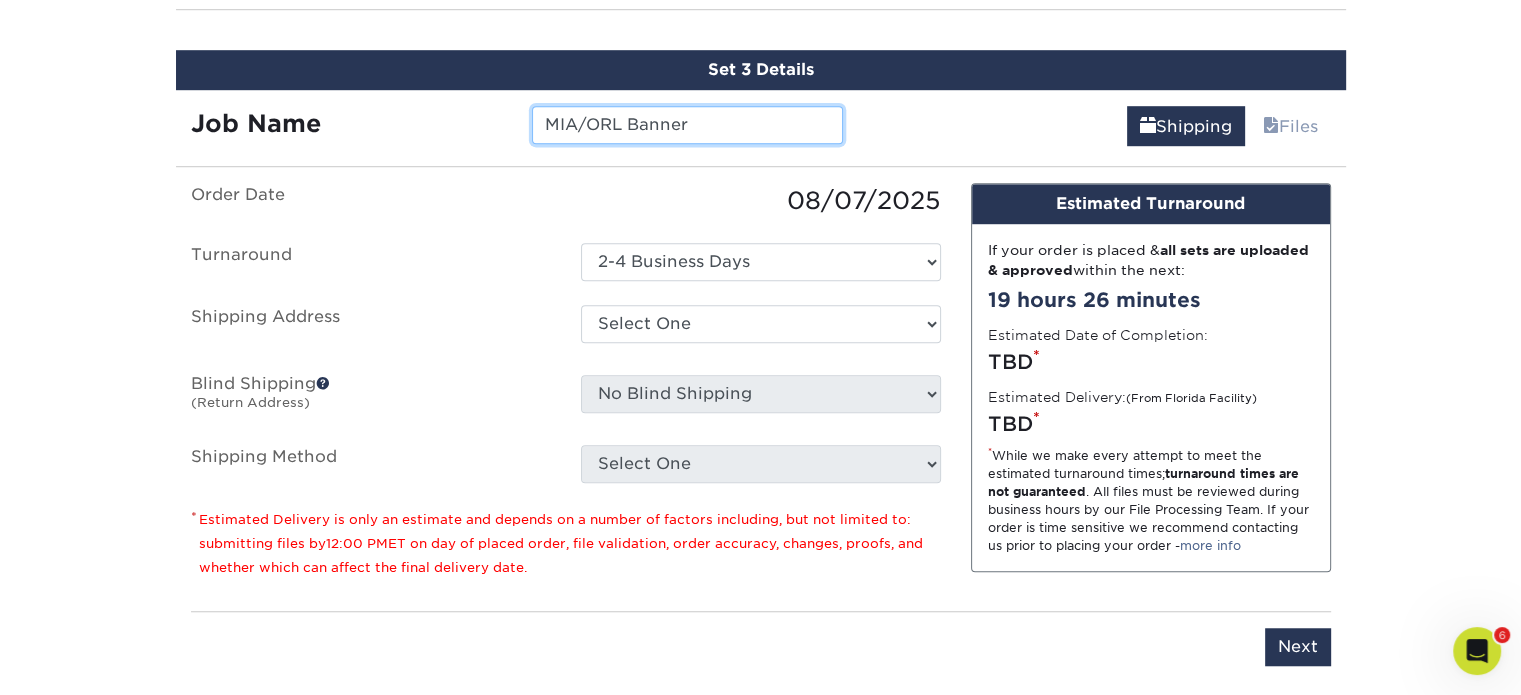 type on "MIA/ORL Banner" 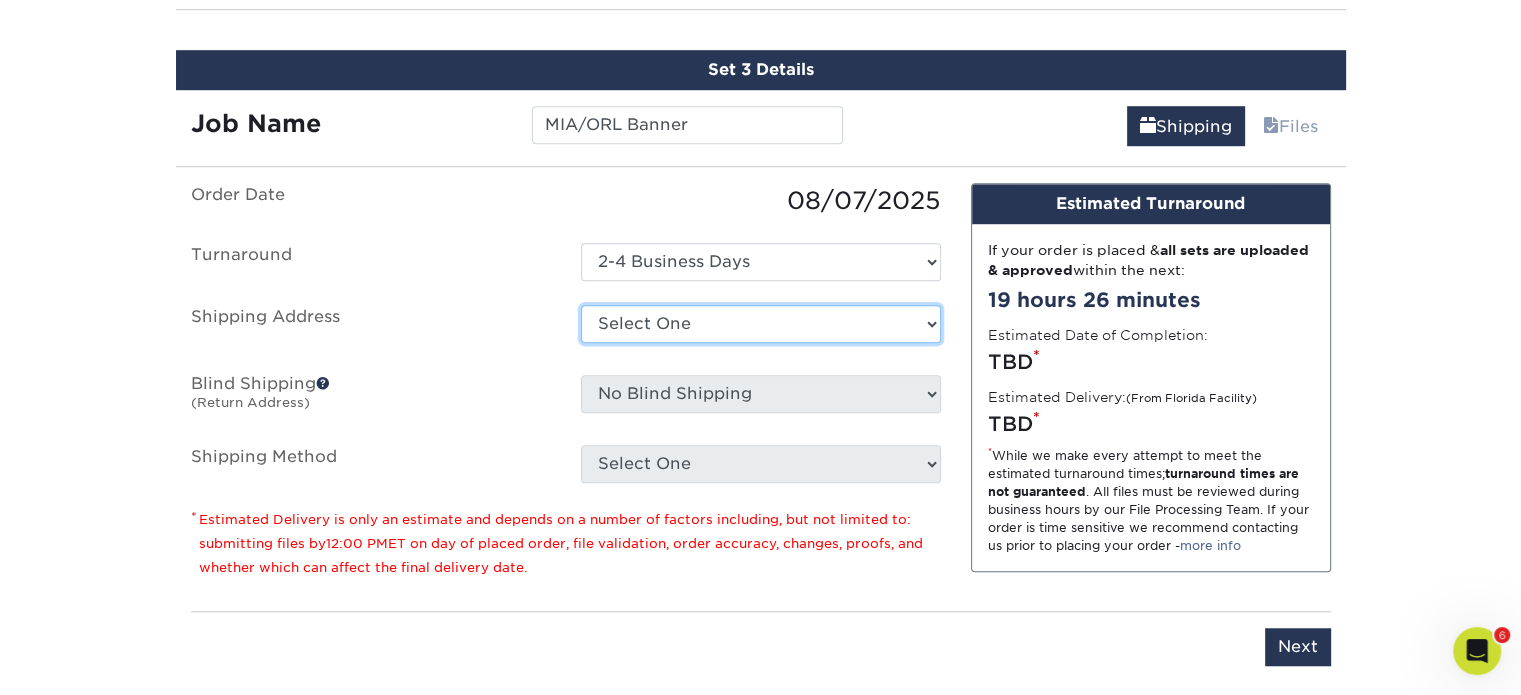 click on "Select One
394 Lake City Hwy
441 Camino Hermoso
4760 Goer Drive
Adapt Concepts
Aruba
Beaufort NC
Cabo Frio, Los Cabos
Cameron McClellan
CC Aires
CES Monterey
CES Post Box
Cesar Zamarripa
Coastline Coating Services, LLC
Comfort Heating and Cooling
Copper Group, El Salvador
Econfort - Costa Rica
Grupo Ayre
Grupo CEMCA
Guerra Engineering
Hiram Moreno, home
Holy City Home ODESA" at bounding box center [761, 324] 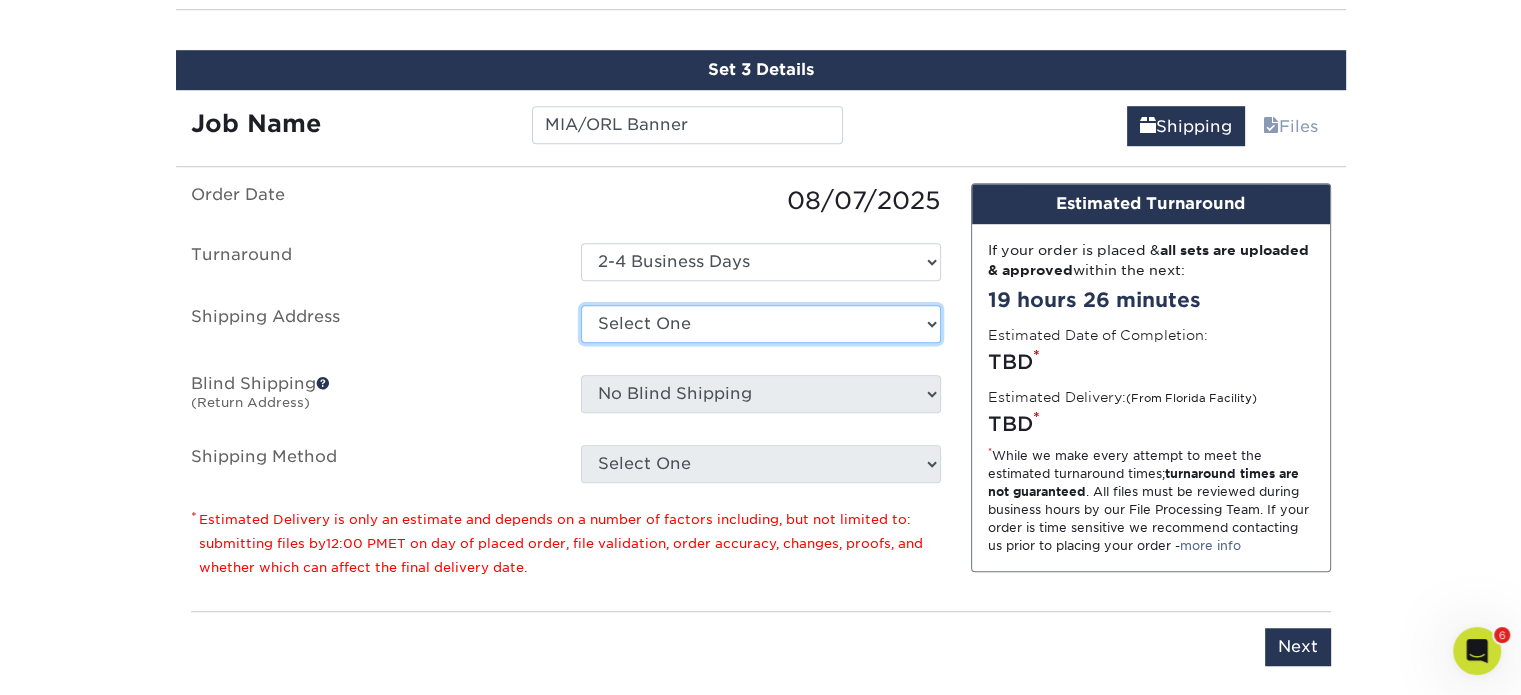 select on "278520" 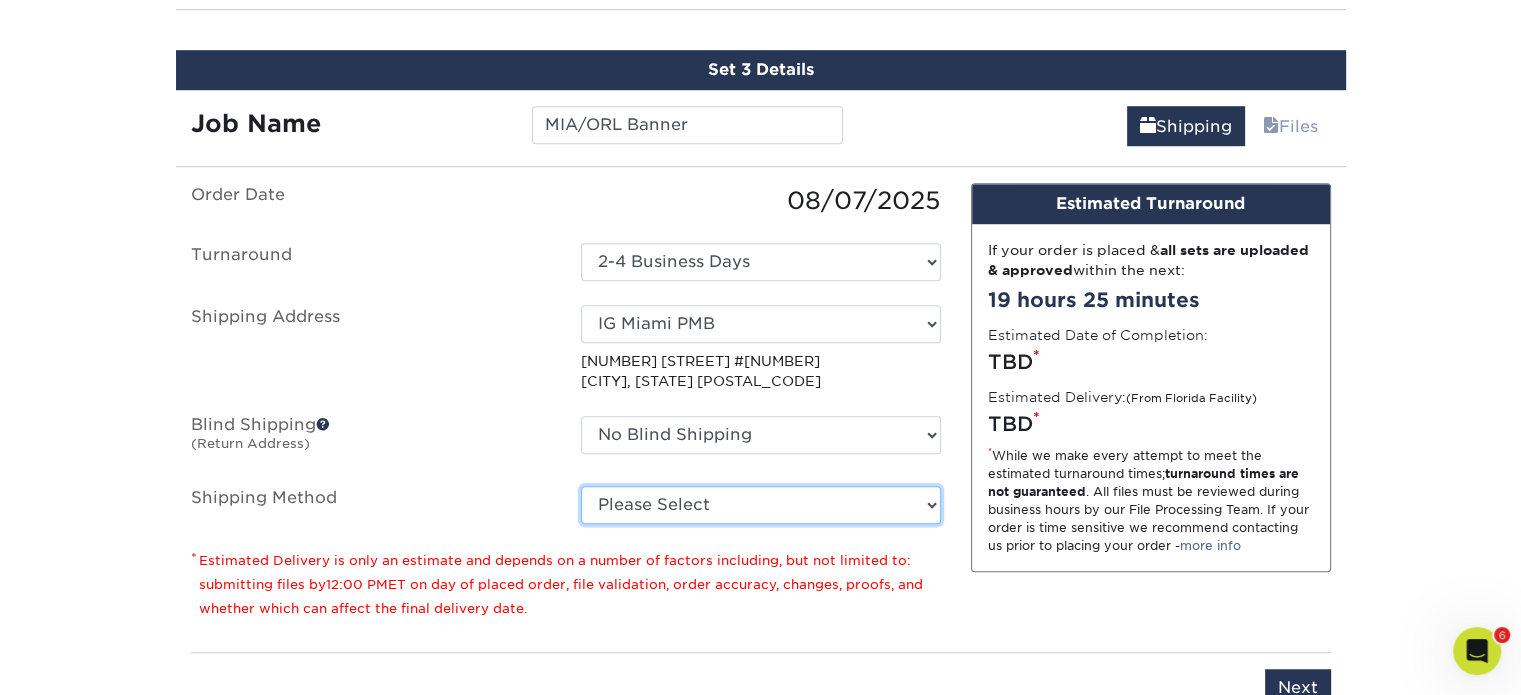click on "Please Select Ground Shipping (+$14.96) 3 Day Shipping Service (+$15.39) 2 Day Air Shipping (+$16.02) Next Day Shipping by 5pm (+$20.38) Next Day Shipping by 12 noon (+$21.88) Next Day Air Early A.M. (+$127.30)" at bounding box center [761, 505] 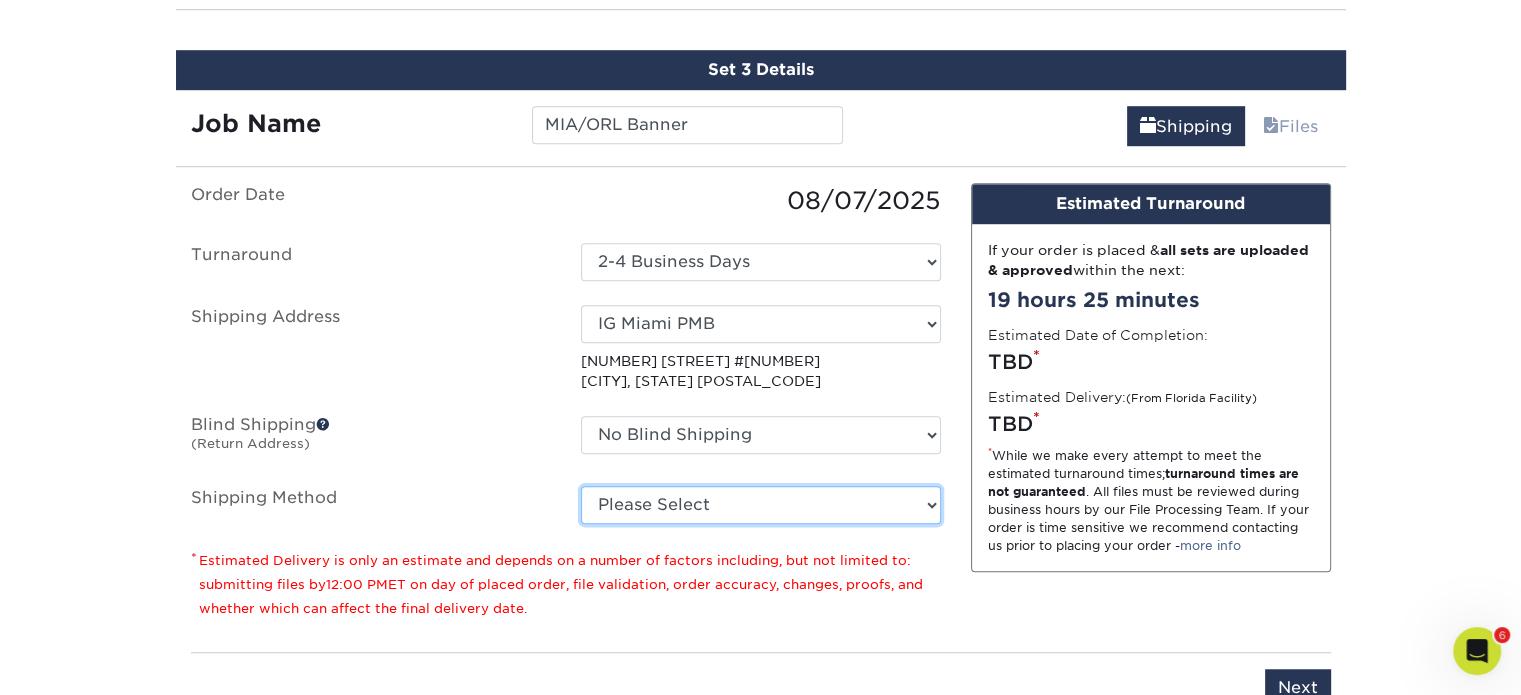 select on "03" 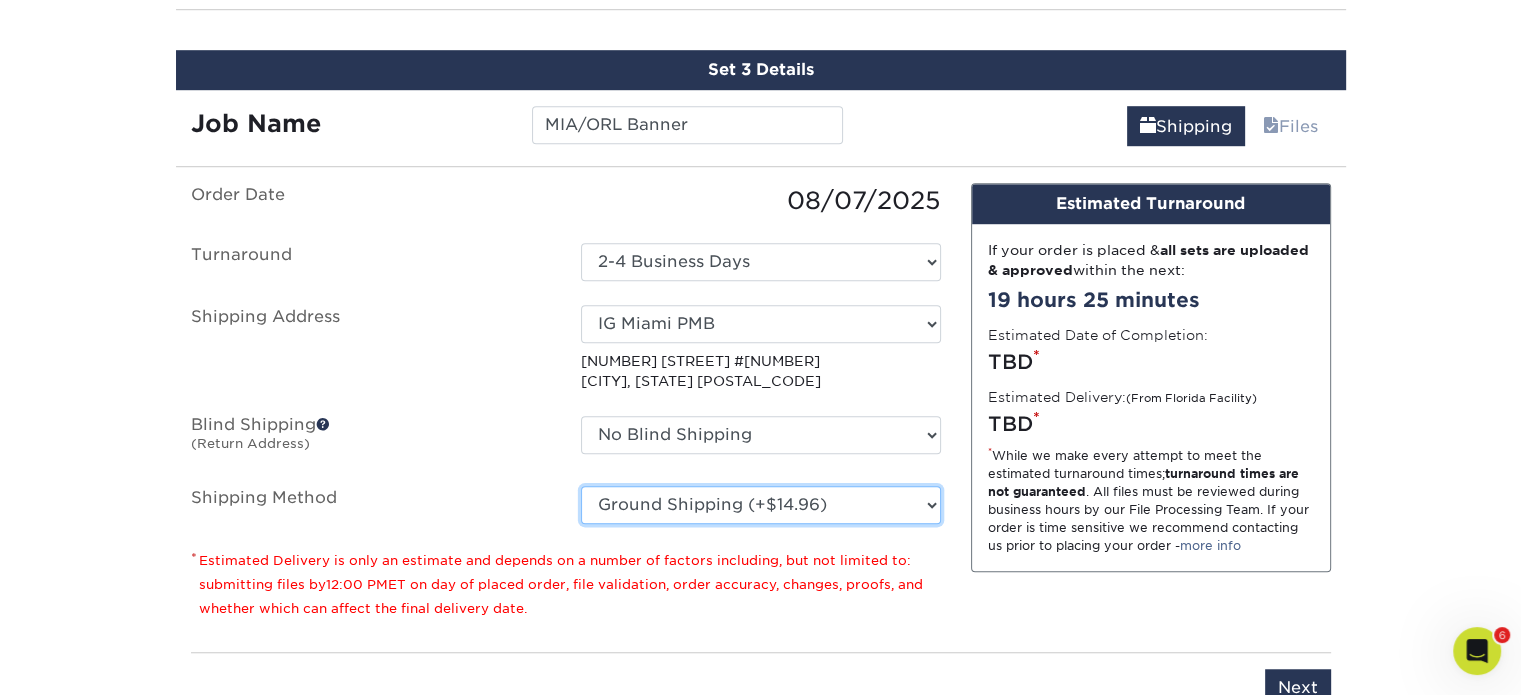 click on "Please Select Ground Shipping (+$14.96) 3 Day Shipping Service (+$15.39) 2 Day Air Shipping (+$16.02) Next Day Shipping by 5pm (+$20.38) Next Day Shipping by 12 noon (+$21.88) Next Day Air Early A.M. (+$127.30)" at bounding box center [761, 505] 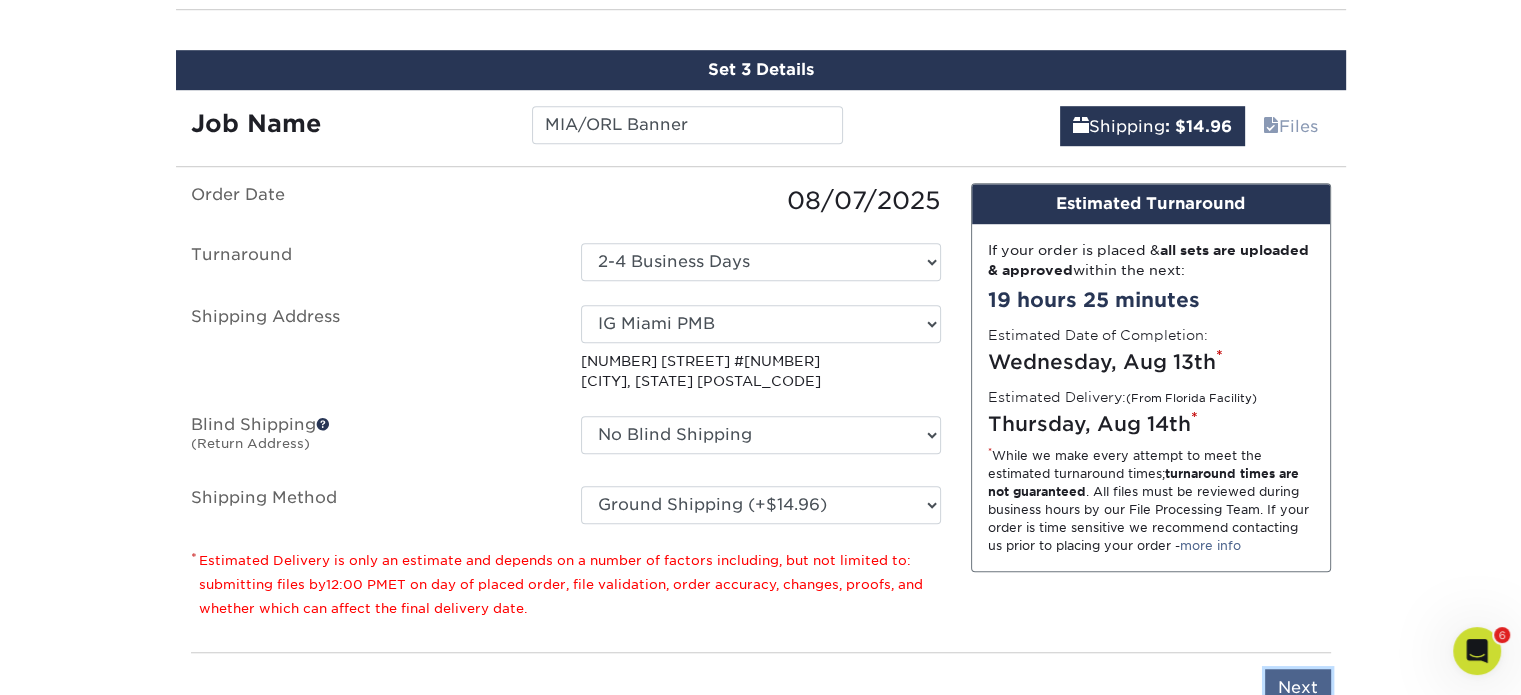 click on "Next" at bounding box center [1298, 688] 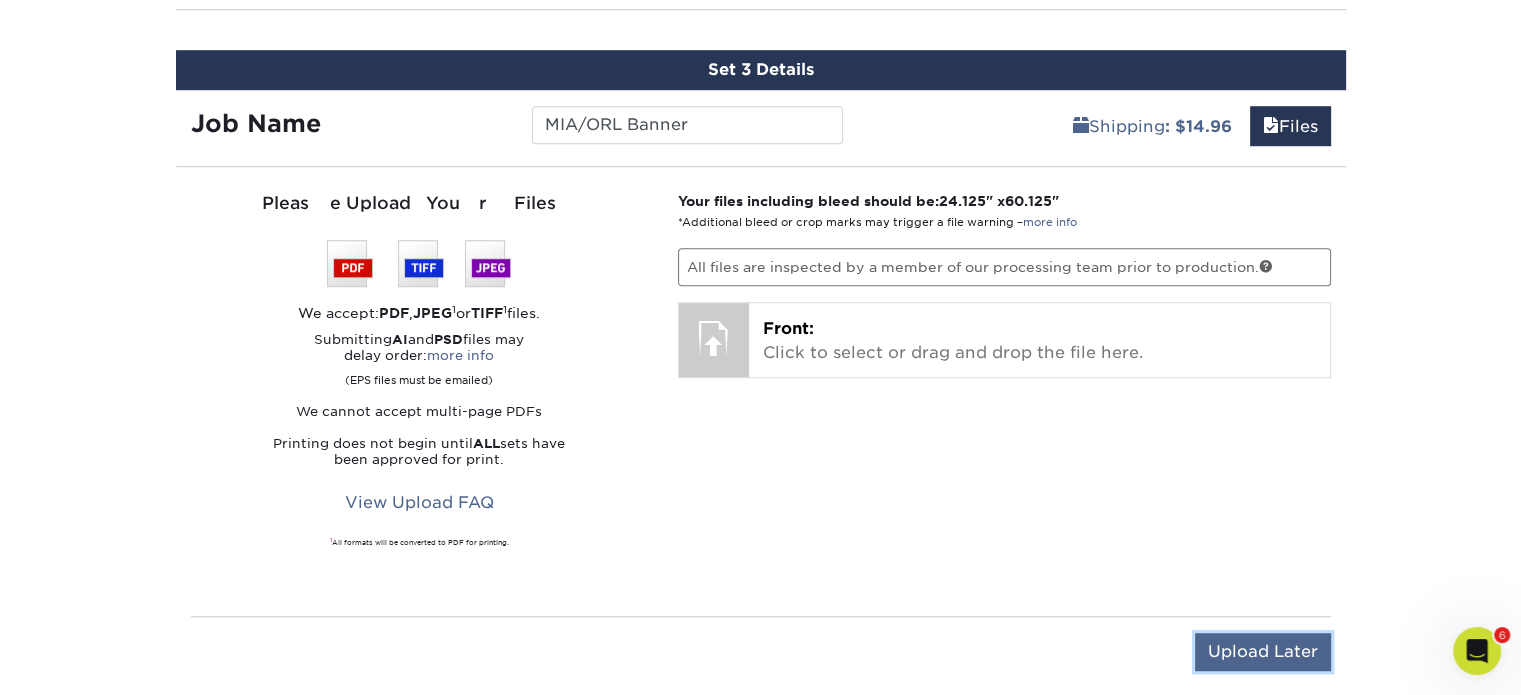 click on "Upload Later" at bounding box center (1263, 652) 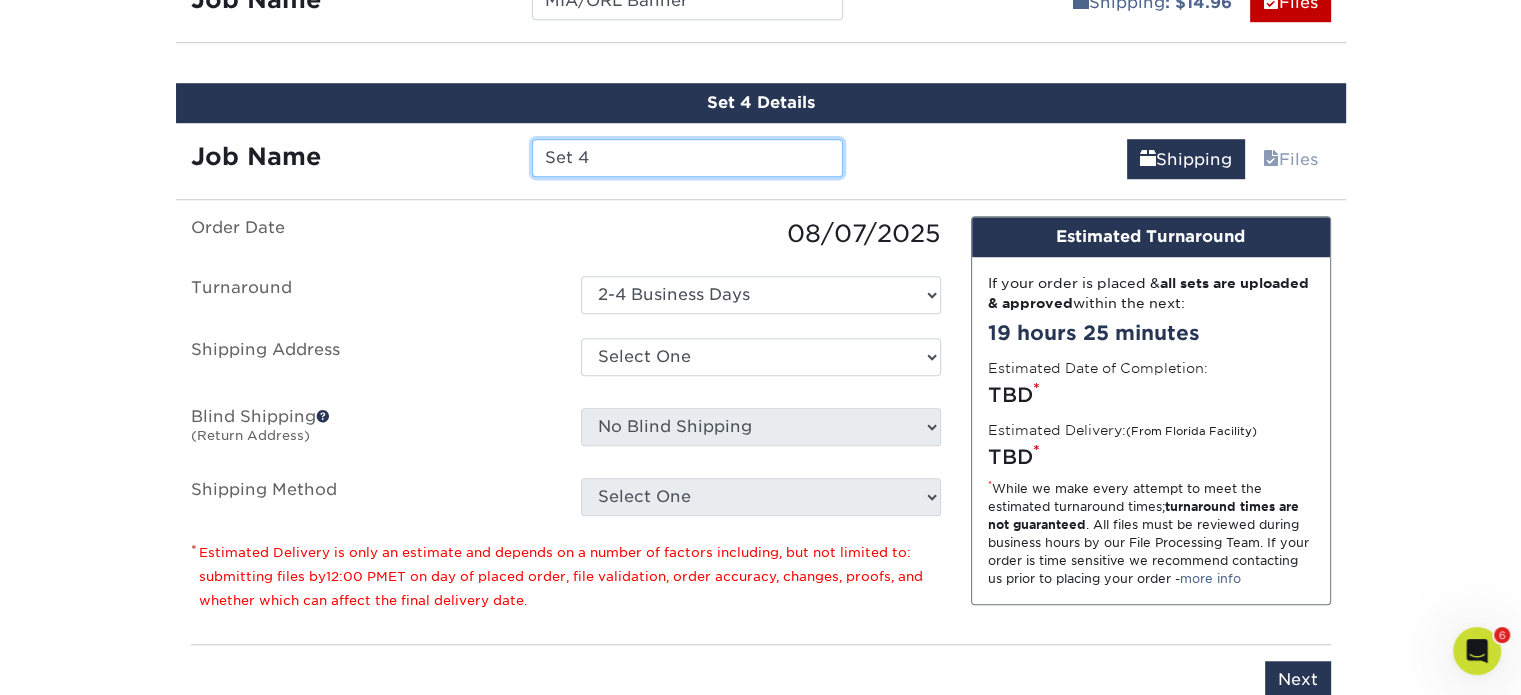 scroll, scrollTop: 1540, scrollLeft: 0, axis: vertical 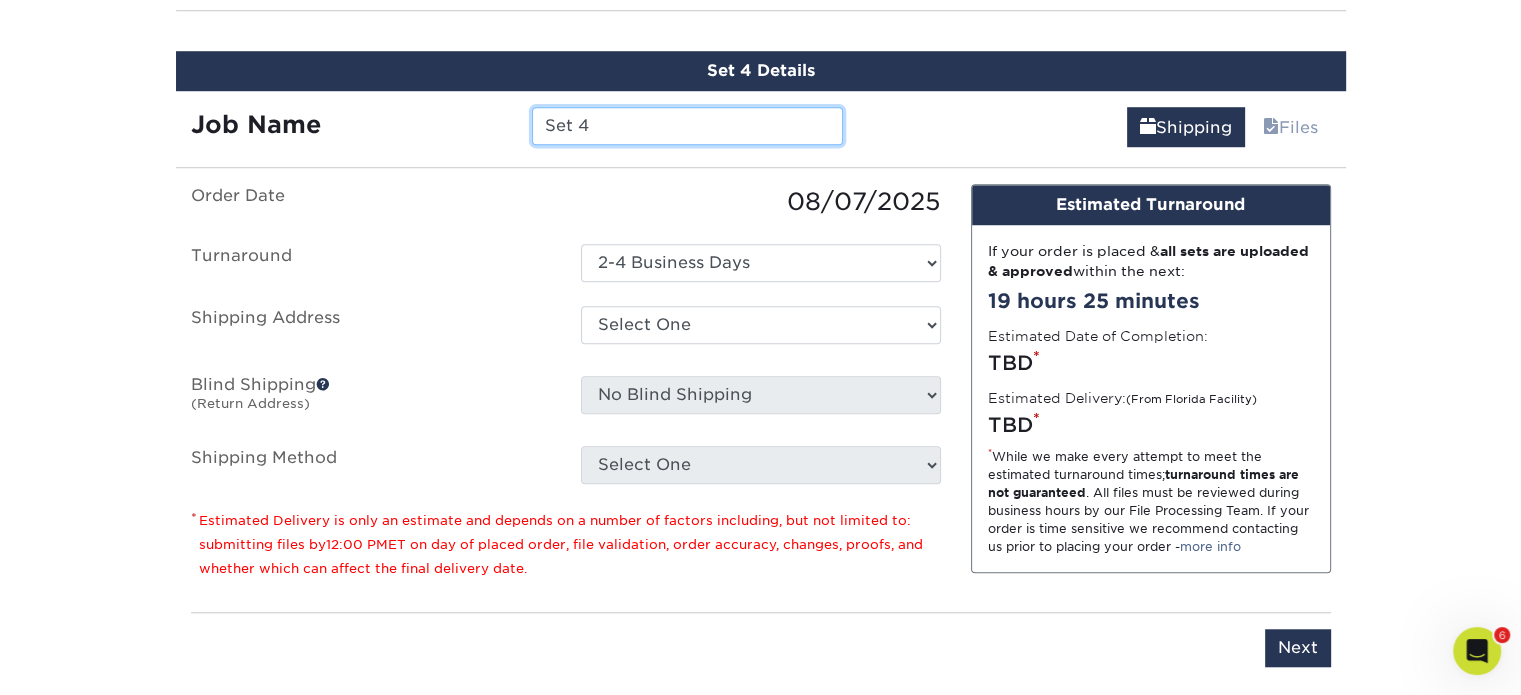 paste on "MIA/ORL Banner" 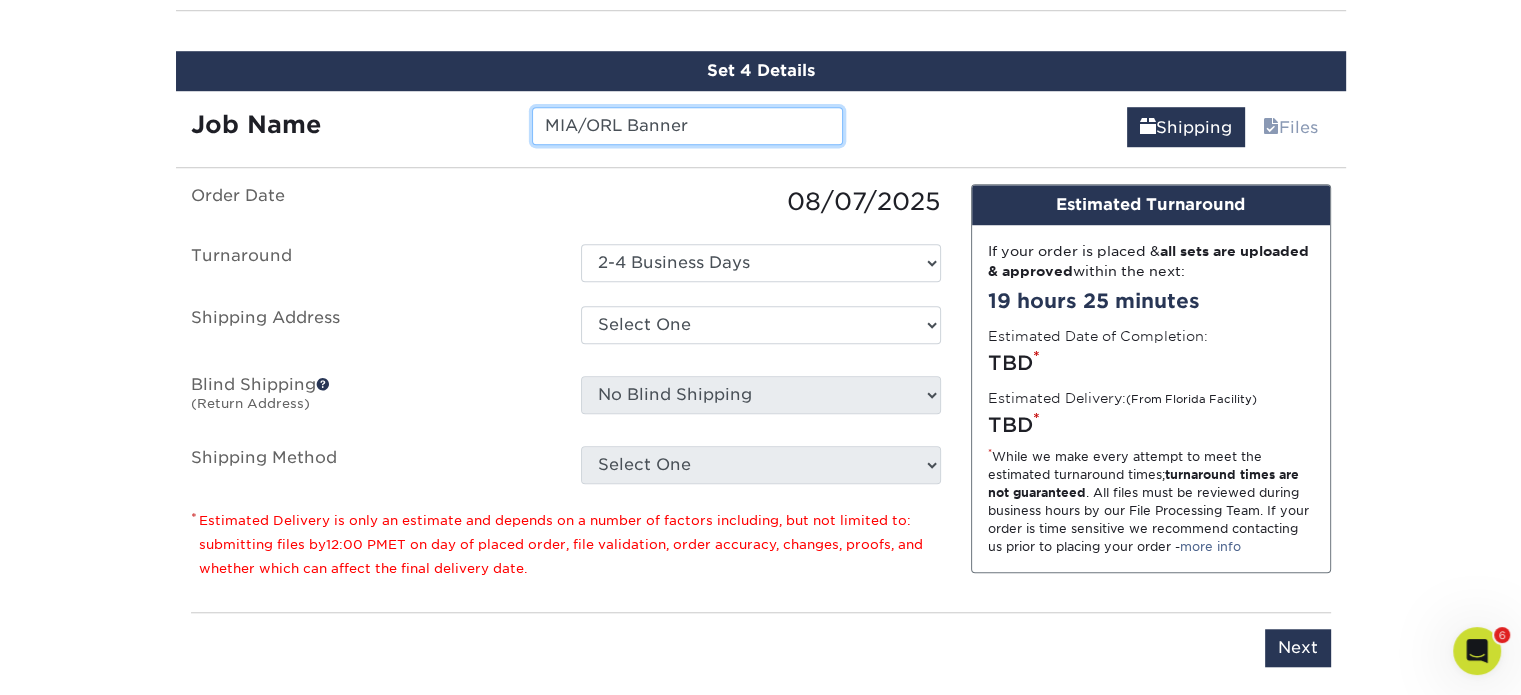 type on "MIA/ORL Banner" 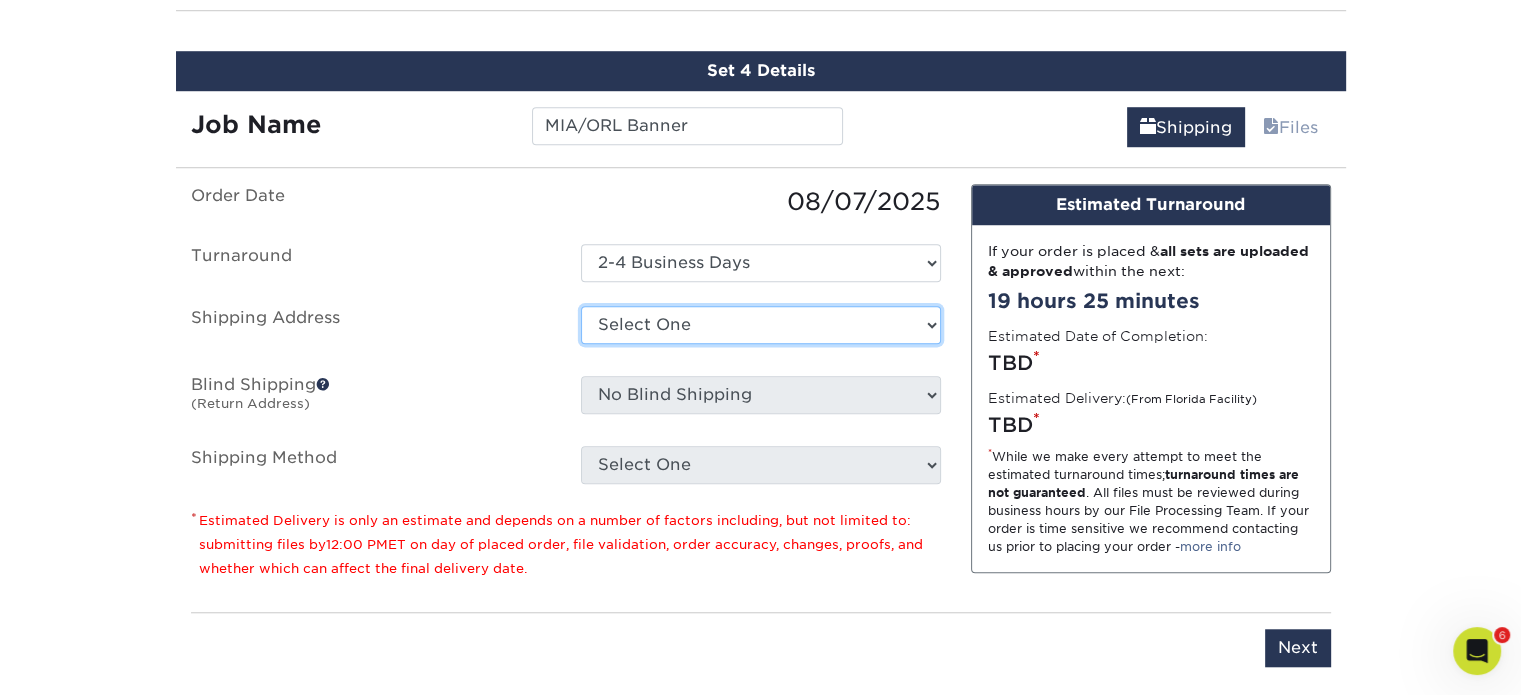 click on "Select One
394 Lake City Hwy
441 Camino Hermoso
4760 Goer Drive
Adapt Concepts
Aruba
Beaufort NC
Cabo Frio, Los Cabos
Cameron McClellan
CC Aires
CES Monterey
CES Post Box
Cesar Zamarripa
Coastline Coating Services, LLC
Comfort Heating and Cooling
Copper Group, El Salvador
Econfort - Costa Rica
Grupo Ayre
Grupo CEMCA
Guerra Engineering
Hiram Moreno, home
Holy City Home ODESA" at bounding box center (761, 325) 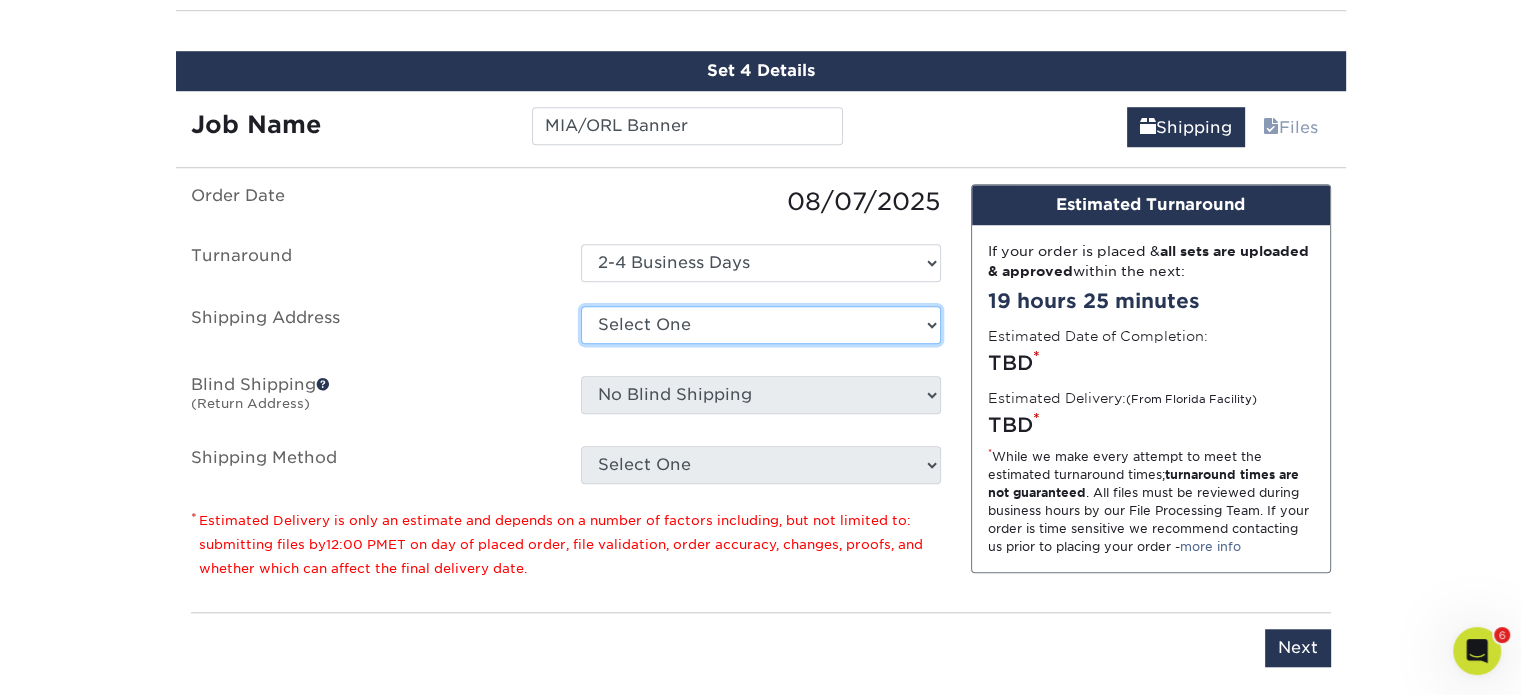 select on "278520" 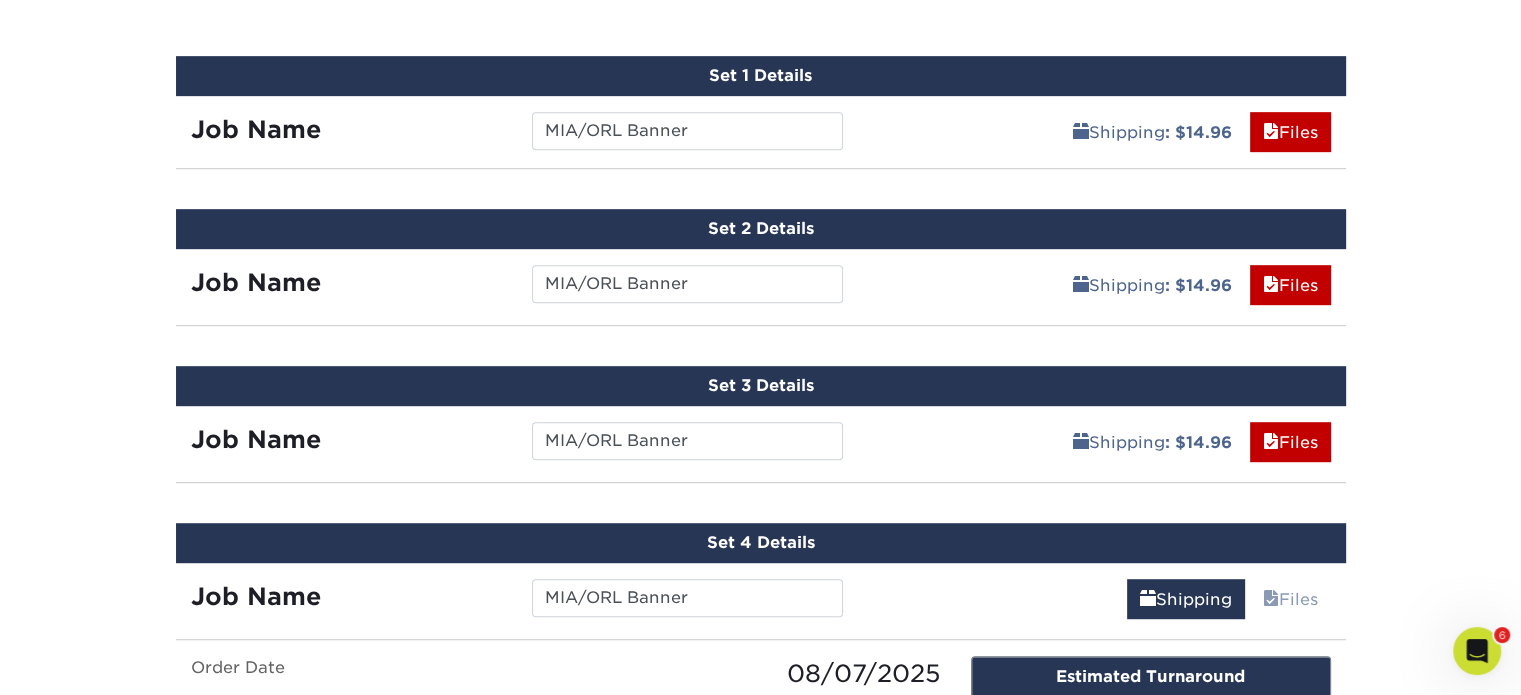 scroll, scrollTop: 1088, scrollLeft: 0, axis: vertical 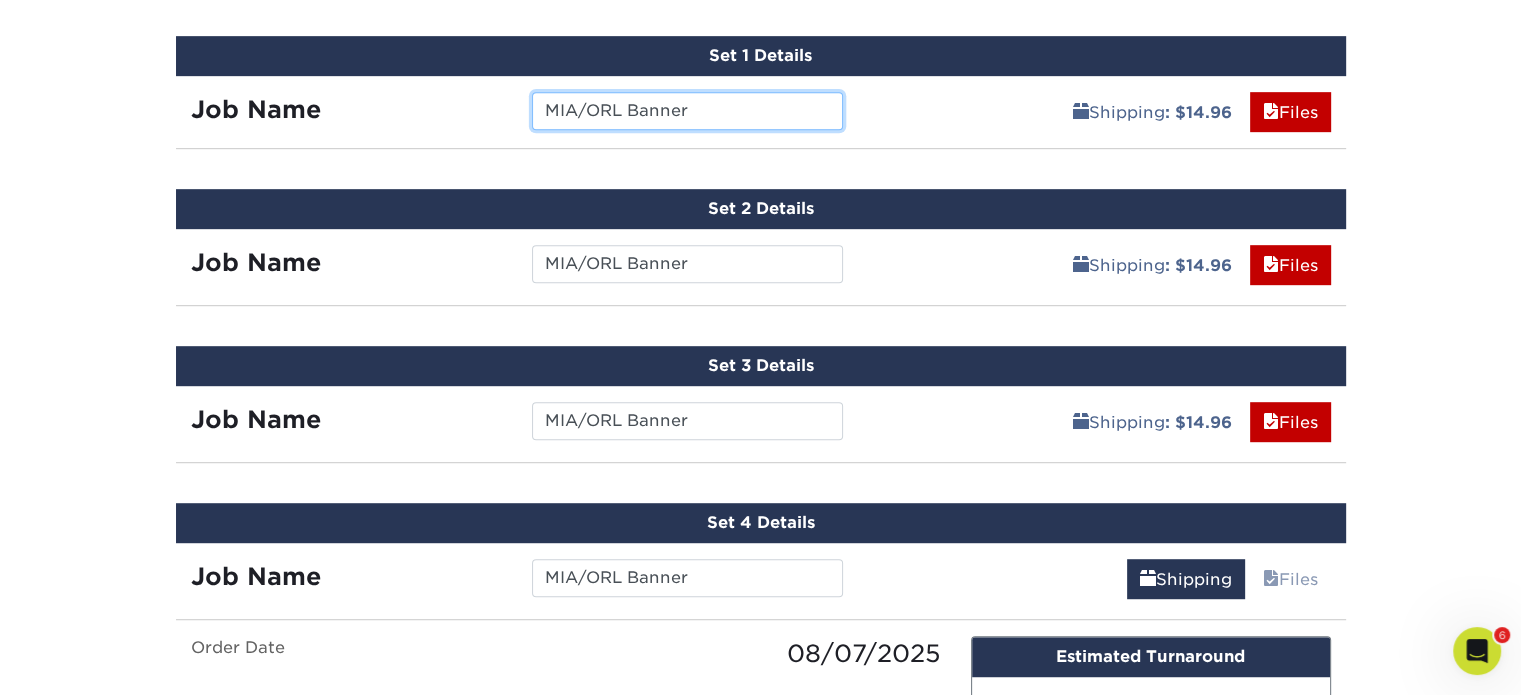 click on "MIA/ORL Banner" at bounding box center (687, 111) 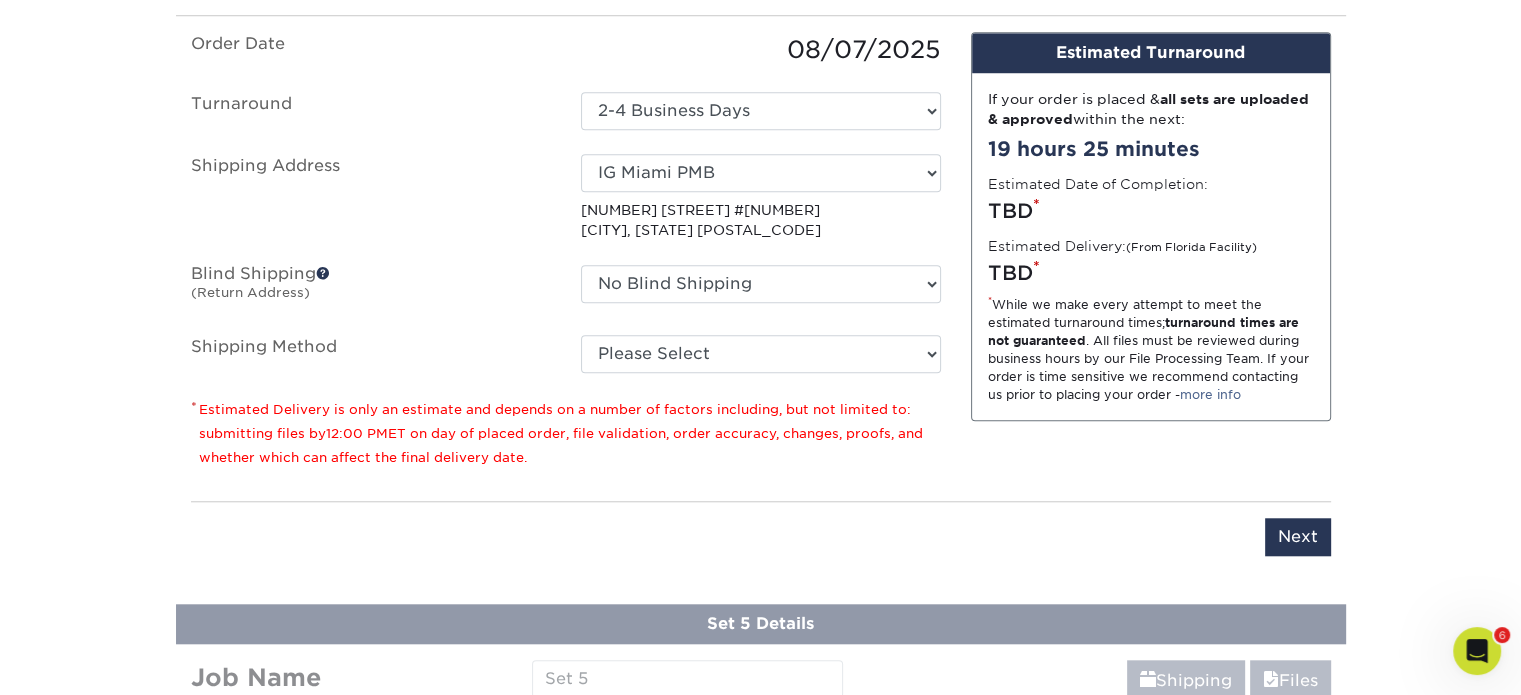 scroll, scrollTop: 1696, scrollLeft: 0, axis: vertical 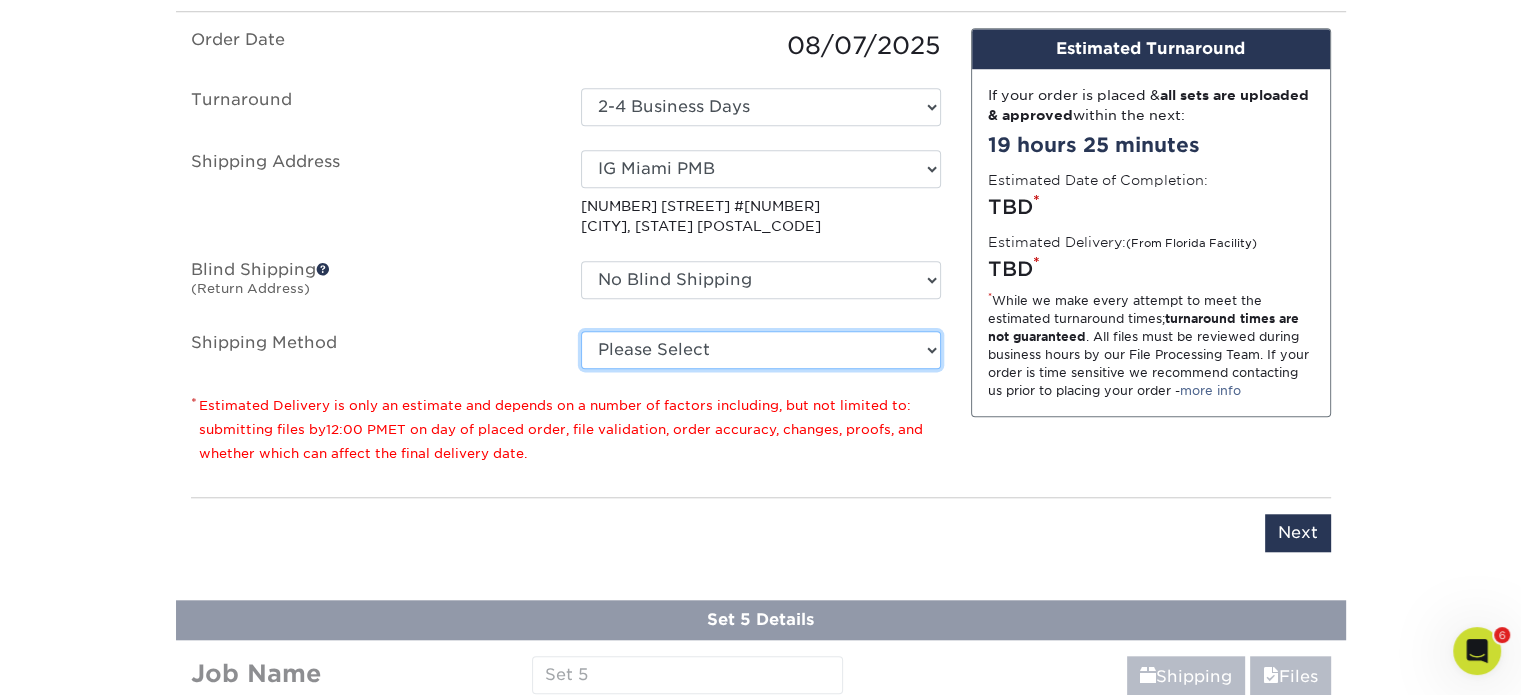 click on "Please Select Ground Shipping (+$14.96) 3 Day Shipping Service (+$15.39) 2 Day Air Shipping (+$16.02) Next Day Shipping by 5pm (+$20.38) Next Day Shipping by 12 noon (+$21.88) Next Day Air Early A.M. (+$127.30)" at bounding box center [761, 350] 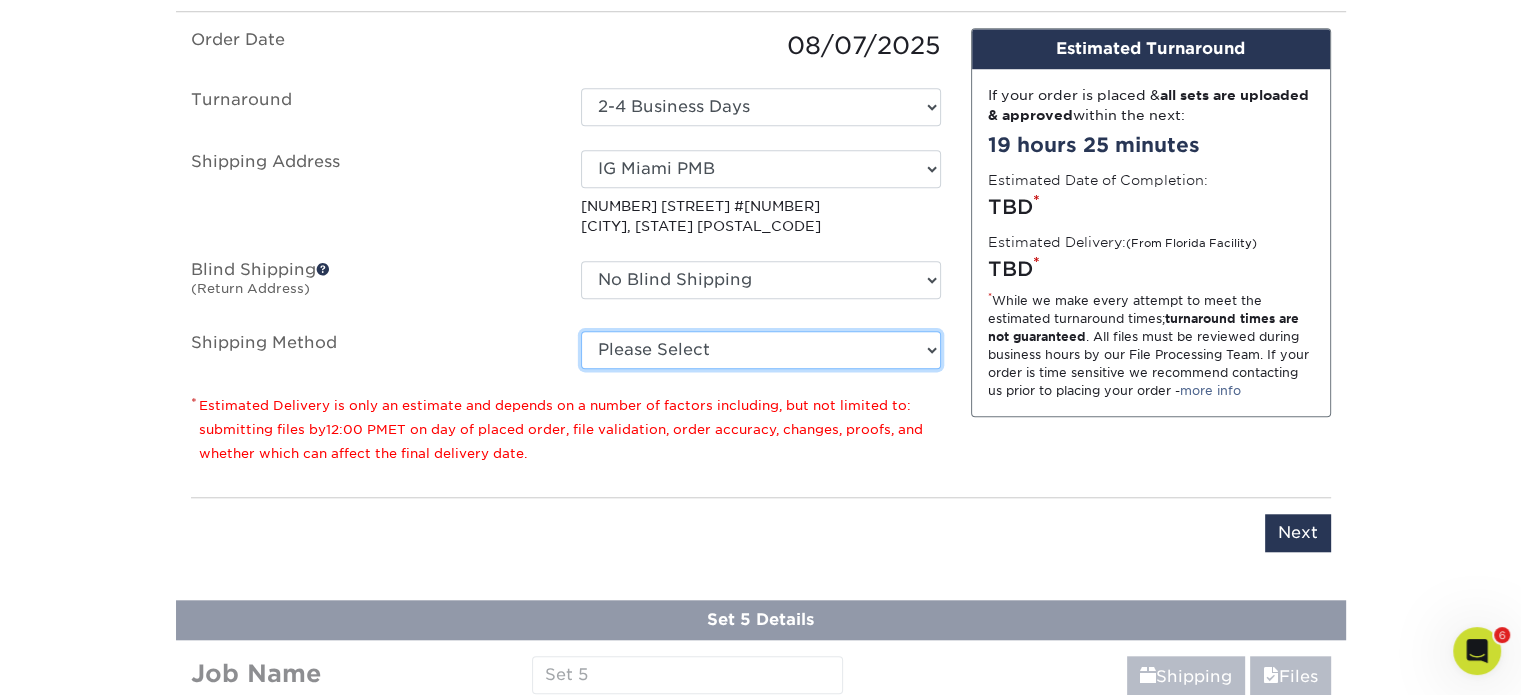 select on "03" 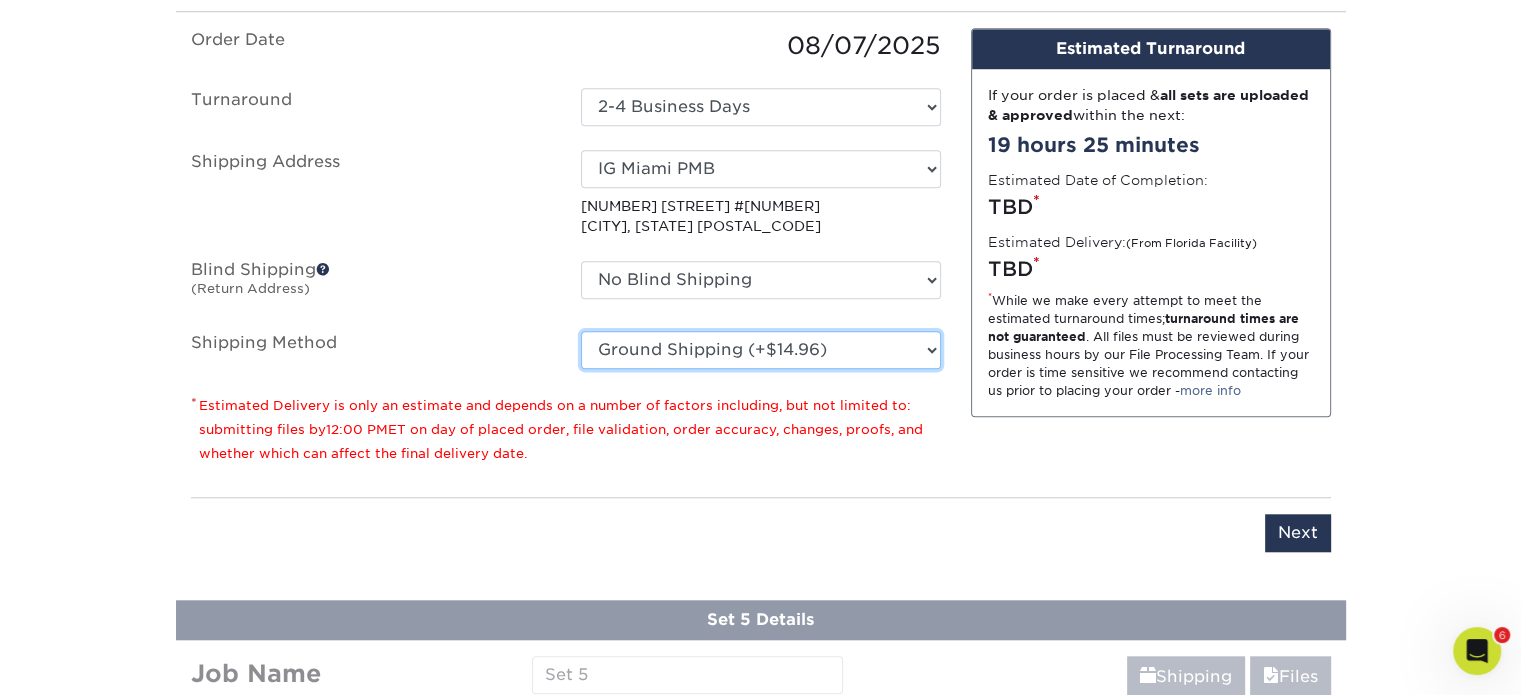 click on "Please Select Ground Shipping (+$14.96) 3 Day Shipping Service (+$15.39) 2 Day Air Shipping (+$16.02) Next Day Shipping by 5pm (+$20.38) Next Day Shipping by 12 noon (+$21.88) Next Day Air Early A.M. (+$127.30)" at bounding box center [761, 350] 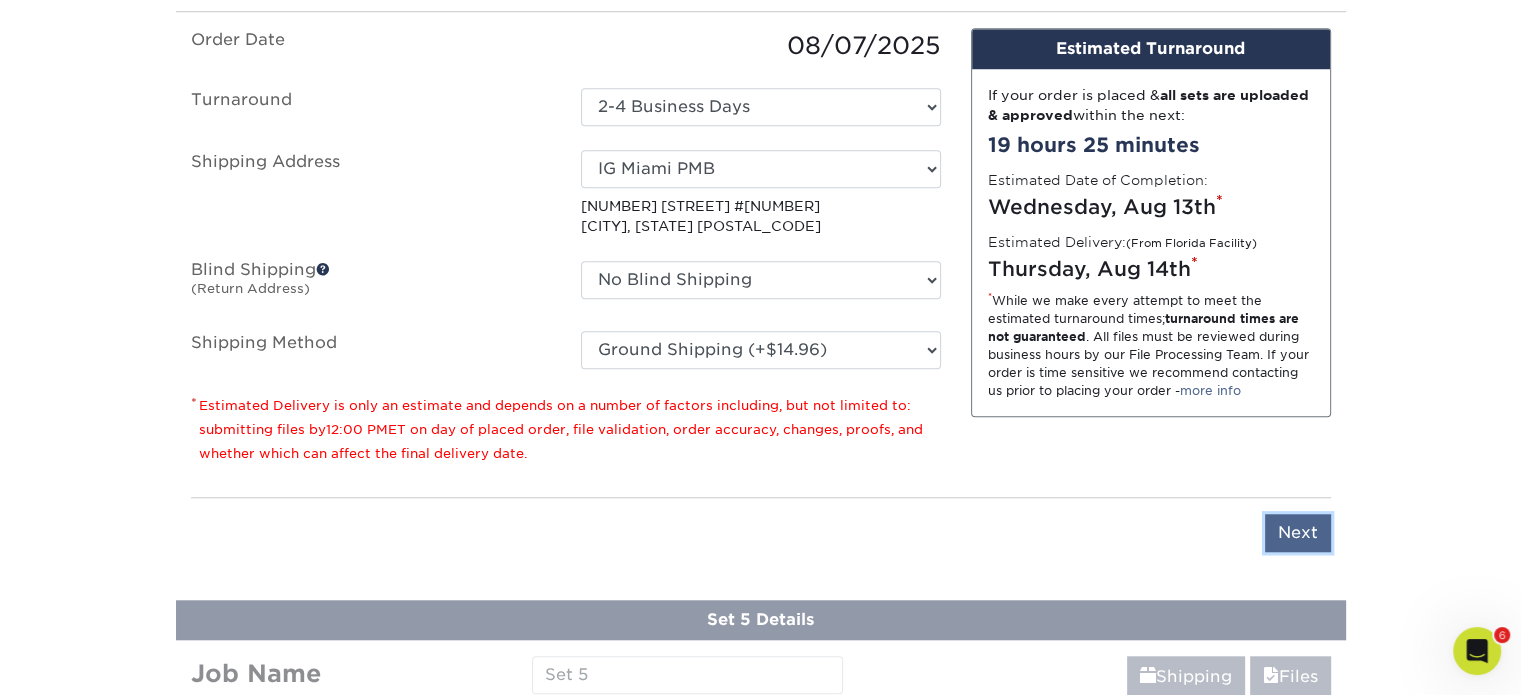click on "Next" at bounding box center [1298, 533] 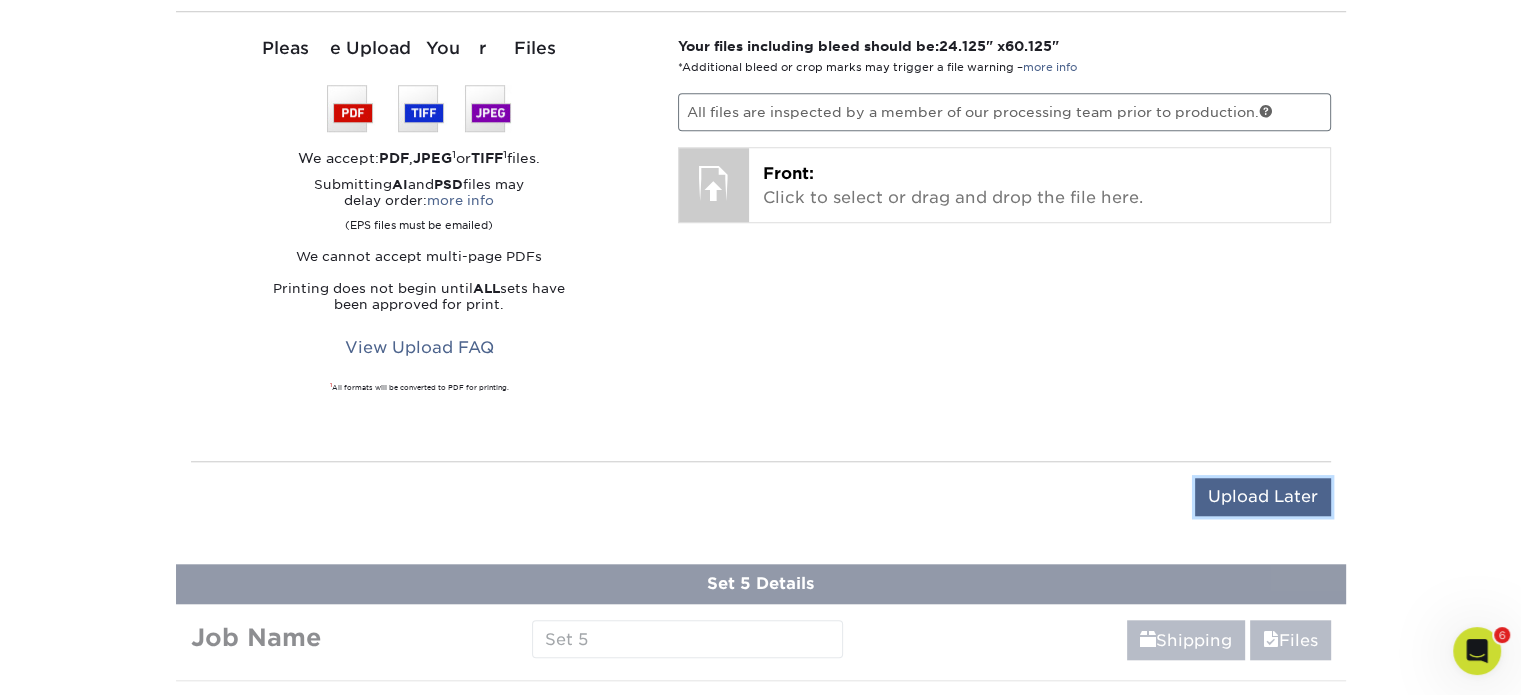 click on "Upload Later" at bounding box center [1263, 497] 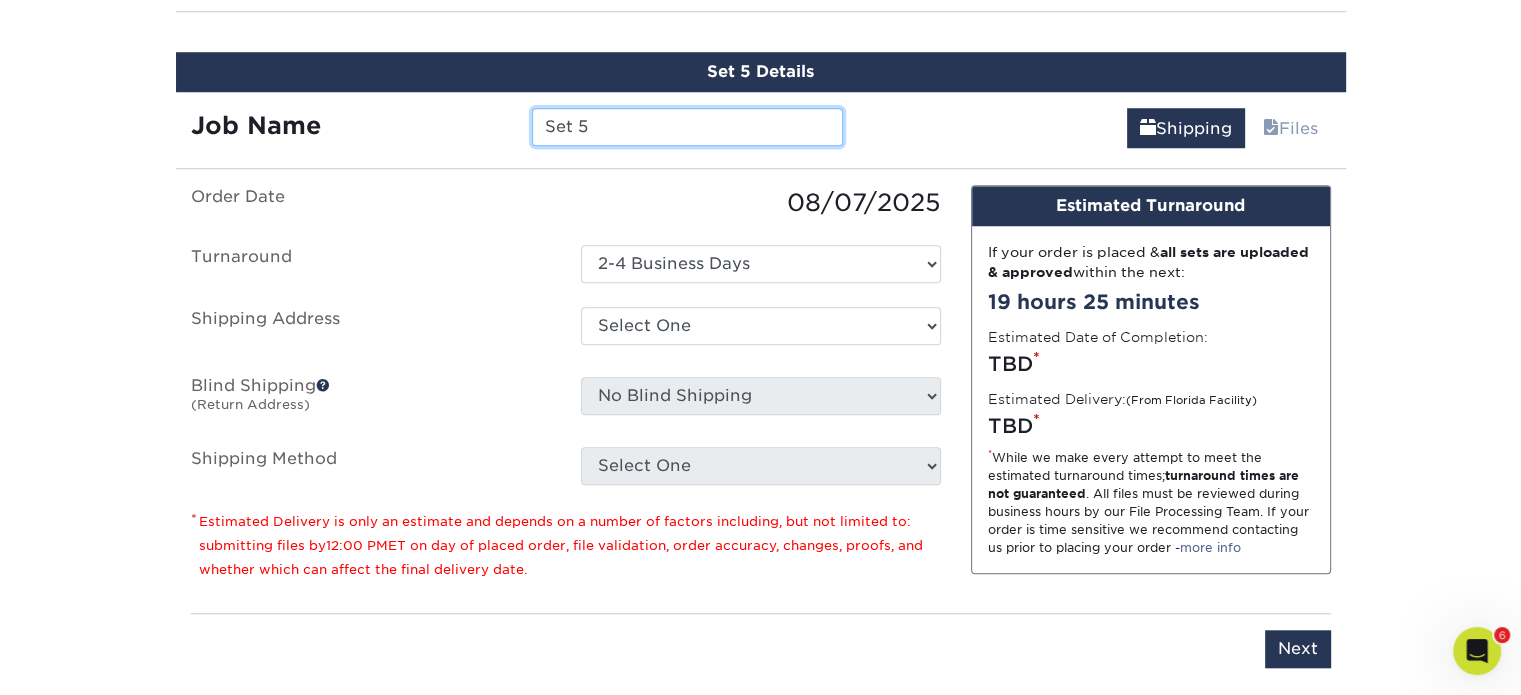 paste on "MIA/ORL Banner" 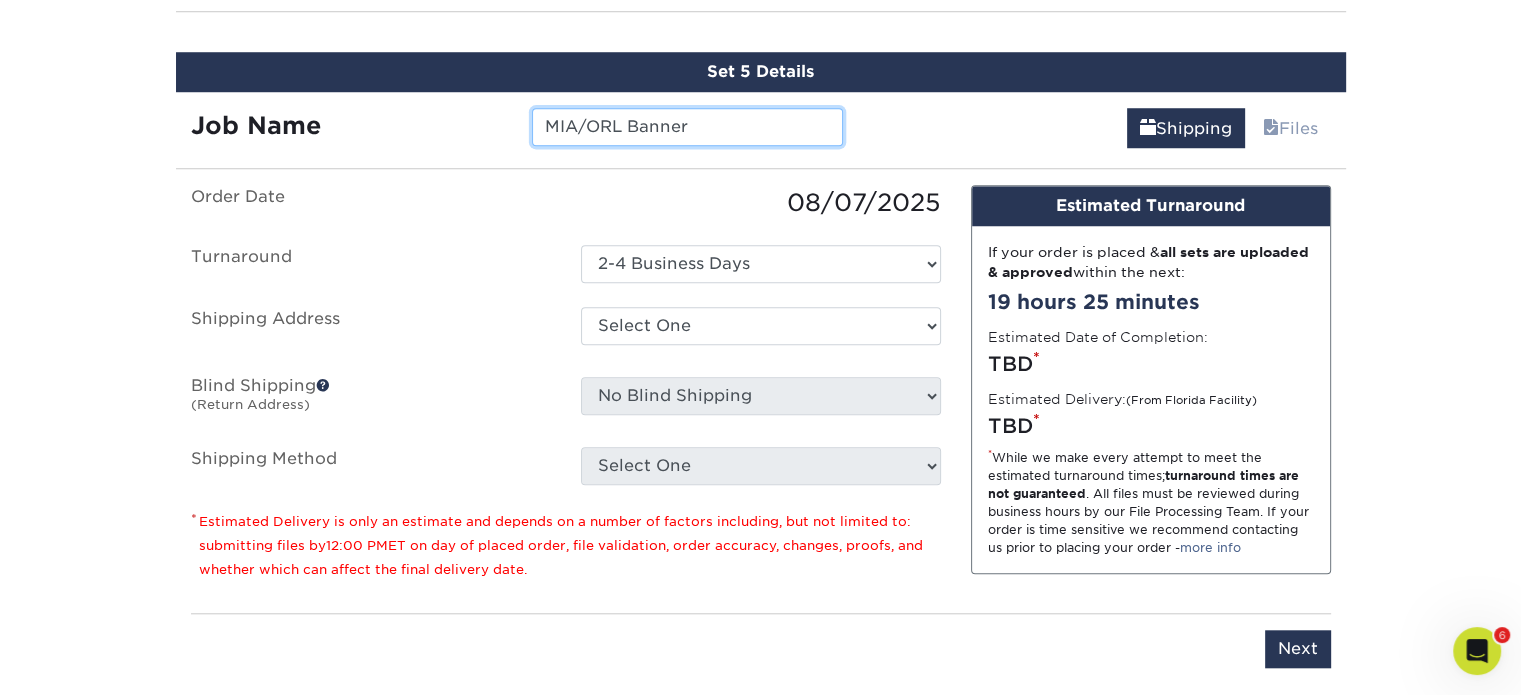 type on "MIA/ORL Banner" 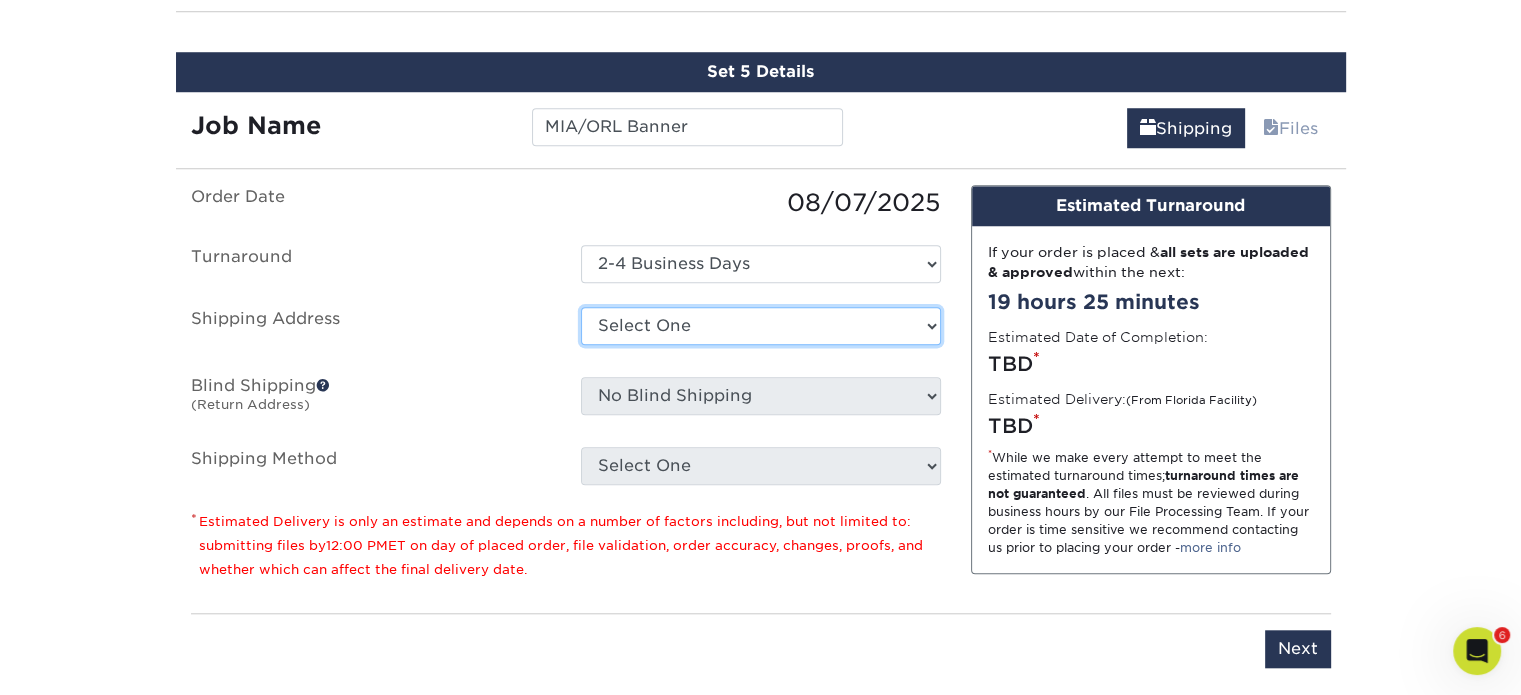 click on "Select One
394 Lake City Hwy
441 Camino Hermoso
4760 Goer Drive
Adapt Concepts
Aruba
Beaufort NC
Cabo Frio, Los Cabos
Cameron McClellan
CC Aires
CES Monterey
CES Post Box
Cesar Zamarripa
Coastline Coating Services, LLC
Comfort Heating and Cooling
Copper Group, El Salvador
Econfort - Costa Rica
Grupo Ayre
Grupo CEMCA
Guerra Engineering
Hiram Moreno, home
Holy City Home ODESA" at bounding box center (761, 326) 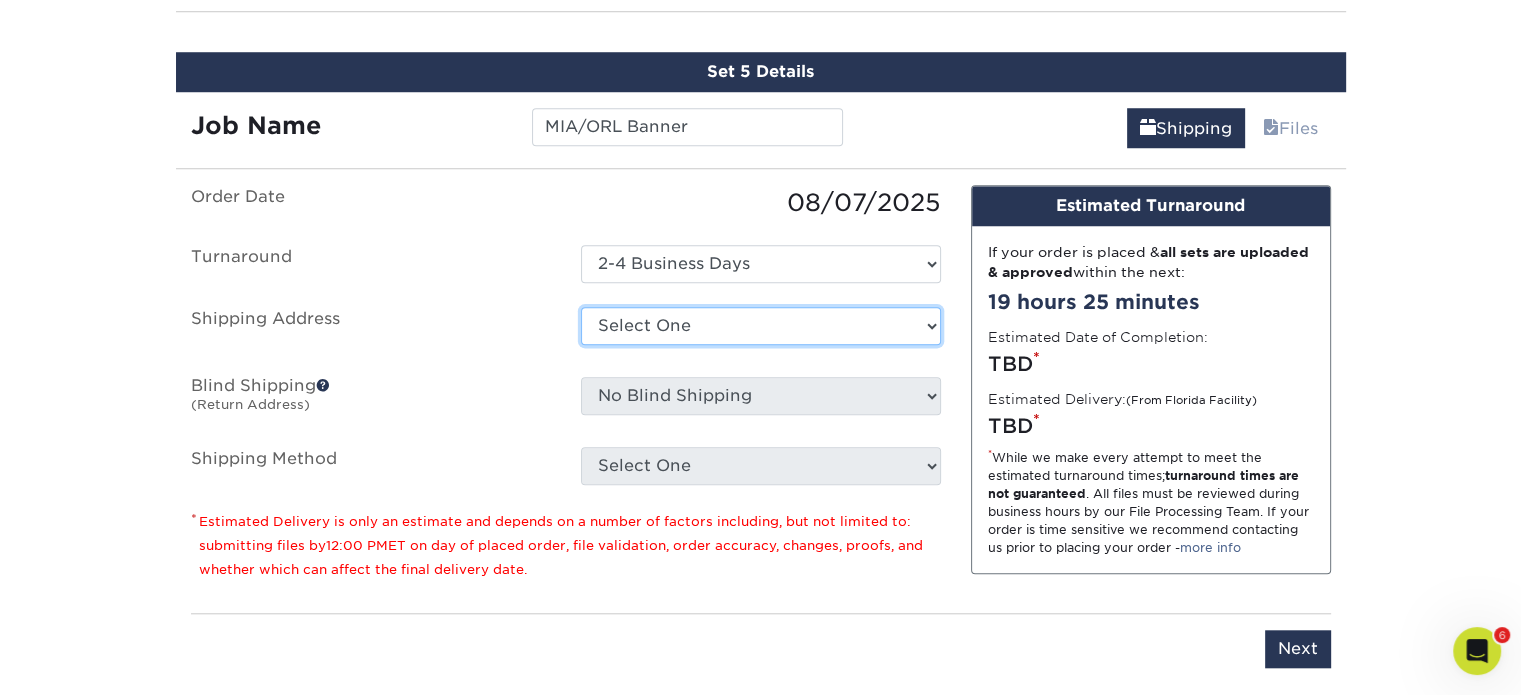 select on "278520" 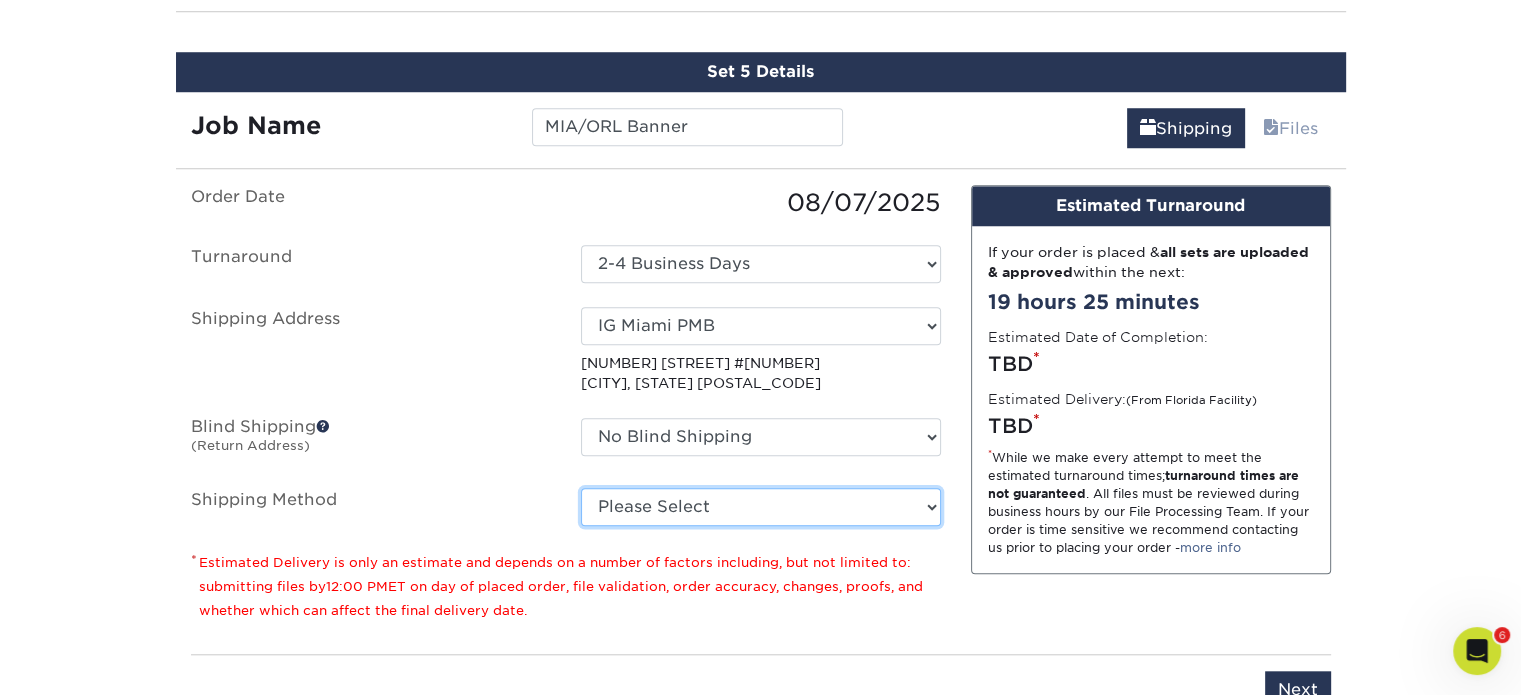 click on "Please Select Ground Shipping (+$14.96) 3 Day Shipping Service (+$15.39) 2 Day Air Shipping (+$16.02) Next Day Shipping by 5pm (+$20.38) Next Day Shipping by 12 noon (+$21.88) Next Day Air Early A.M. (+$127.30)" at bounding box center [761, 507] 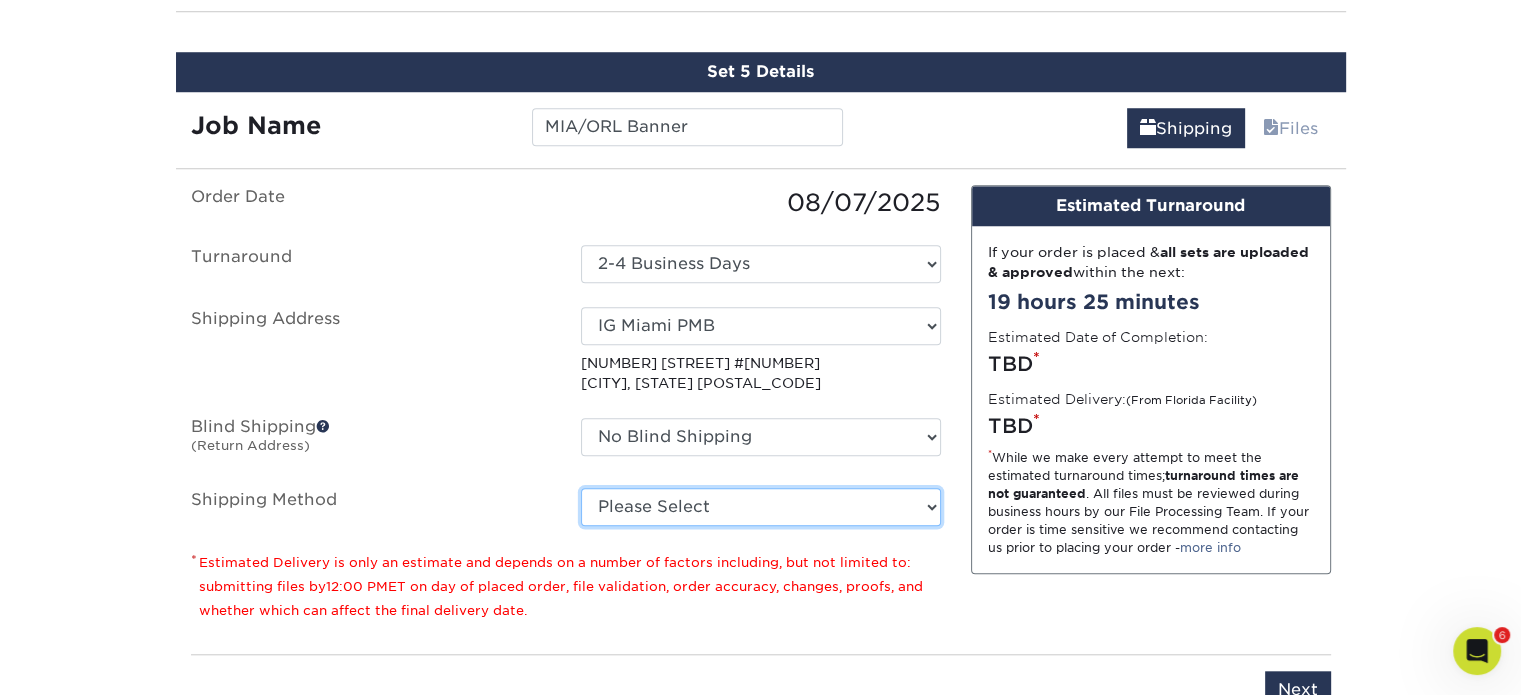 select on "03" 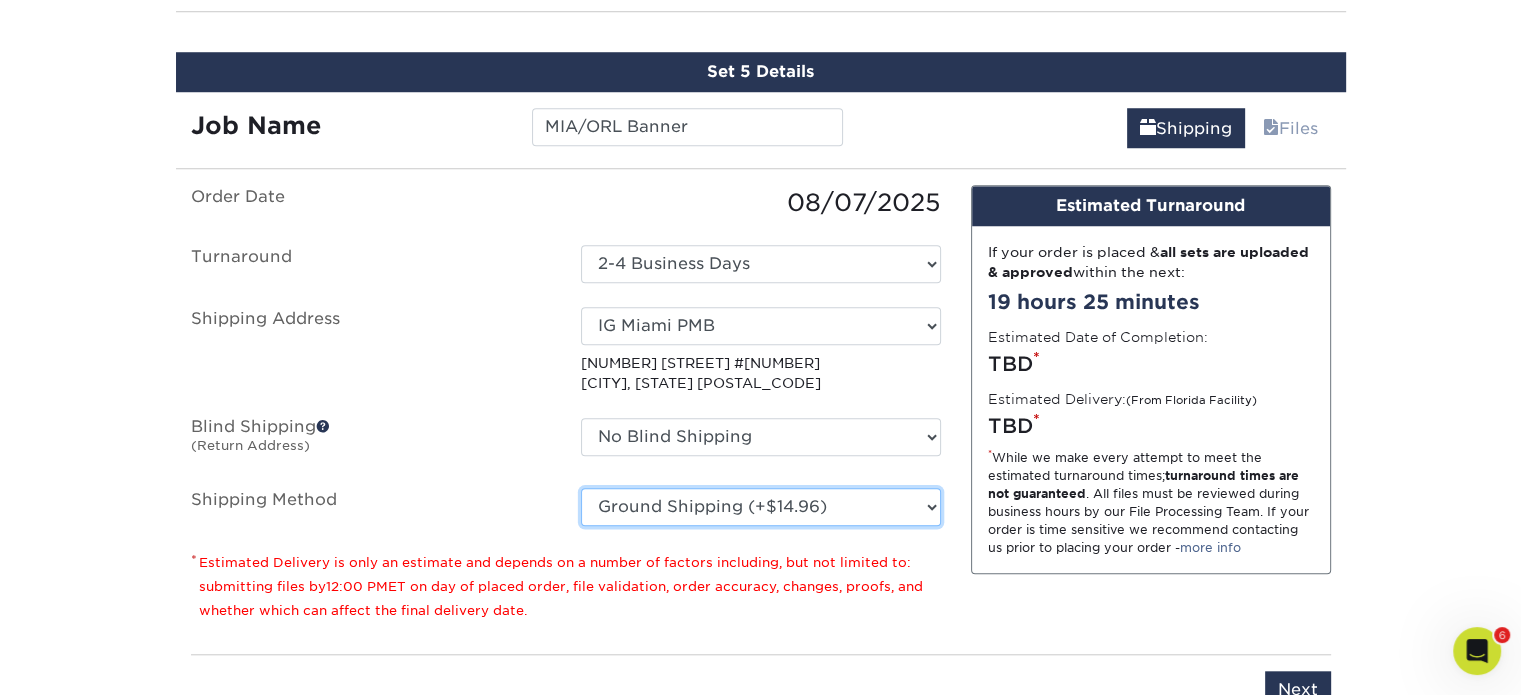 click on "Please Select Ground Shipping (+$14.96) 3 Day Shipping Service (+$15.39) 2 Day Air Shipping (+$16.02) Next Day Shipping by 5pm (+$20.38) Next Day Shipping by 12 noon (+$21.88) Next Day Air Early A.M. (+$127.30)" at bounding box center [761, 507] 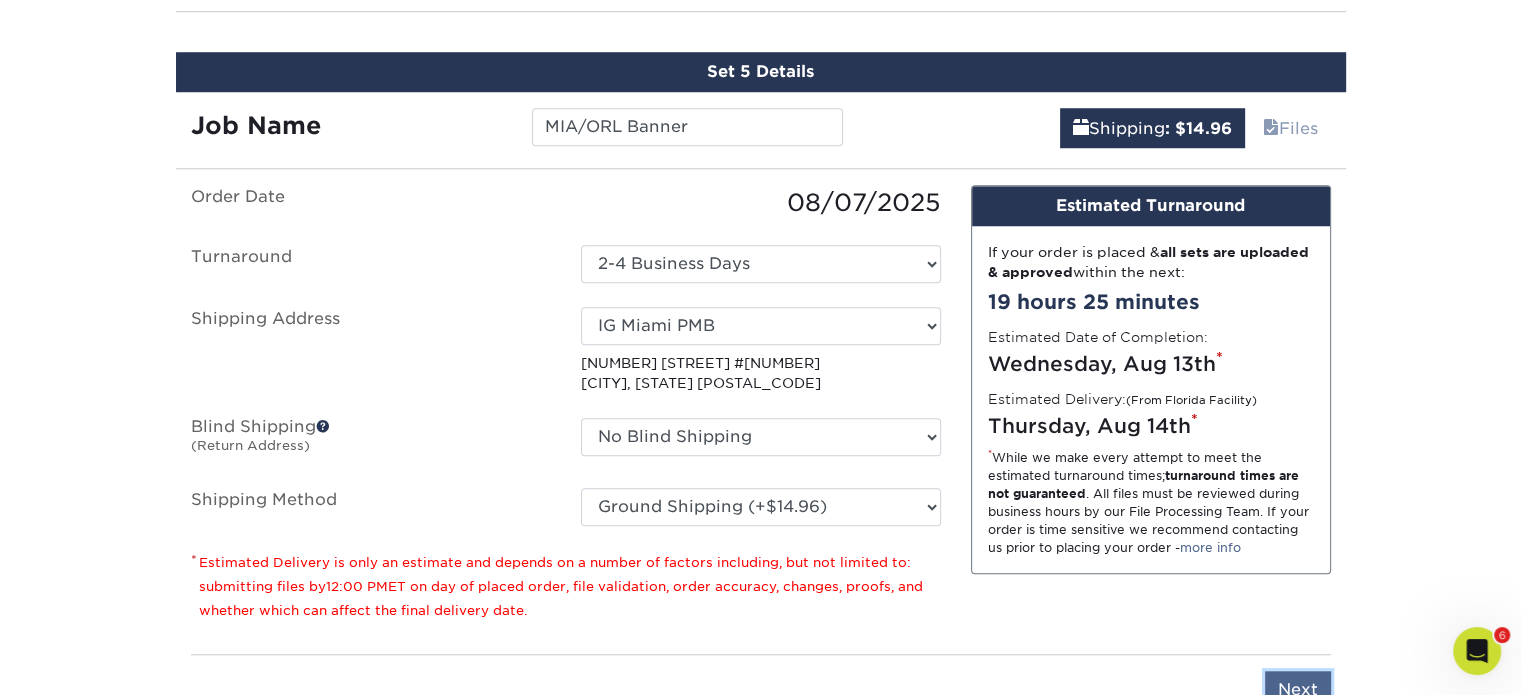 click on "Next" at bounding box center (1298, 690) 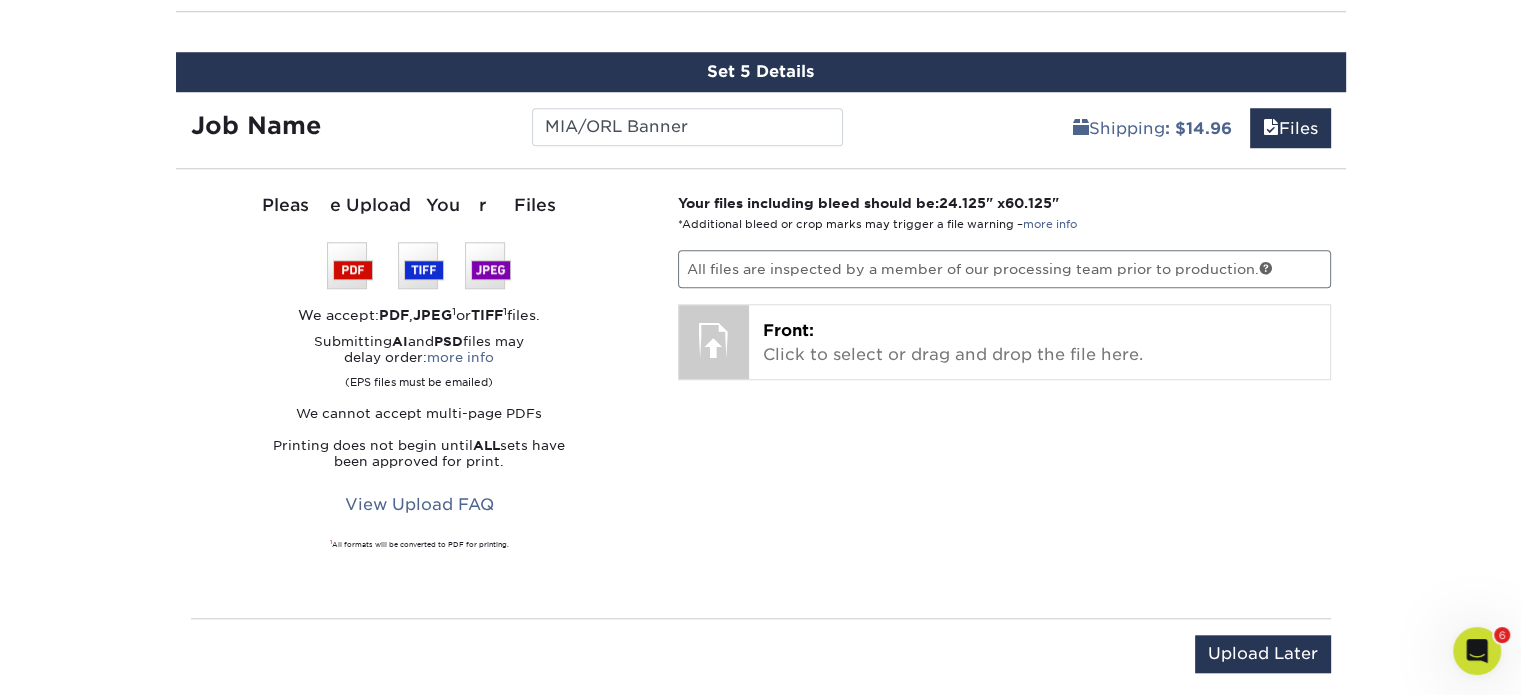 scroll, scrollTop: 1739, scrollLeft: 0, axis: vertical 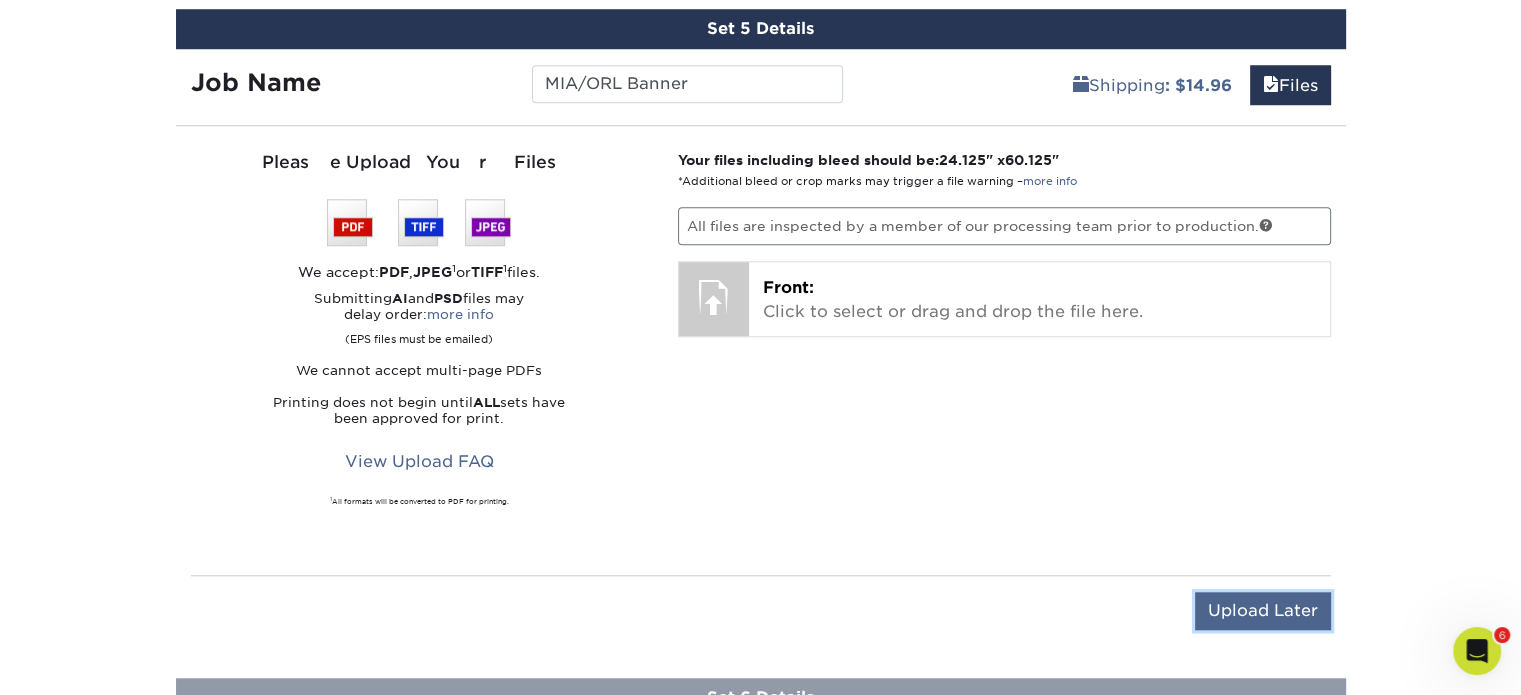 click on "Upload Later" at bounding box center (1263, 611) 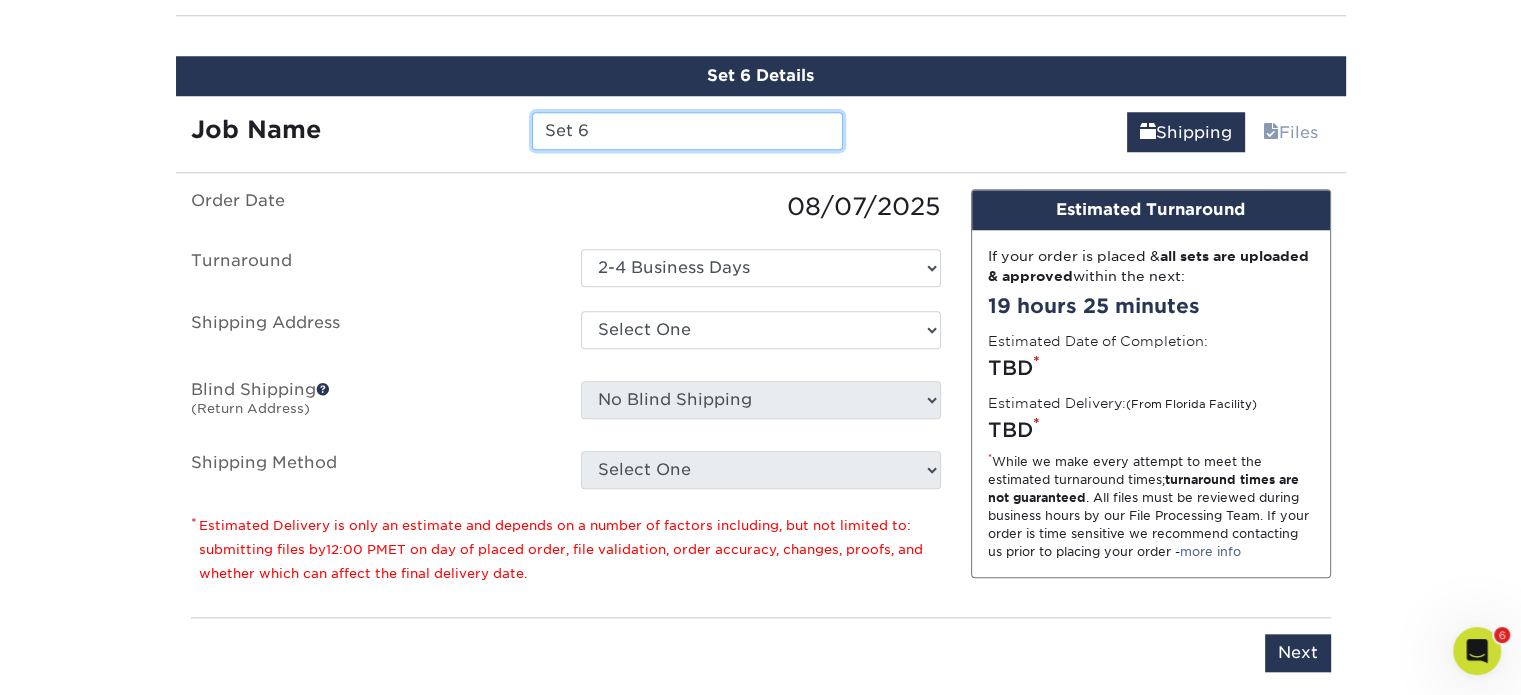 scroll, scrollTop: 1852, scrollLeft: 0, axis: vertical 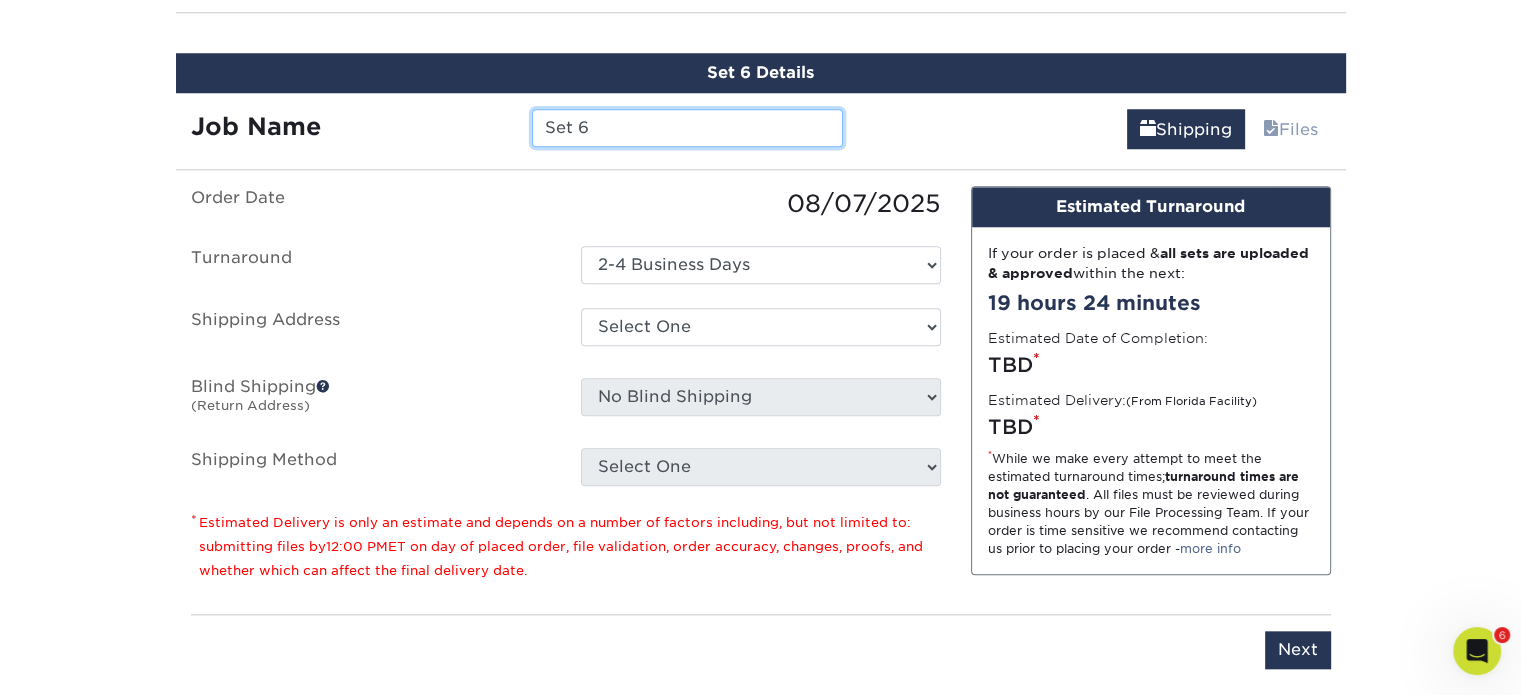 paste on "MIA/ORL Banner" 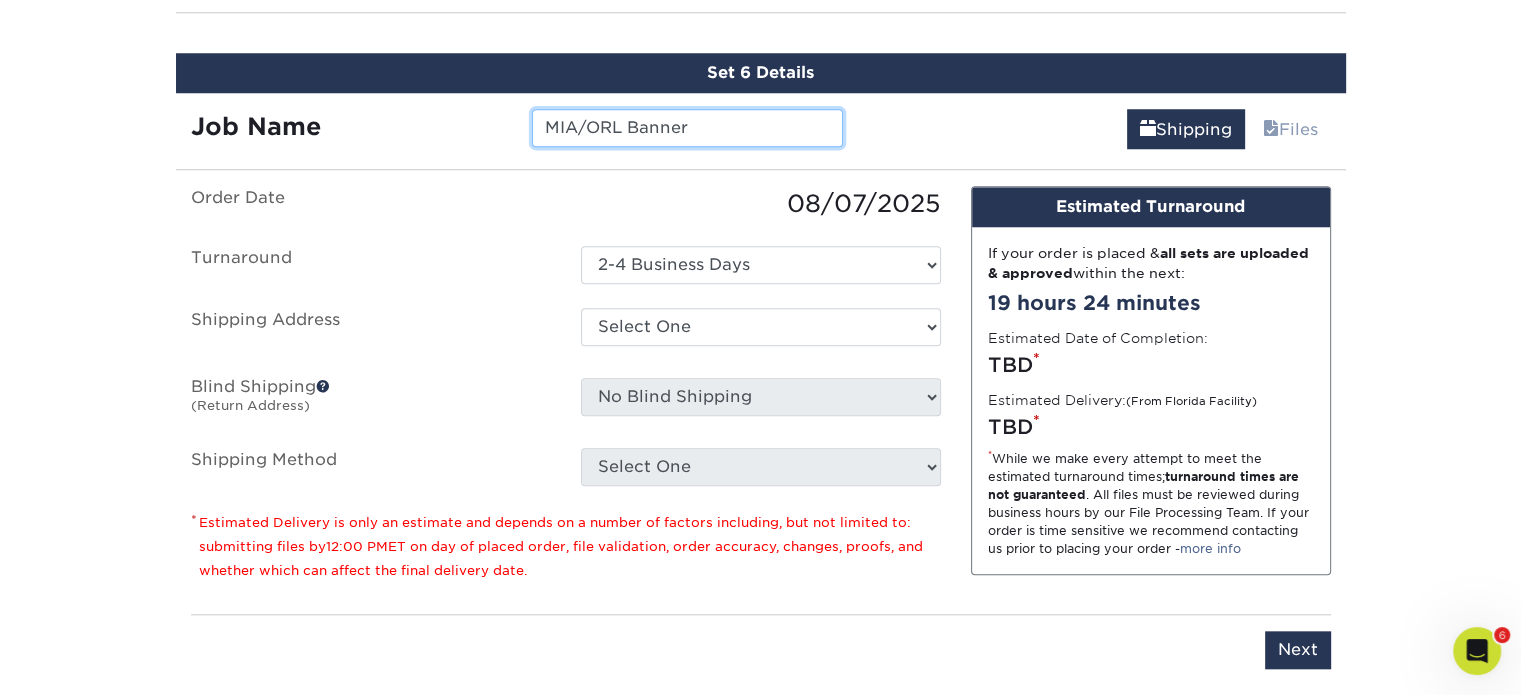 type on "MIA/ORL Banner" 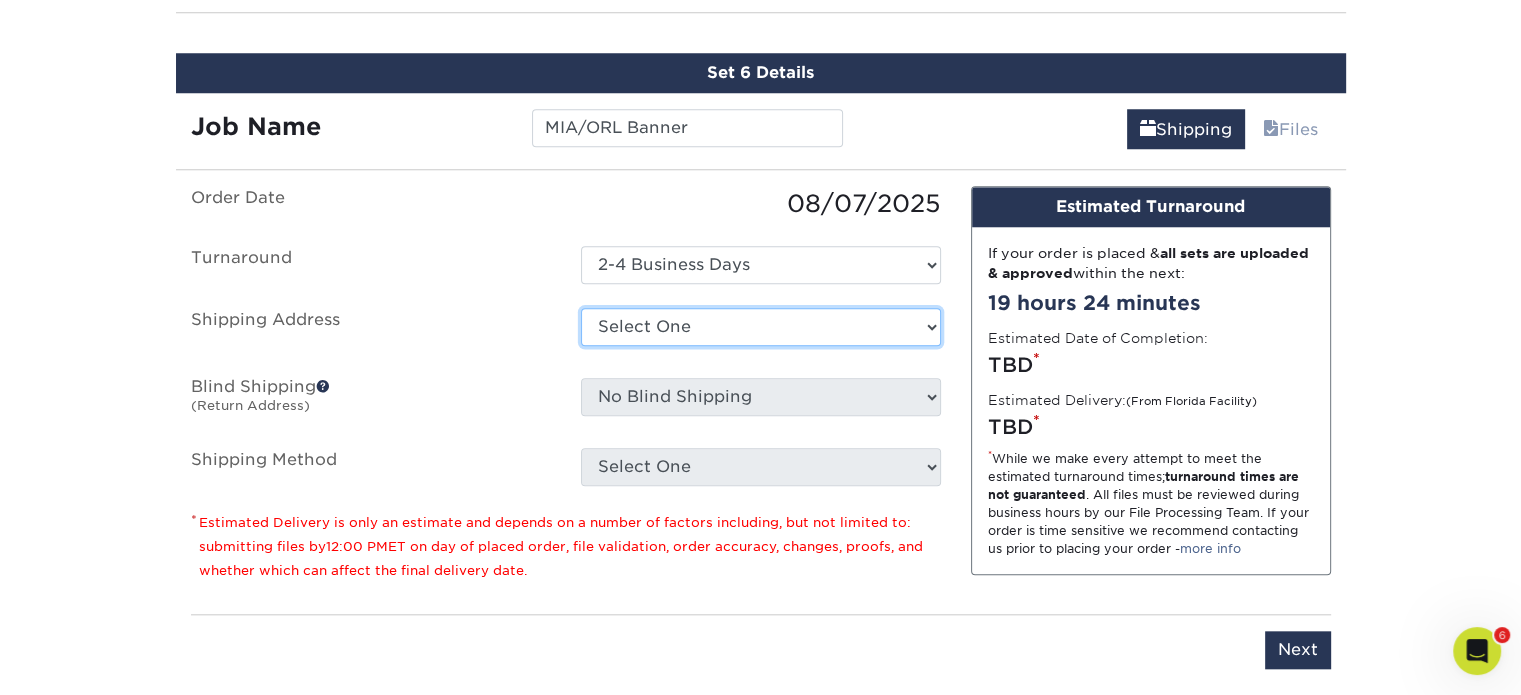 click on "Select One
394 Lake City Hwy
441 Camino Hermoso
4760 Goer Drive
Adapt Concepts
Aruba
Beaufort NC
Cabo Frio, Los Cabos
Cameron McClellan
CC Aires
CES Monterey
CES Post Box
Cesar Zamarripa
Coastline Coating Services, LLC
Comfort Heating and Cooling
Copper Group, El Salvador
Econfort - Costa Rica
Grupo Ayre
Grupo CEMCA
Guerra Engineering
Hiram Moreno, home
Holy City Home ODESA" at bounding box center (761, 327) 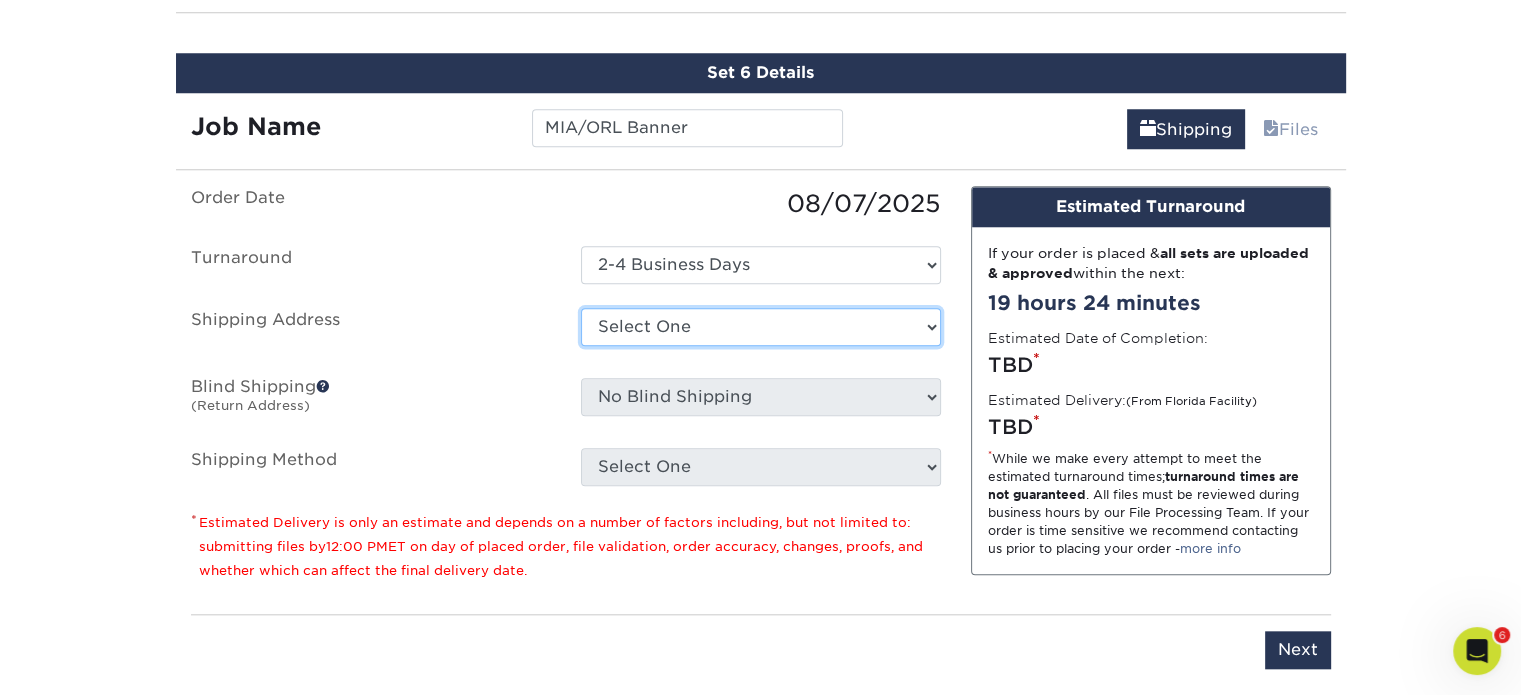 select on "274186" 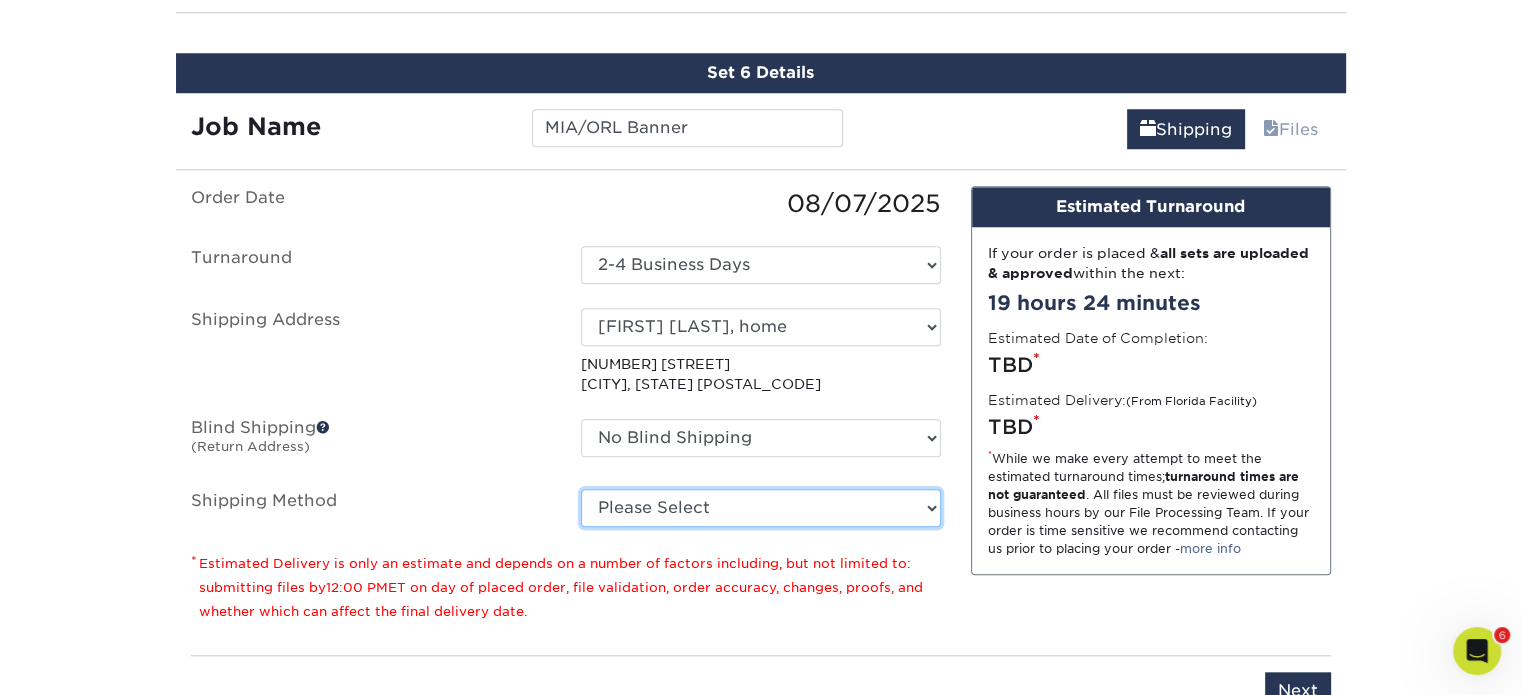 click on "Please Select Ground Shipping (+$26.22) 3 Day Shipping Service (+$27.35) 2 Day Air Shipping (+$27.68) Next Day Shipping by 5pm (+$37.20) Next Day Shipping by 12 noon (+$38.79) Next Day Air Early A.M. (+$175.36)" at bounding box center [761, 508] 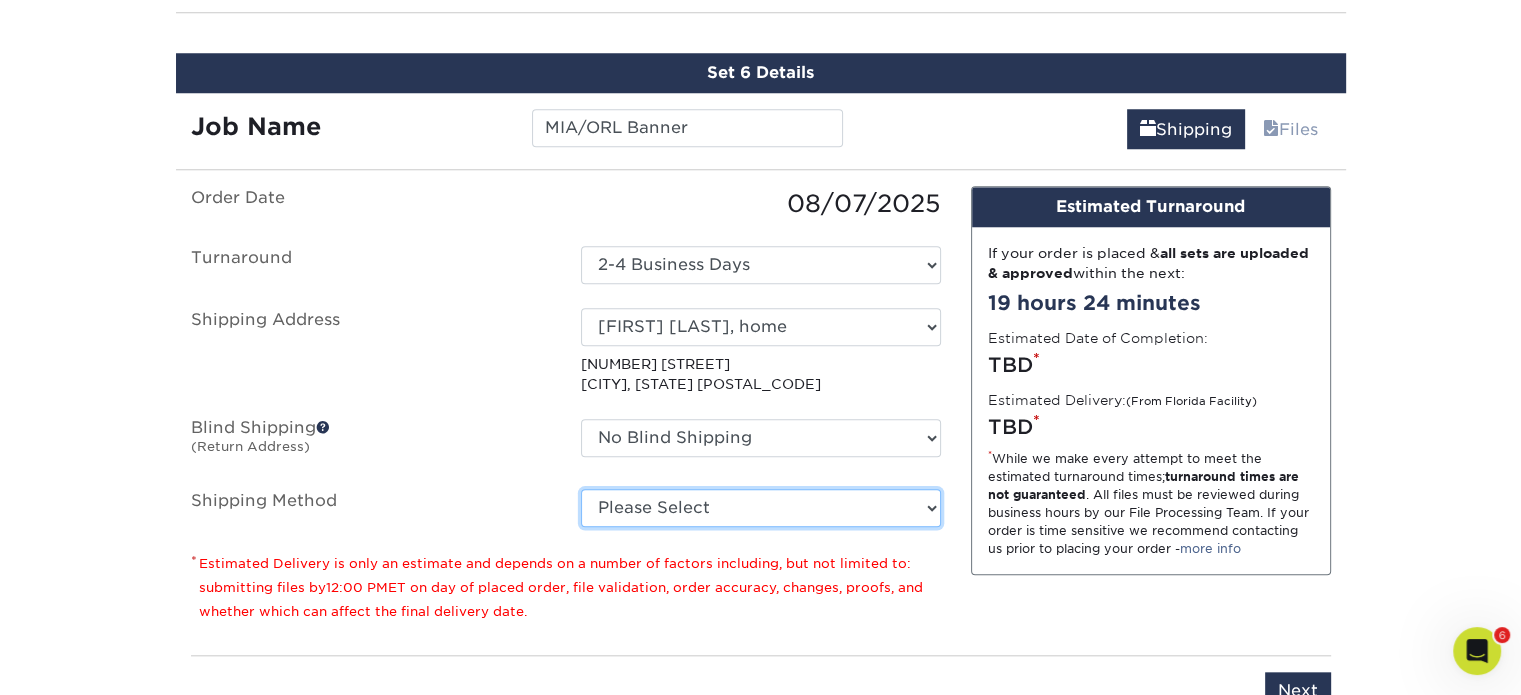 select on "03" 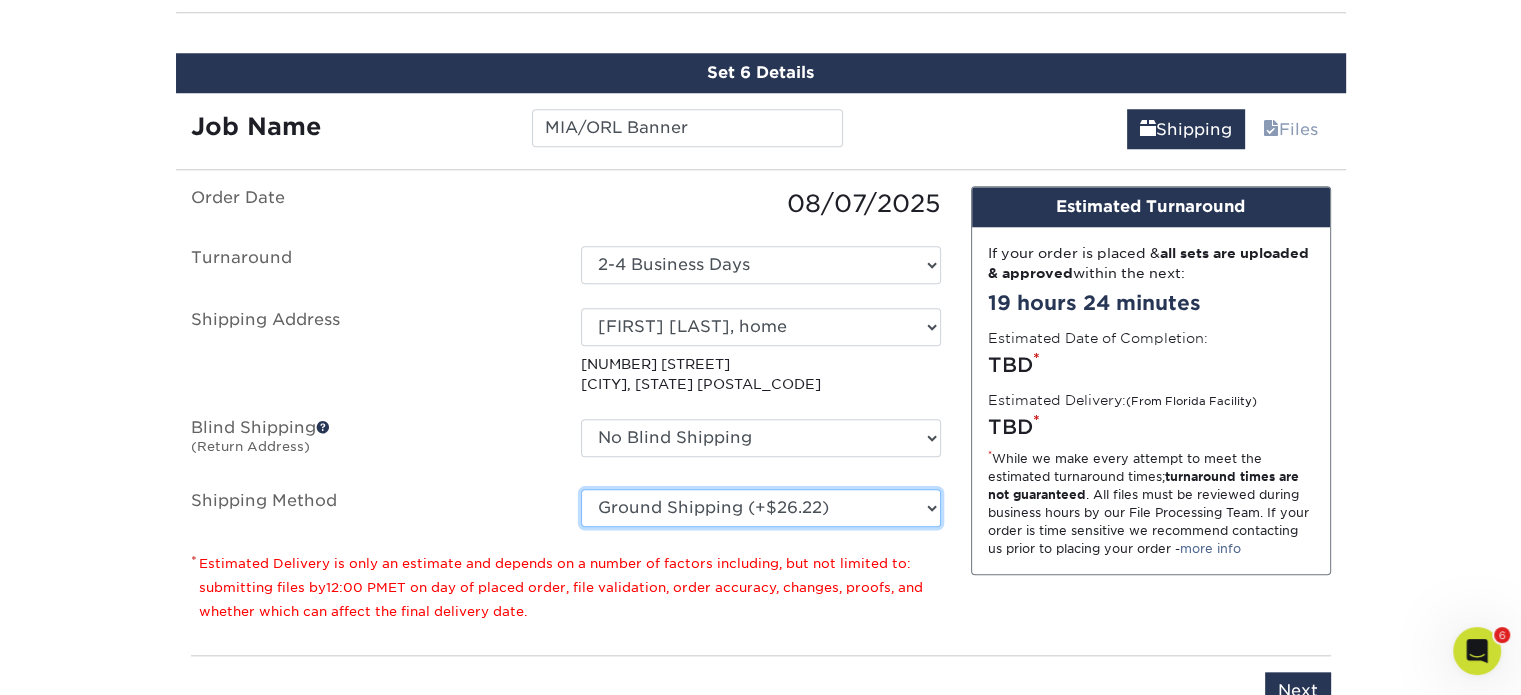 click on "Please Select Ground Shipping (+$26.22) 3 Day Shipping Service (+$27.35) 2 Day Air Shipping (+$27.68) Next Day Shipping by 5pm (+$37.20) Next Day Shipping by 12 noon (+$38.79) Next Day Air Early A.M. (+$175.36)" at bounding box center (761, 508) 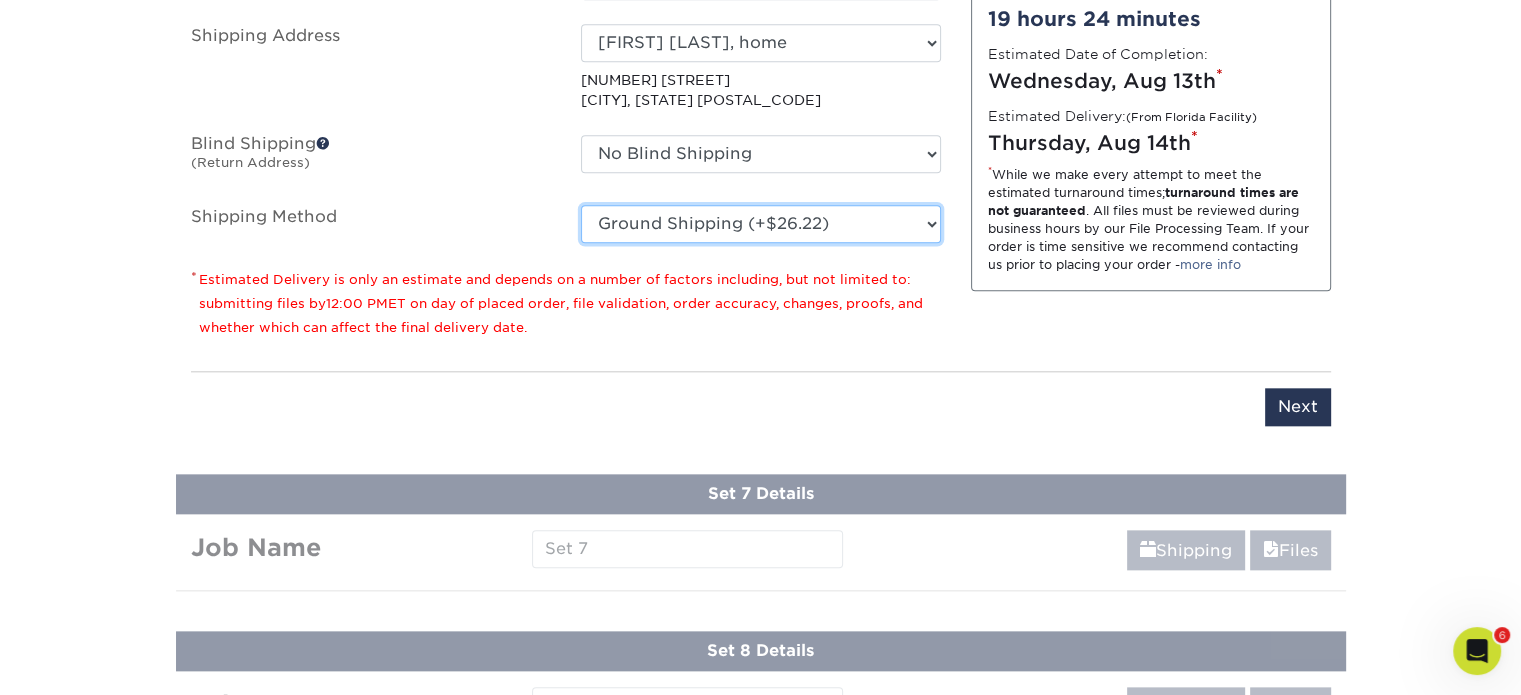 scroll, scrollTop: 2140, scrollLeft: 0, axis: vertical 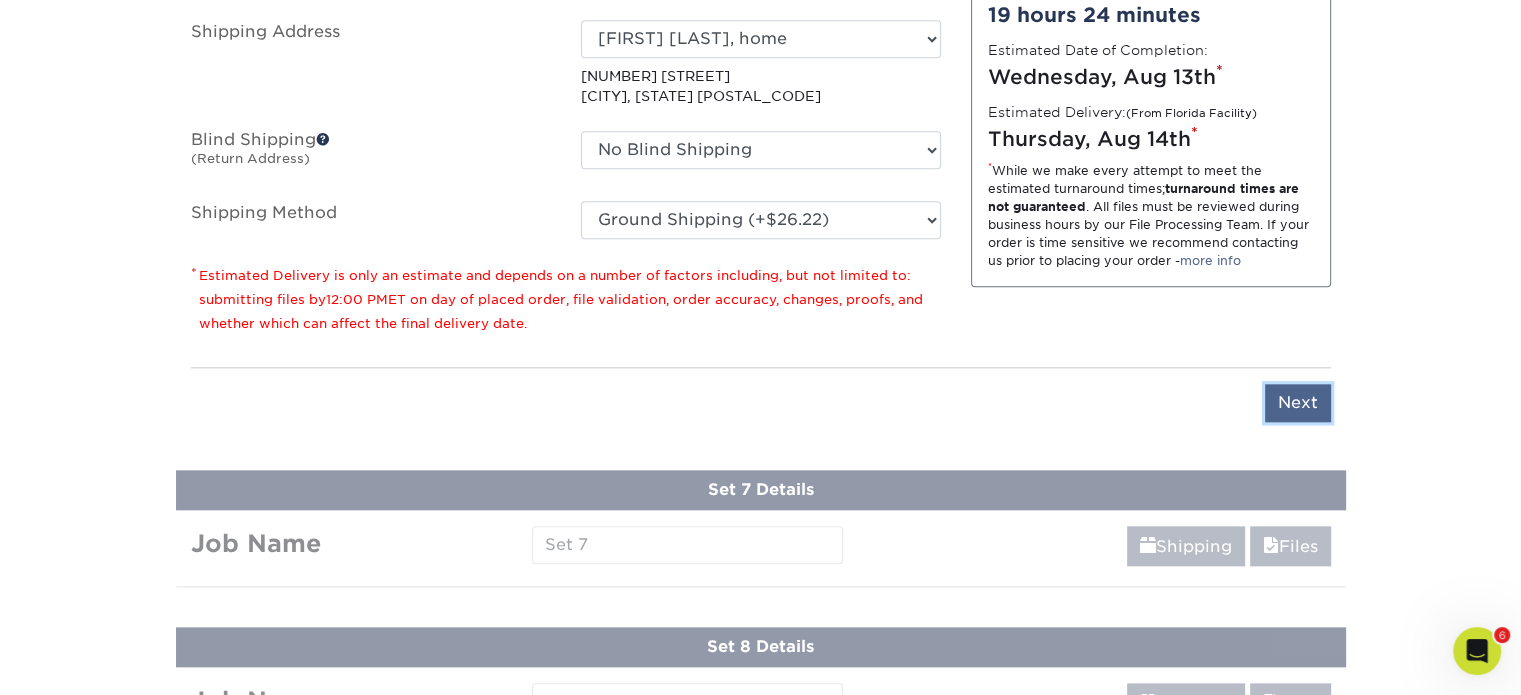 click on "Next" at bounding box center (1298, 403) 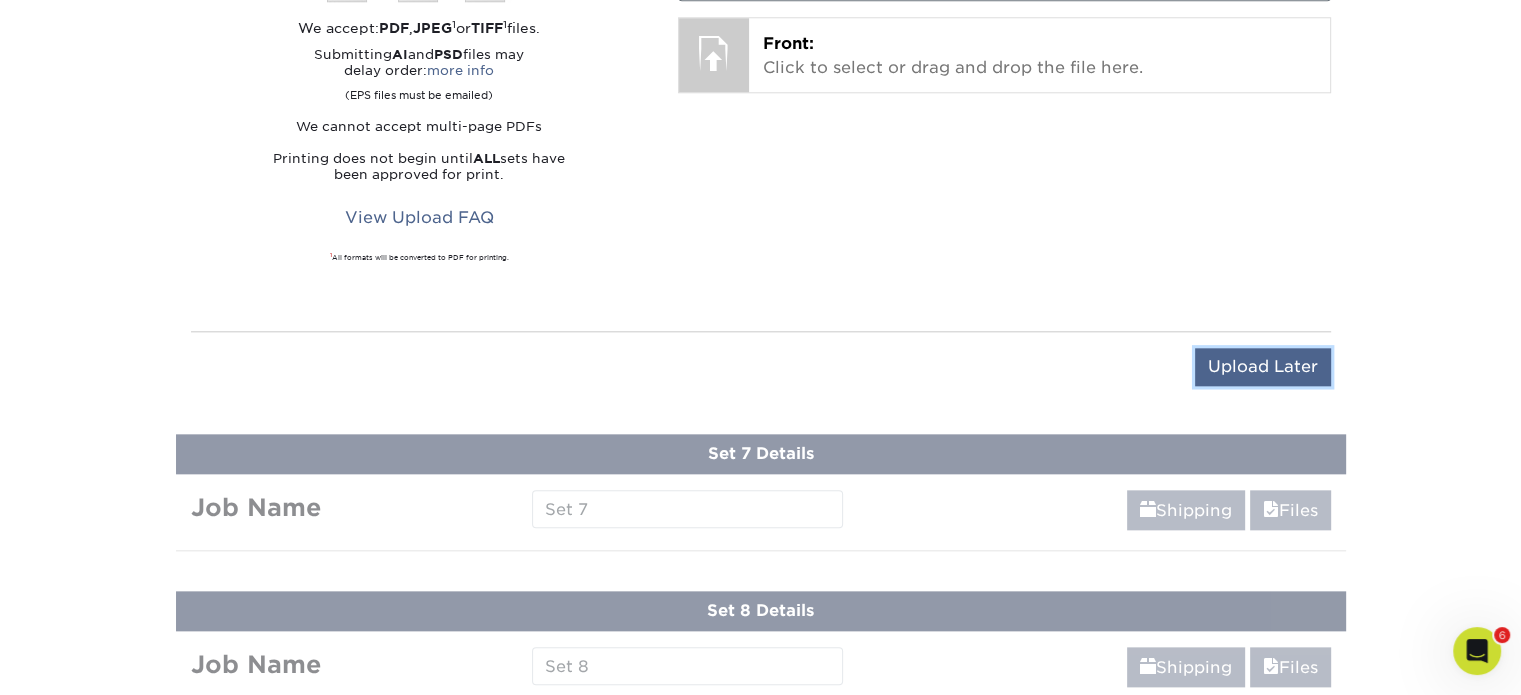 click on "Upload Later" at bounding box center (1263, 367) 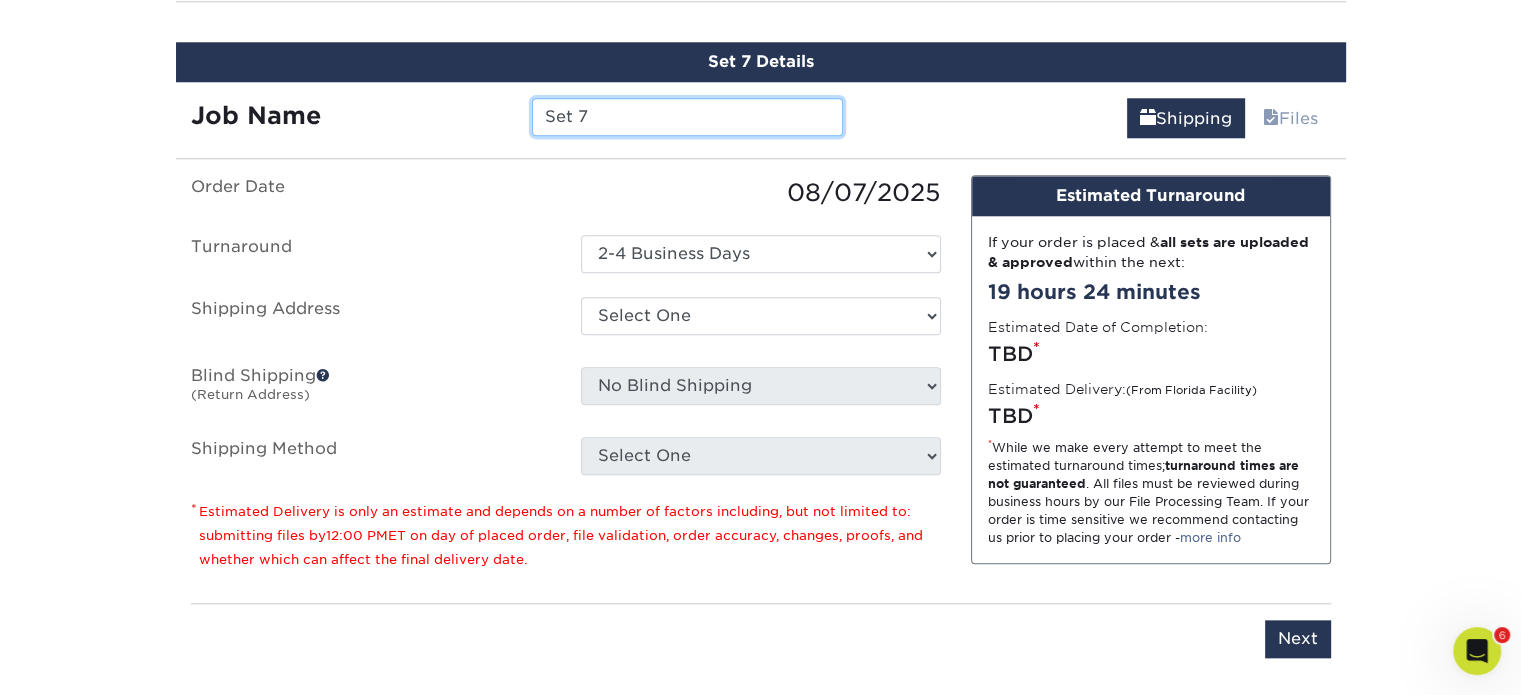 scroll, scrollTop: 2008, scrollLeft: 0, axis: vertical 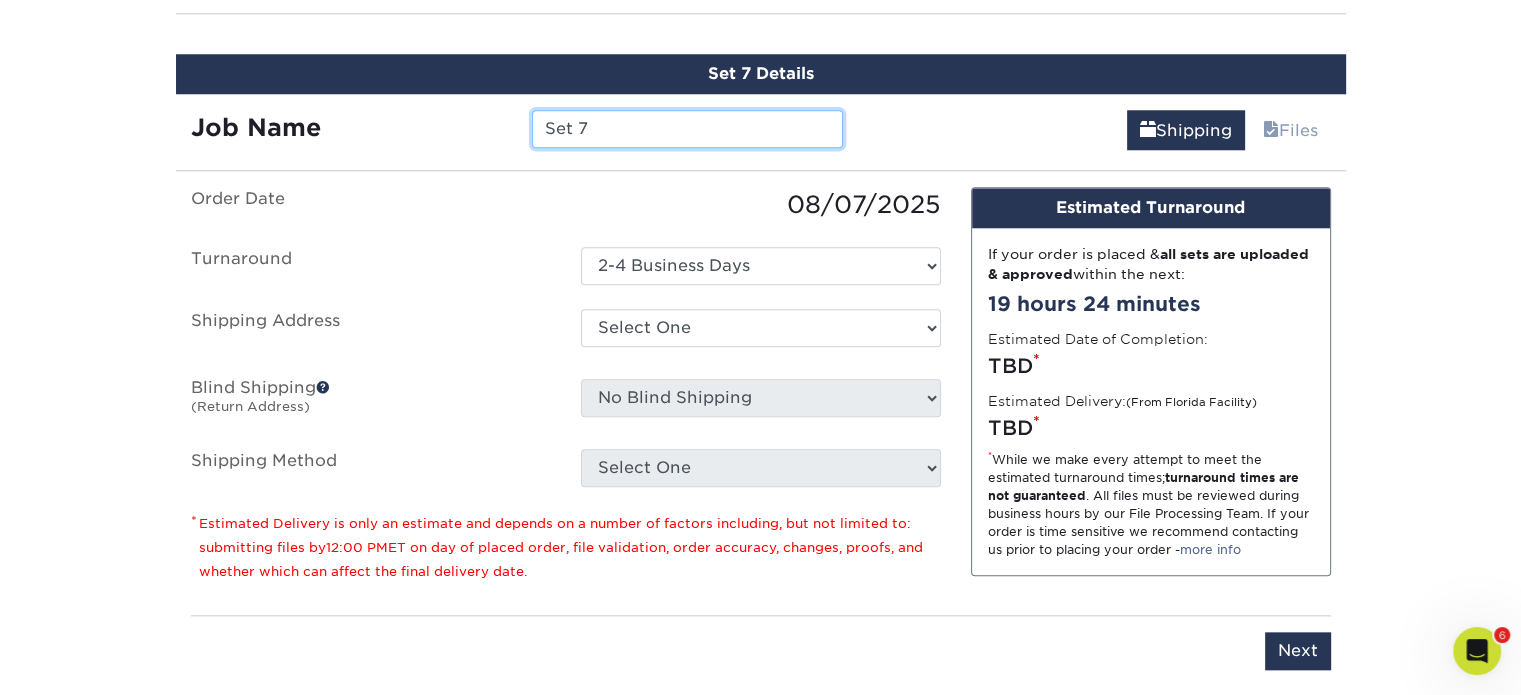 paste on "MIA/ORL Banner" 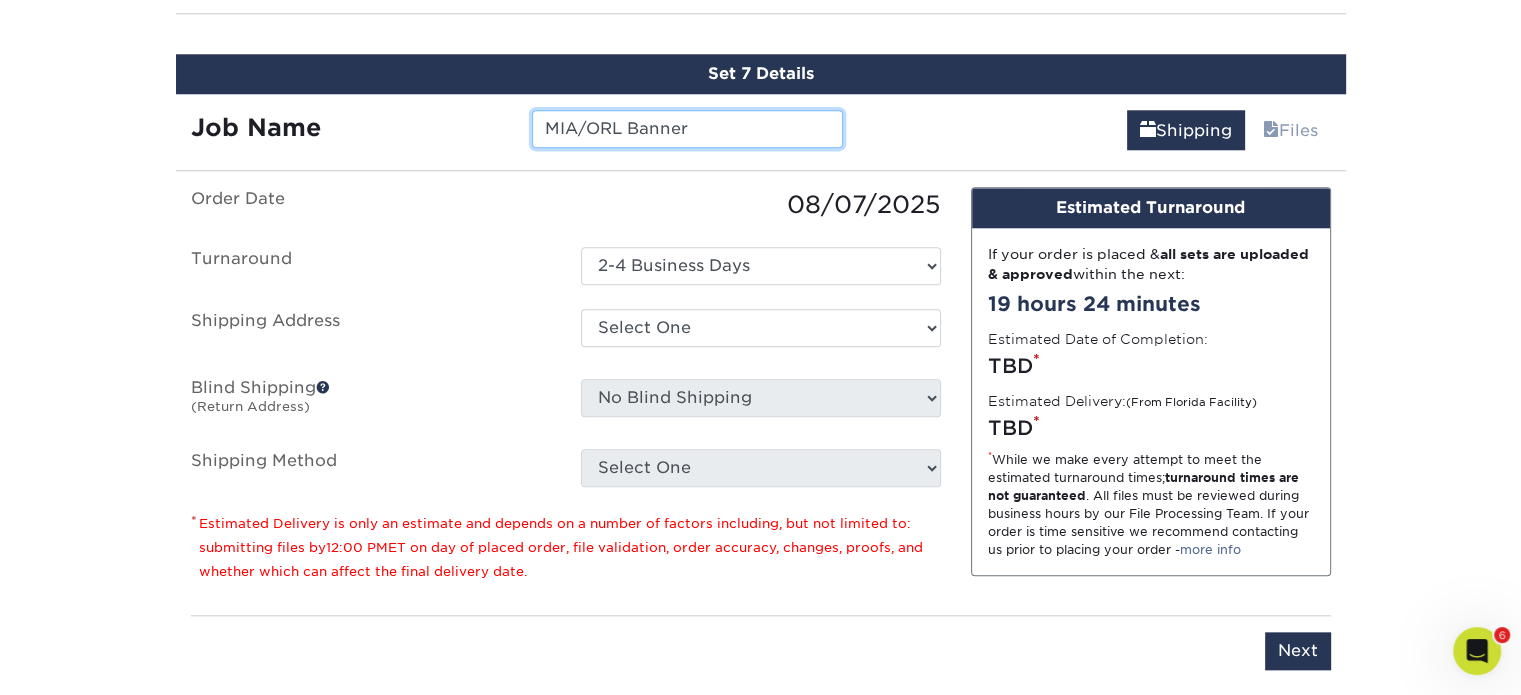 type on "MIA/ORL Banner" 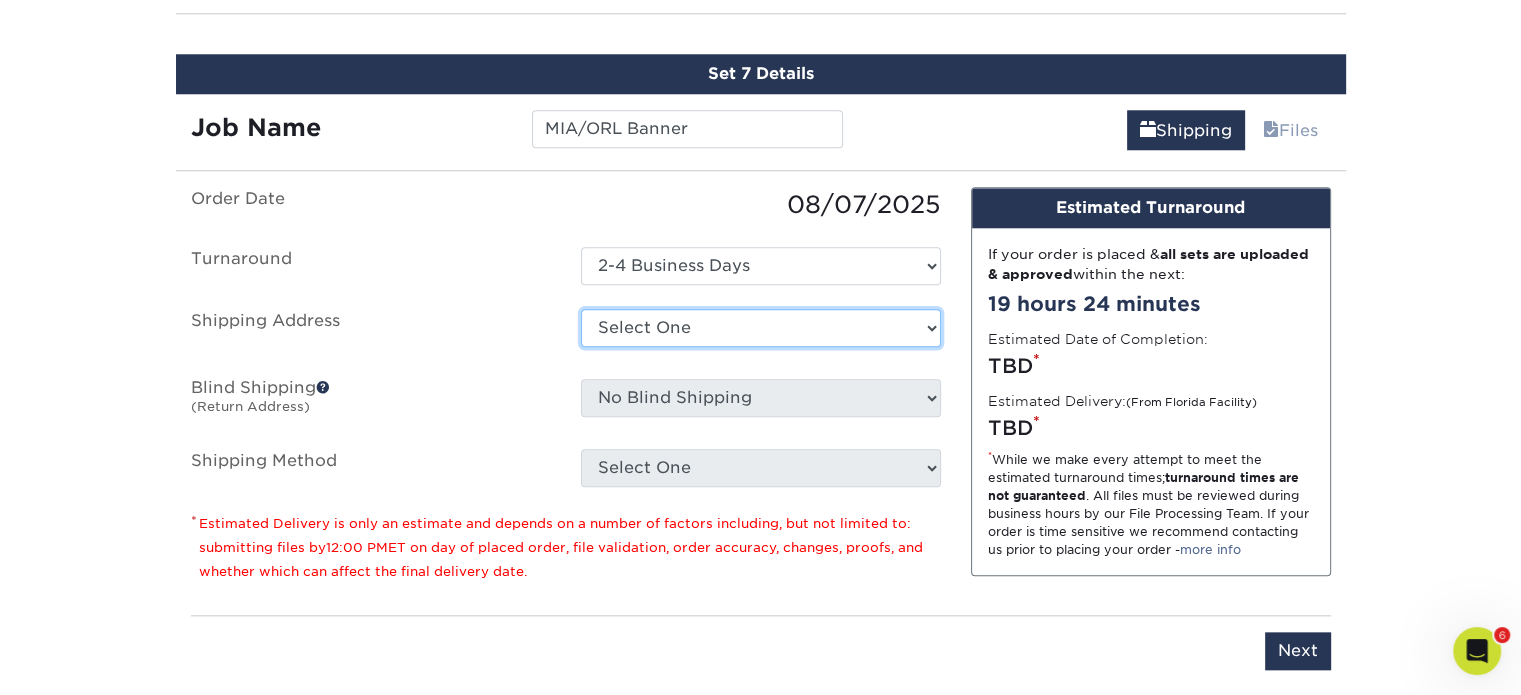 click on "Select One
394 Lake City Hwy
441 Camino Hermoso
4760 Goer Drive
Adapt Concepts
Aruba
Beaufort NC
Cabo Frio, Los Cabos
Cameron McClellan
CC Aires
CES Monterey
CES Post Box
Cesar Zamarripa
Coastline Coating Services, LLC
Comfort Heating and Cooling
Copper Group, El Salvador
Econfort - Costa Rica
Grupo Ayre
Grupo CEMCA
Guerra Engineering
Hiram Moreno, home
Holy City Home ODESA" at bounding box center (761, 328) 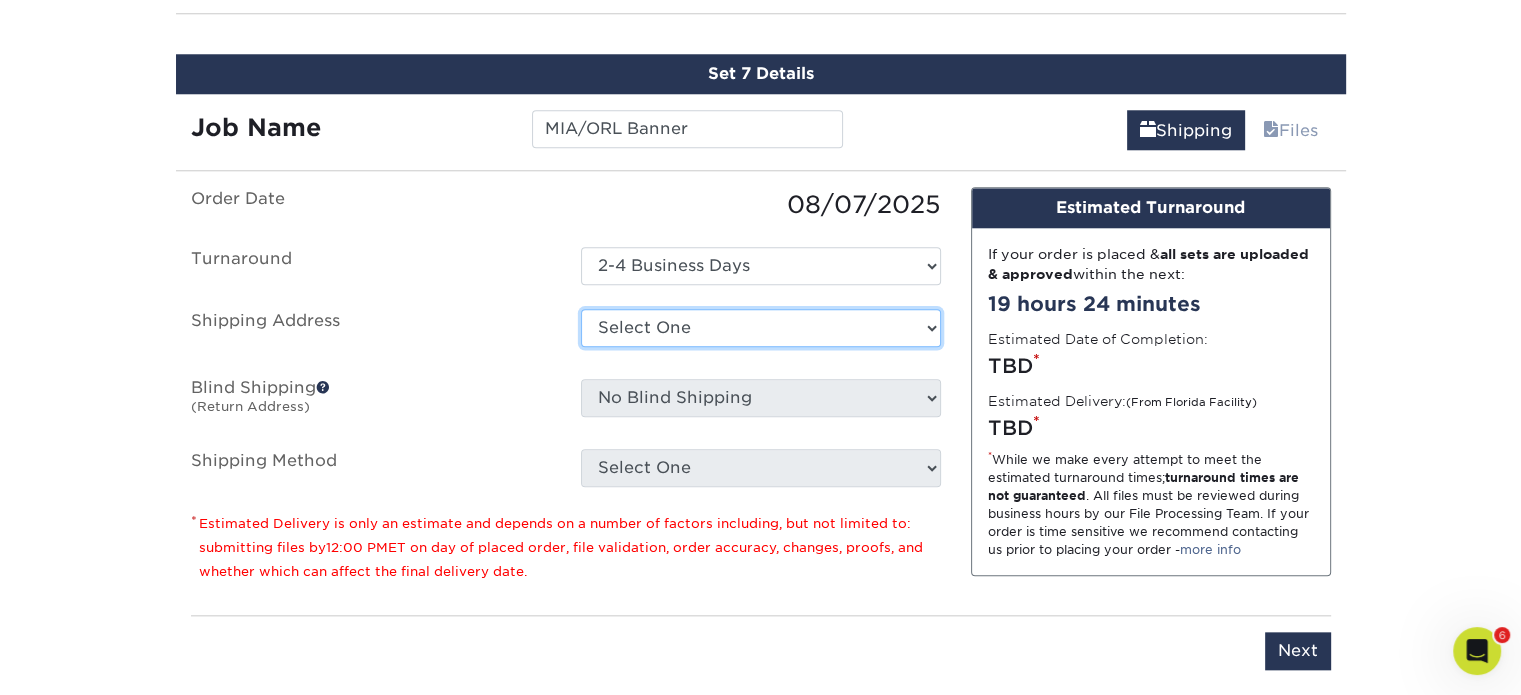 select on "274186" 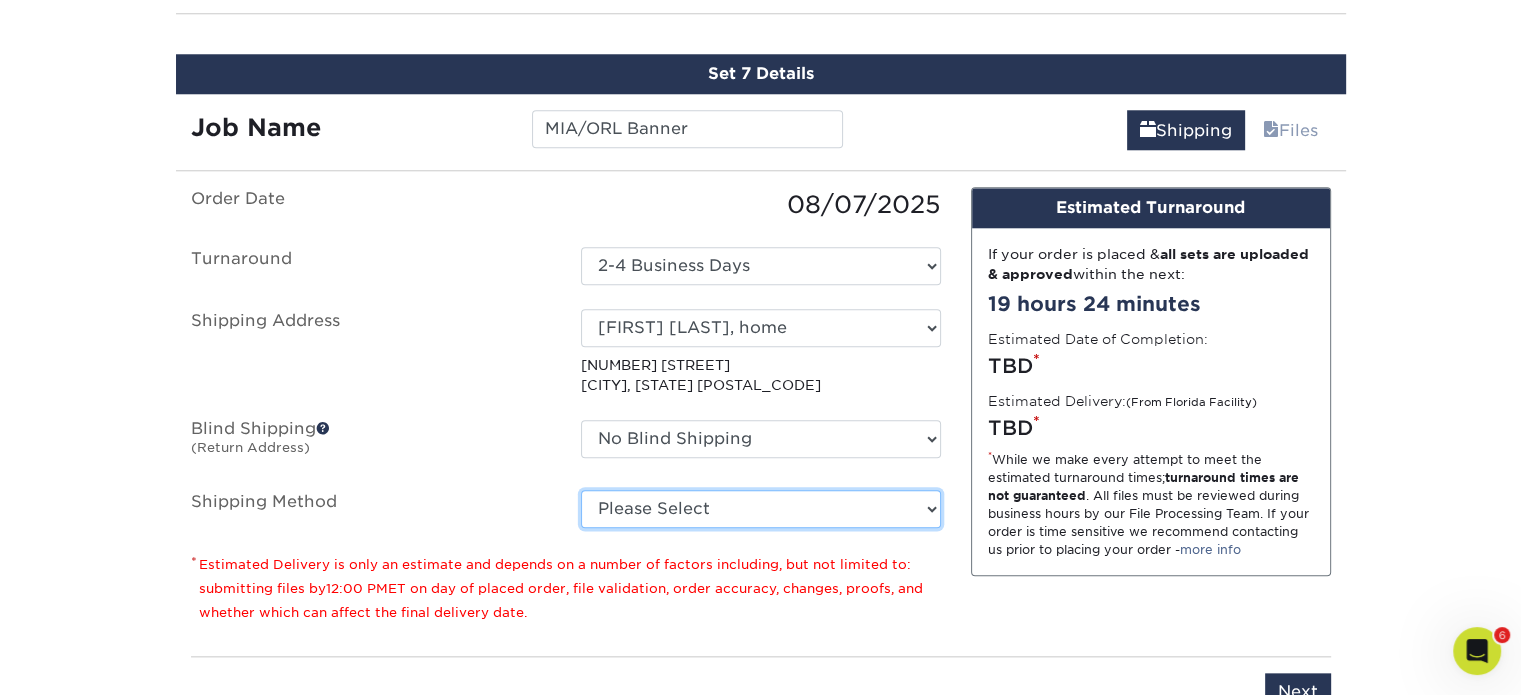 click on "Please Select Ground Shipping (+$26.22) 3 Day Shipping Service (+$27.35) 2 Day Air Shipping (+$27.68) Next Day Shipping by 5pm (+$37.20) Next Day Shipping by 12 noon (+$38.79) Next Day Air Early A.M. (+$175.36)" at bounding box center [761, 509] 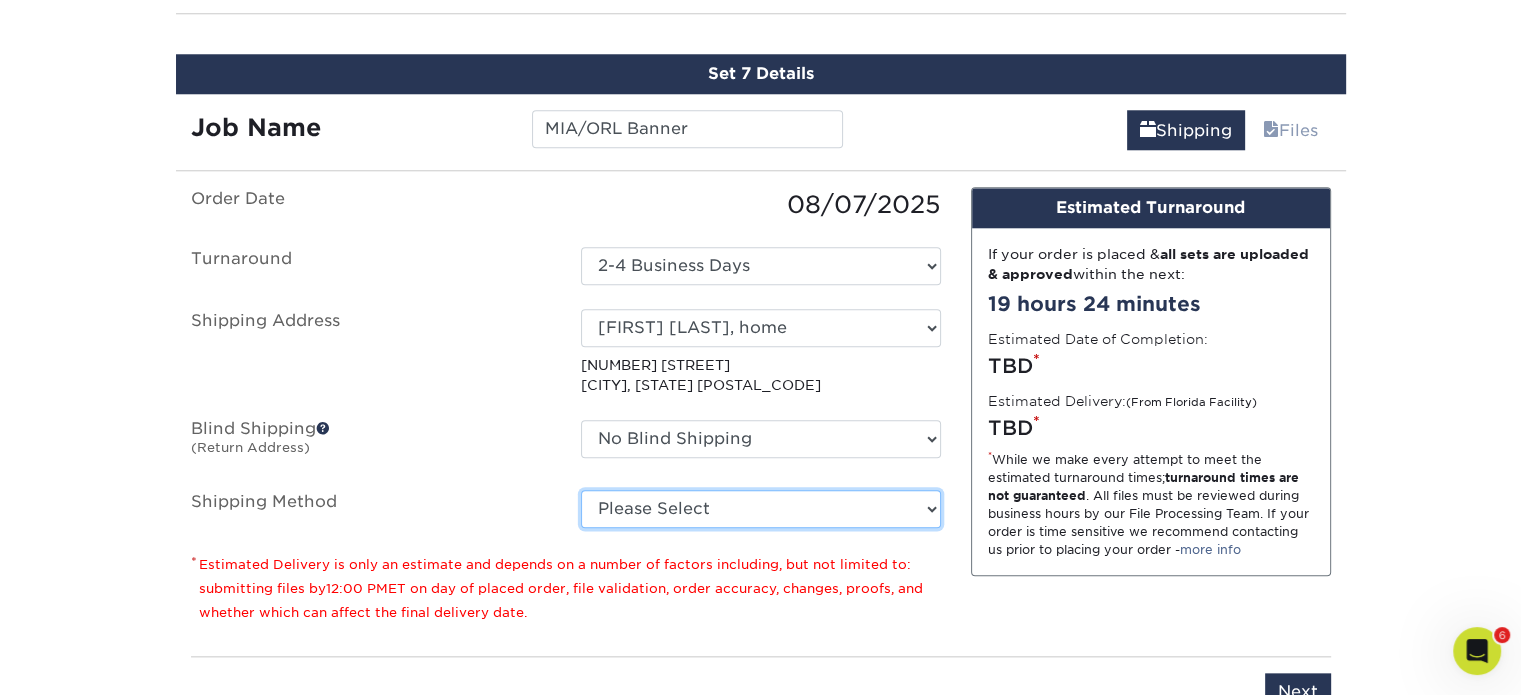select on "03" 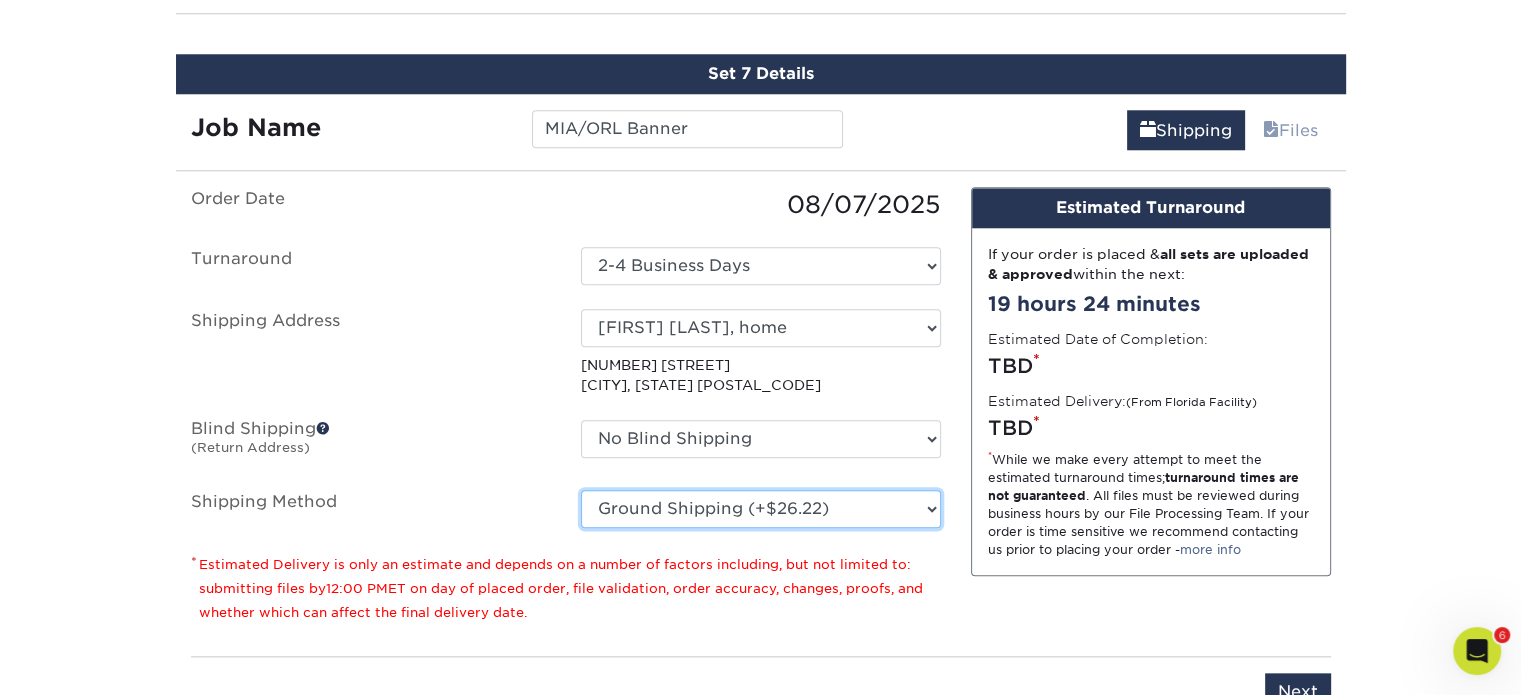 click on "Please Select Ground Shipping (+$26.22) 3 Day Shipping Service (+$27.35) 2 Day Air Shipping (+$27.68) Next Day Shipping by 5pm (+$37.20) Next Day Shipping by 12 noon (+$38.79) Next Day Air Early A.M. (+$175.36)" at bounding box center (761, 509) 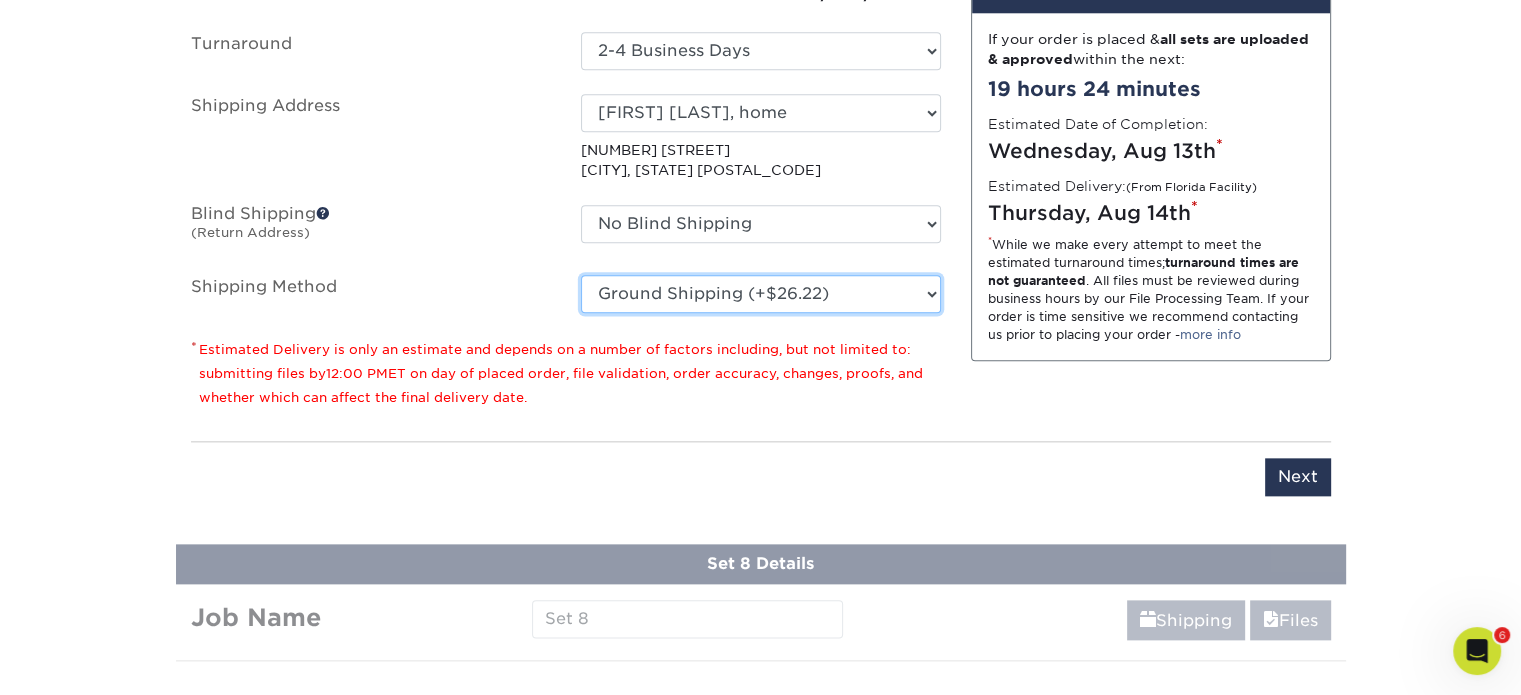 scroll, scrollTop: 2224, scrollLeft: 0, axis: vertical 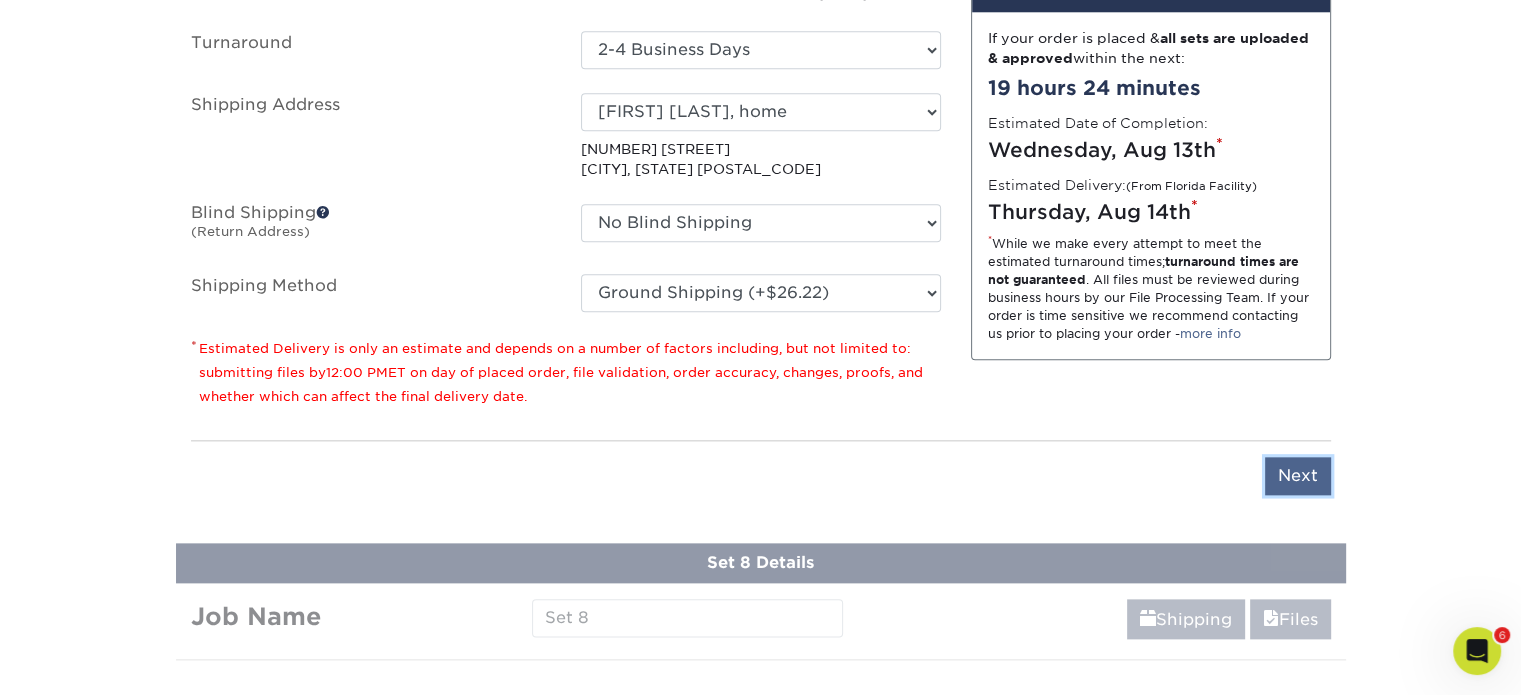 click on "Next" at bounding box center (1298, 476) 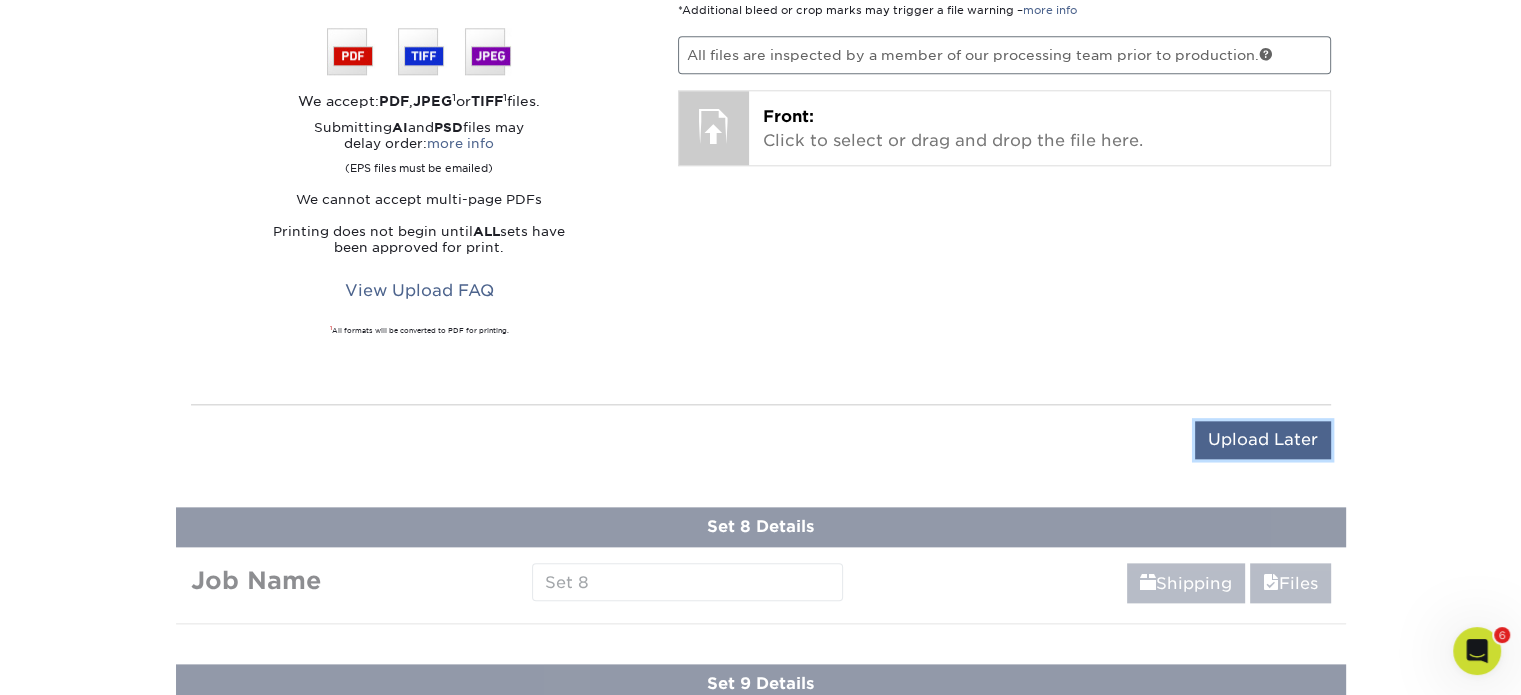 click on "Upload Later" at bounding box center (1263, 440) 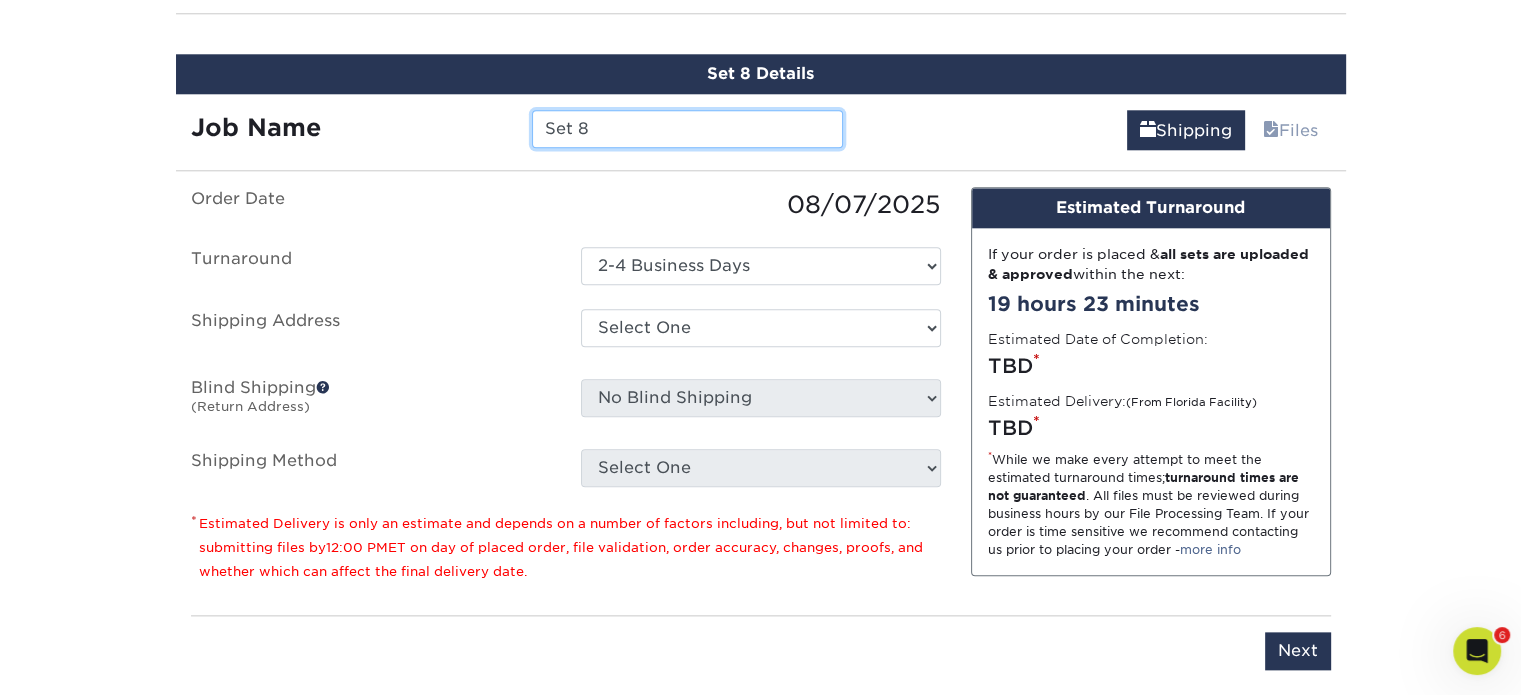 scroll, scrollTop: 2164, scrollLeft: 0, axis: vertical 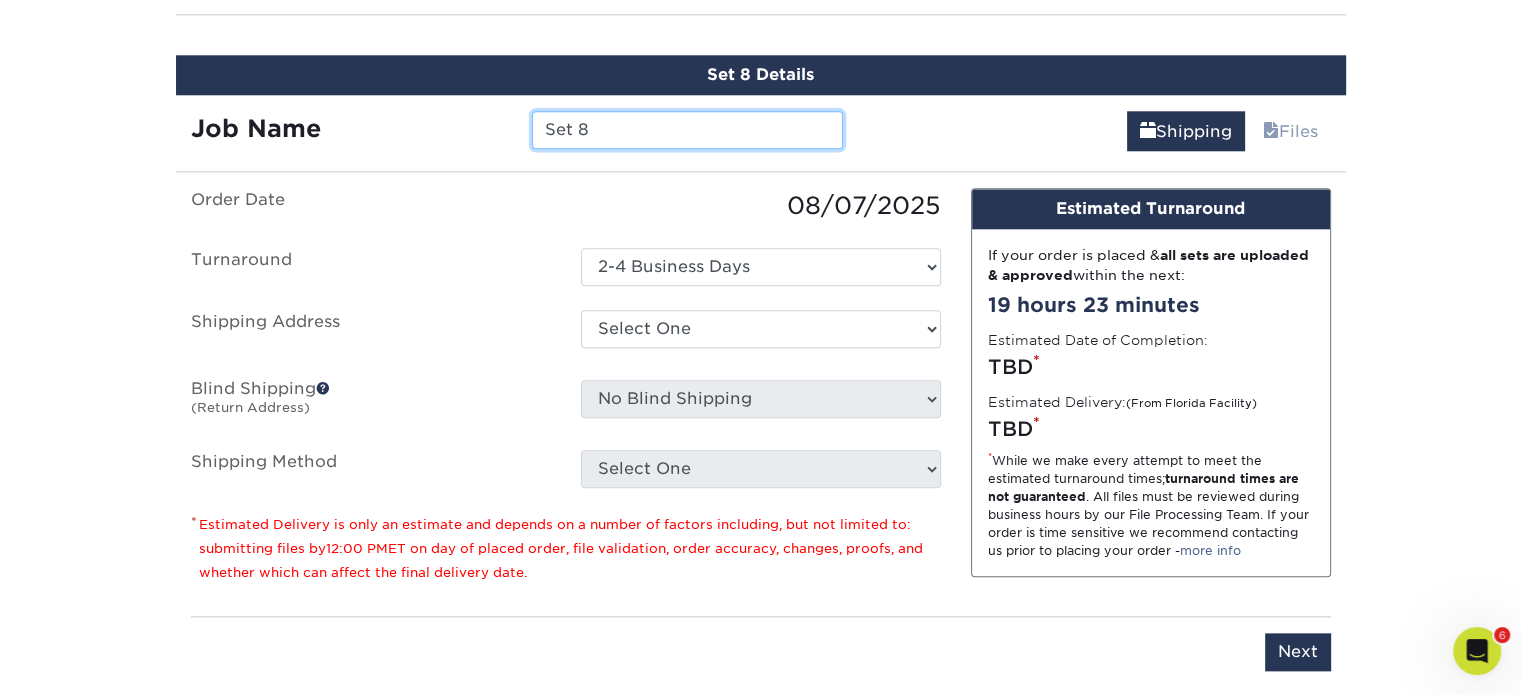 paste on "MIA/ORL Banner" 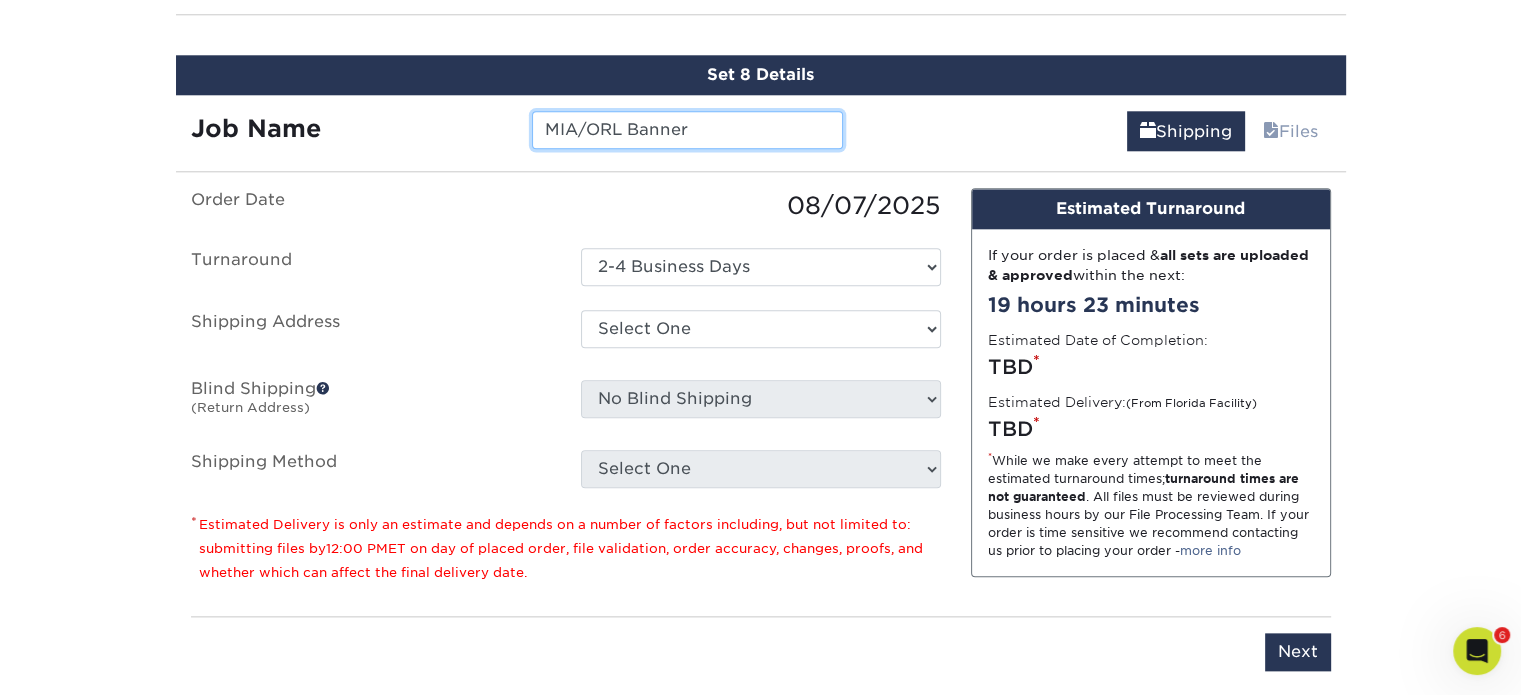 type on "MIA/ORL Banner" 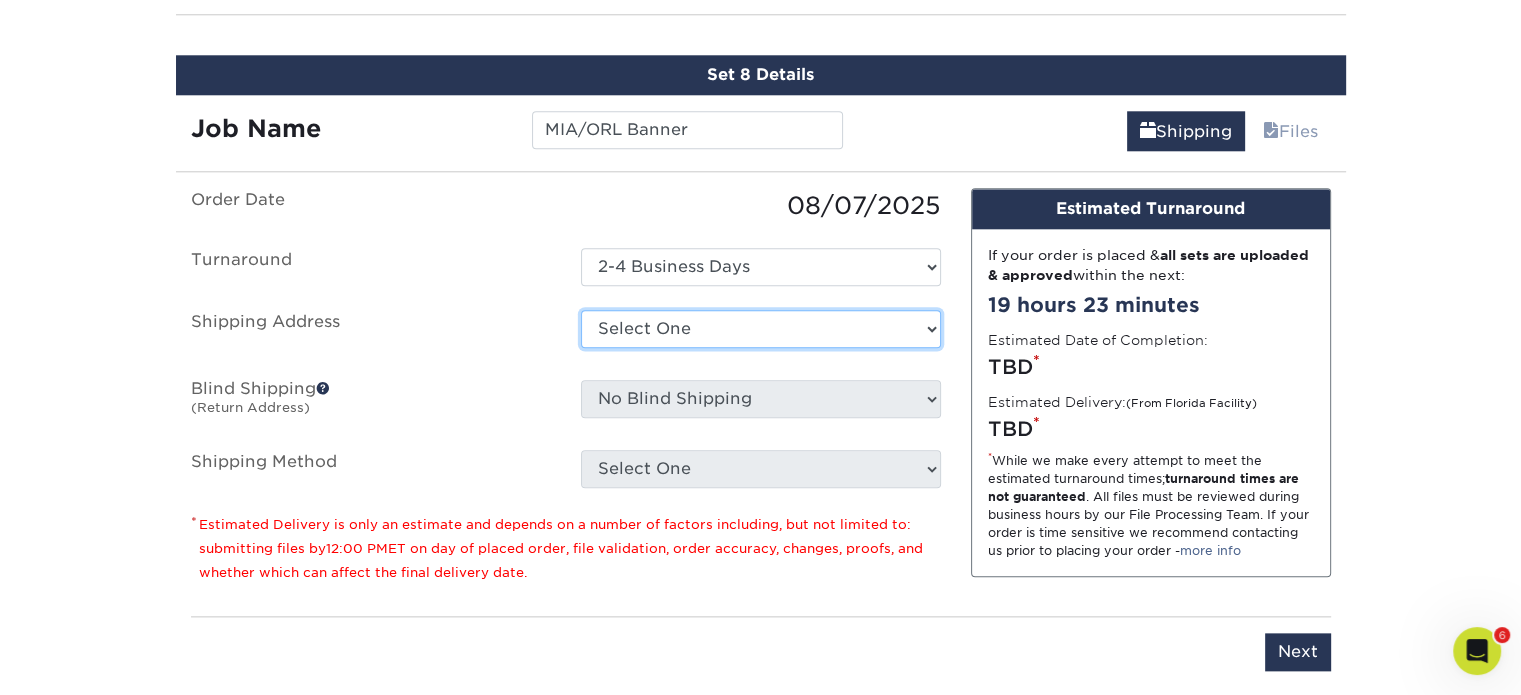 click on "Select One
394 Lake City Hwy
441 Camino Hermoso
4760 Goer Drive
Adapt Concepts
Aruba
Beaufort NC
Cabo Frio, Los Cabos
Cameron McClellan
CC Aires
CES Monterey
CES Post Box
Cesar Zamarripa
Coastline Coating Services, LLC
Comfort Heating and Cooling
Copper Group, El Salvador
Econfort - Costa Rica
Grupo Ayre
Grupo CEMCA
Guerra Engineering
Hiram Moreno, home
Holy City Home ODESA" at bounding box center (761, 329) 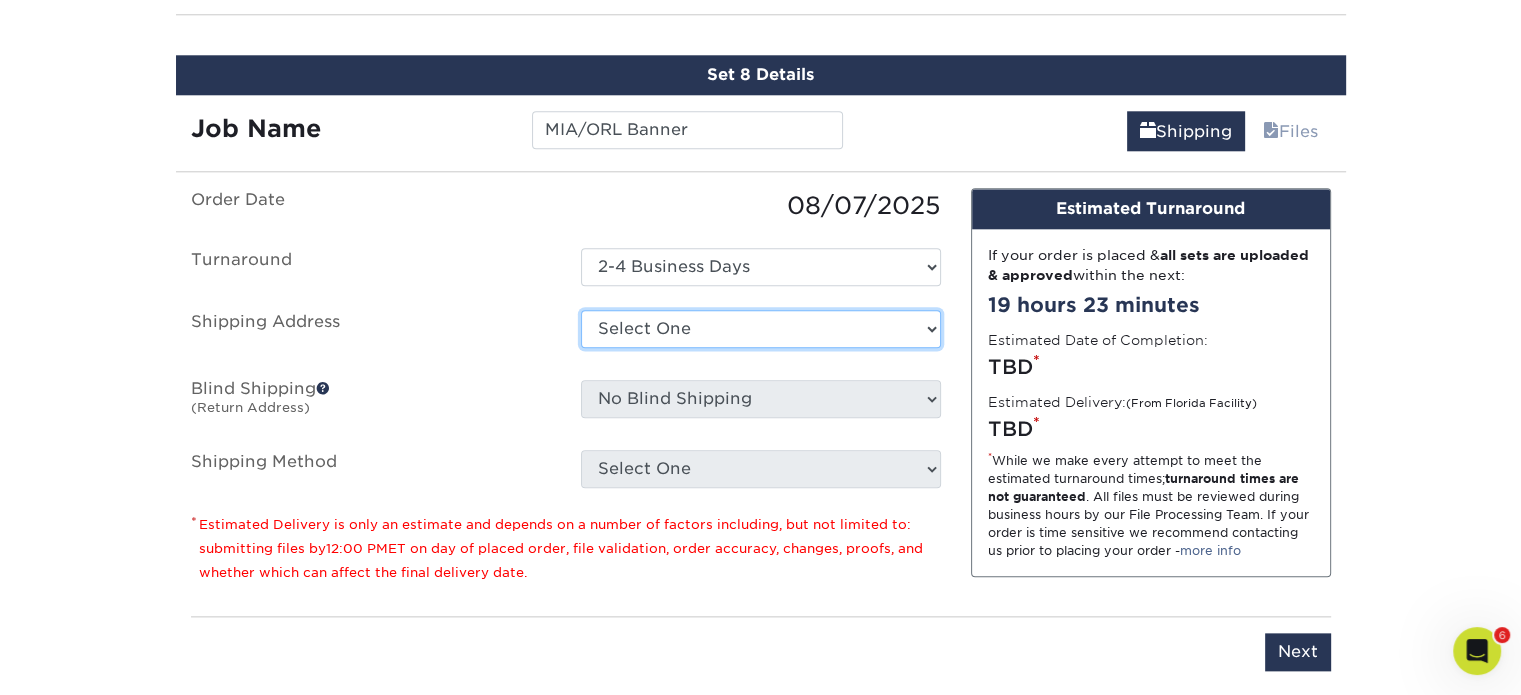 select on "274186" 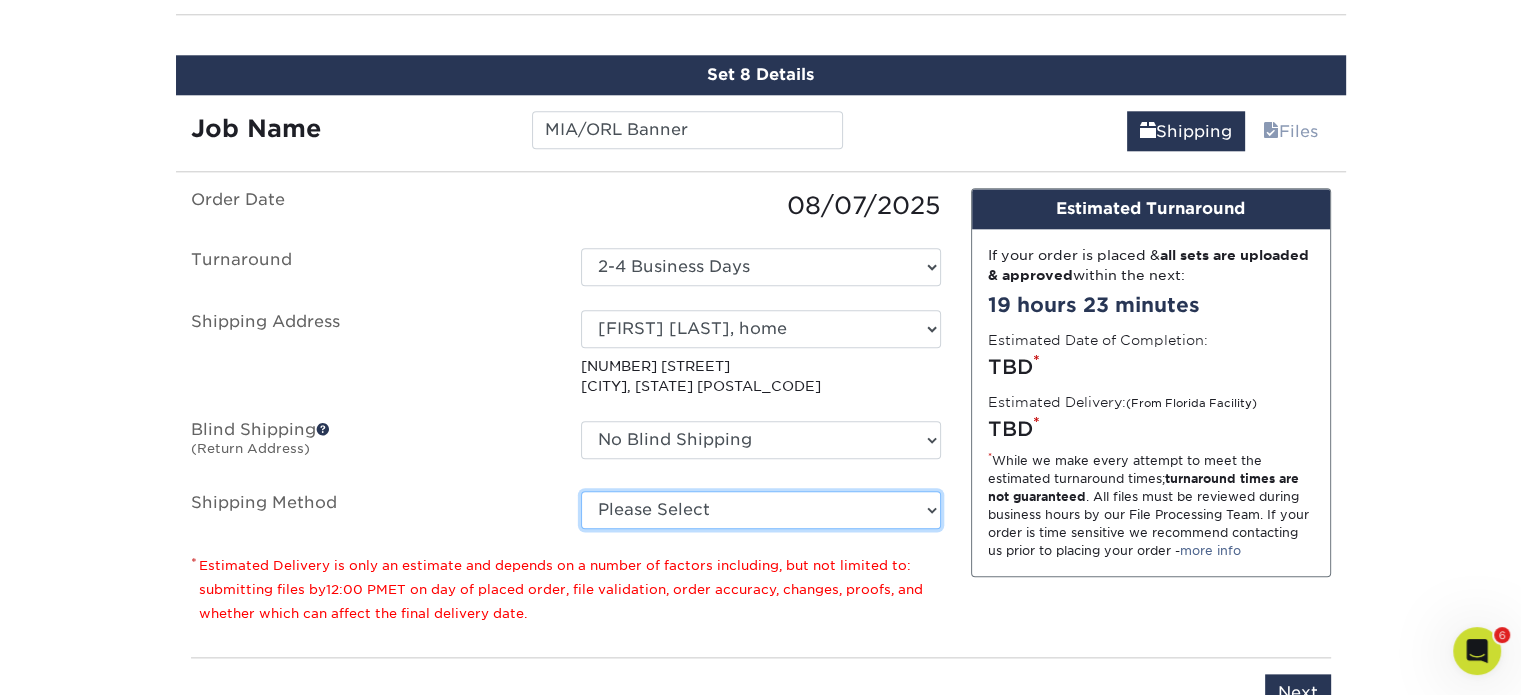 click on "Please Select Ground Shipping (+$26.22) 3 Day Shipping Service (+$27.35) 2 Day Air Shipping (+$27.68) Next Day Shipping by 5pm (+$37.20) Next Day Shipping by 12 noon (+$38.79) Next Day Air Early A.M. (+$175.36)" at bounding box center [761, 510] 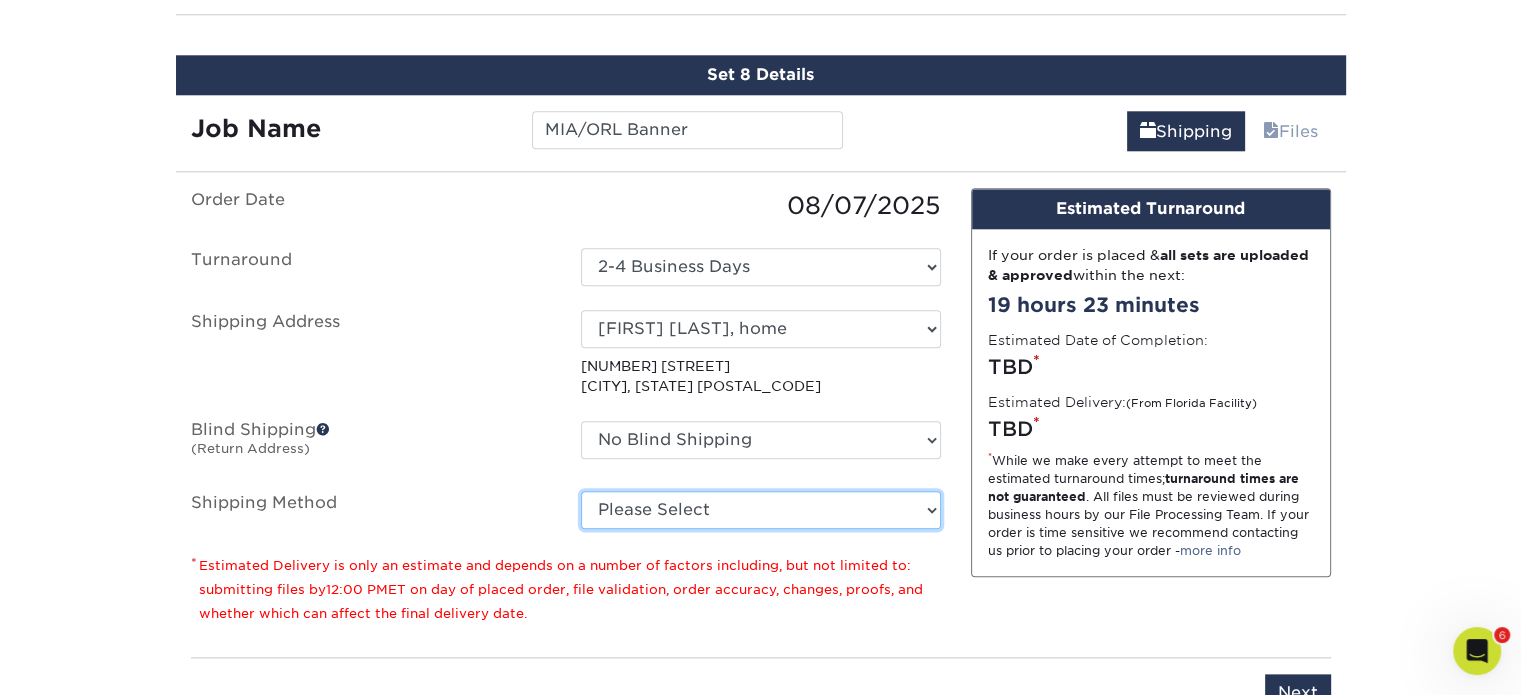 select on "03" 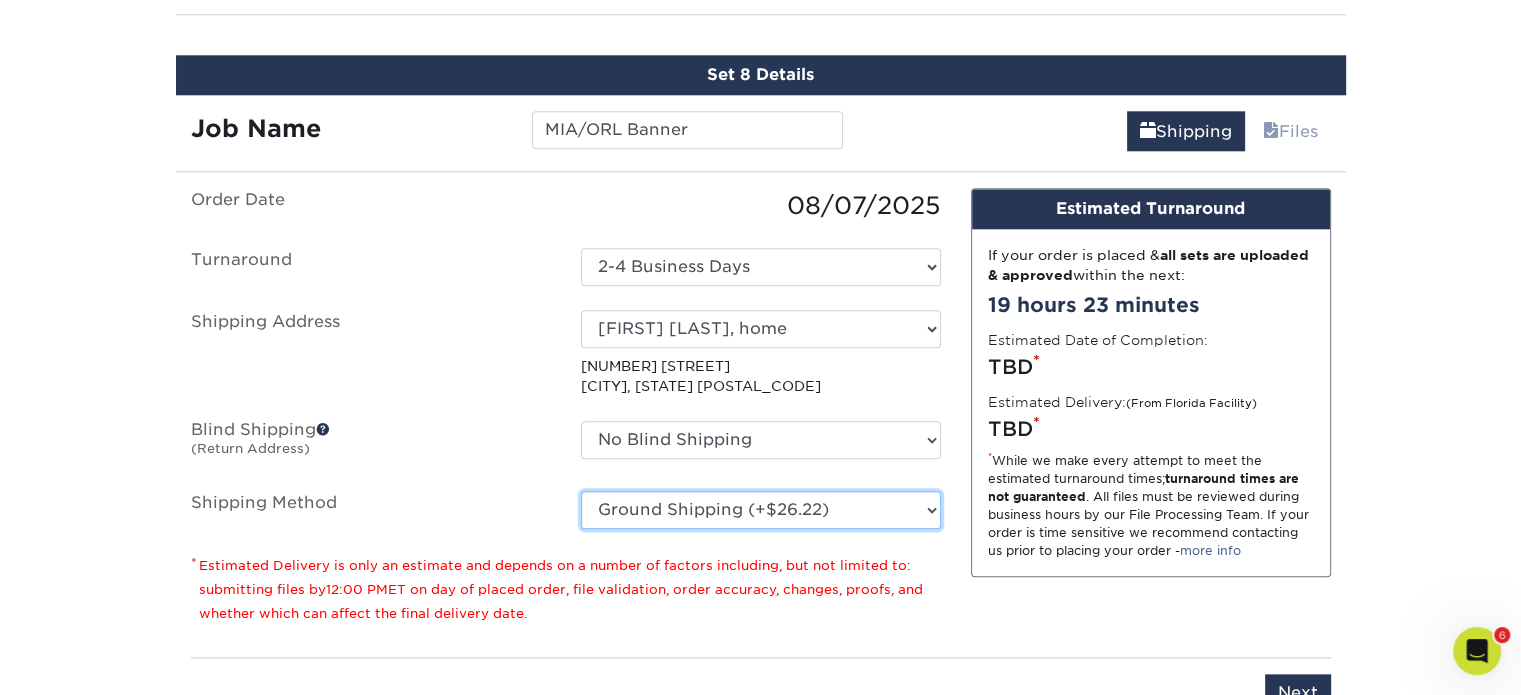 click on "Please Select Ground Shipping (+$26.22) 3 Day Shipping Service (+$27.35) 2 Day Air Shipping (+$27.68) Next Day Shipping by 5pm (+$37.20) Next Day Shipping by 12 noon (+$38.79) Next Day Air Early A.M. (+$175.36)" at bounding box center (761, 510) 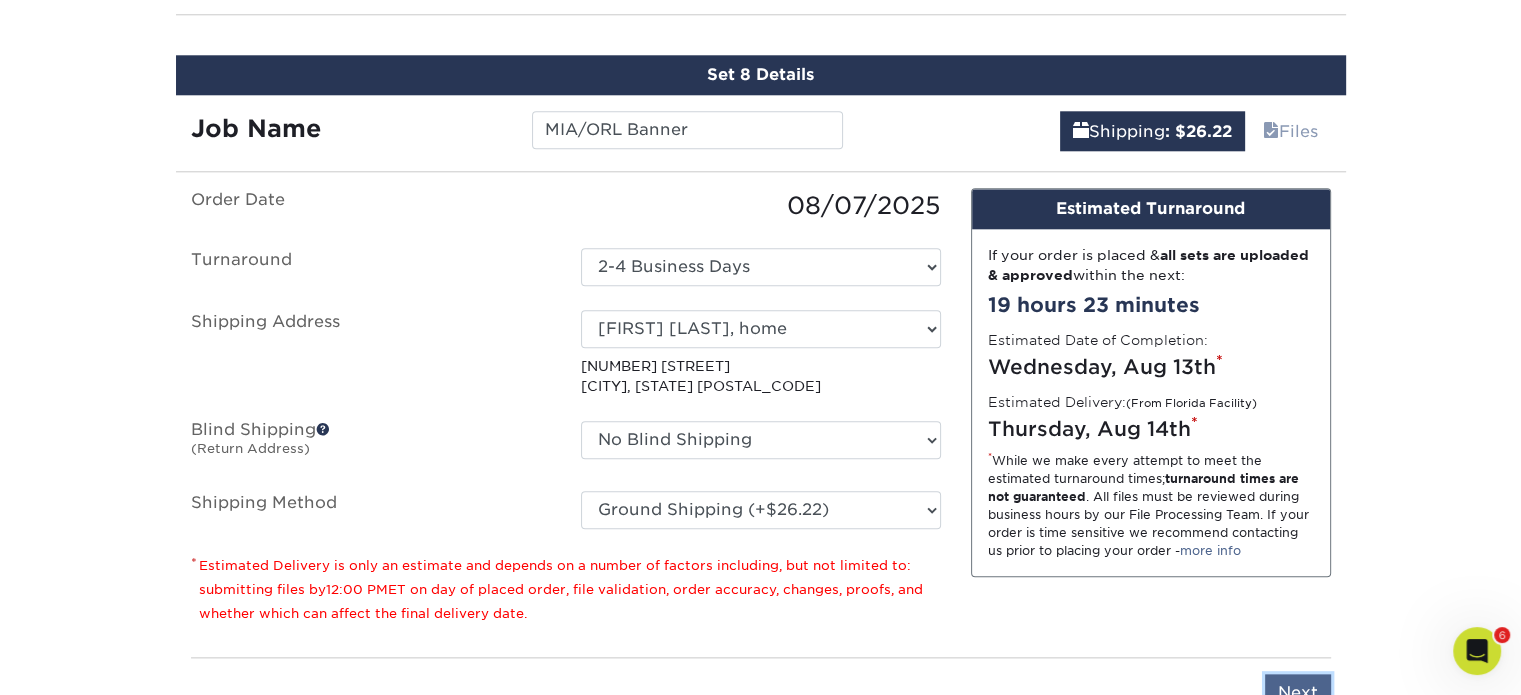click on "Next" at bounding box center (1298, 693) 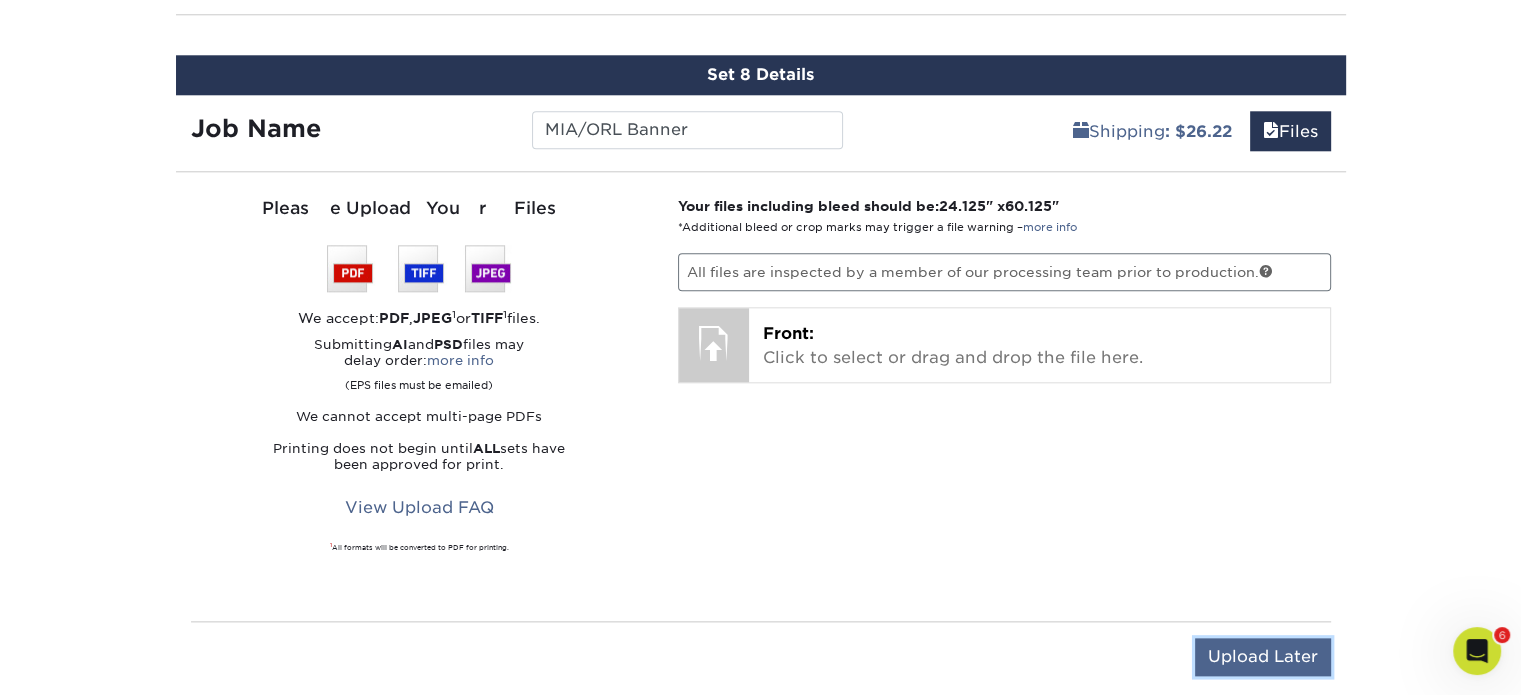 click on "Upload Later" at bounding box center [1263, 657] 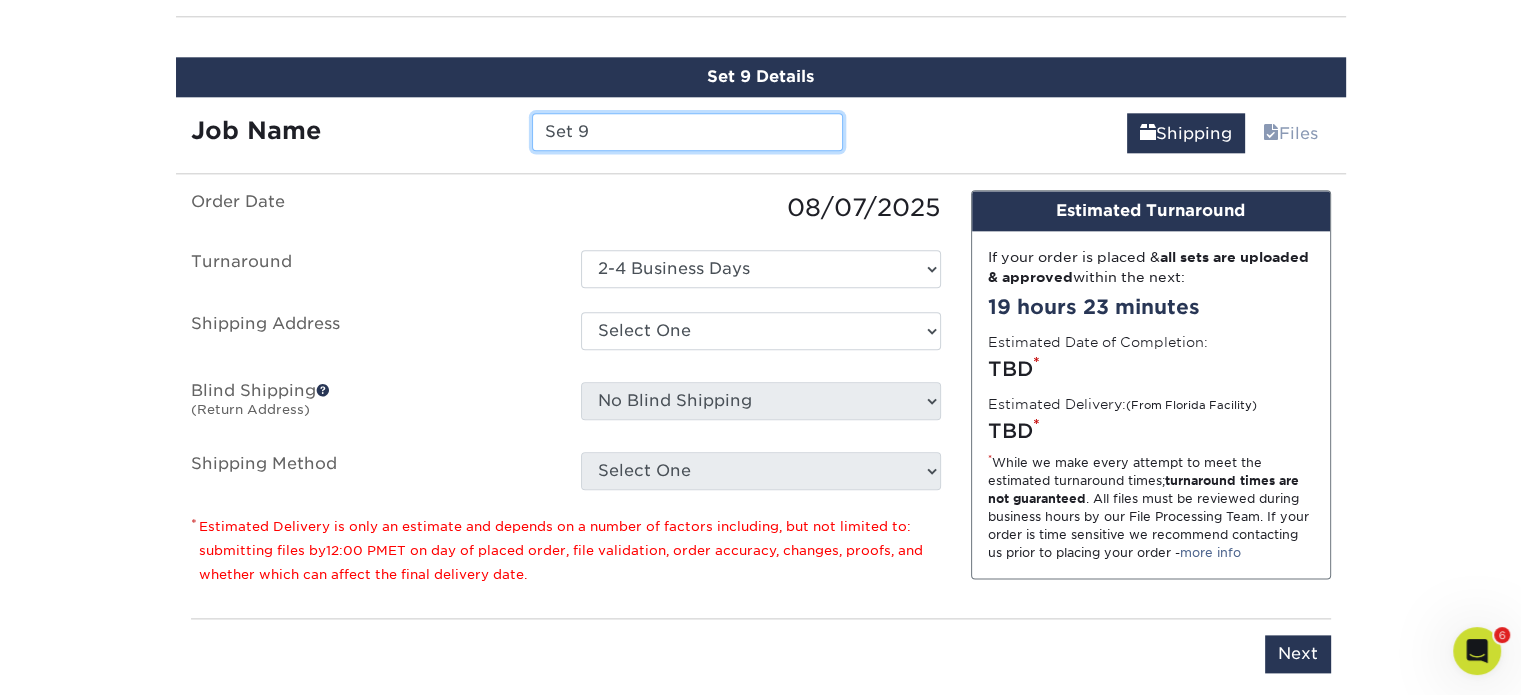 scroll, scrollTop: 2320, scrollLeft: 0, axis: vertical 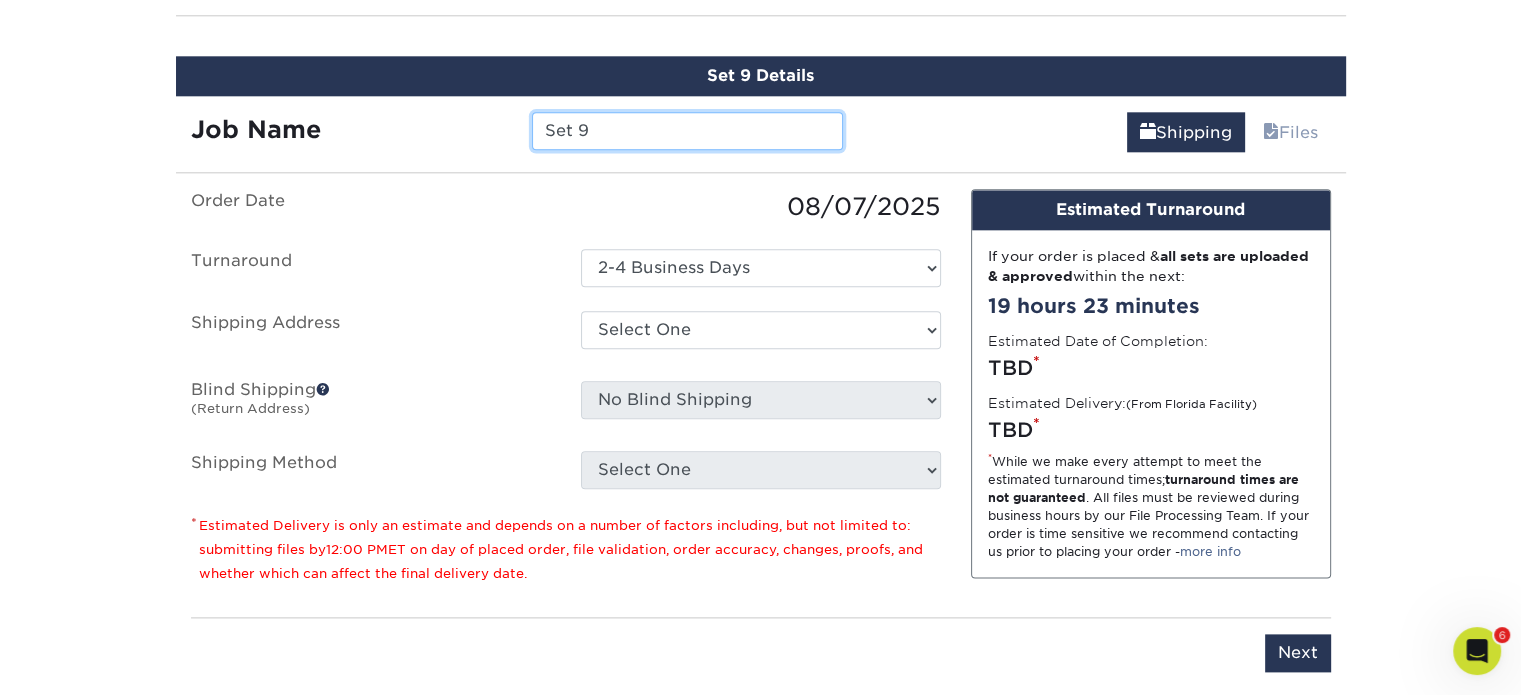 paste on "MIA/ORL Banner" 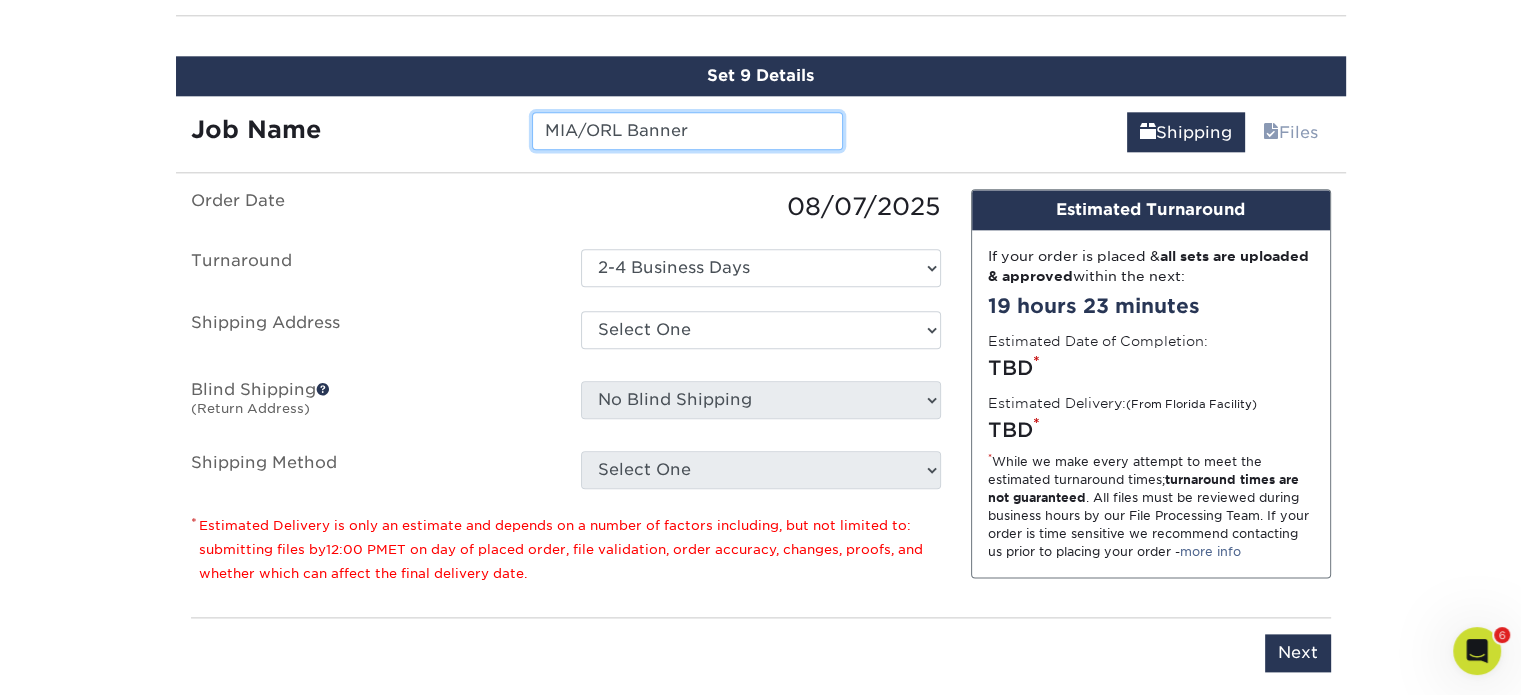 type on "MIA/ORL Banner" 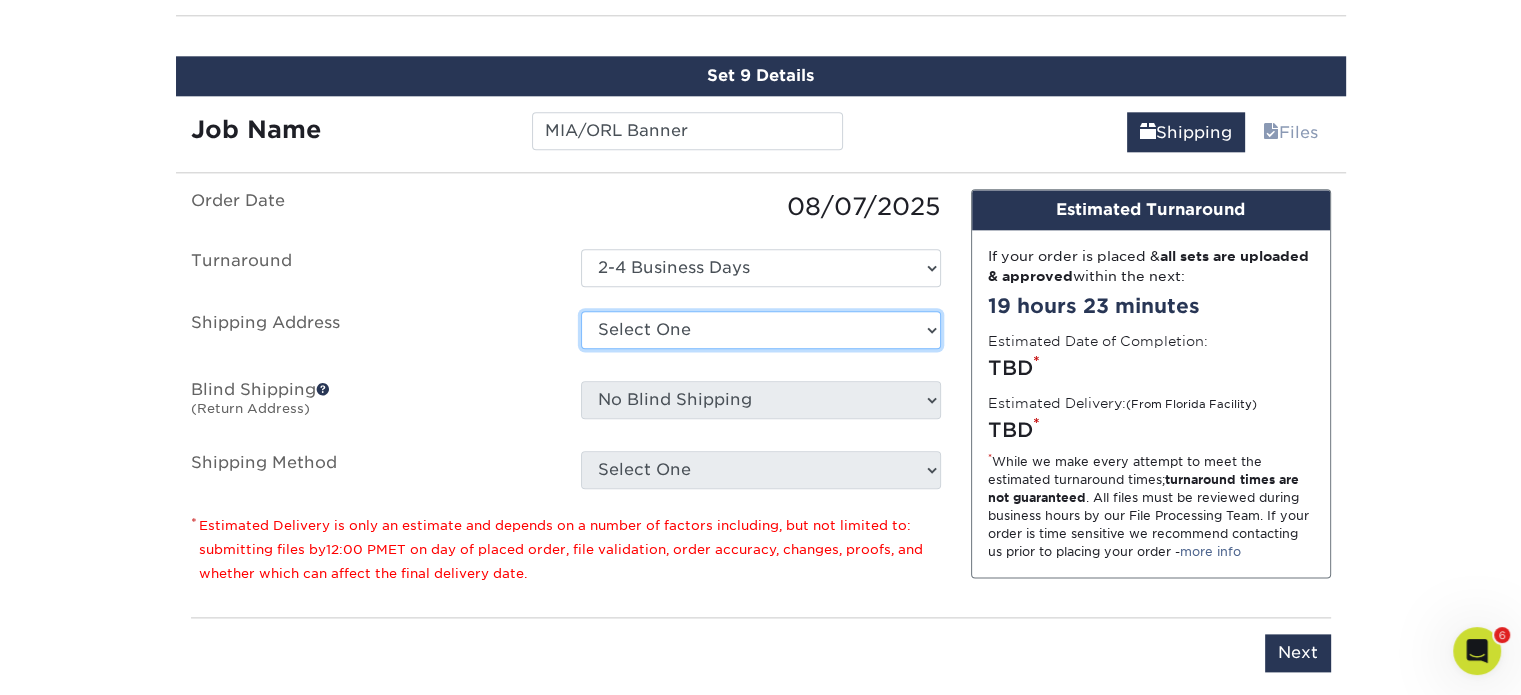 click on "Select One
394 Lake City Hwy
441 Camino Hermoso
4760 Goer Drive
Adapt Concepts
Aruba
Beaufort NC
Cabo Frio, Los Cabos
Cameron McClellan
CC Aires
CES Monterey
CES Post Box
Cesar Zamarripa
Coastline Coating Services, LLC
Comfort Heating and Cooling
Copper Group, El Salvador
Econfort - Costa Rica
Grupo Ayre
Grupo CEMCA
Guerra Engineering
Hiram Moreno, home
Holy City Home ODESA" at bounding box center (761, 330) 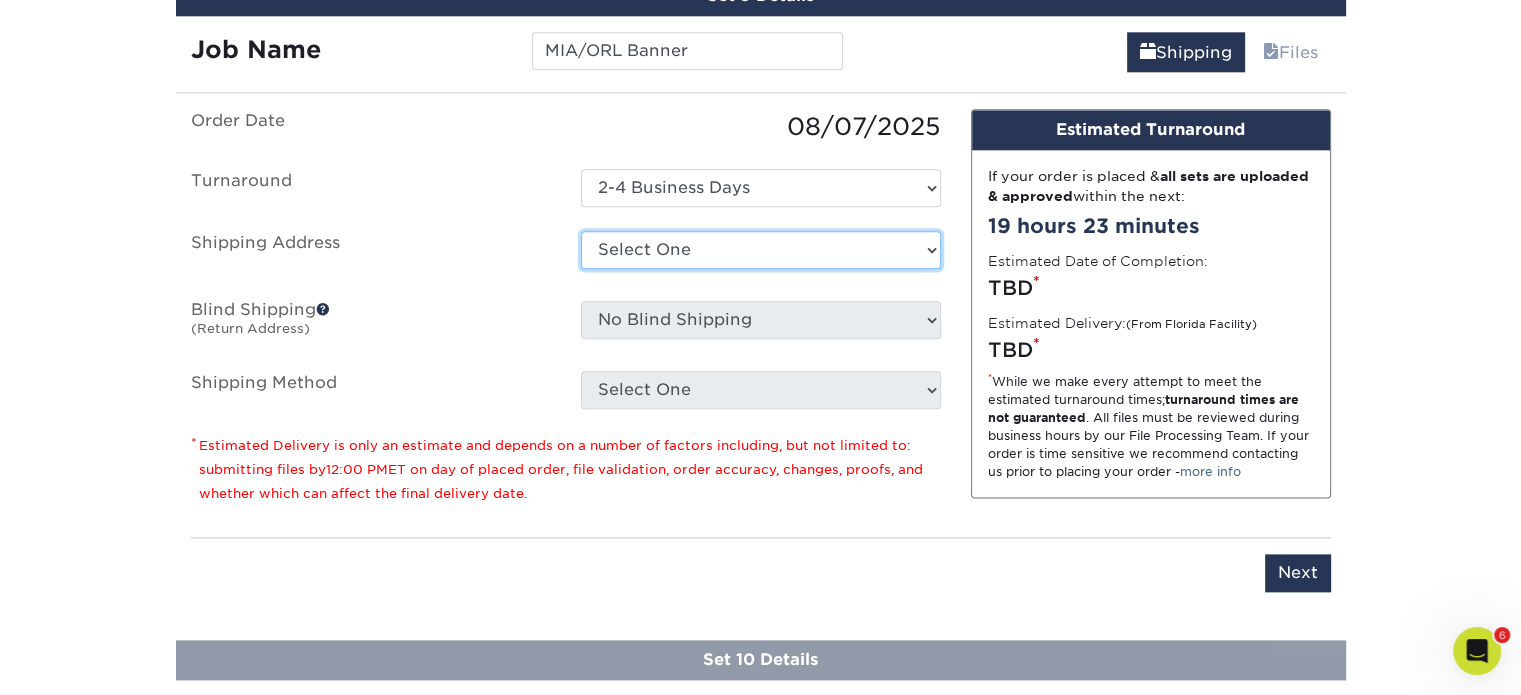 scroll, scrollTop: 2370, scrollLeft: 0, axis: vertical 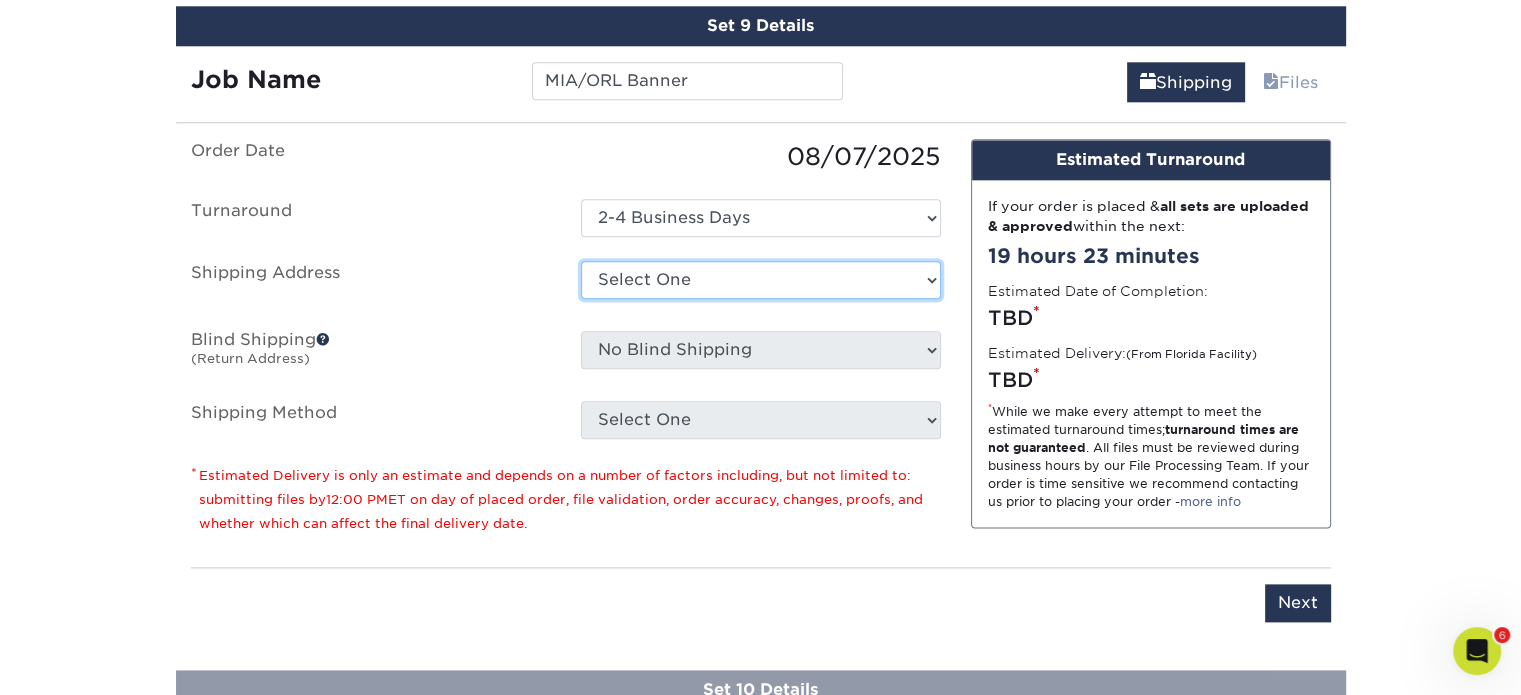 click on "Select One
394 Lake City Hwy
441 Camino Hermoso
4760 Goer Drive
Adapt Concepts
Aruba
Beaufort NC
Cabo Frio, Los Cabos
Cameron McClellan
CC Aires
CES Monterey
CES Post Box
Cesar Zamarripa
Coastline Coating Services, LLC
Comfort Heating and Cooling
Copper Group, El Salvador
Econfort - Costa Rica
Grupo Ayre
Grupo CEMCA
Guerra Engineering
Hiram Moreno, home
Holy City Home ODESA" at bounding box center [761, 280] 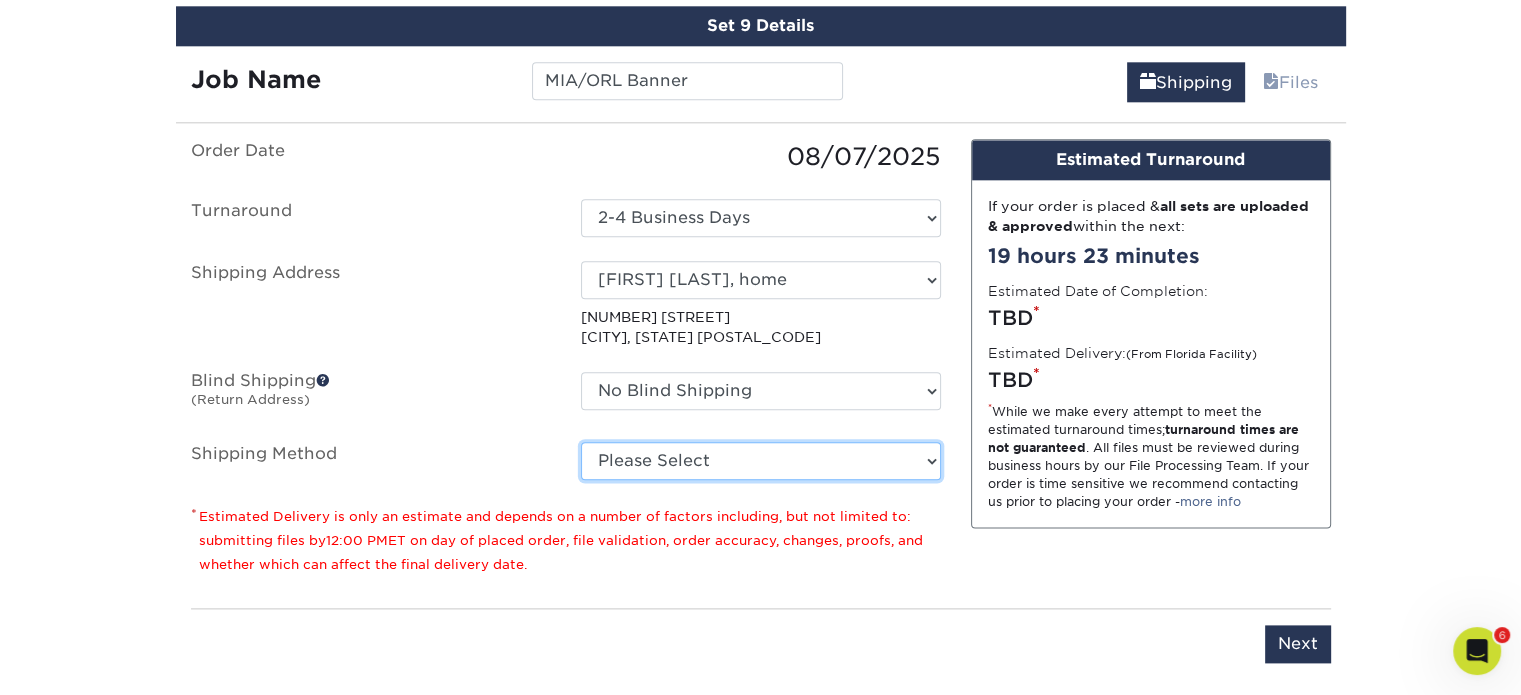 click on "Please Select Ground Shipping (+$26.22) 3 Day Shipping Service (+$27.35) 2 Day Air Shipping (+$27.68) Next Day Shipping by 5pm (+$37.20) Next Day Shipping by 12 noon (+$38.79) Next Day Air Early A.M. (+$175.36)" at bounding box center (761, 461) 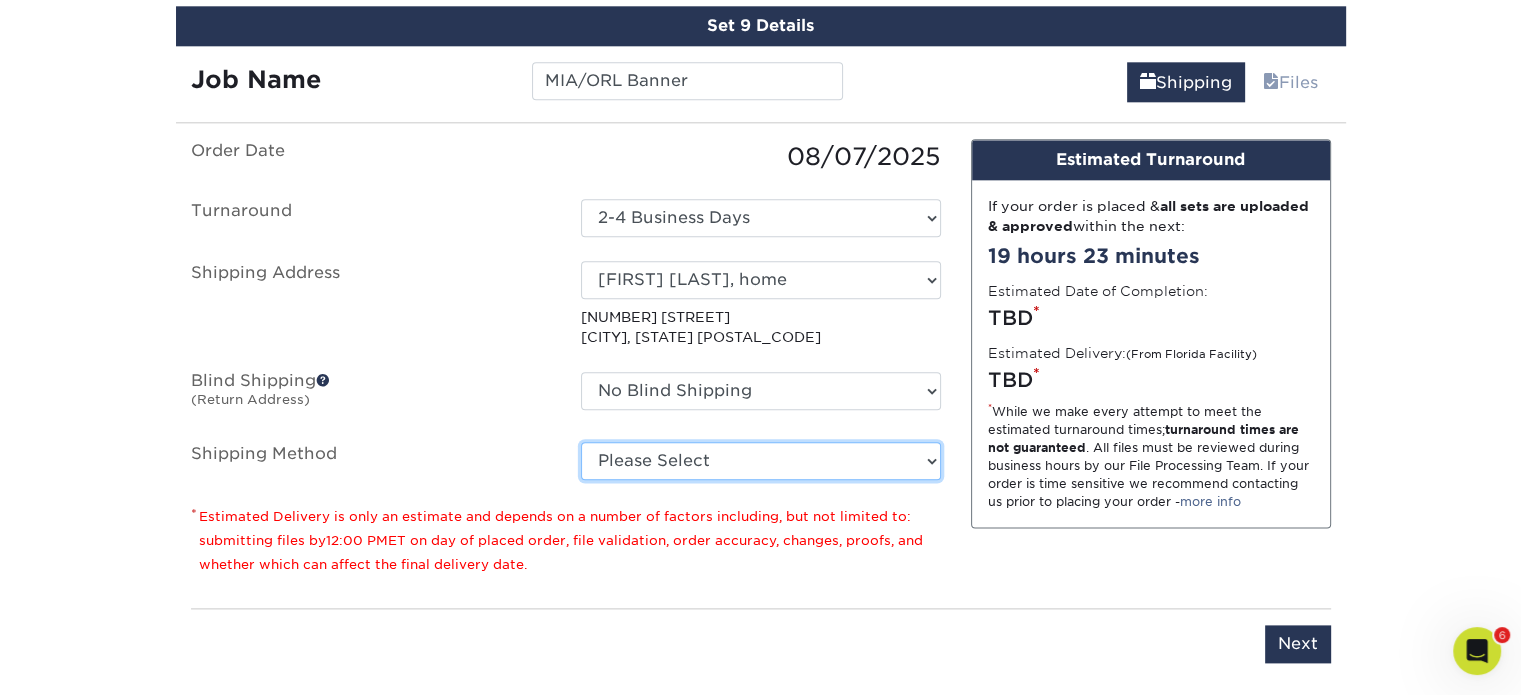 select on "03" 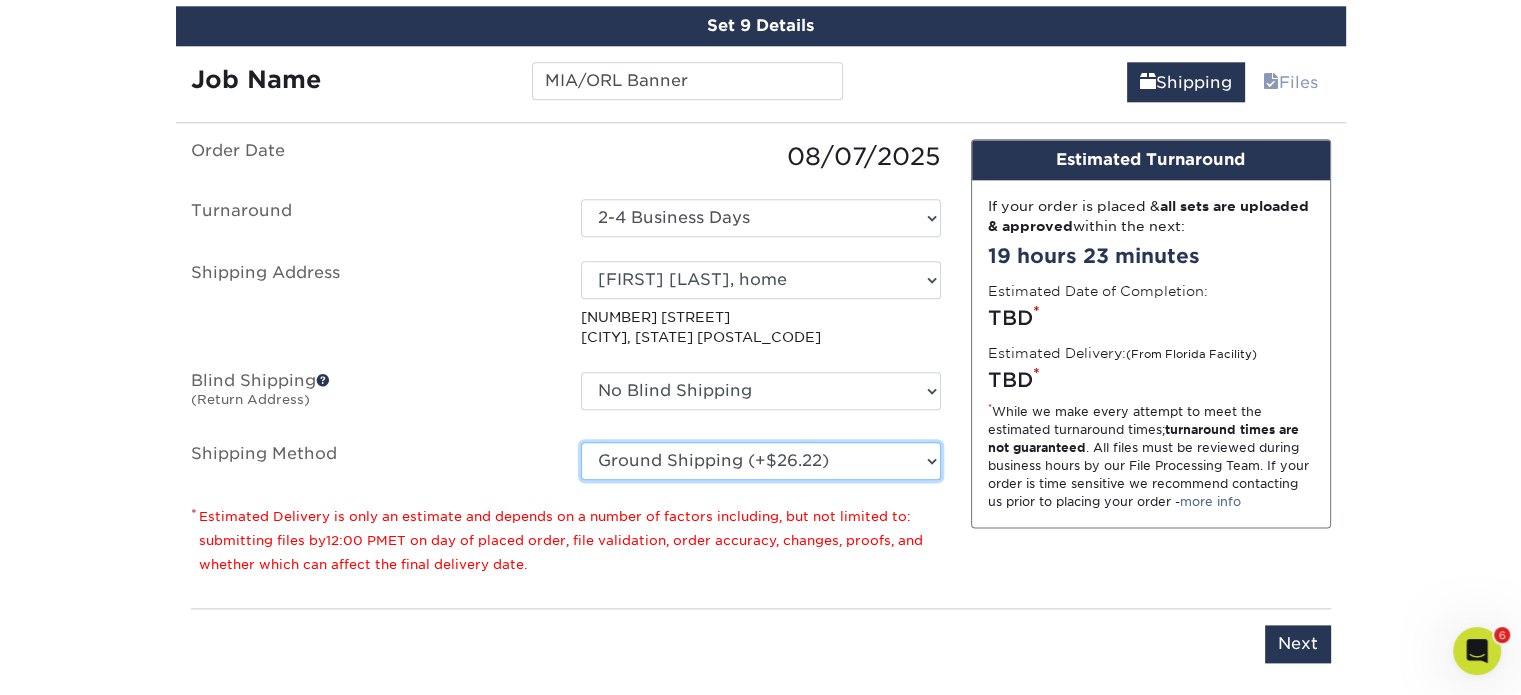 click on "Please Select Ground Shipping (+$26.22) 3 Day Shipping Service (+$27.35) 2 Day Air Shipping (+$27.68) Next Day Shipping by 5pm (+$37.20) Next Day Shipping by 12 noon (+$38.79) Next Day Air Early A.M. (+$175.36)" at bounding box center [761, 461] 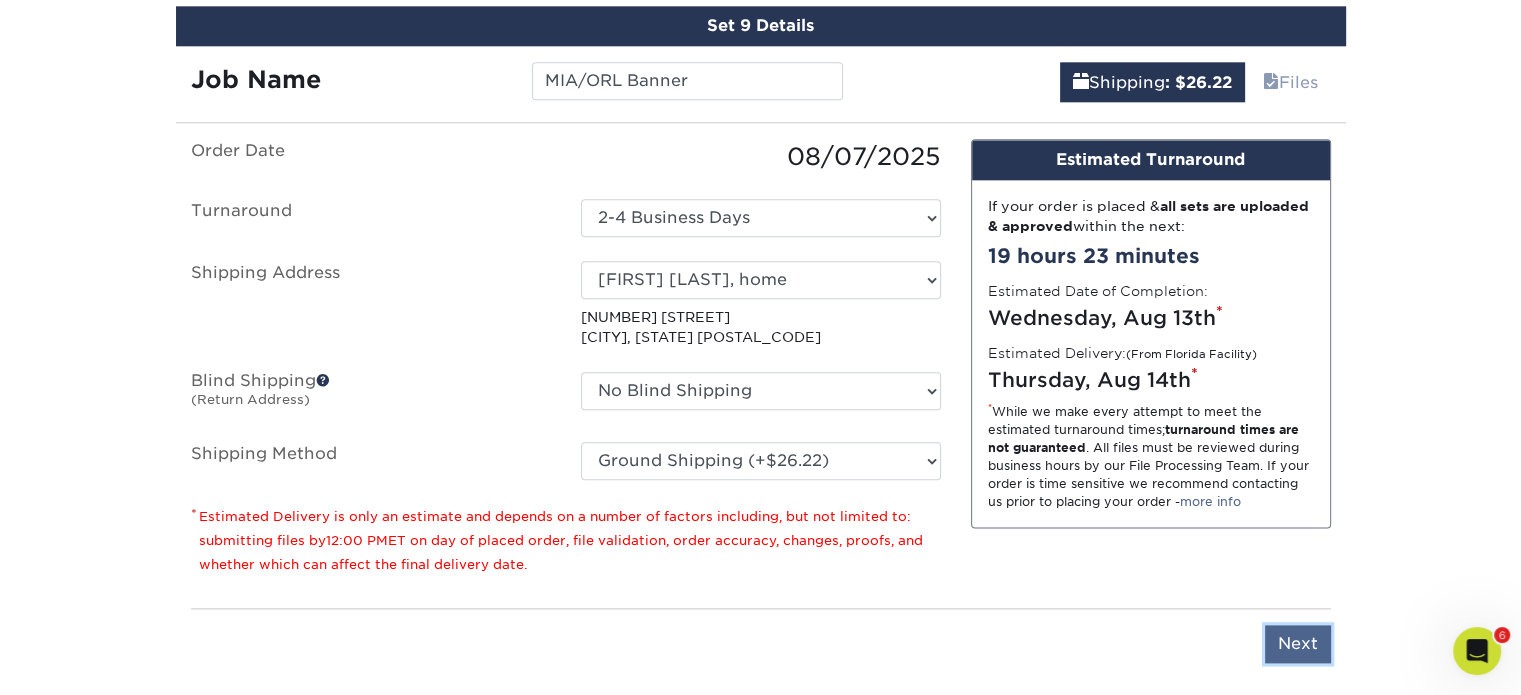 click on "Next" at bounding box center (1298, 644) 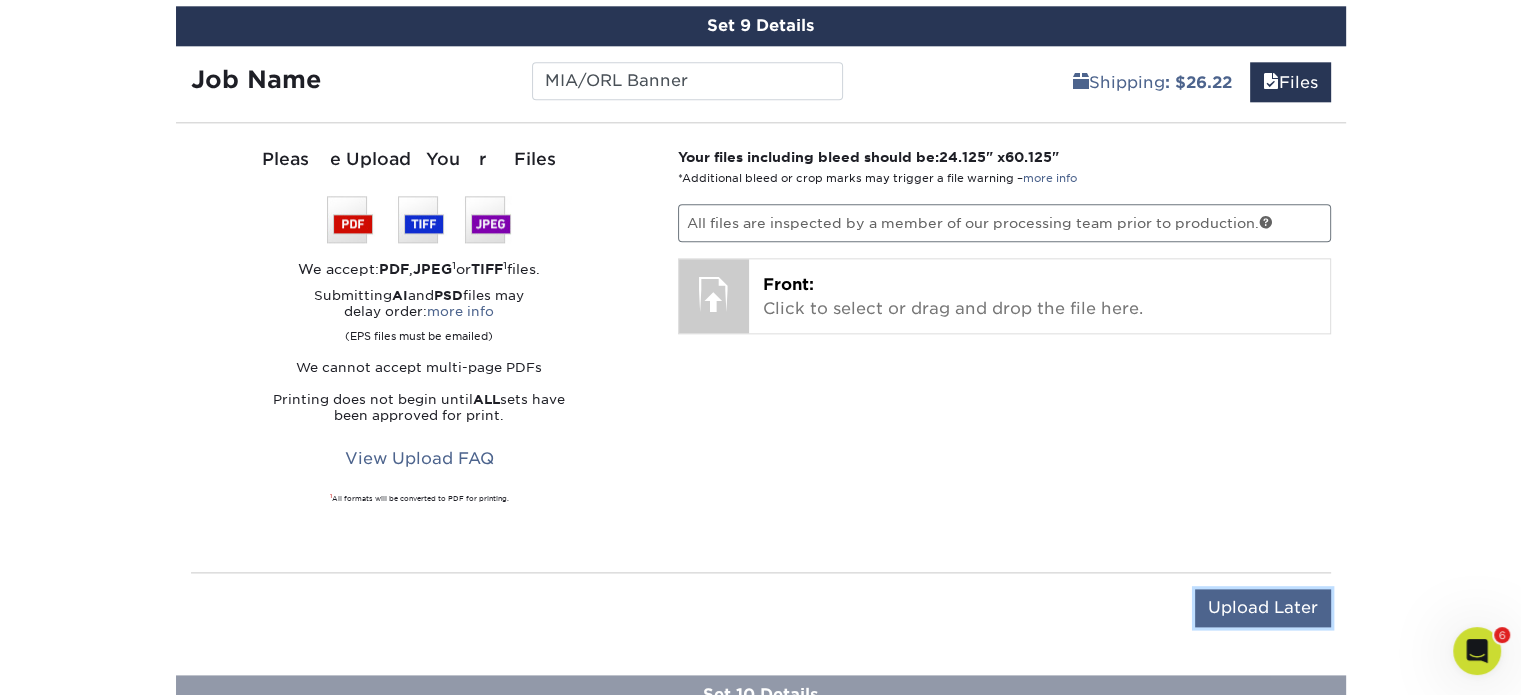click on "Upload Later" at bounding box center [1263, 608] 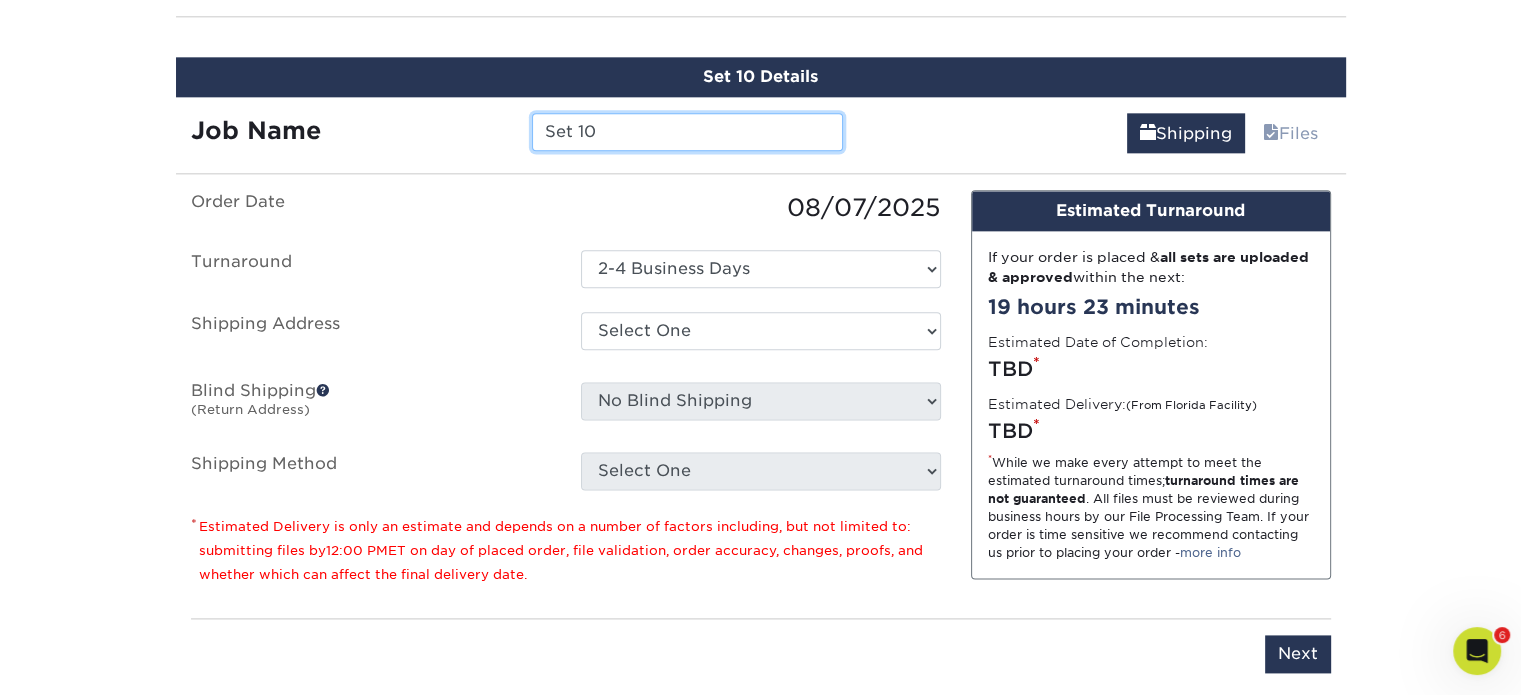 scroll, scrollTop: 2476, scrollLeft: 0, axis: vertical 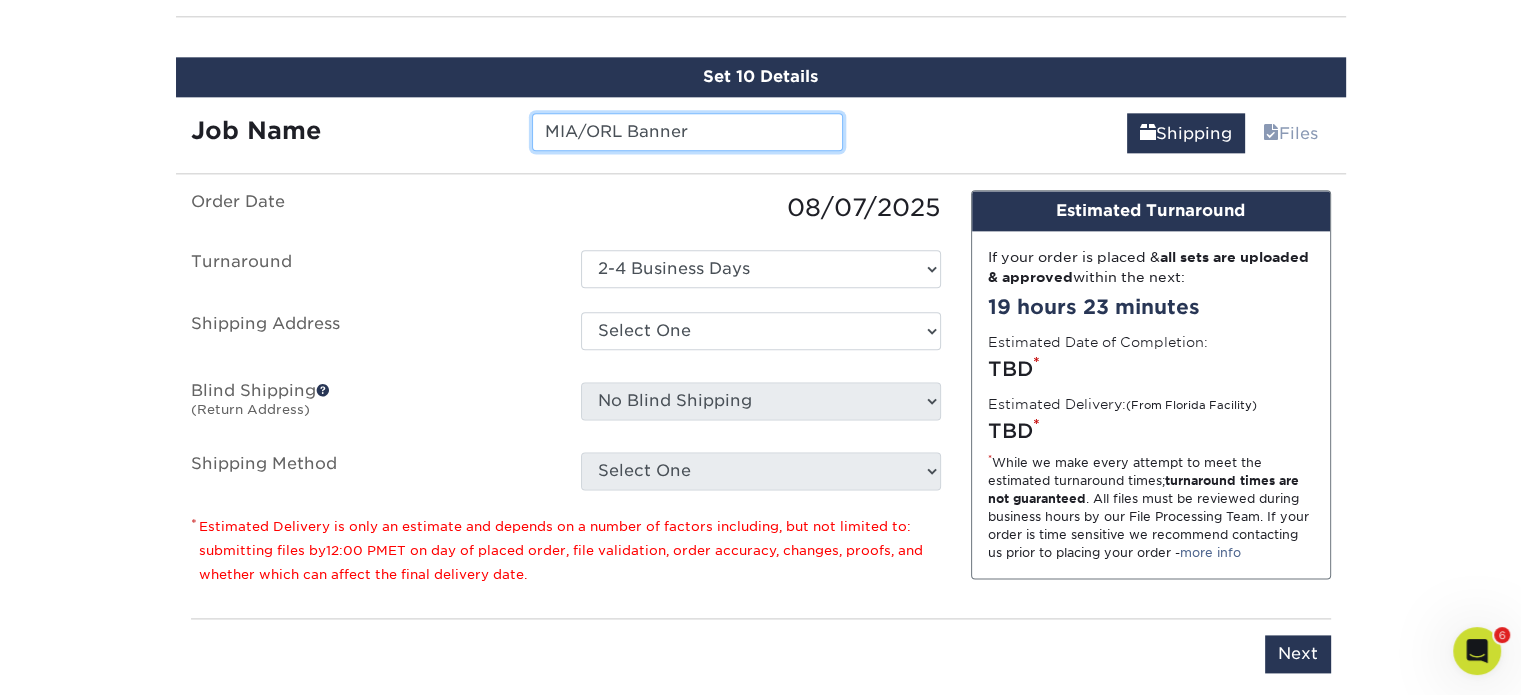 type on "MIA/ORL Banner" 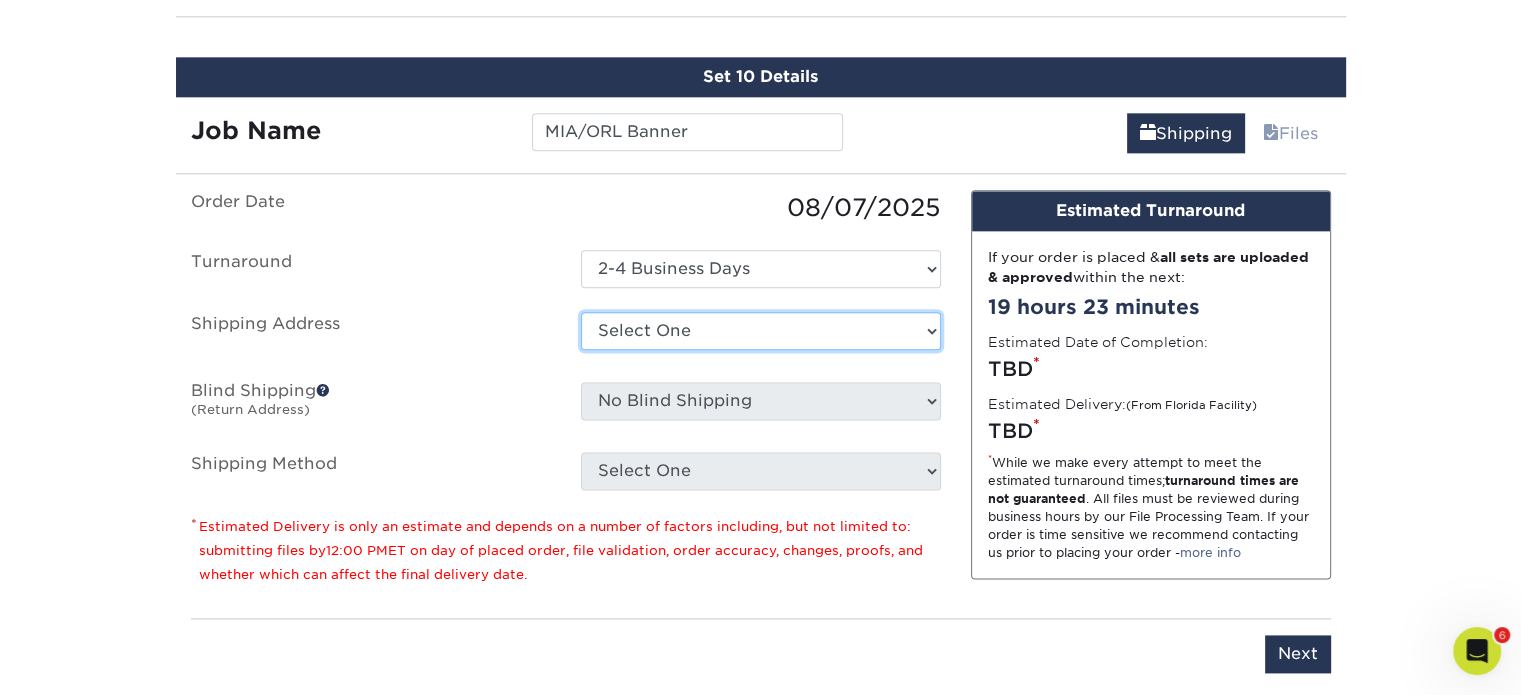 click on "Select One
394 Lake City Hwy
441 Camino Hermoso
4760 Goer Drive
Adapt Concepts
Aruba
Beaufort NC
Cabo Frio, Los Cabos
Cameron McClellan
CC Aires
CES Monterey
CES Post Box
Cesar Zamarripa
Coastline Coating Services, LLC
Comfort Heating and Cooling
Copper Group, El Salvador
Econfort - Costa Rica
Grupo Ayre
Grupo CEMCA
Guerra Engineering
Hiram Moreno, home
Holy City Home ODESA" at bounding box center [761, 331] 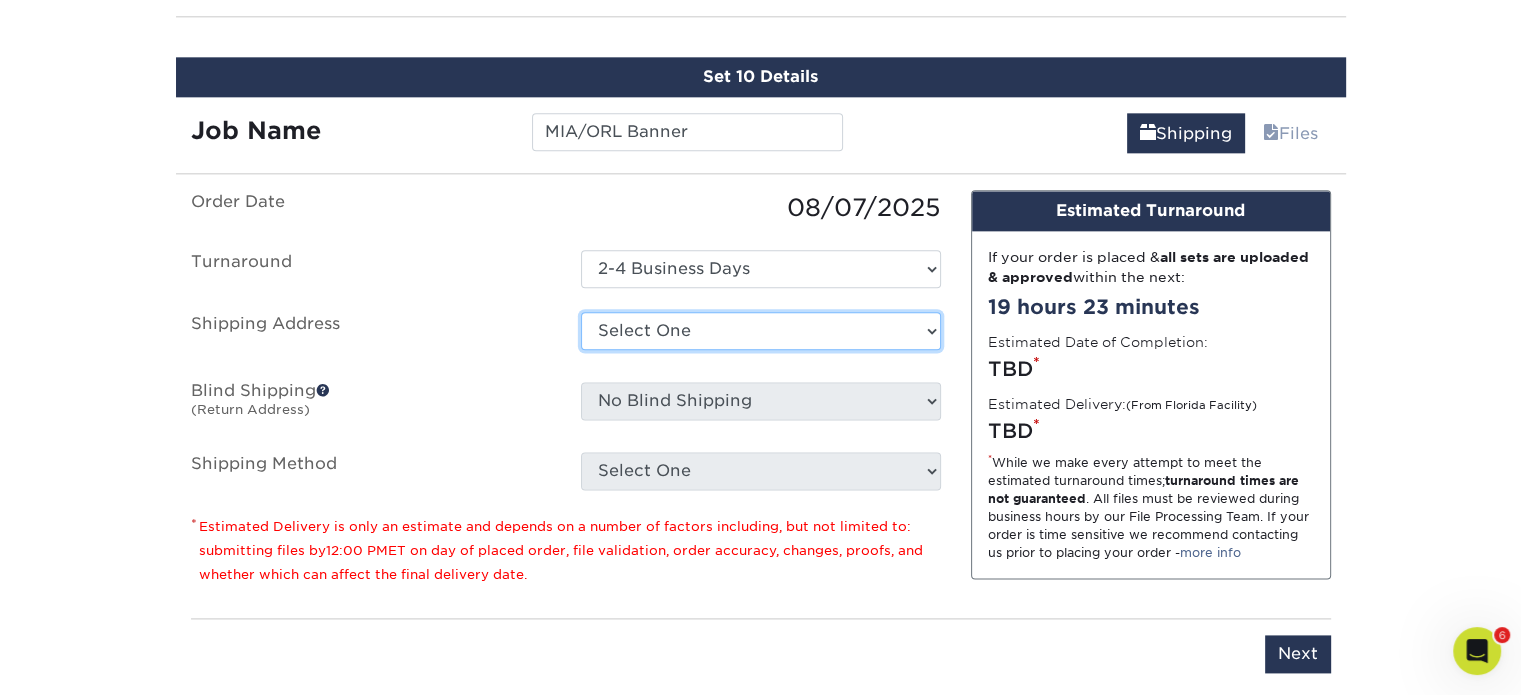 select on "274186" 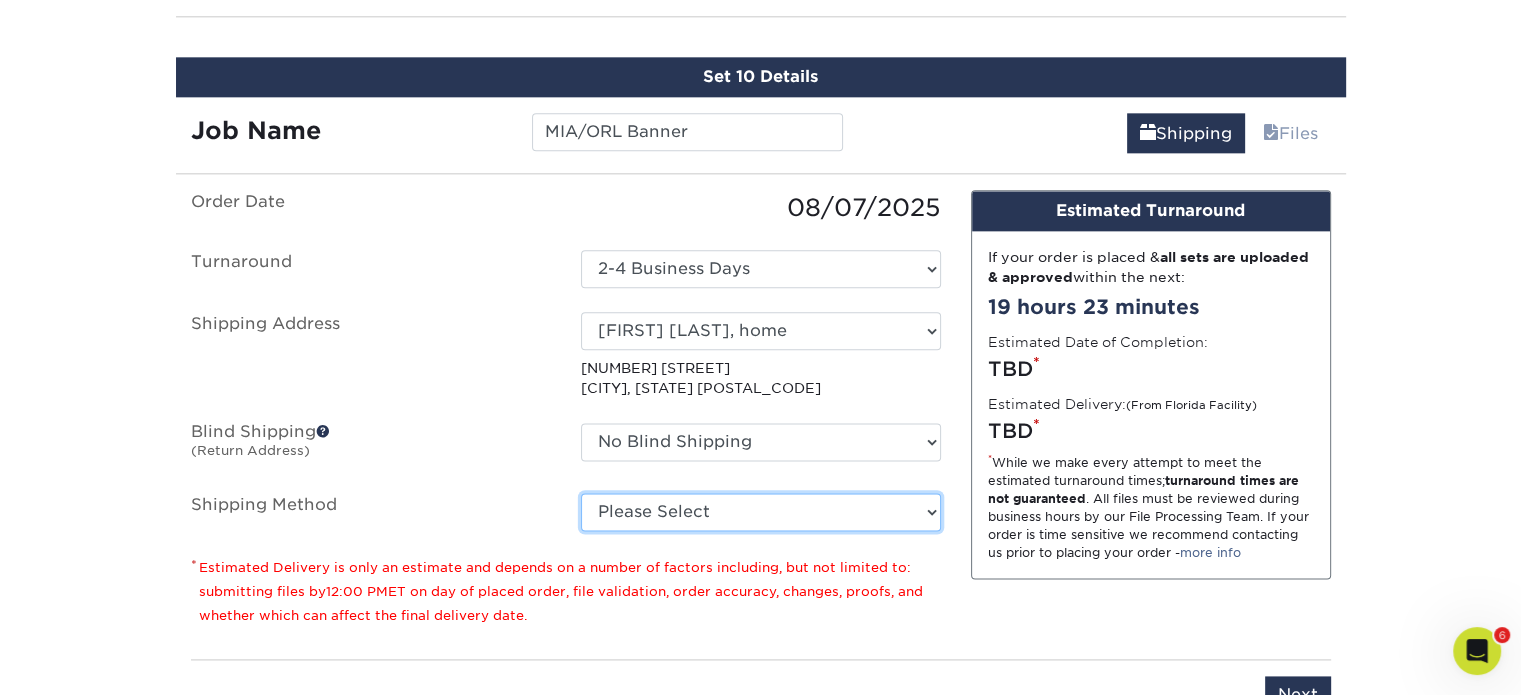 click on "Please Select Ground Shipping (+$26.22) 3 Day Shipping Service (+$27.35) 2 Day Air Shipping (+$27.68) Next Day Shipping by 5pm (+$37.20) Next Day Shipping by 12 noon (+$38.79) Next Day Air Early A.M. (+$175.36)" at bounding box center [761, 512] 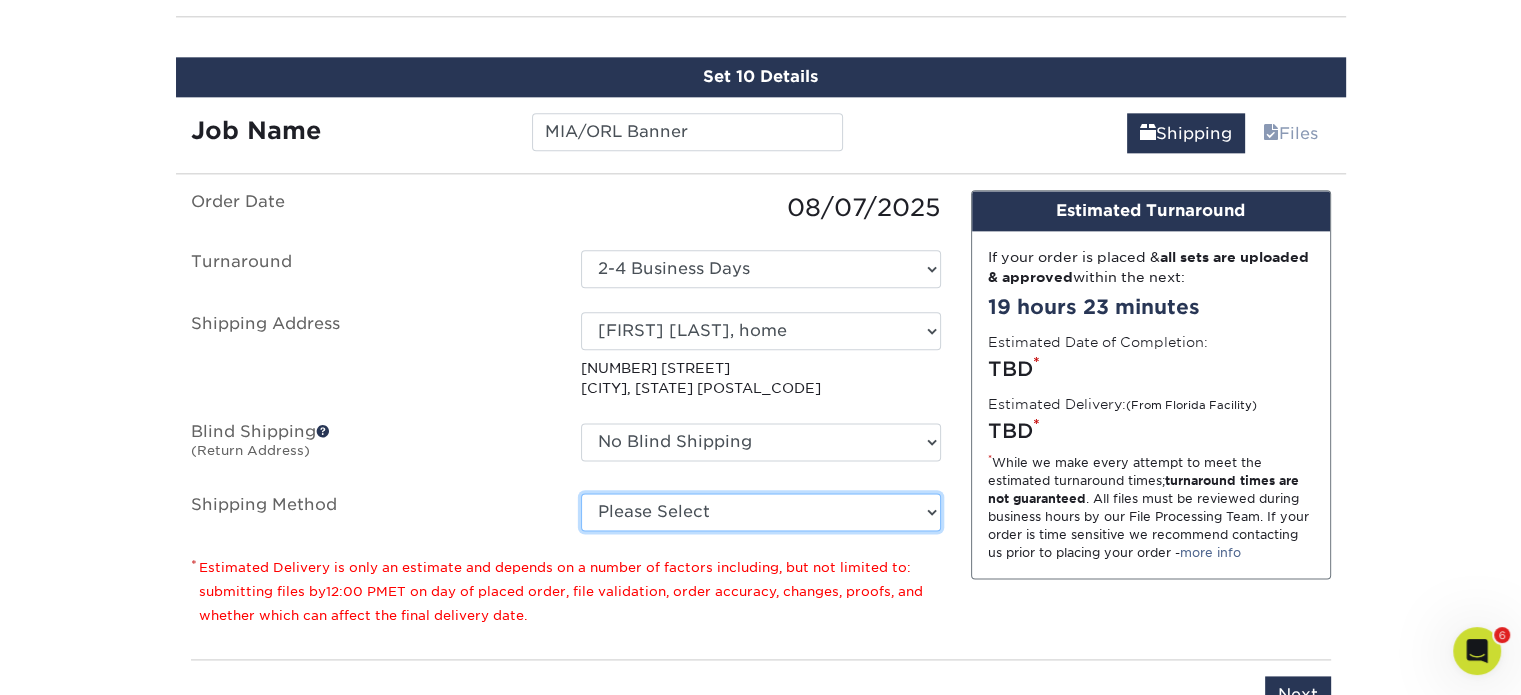 select on "03" 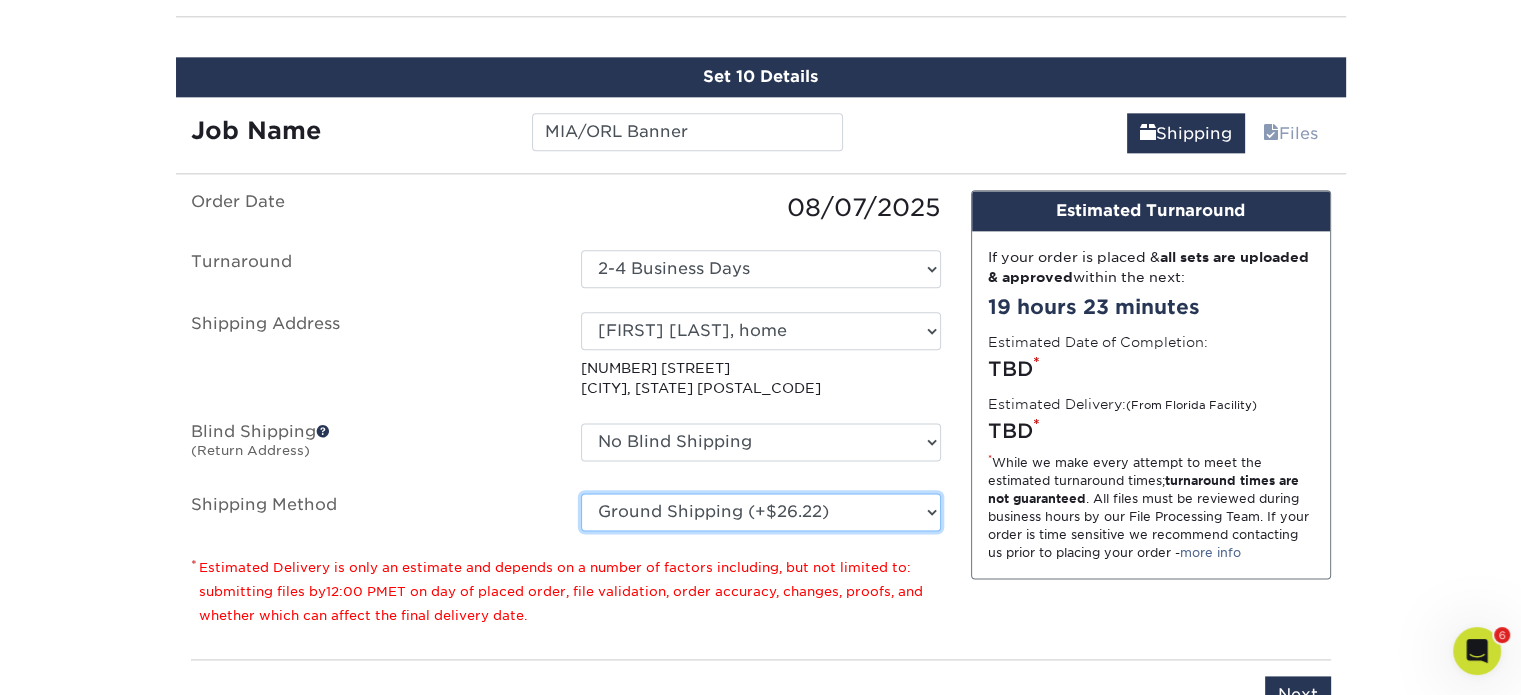 click on "Please Select Ground Shipping (+$26.22) 3 Day Shipping Service (+$27.35) 2 Day Air Shipping (+$27.68) Next Day Shipping by 5pm (+$37.20) Next Day Shipping by 12 noon (+$38.79) Next Day Air Early A.M. (+$175.36)" at bounding box center (761, 512) 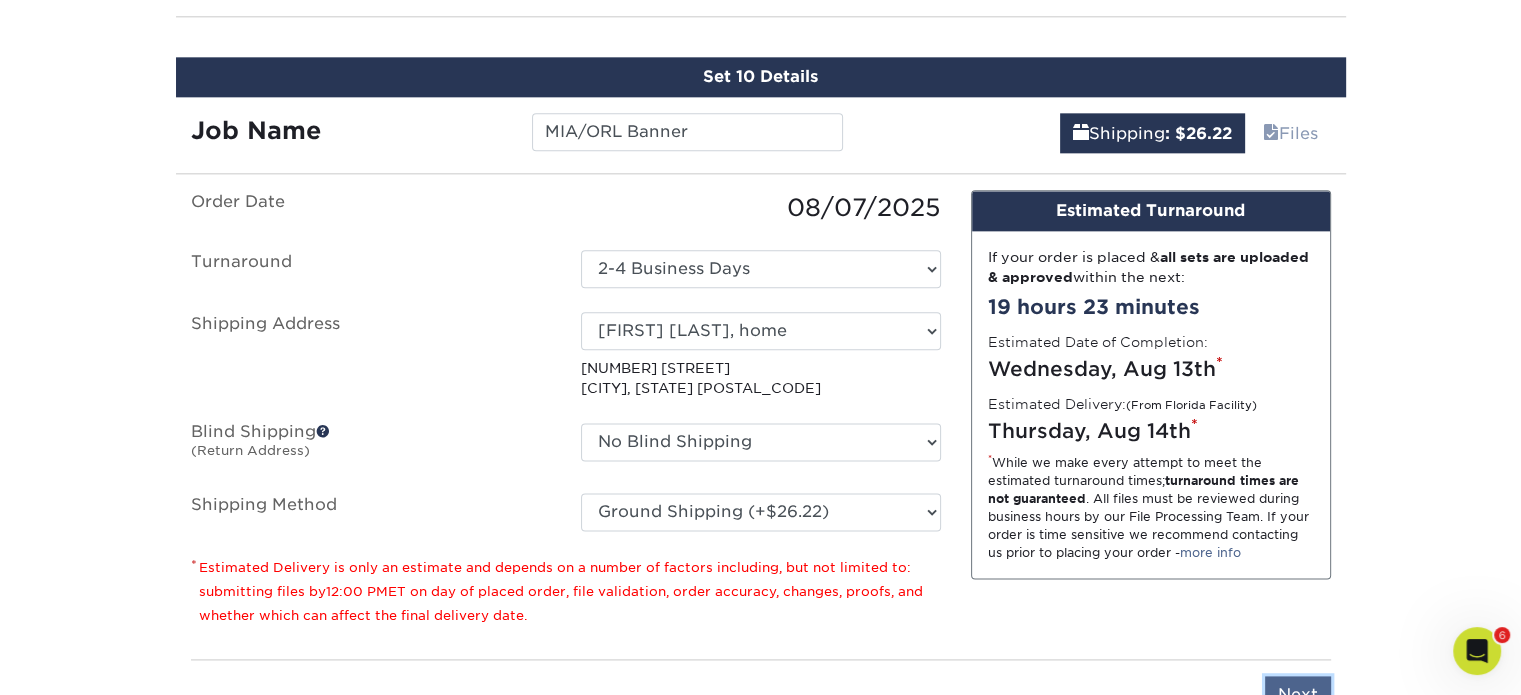 click on "Next" at bounding box center (1298, 695) 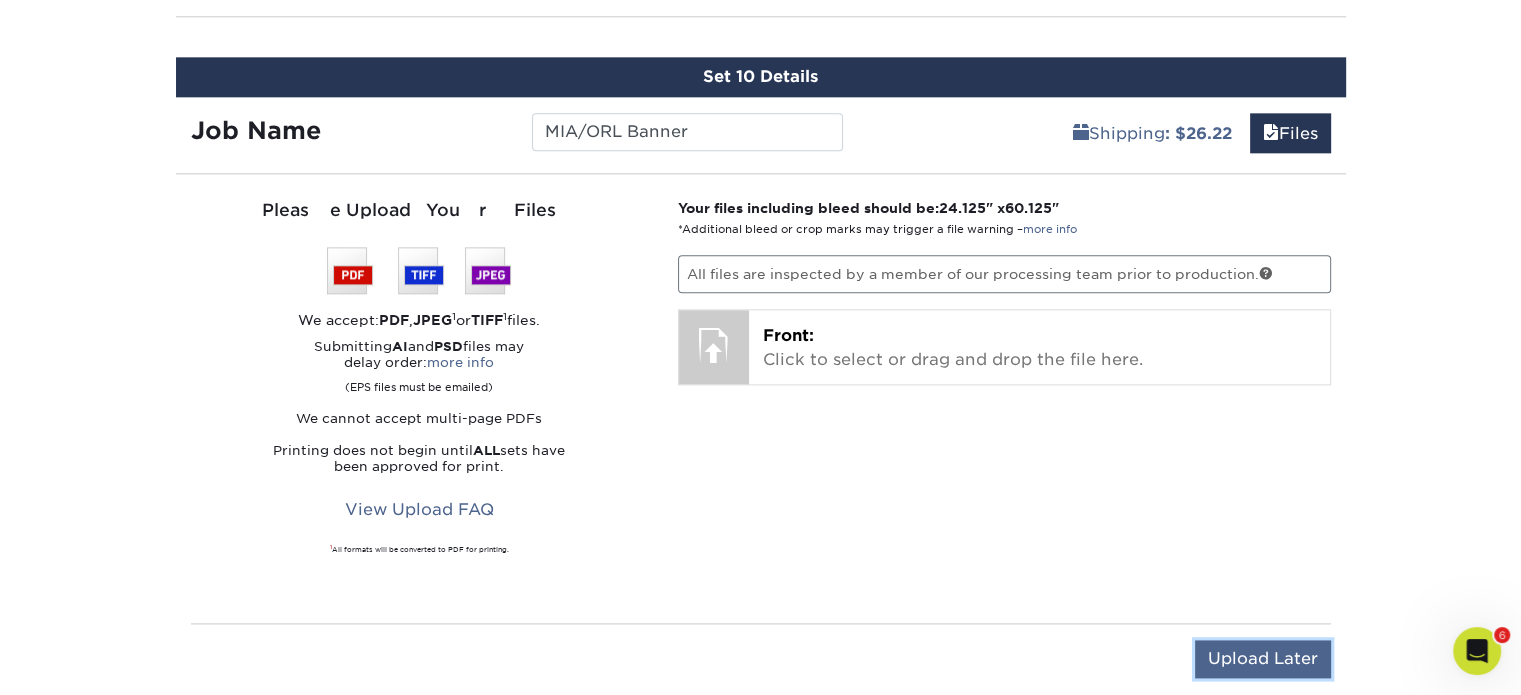 click on "Upload Later" at bounding box center (1263, 659) 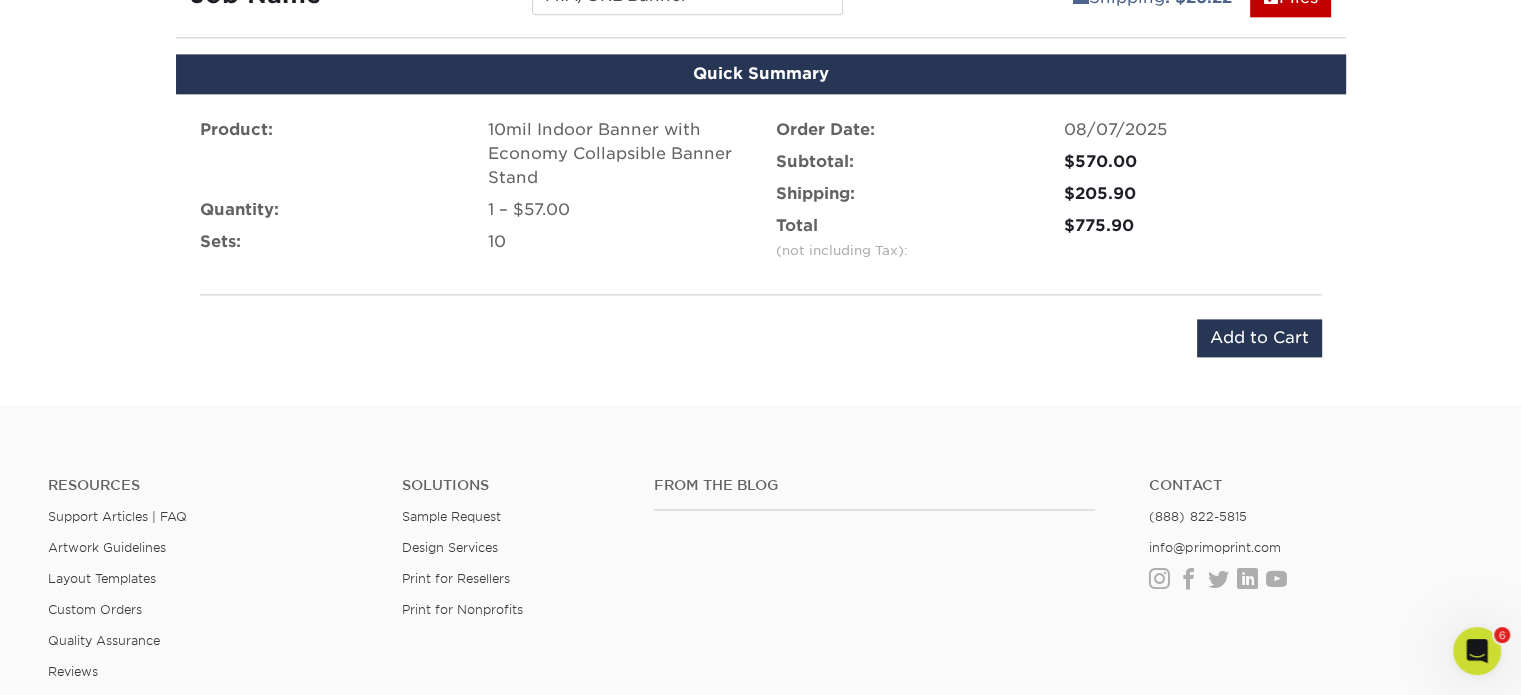 scroll, scrollTop: 2612, scrollLeft: 0, axis: vertical 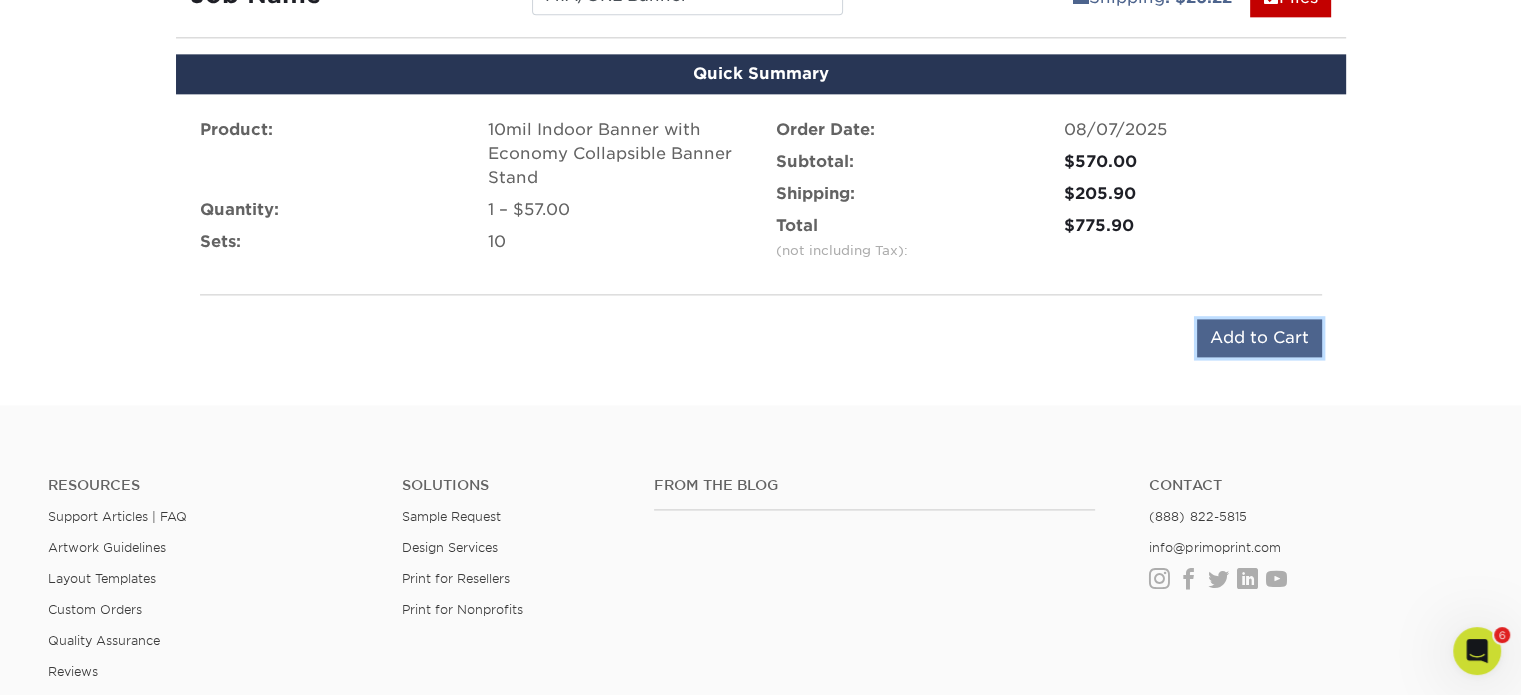 click on "Add to Cart" at bounding box center (1259, 338) 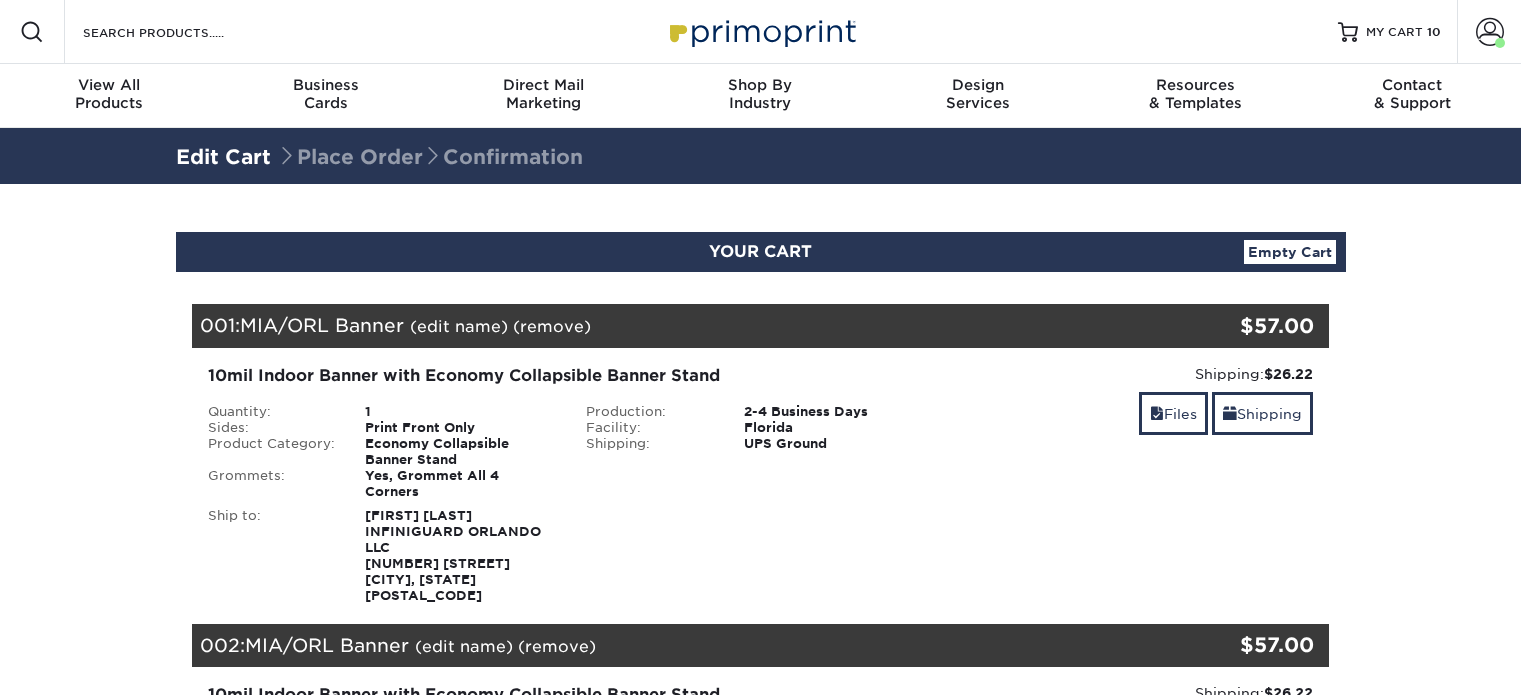scroll, scrollTop: 0, scrollLeft: 0, axis: both 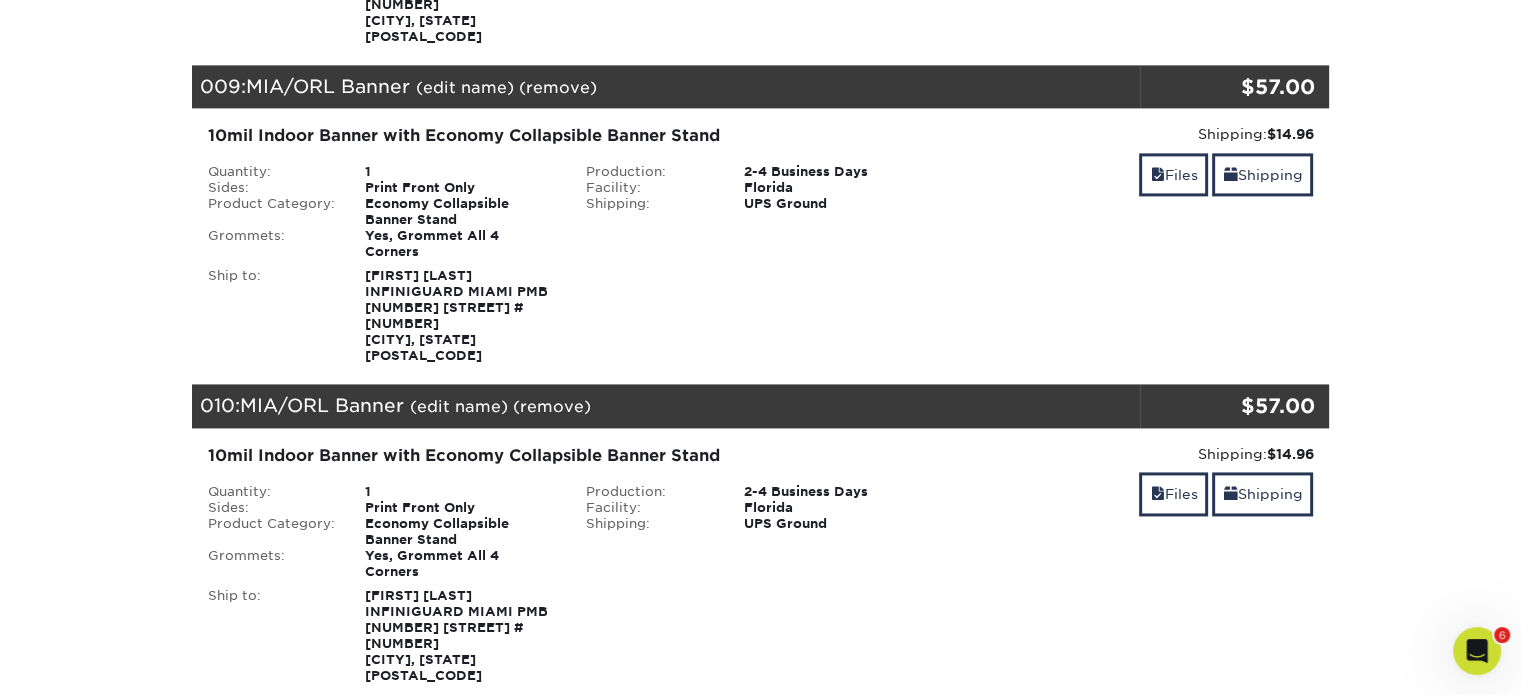 click on "Proceed to Checkout" at bounding box center [1227, 973] 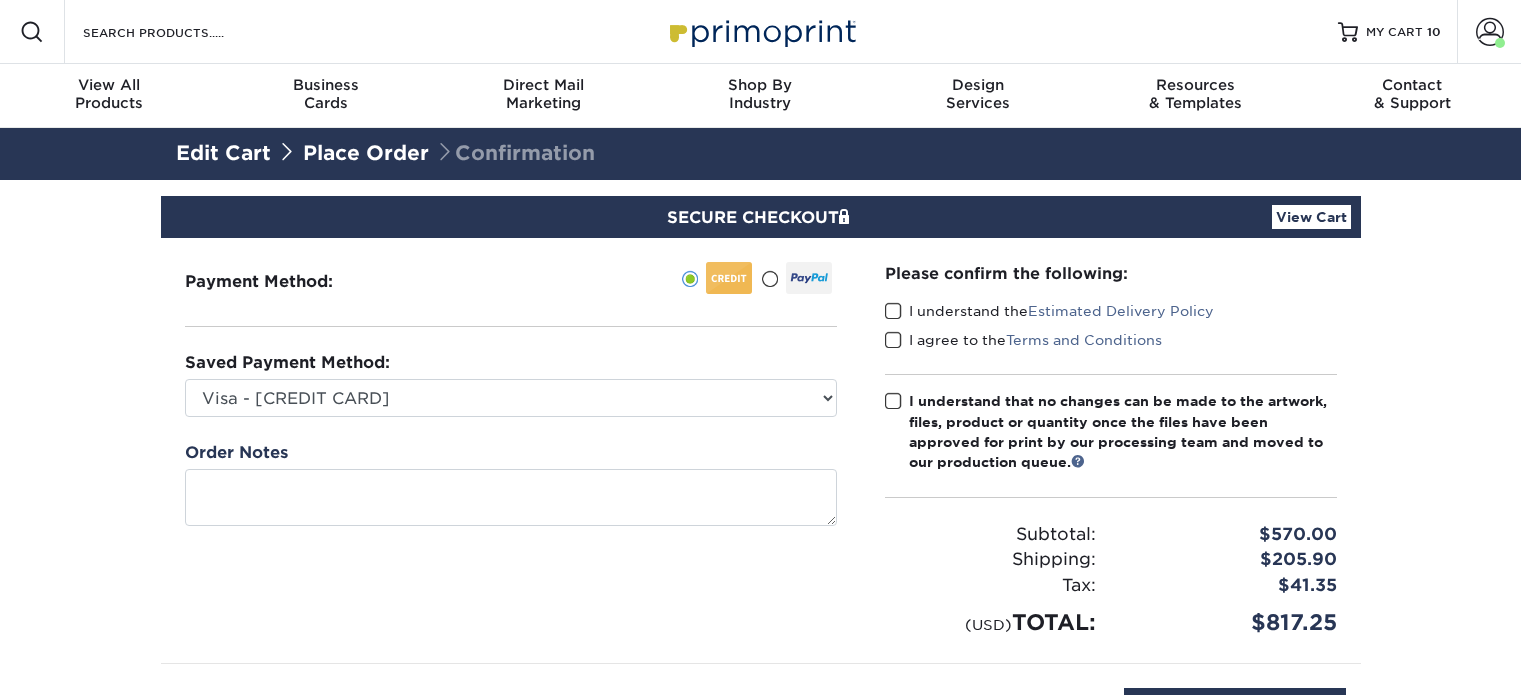 scroll, scrollTop: 0, scrollLeft: 0, axis: both 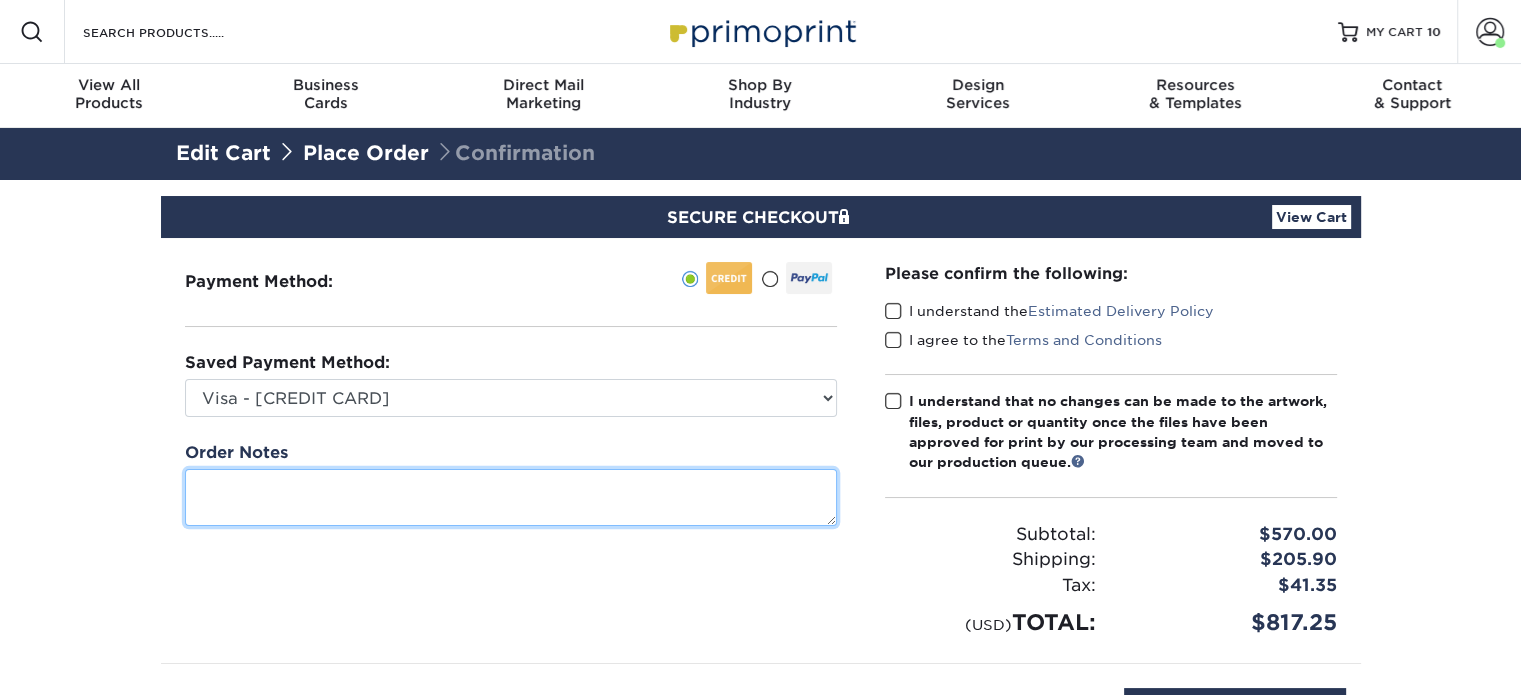 click at bounding box center (511, 497) 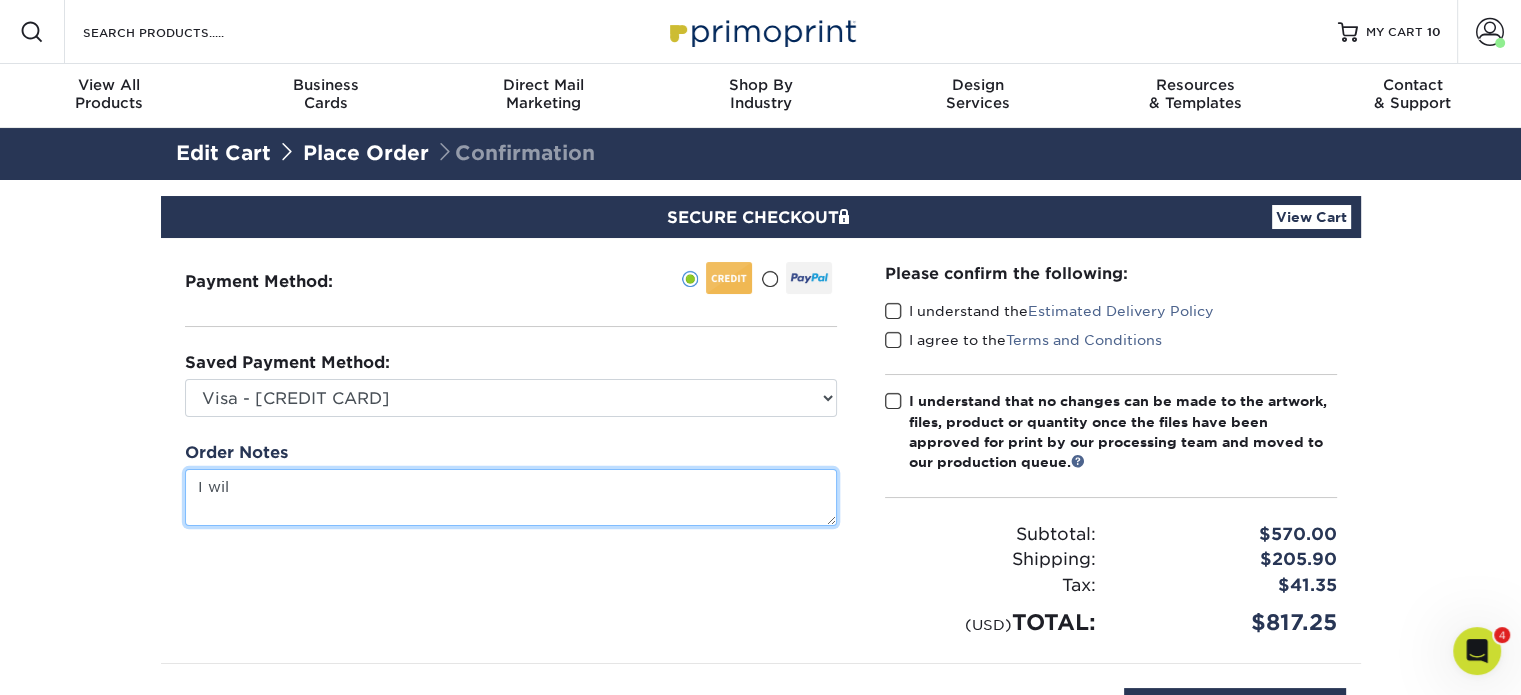 scroll, scrollTop: 0, scrollLeft: 0, axis: both 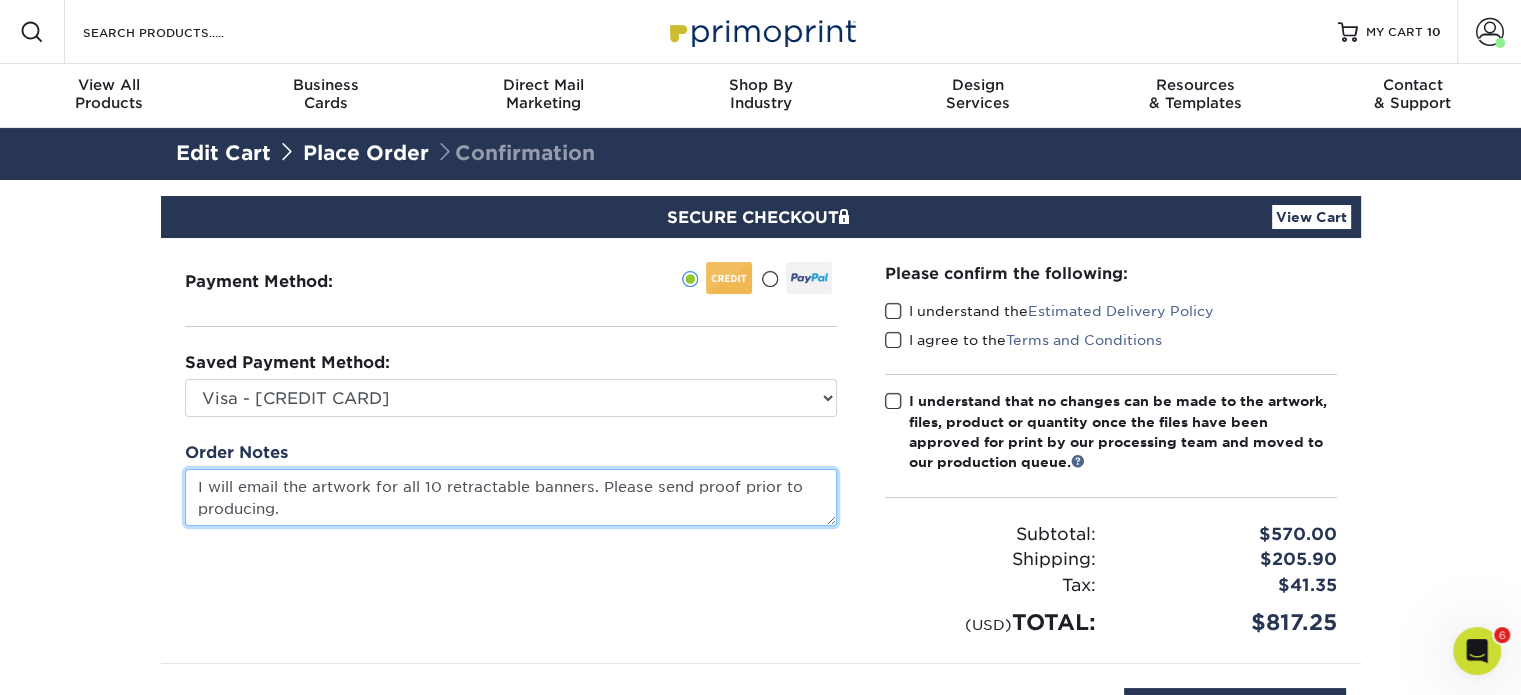 type on "I will email the artwork for all 10 retractable banners. Please send proof prior to producing." 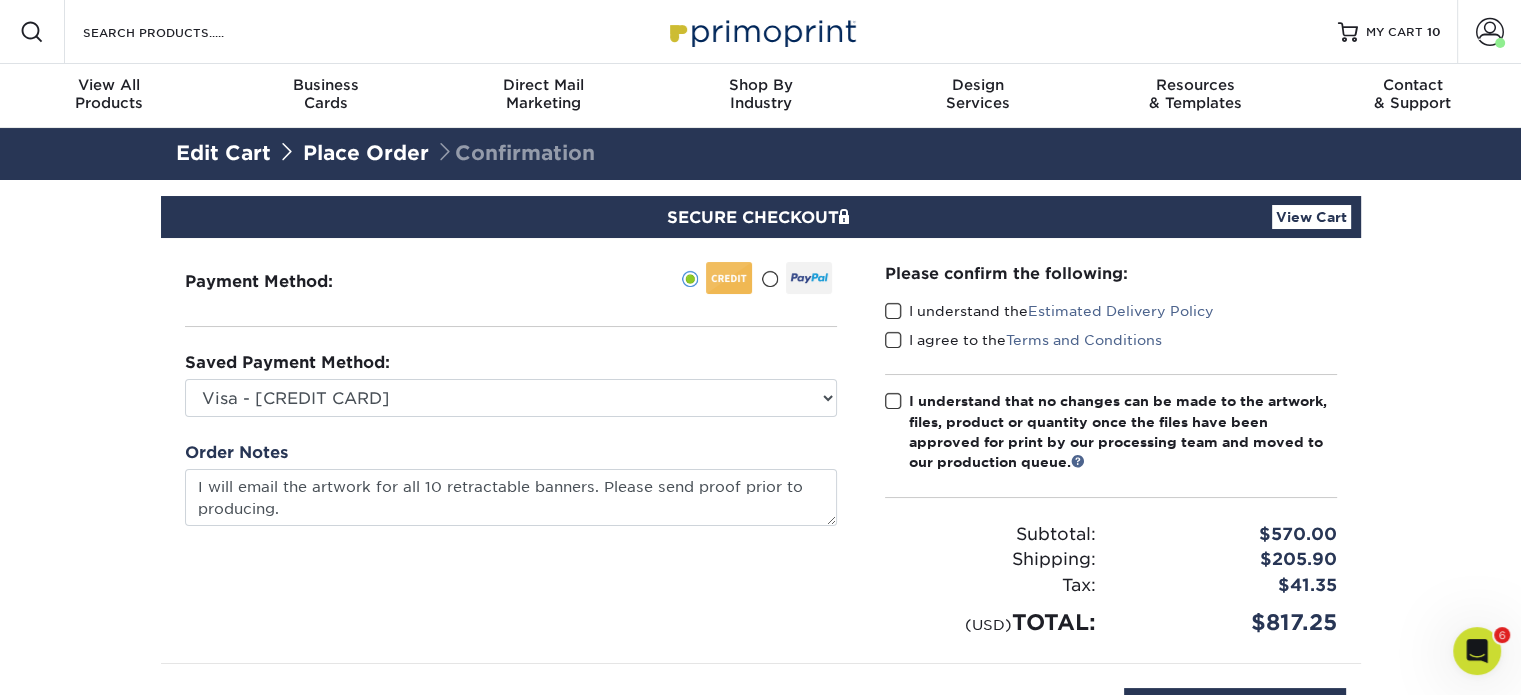 click at bounding box center (893, 311) 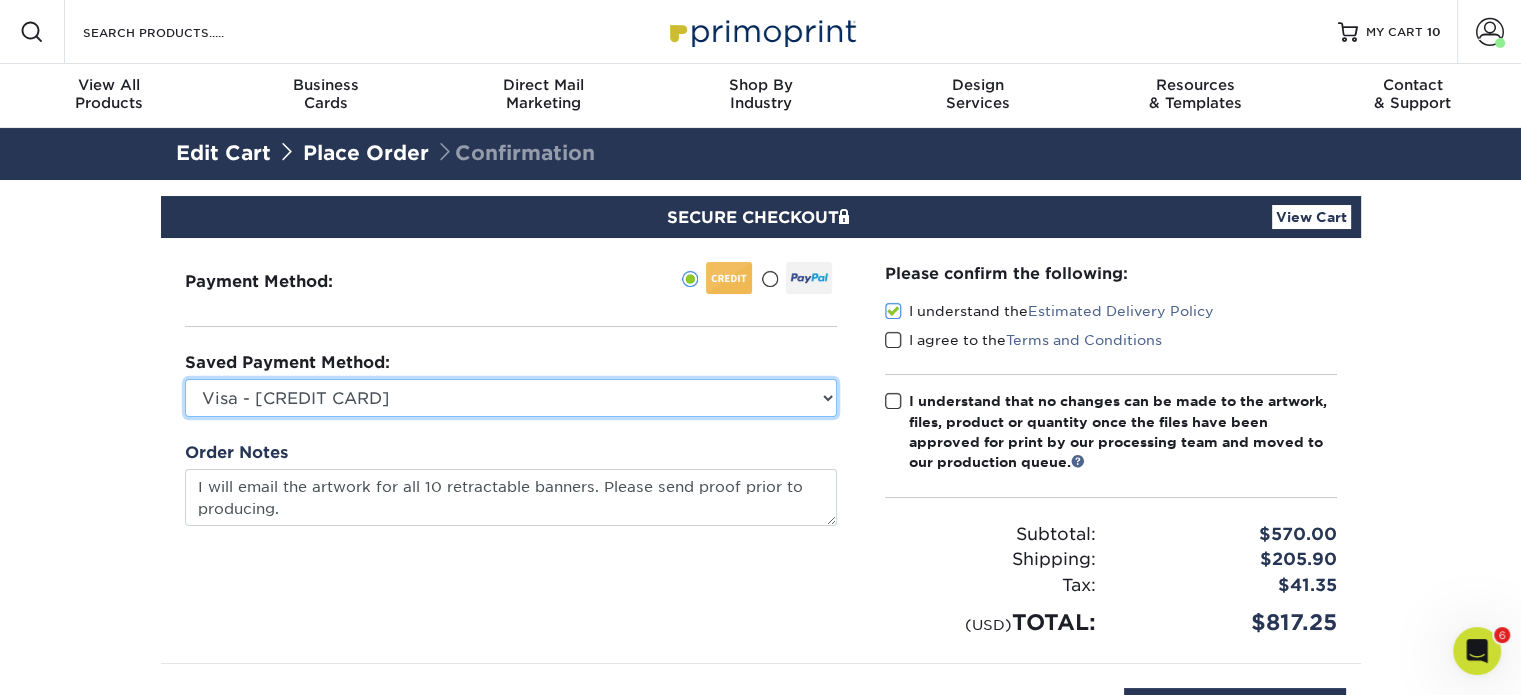 click on "Visa - XXXX8345 Visa - XXXX9679 Visa - XXXX0237 Visa - XXXX3595 Visa - XXXX8918 Visa - XXXX3727 Visa - XXXX3727 Visa - XXXX3599 Visa - XXXX1813 New Credit Card" at bounding box center (511, 398) 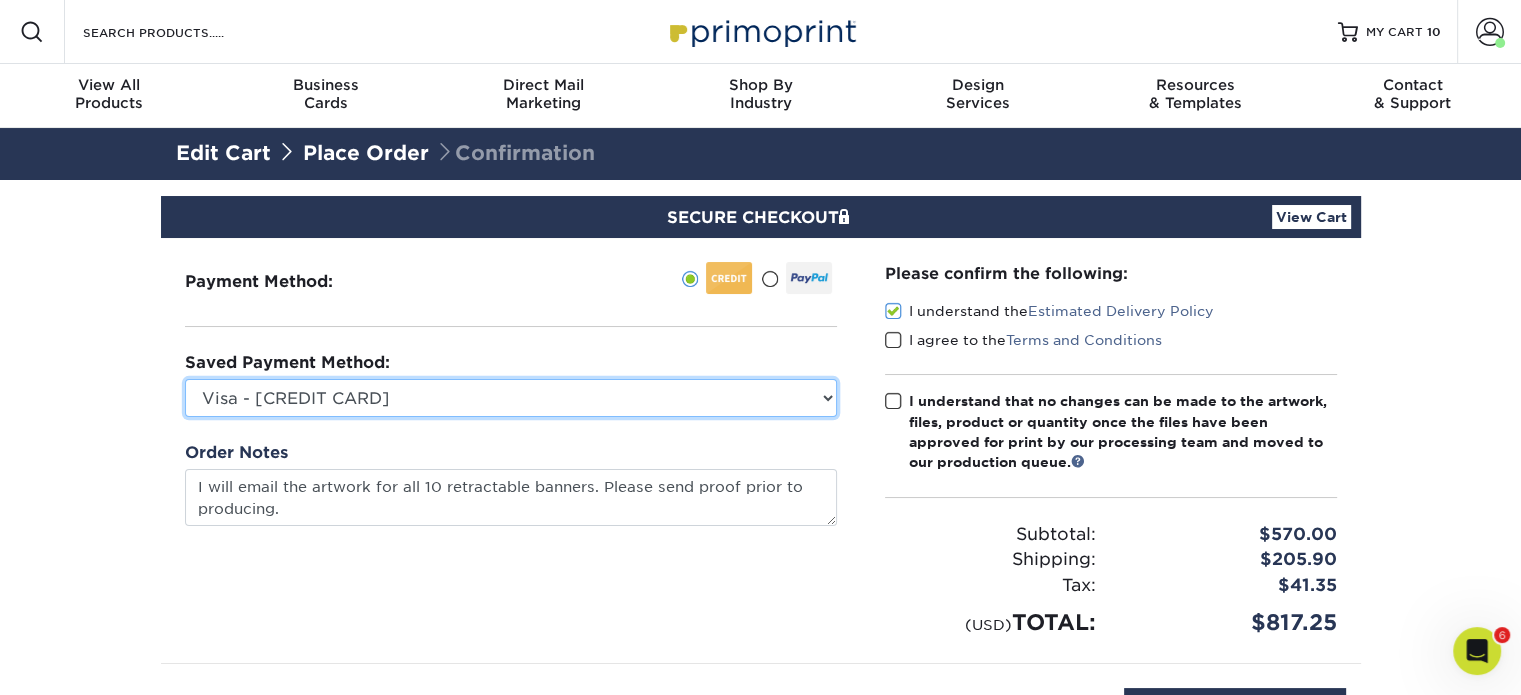 select on "72706" 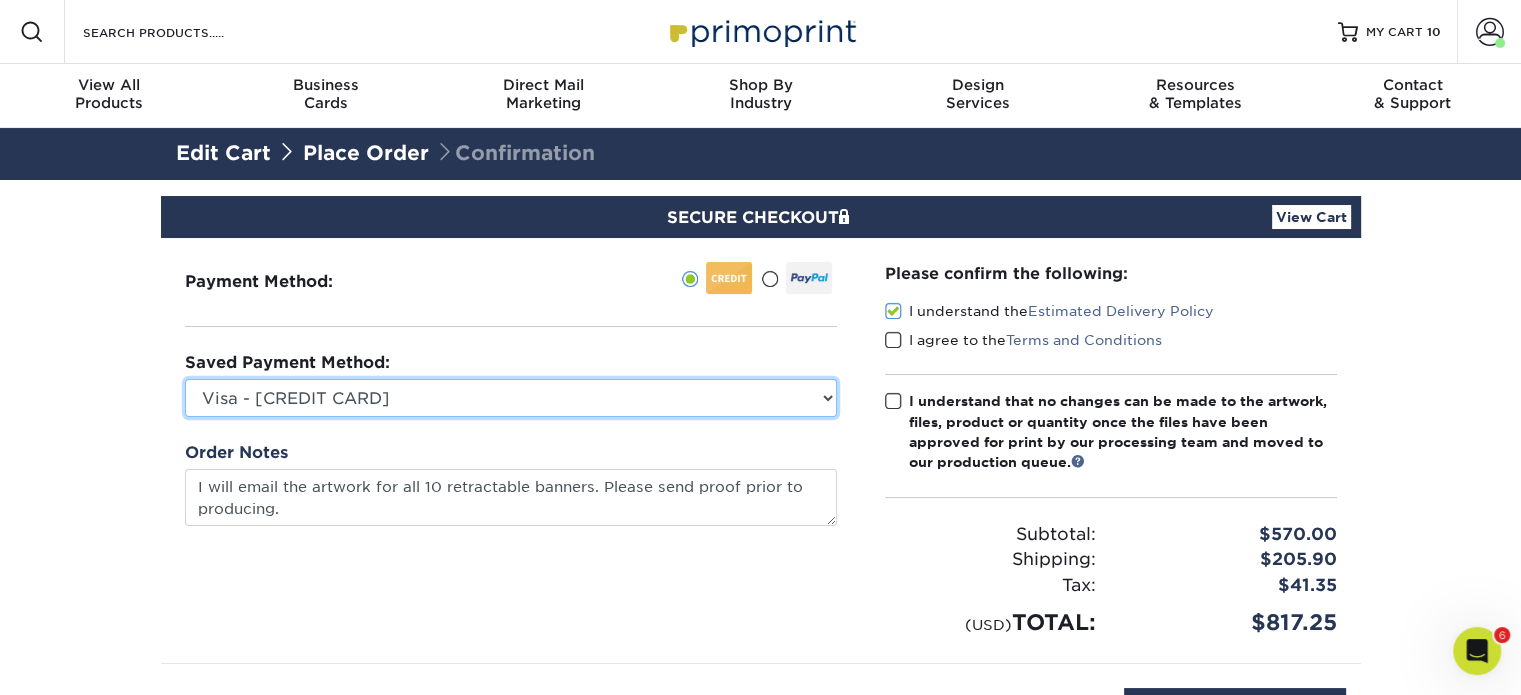 click on "Visa - XXXX8345 Visa - XXXX9679 Visa - XXXX0237 Visa - XXXX3595 Visa - XXXX8918 Visa - XXXX3727 Visa - XXXX3727 Visa - XXXX3599 Visa - XXXX1813 New Credit Card" at bounding box center [511, 398] 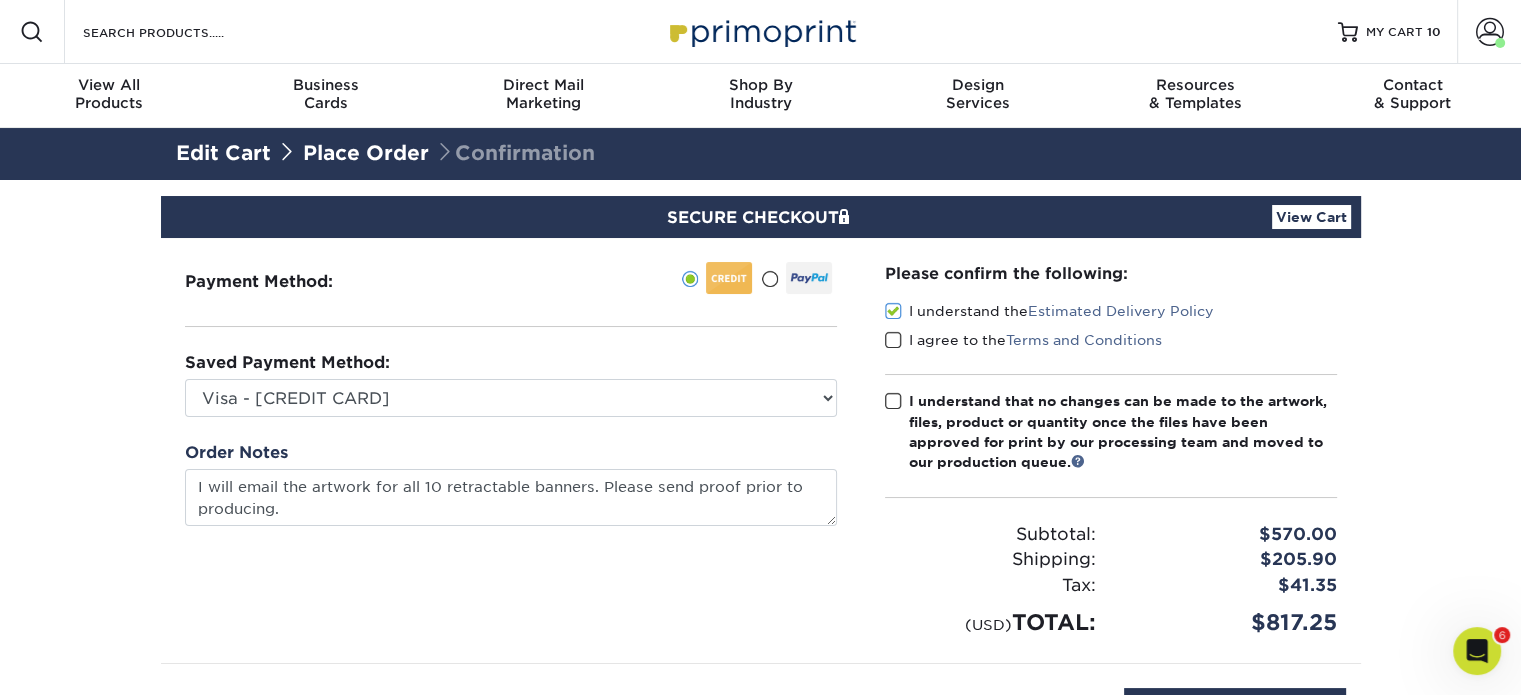 click at bounding box center (893, 340) 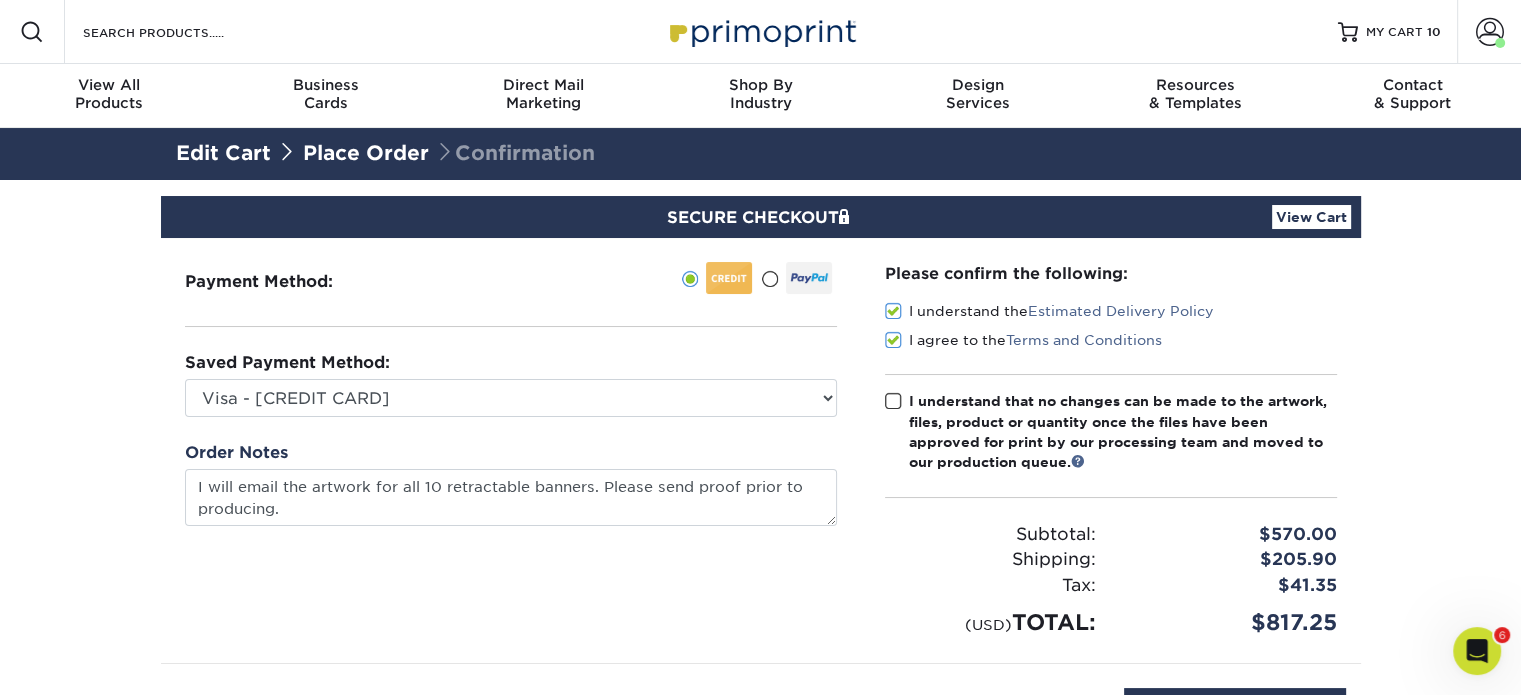 click at bounding box center [893, 401] 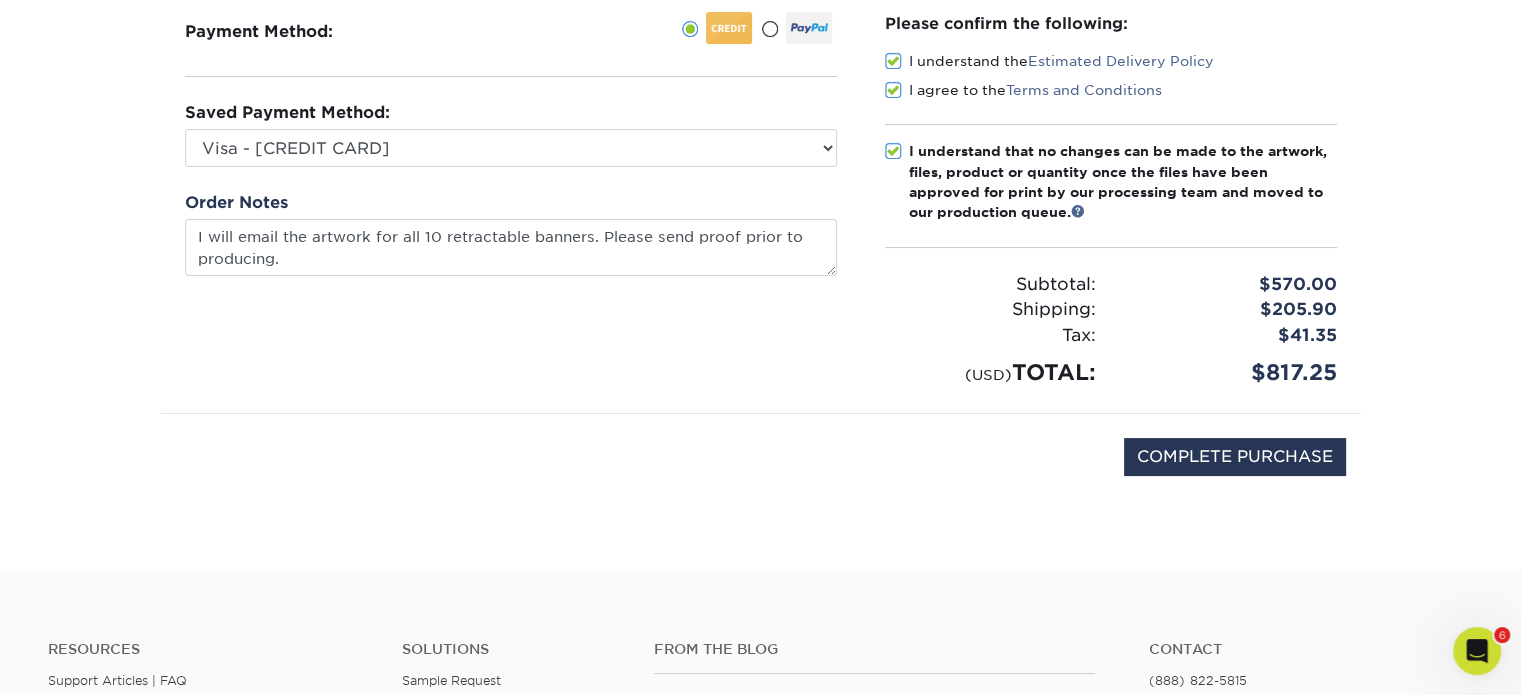 scroll, scrollTop: 266, scrollLeft: 0, axis: vertical 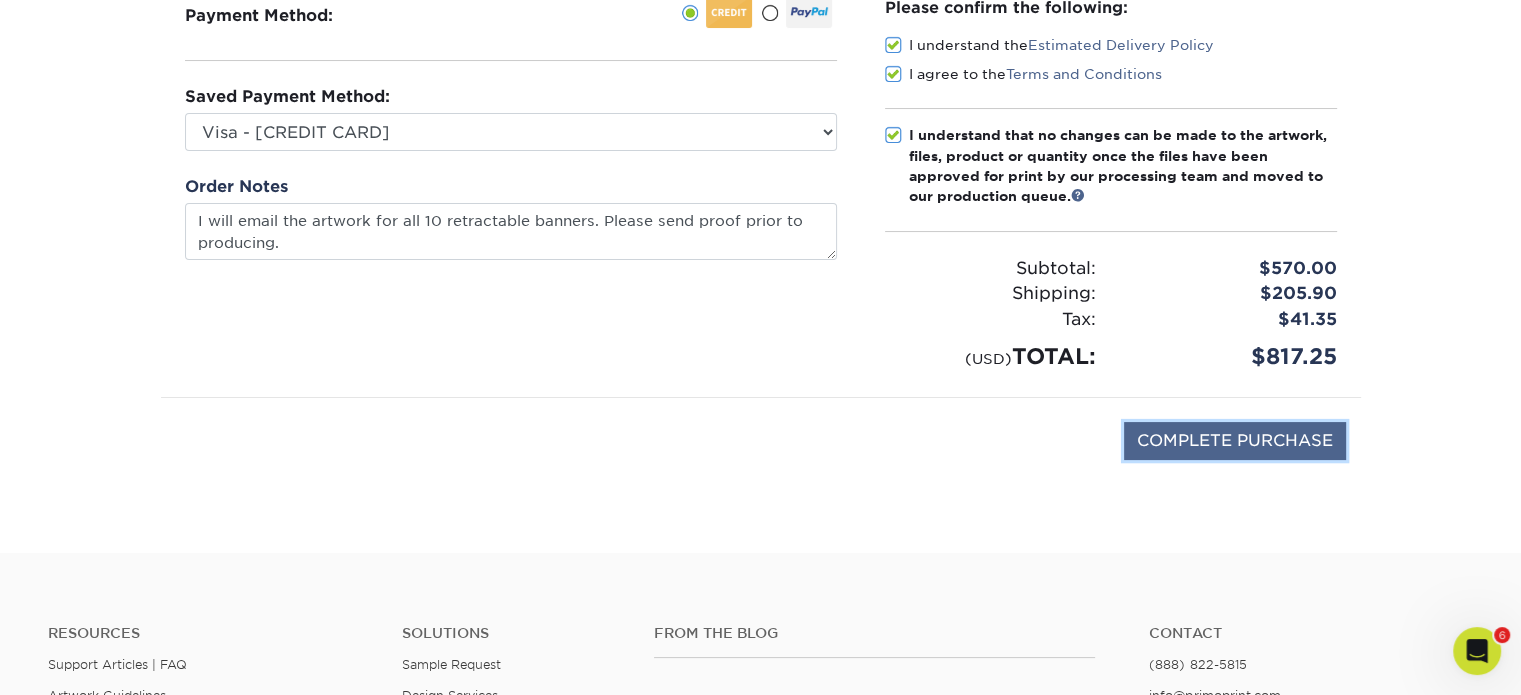click on "COMPLETE PURCHASE" at bounding box center [1235, 441] 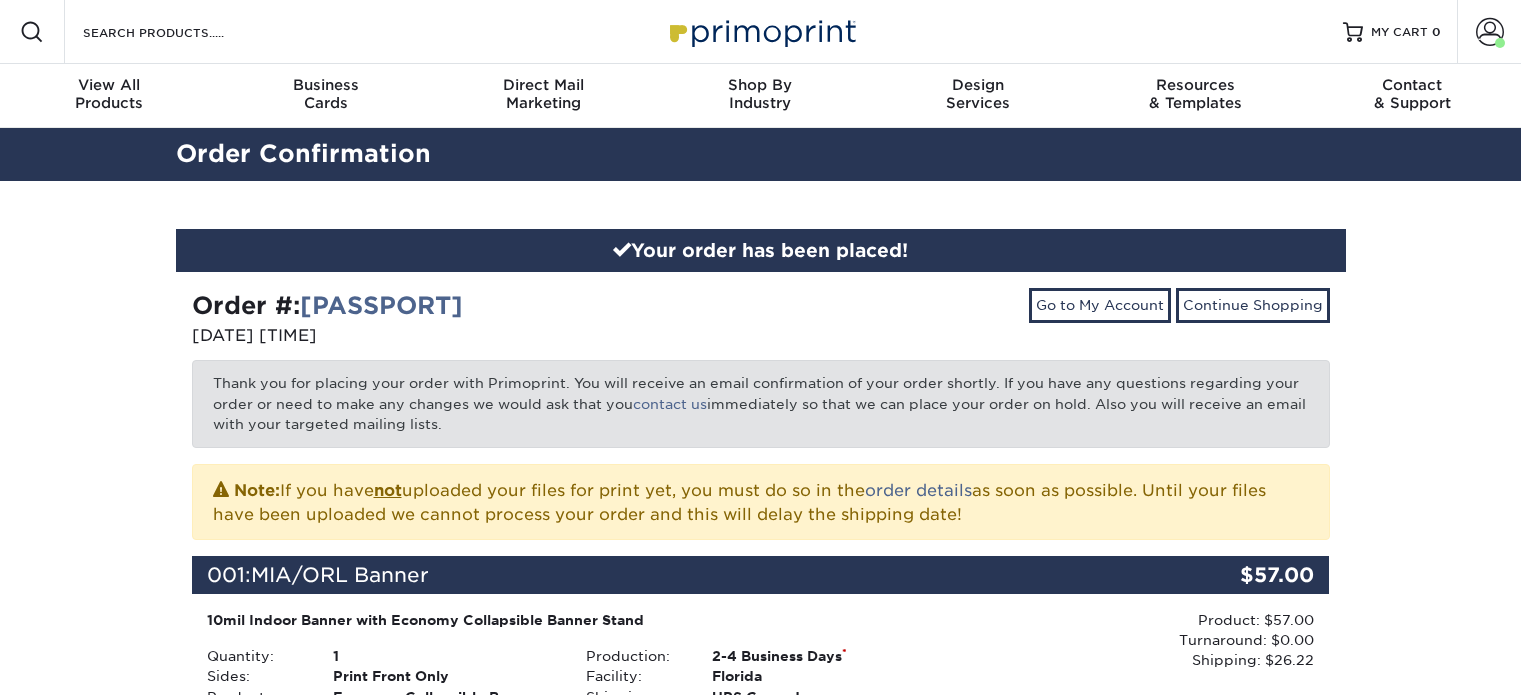 scroll, scrollTop: 0, scrollLeft: 0, axis: both 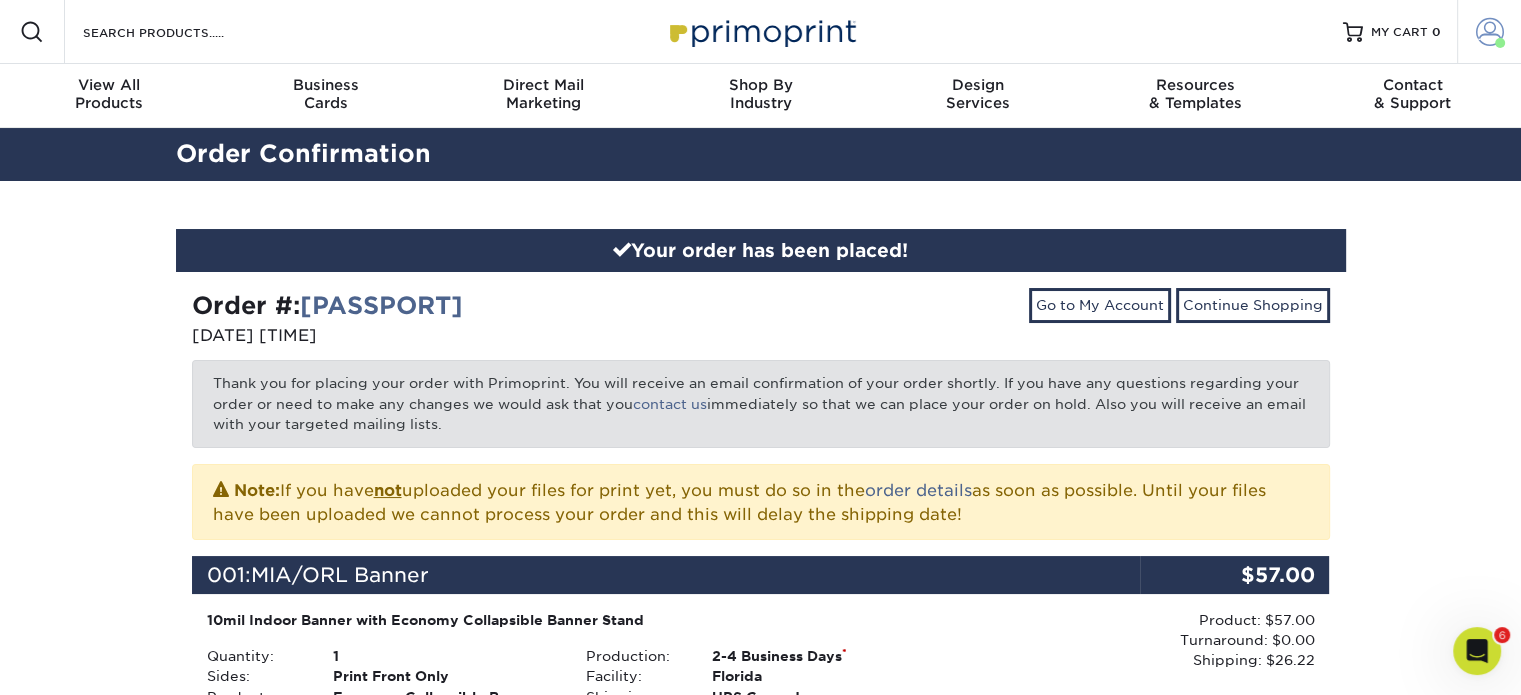 click at bounding box center (1490, 32) 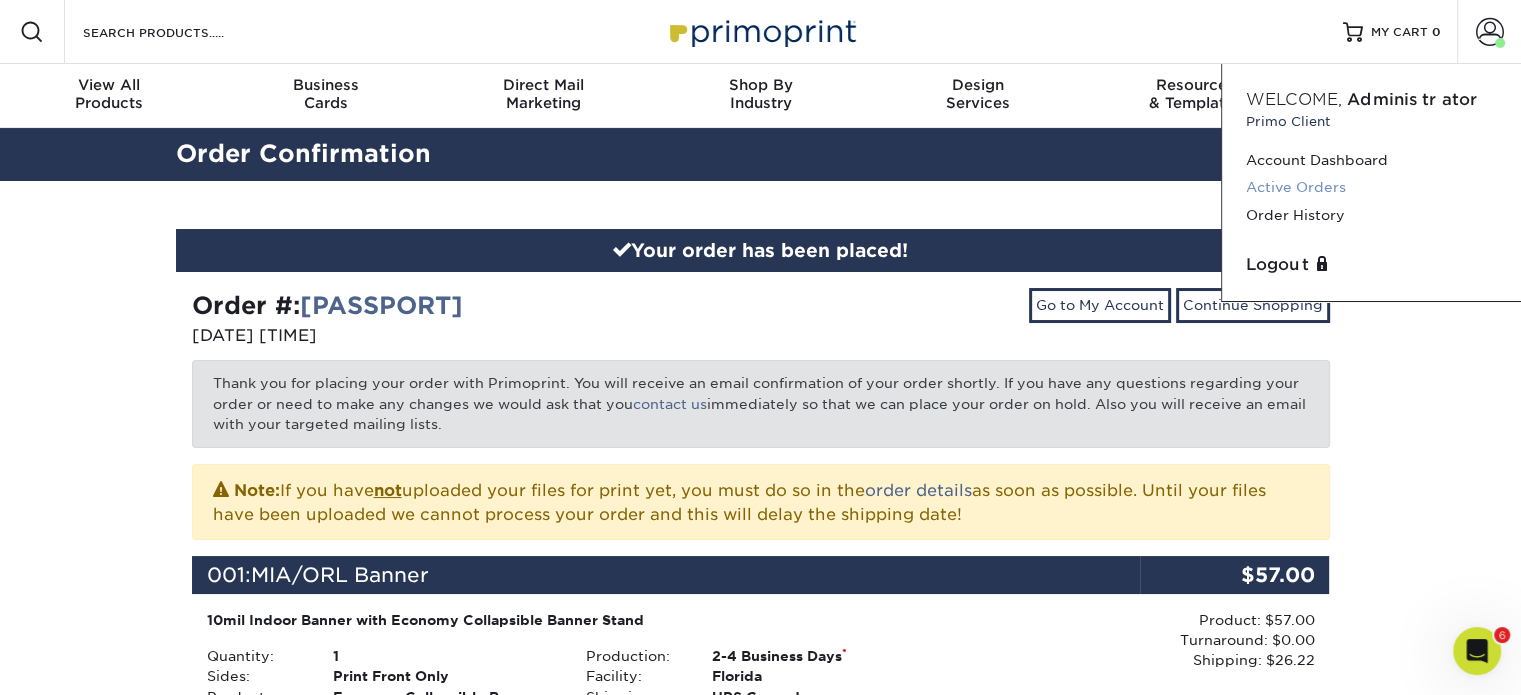 click on "Active Orders" at bounding box center [1371, 187] 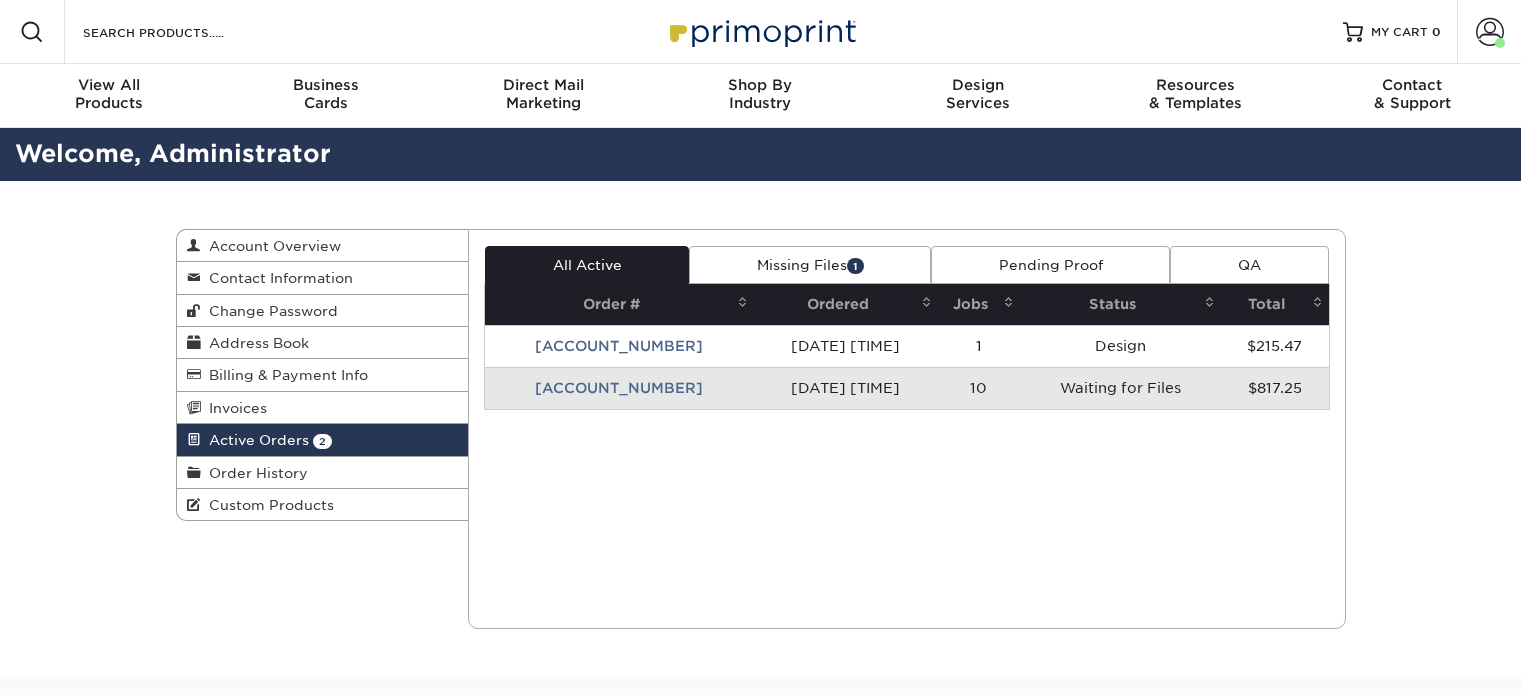 scroll, scrollTop: 0, scrollLeft: 0, axis: both 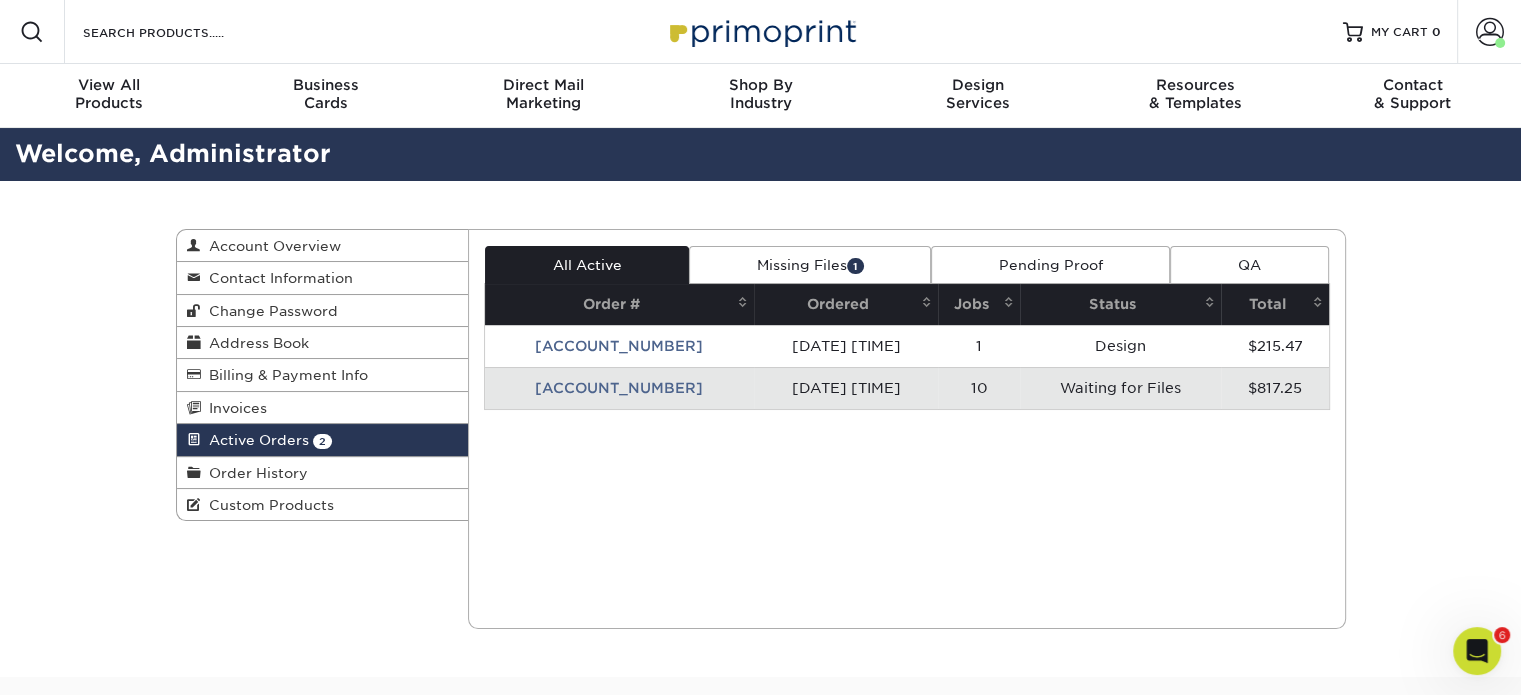 click on "Missing Files 1" at bounding box center [810, 265] 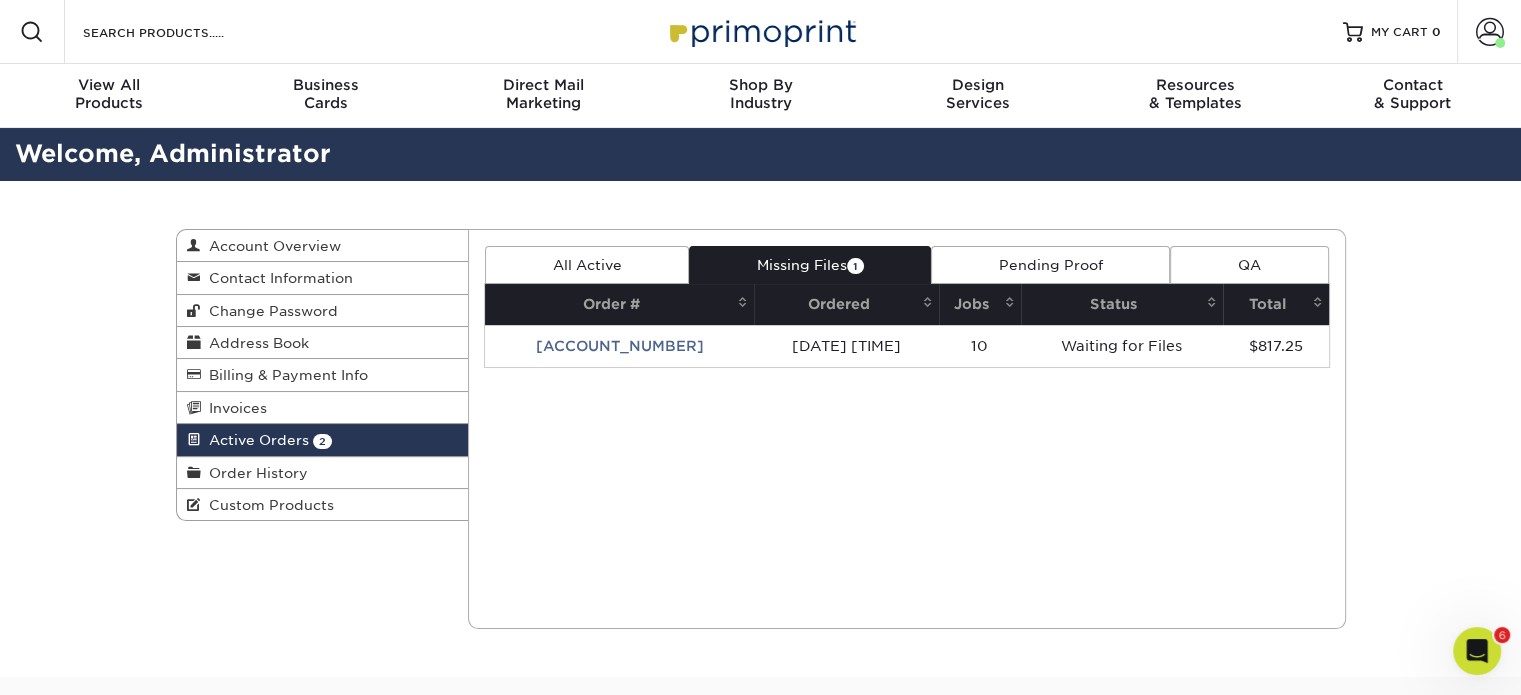 click on "All Active" at bounding box center [587, 265] 